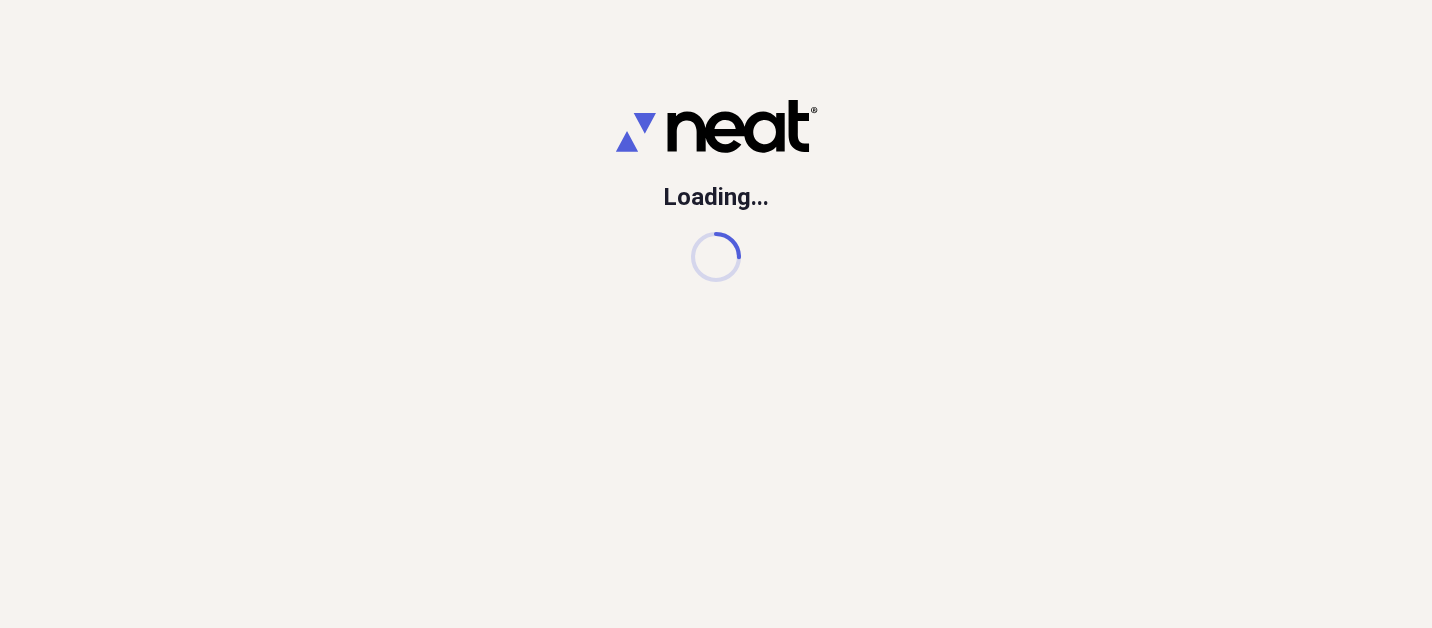 scroll, scrollTop: 0, scrollLeft: 0, axis: both 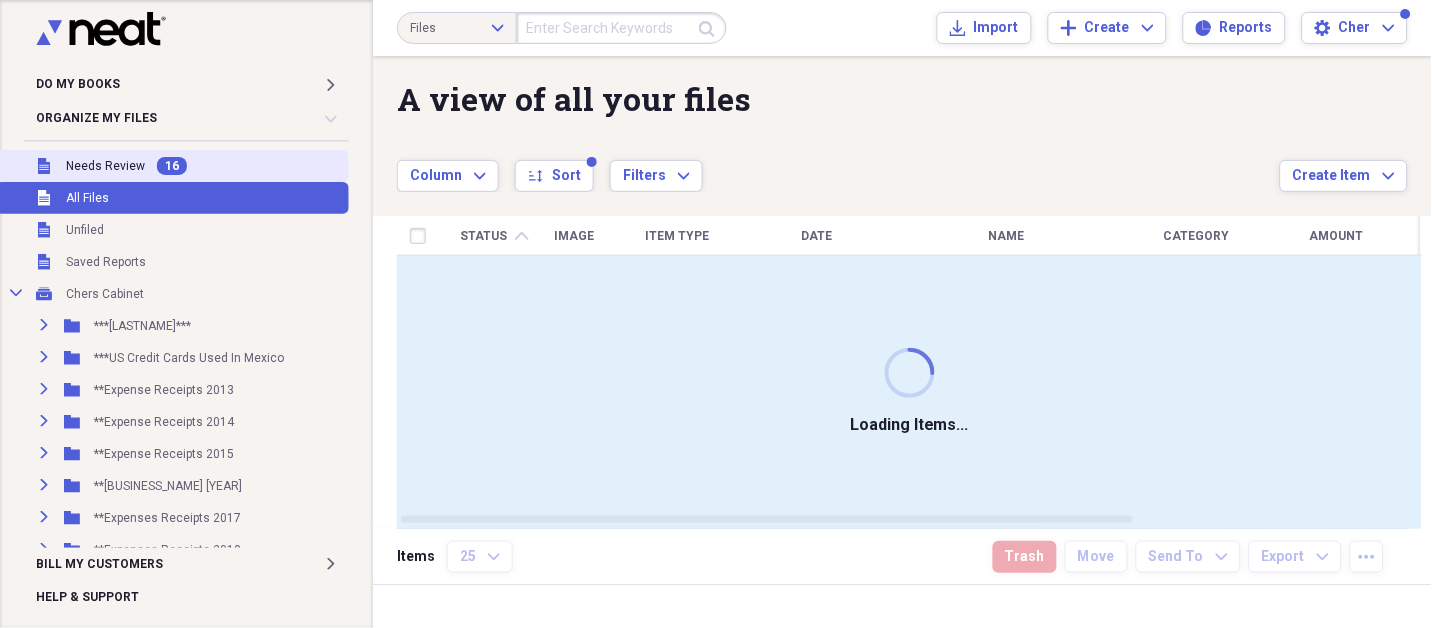 click on "Needs Review" at bounding box center (105, 166) 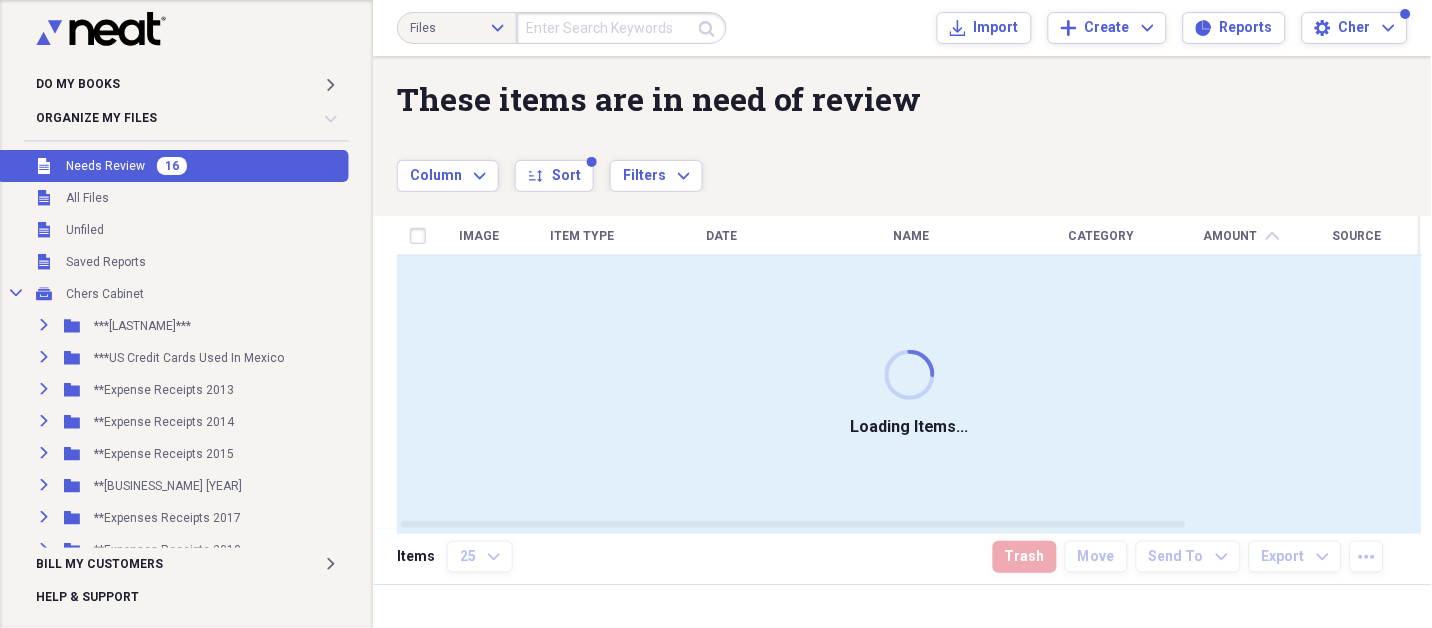 click on "Needs Review" at bounding box center [105, 166] 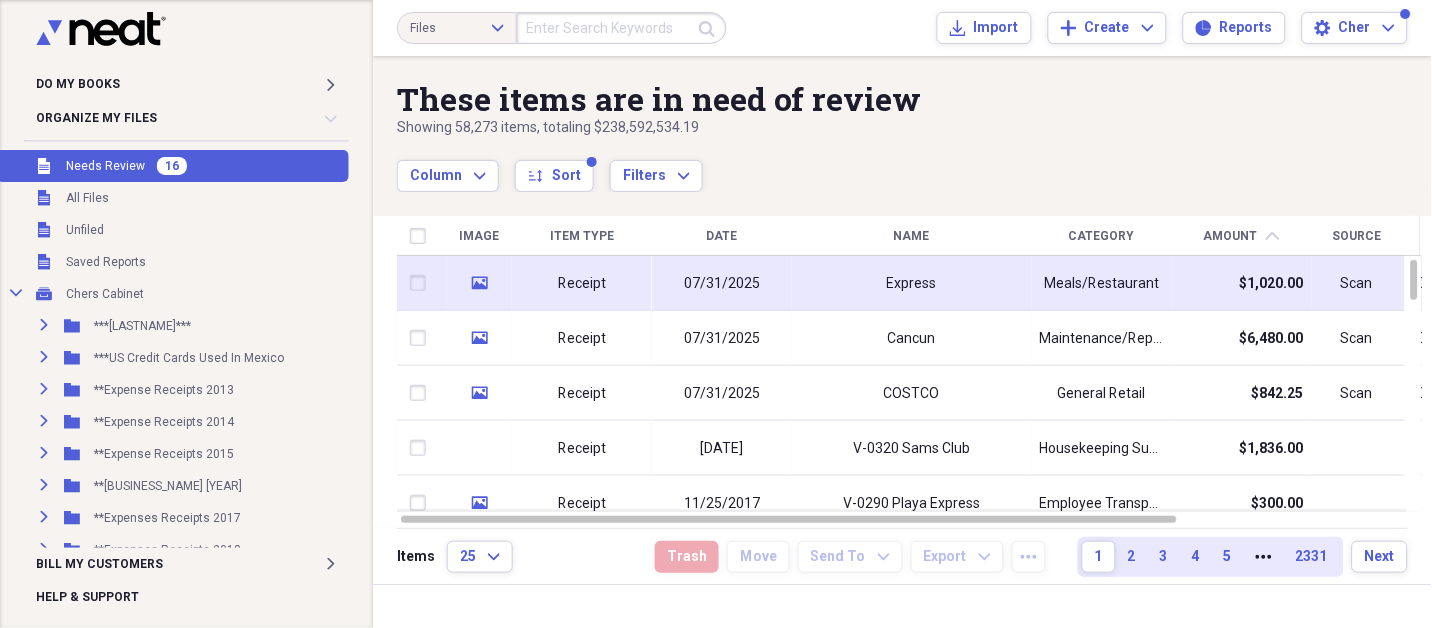 click on "07/31/2025" at bounding box center (722, 284) 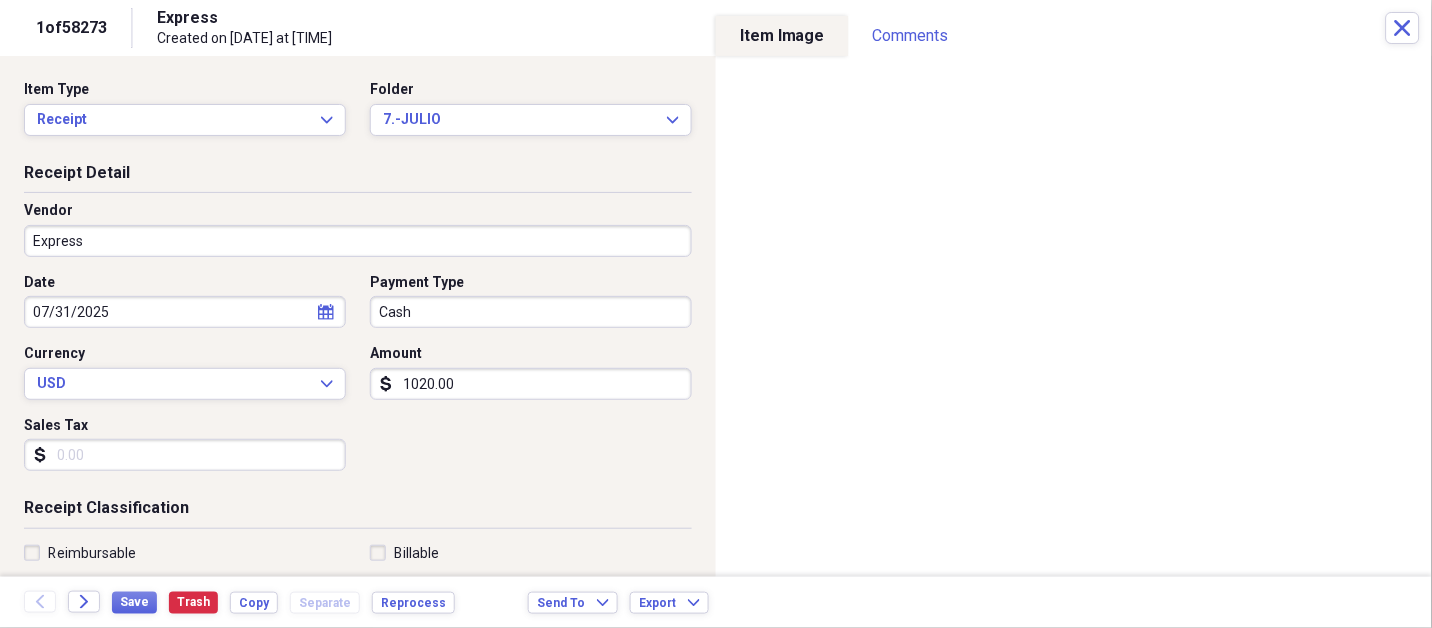 click on "Express" at bounding box center (358, 241) 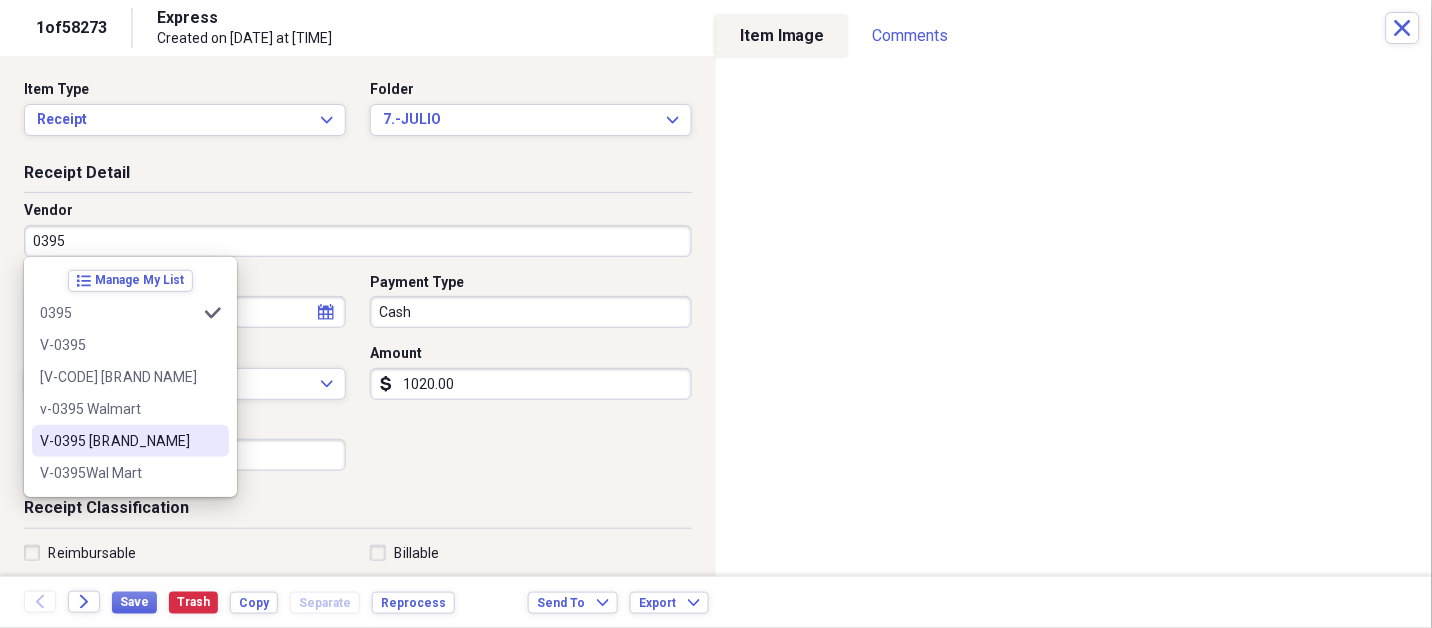 type on "V-0395 [BRAND_NAME]" 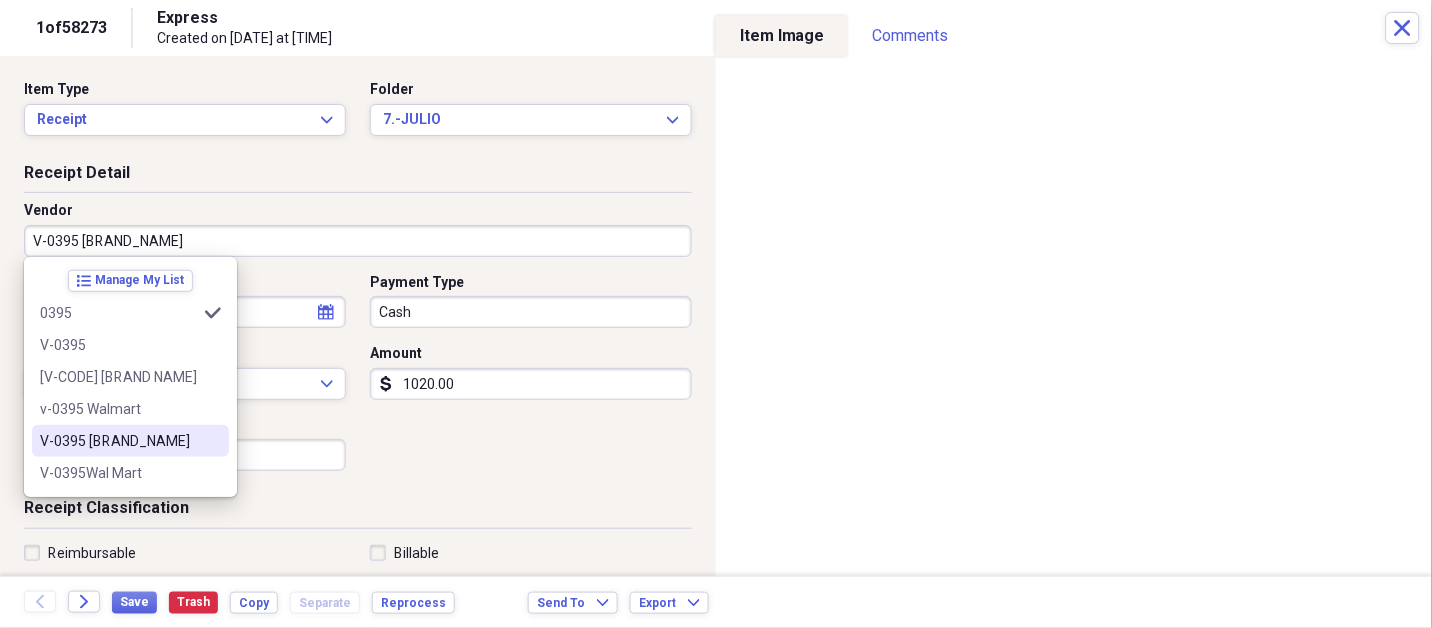 select on "6" 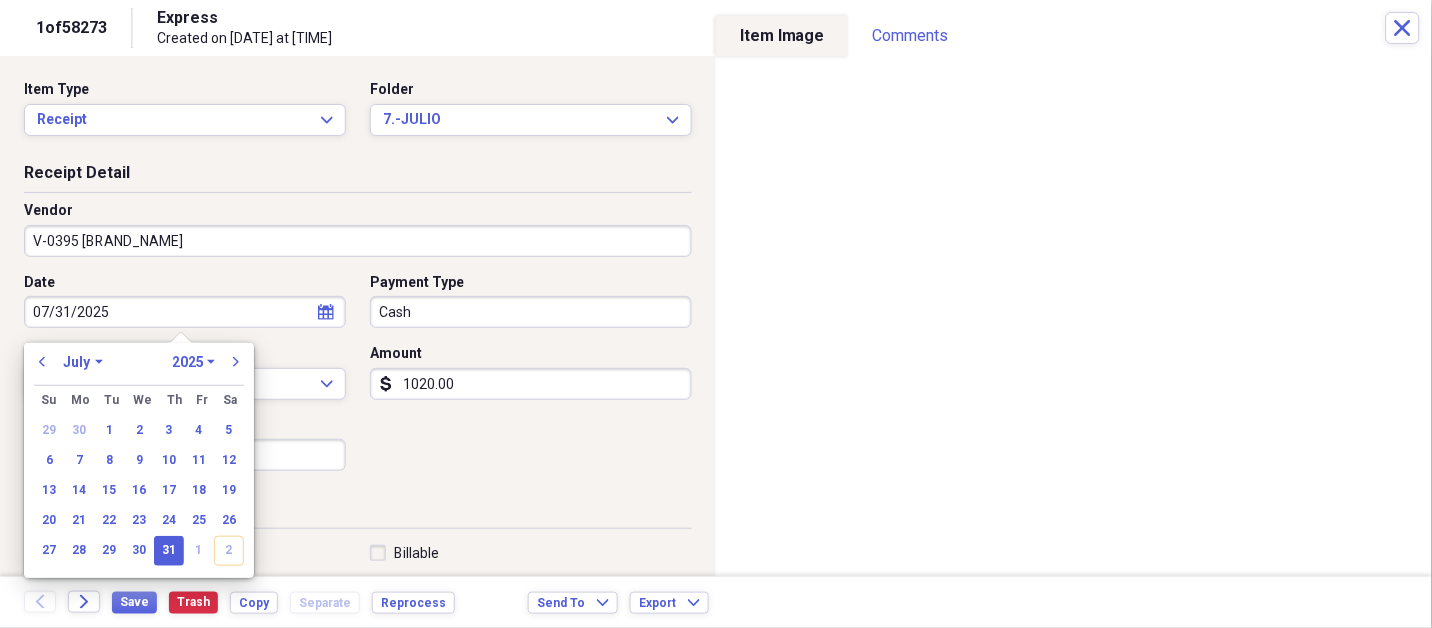 type on "Kitchen Palapa" 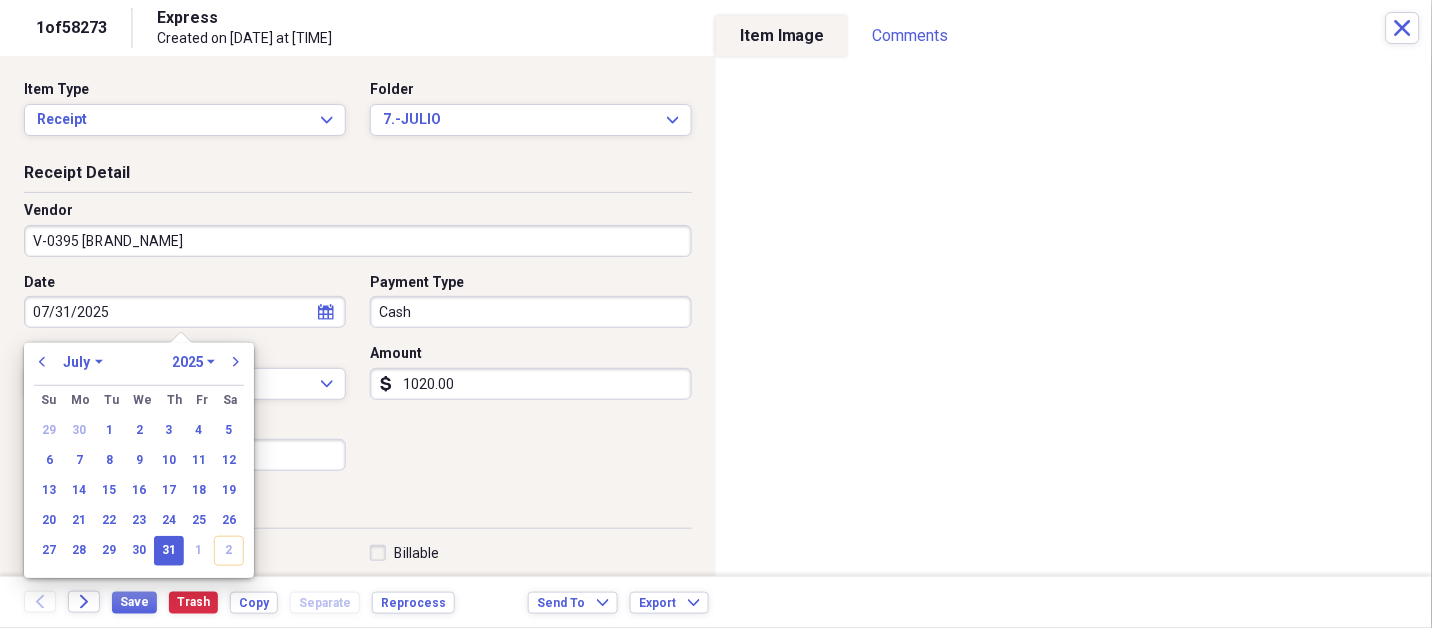 type 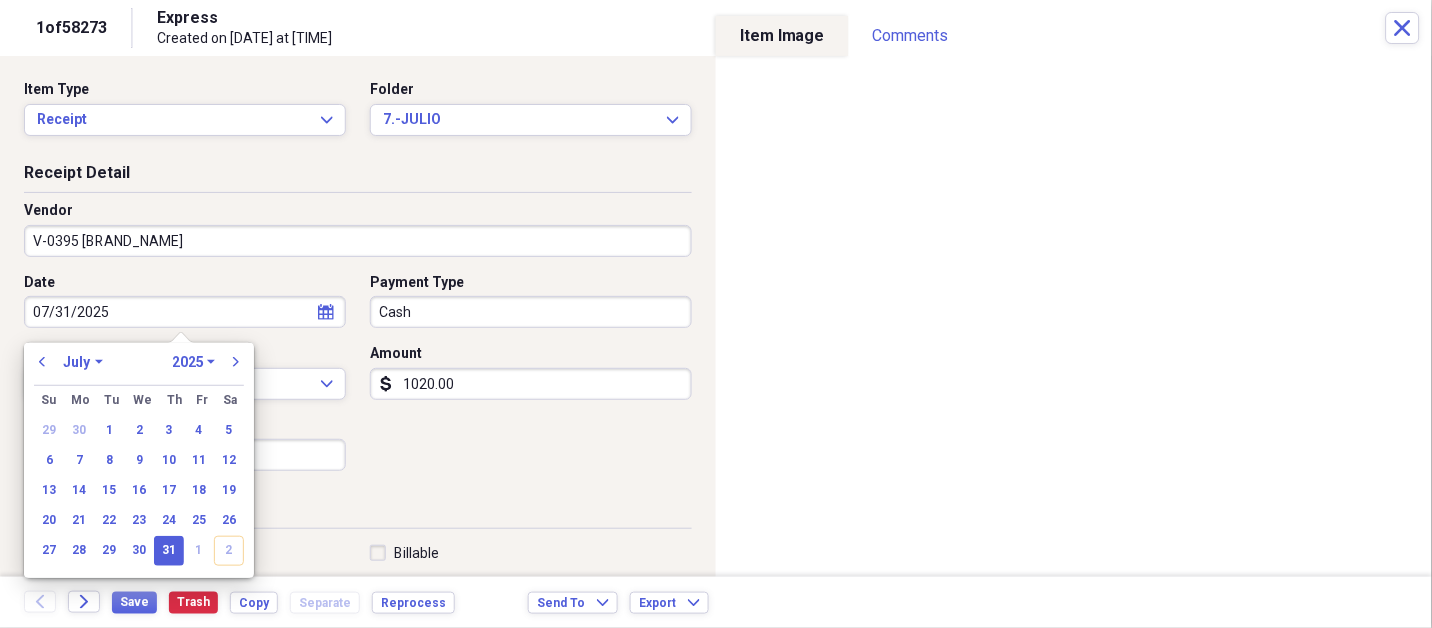 click on "31" at bounding box center [169, 551] 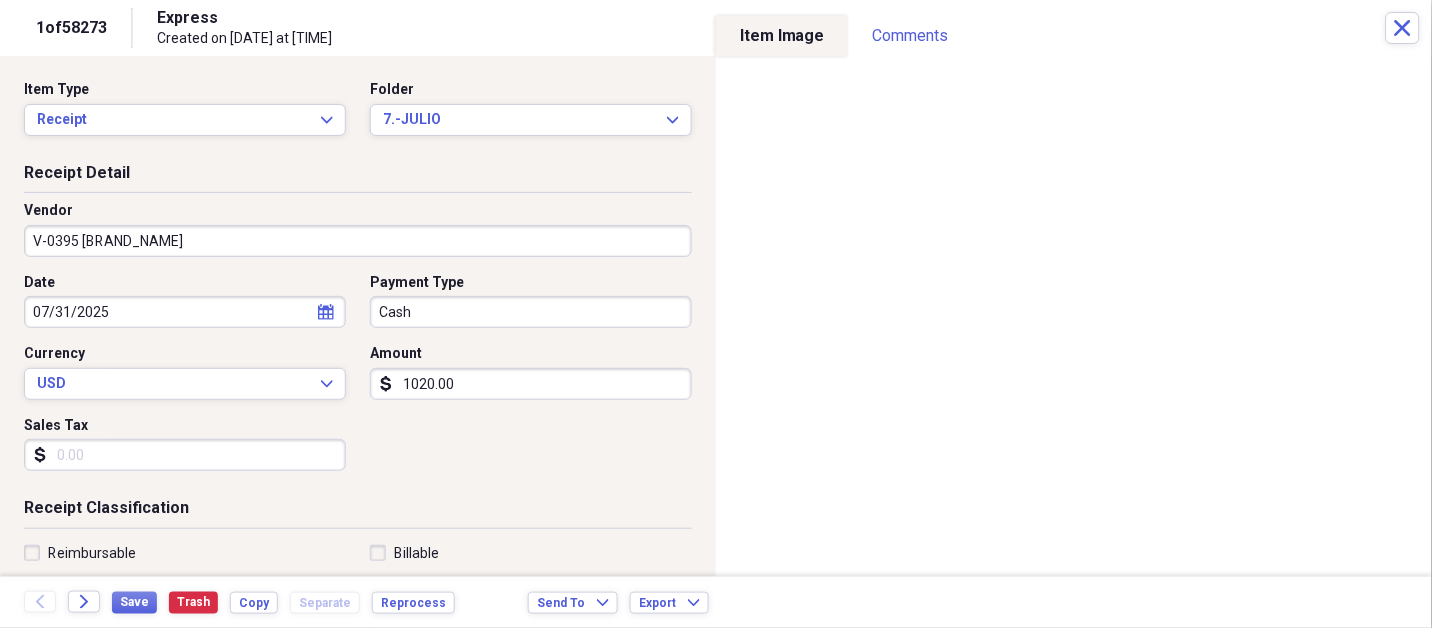 type 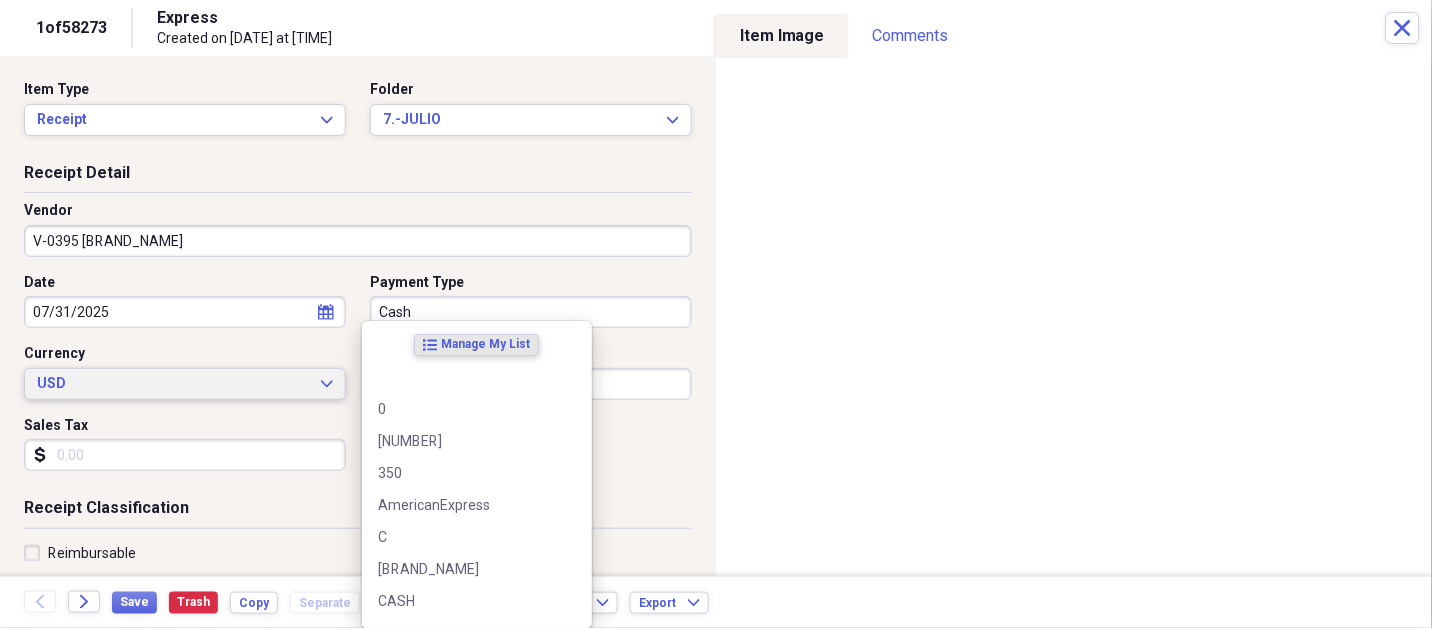 type 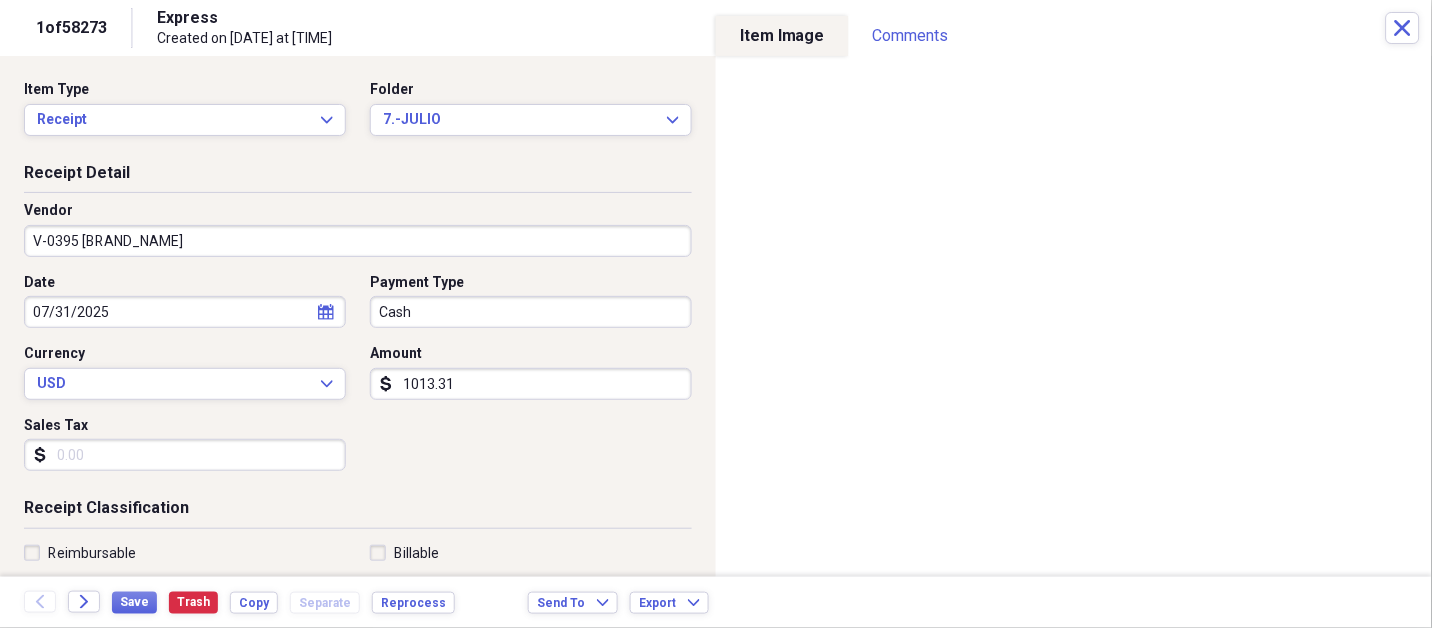 type on "1013.31" 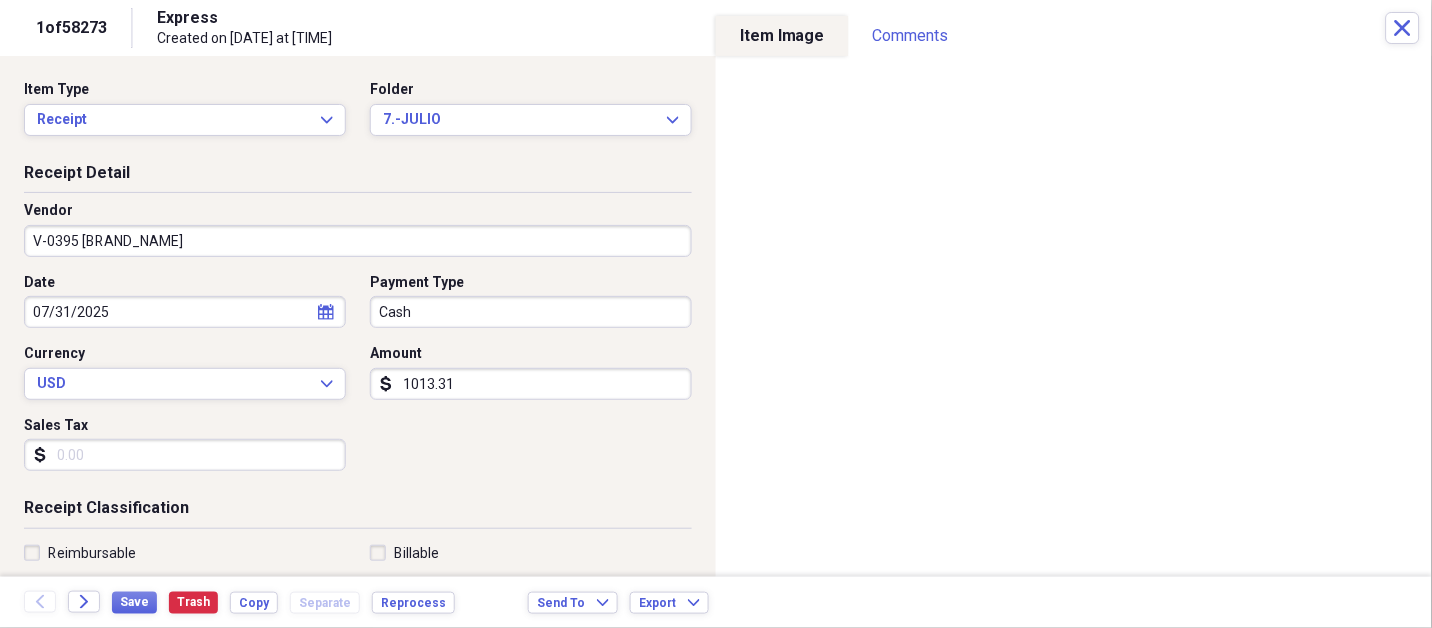 scroll, scrollTop: 307, scrollLeft: 0, axis: vertical 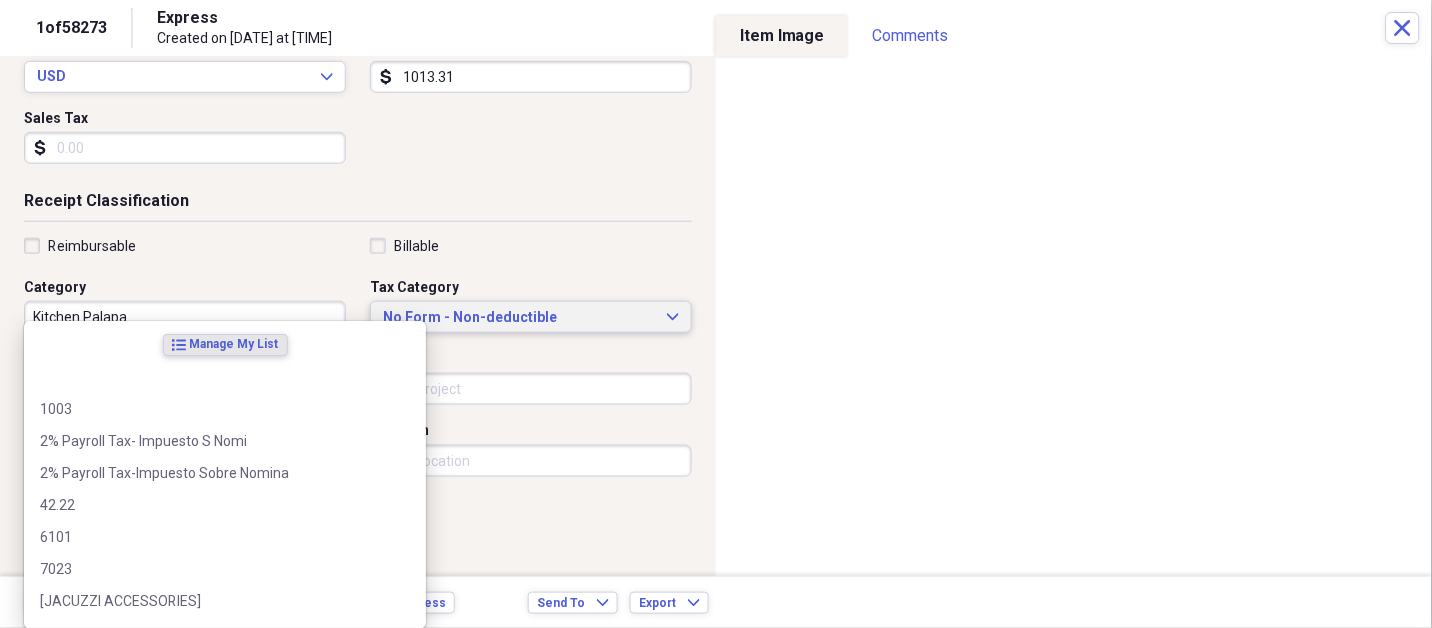 type 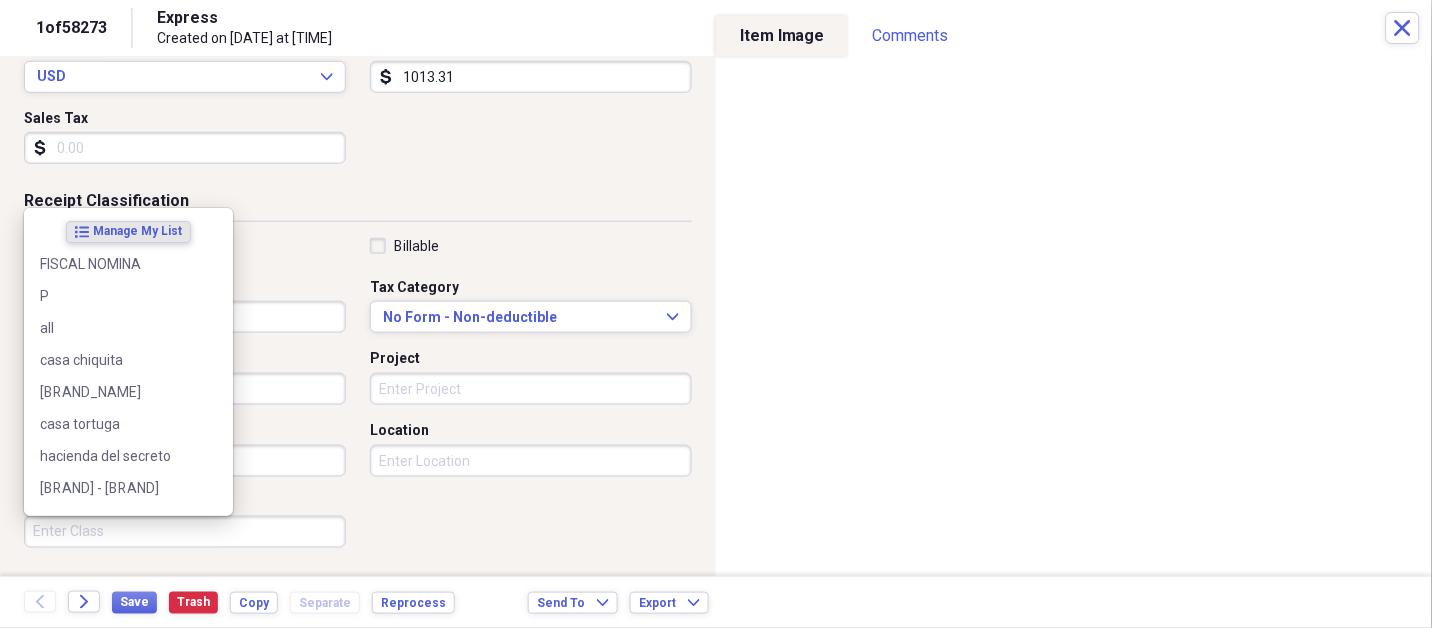 scroll, scrollTop: 497, scrollLeft: 0, axis: vertical 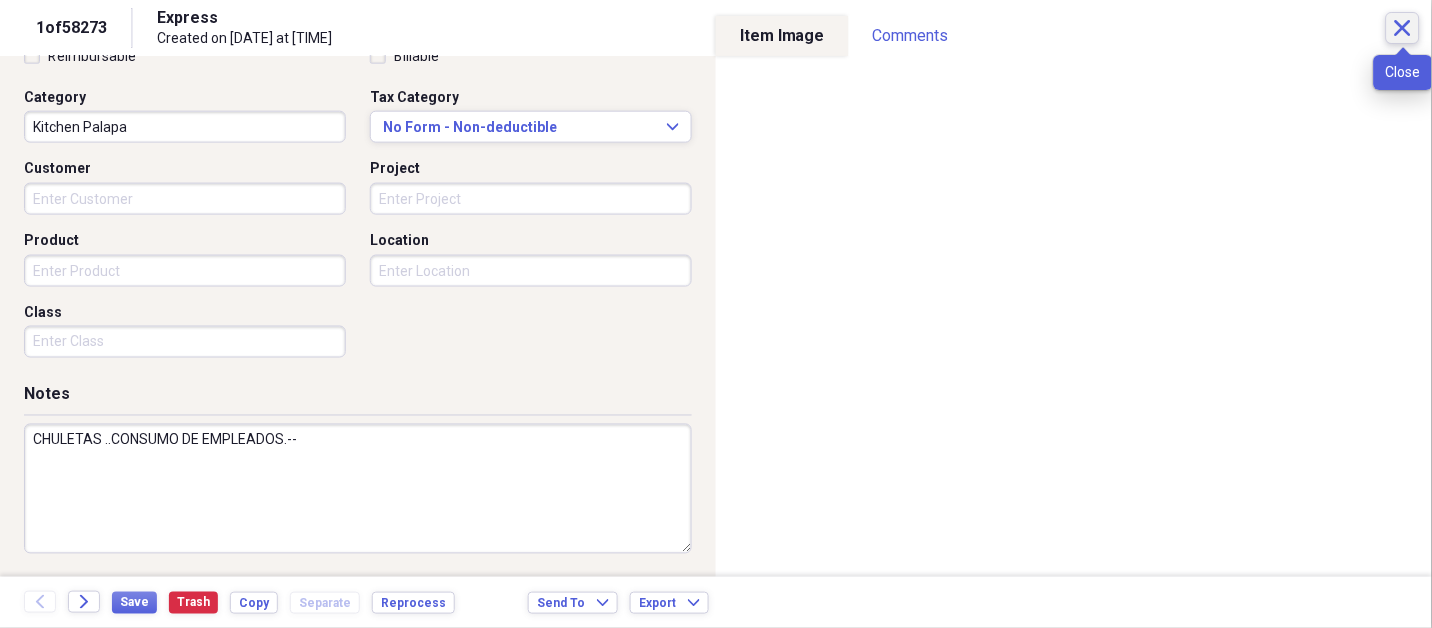 type on "CHULETAS ..CONSUMO DE EMPLEADOS.--" 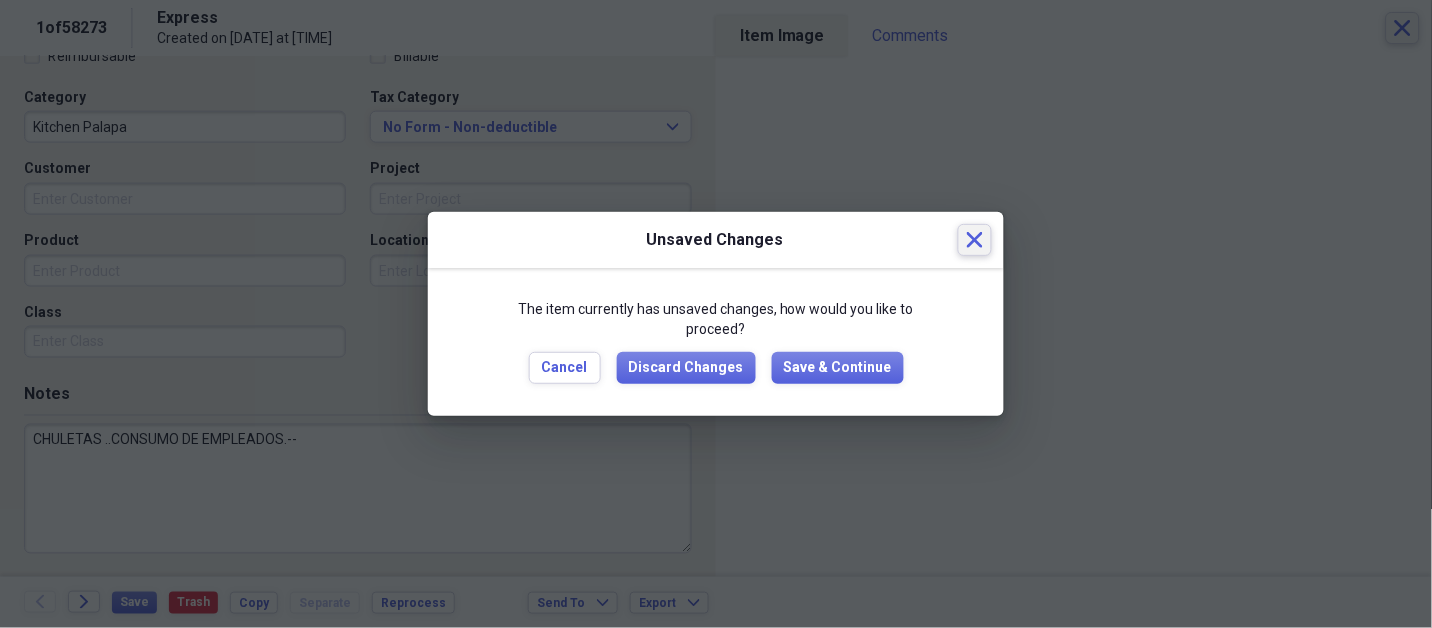 type 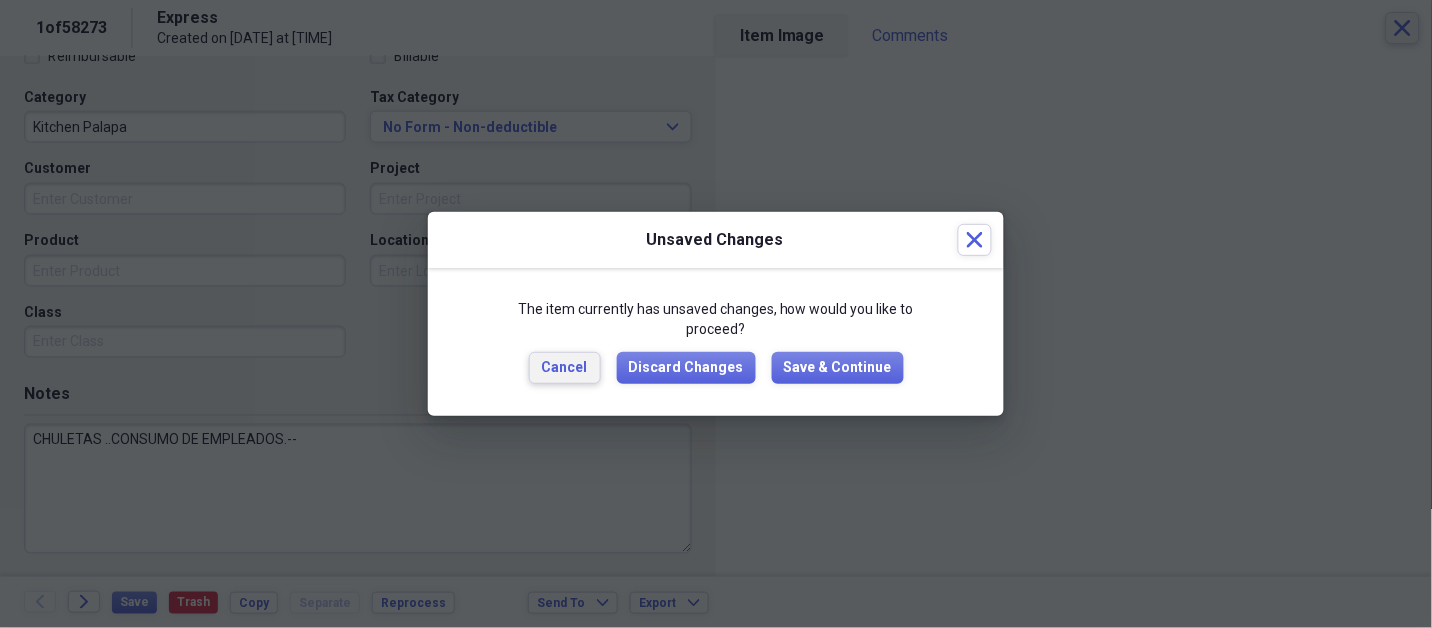 type 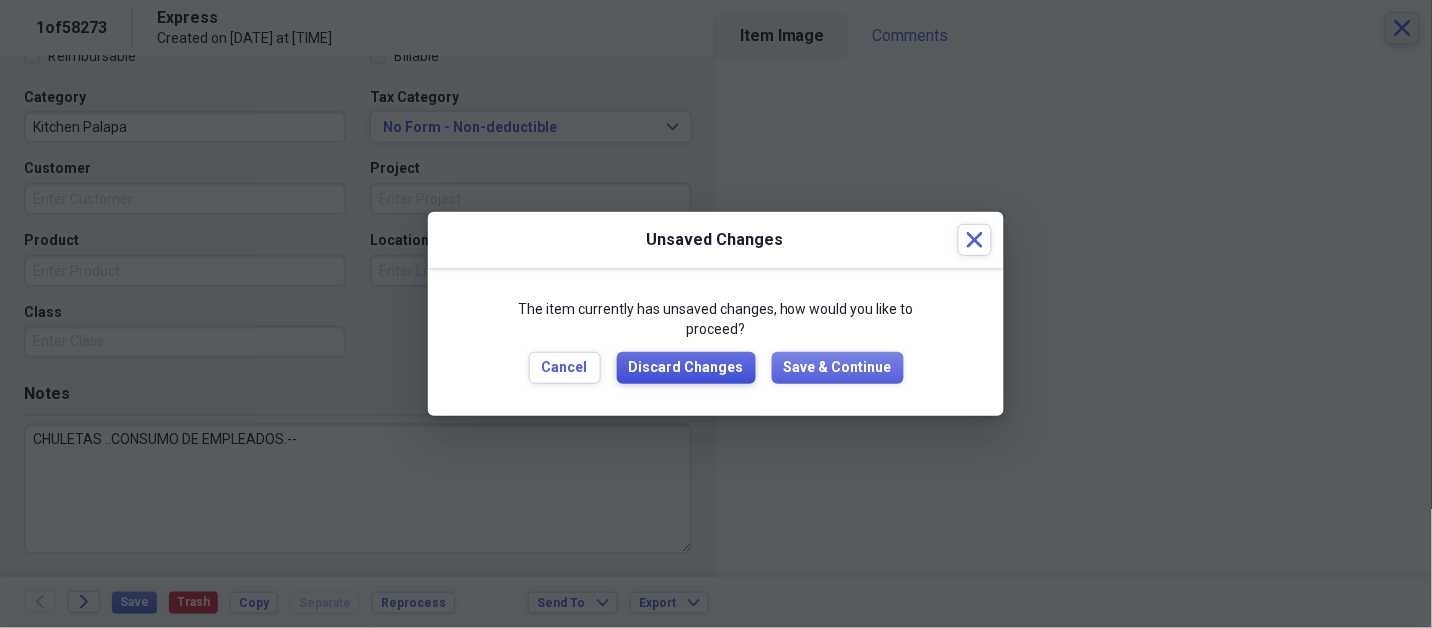 type 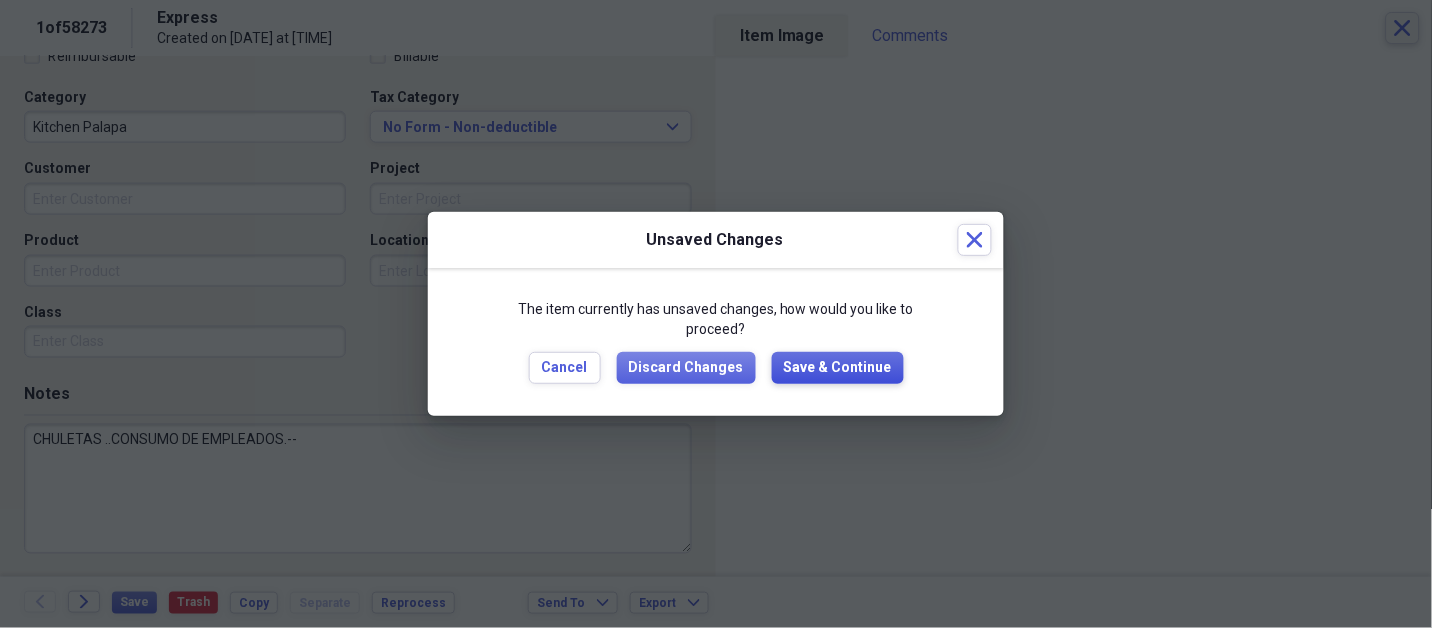 type 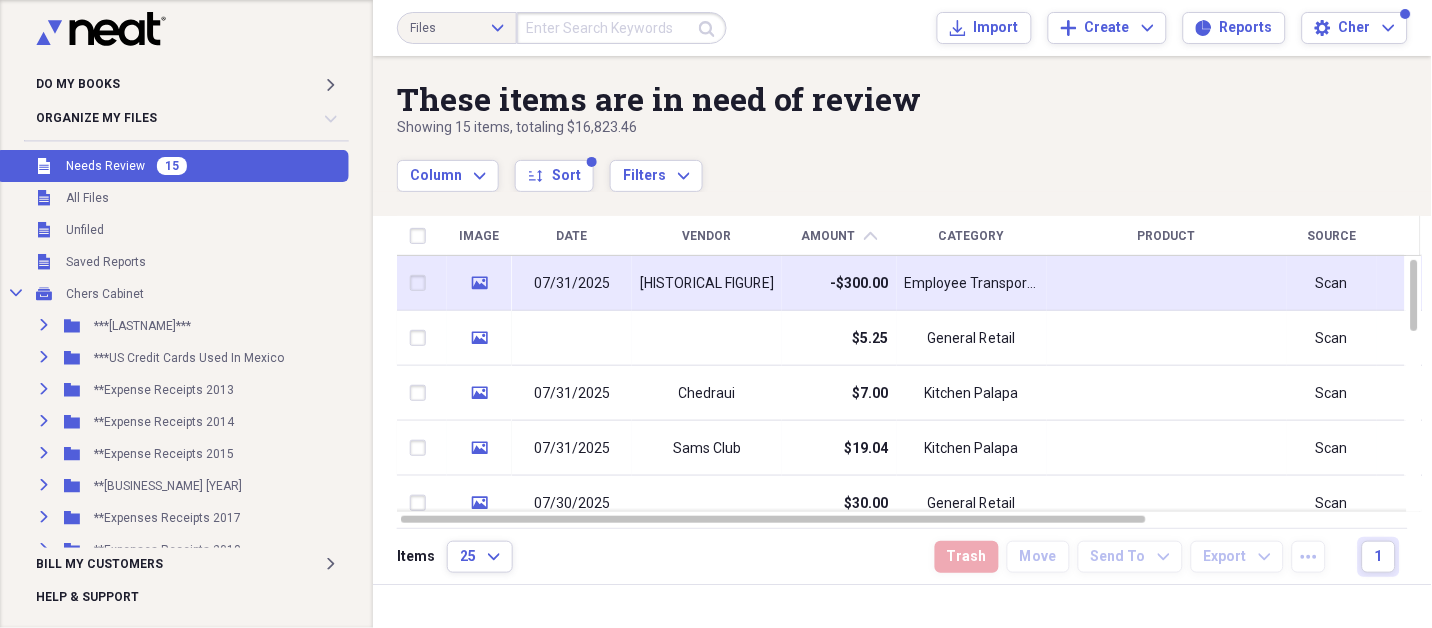 click on "-$300.00" at bounding box center (860, 284) 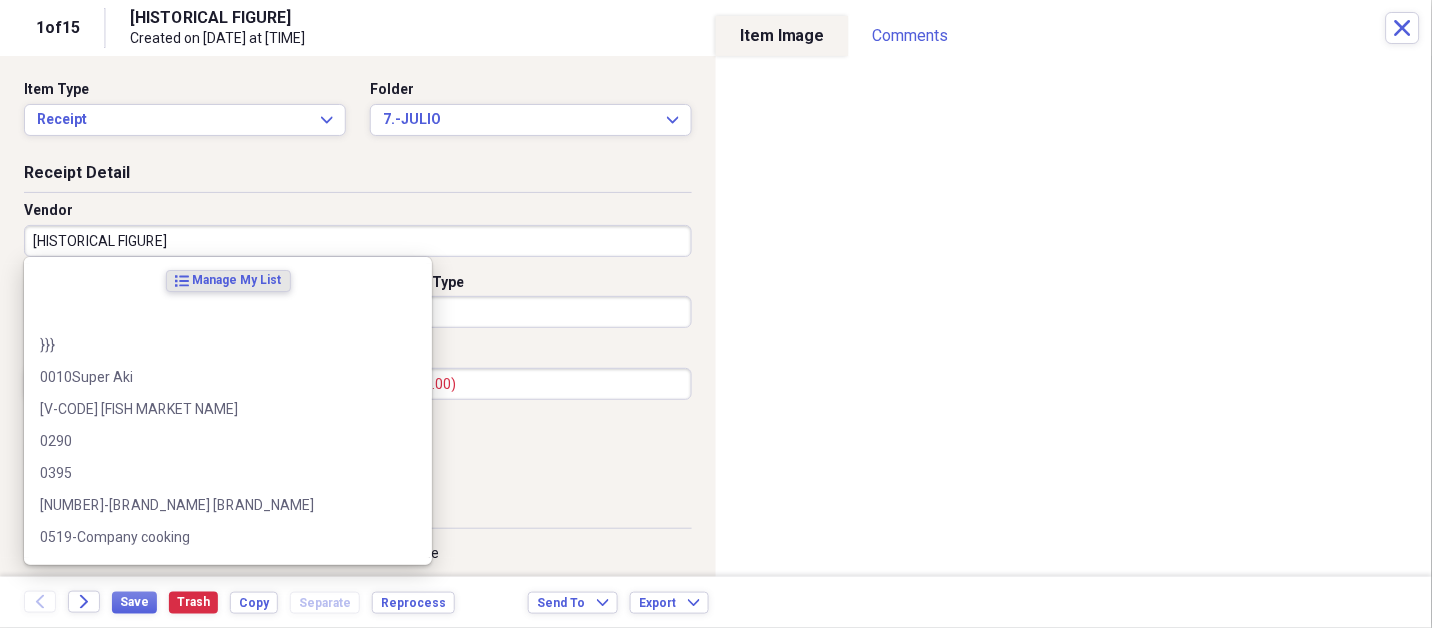 click on "[HISTORICAL FIGURE]" at bounding box center [358, 241] 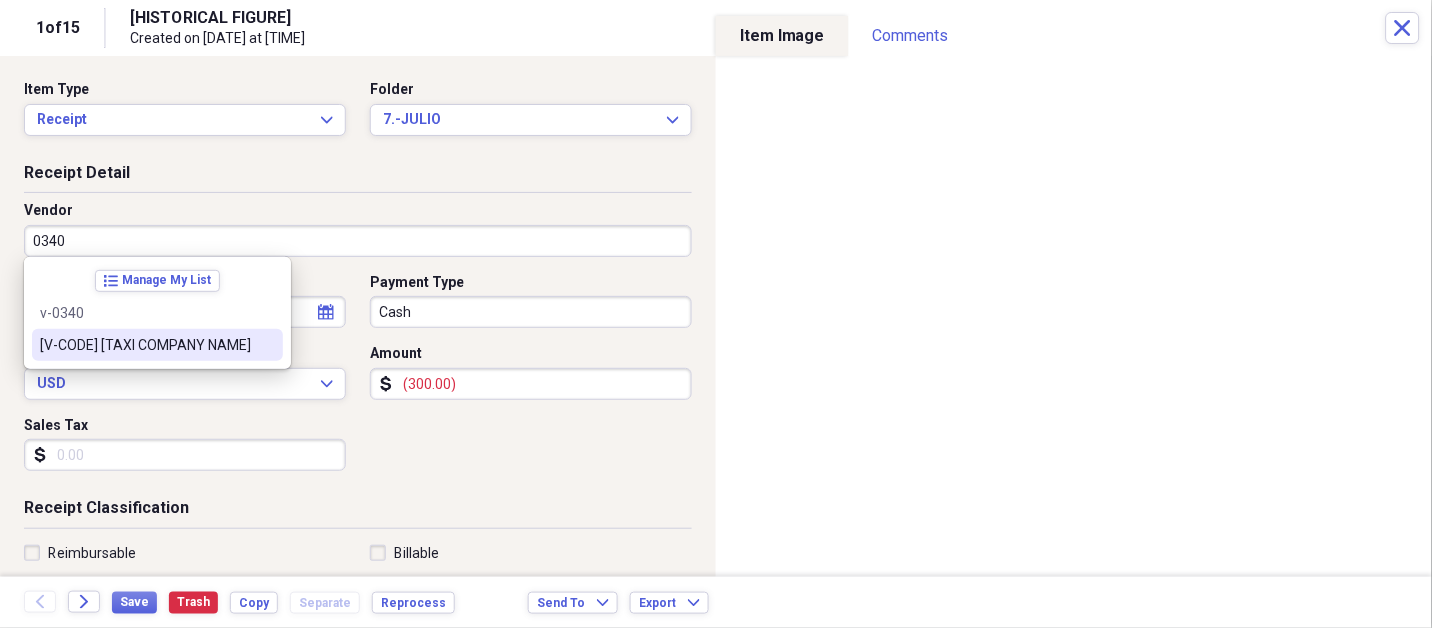 type on "[V-CODE] [TAXI COMPANY NAME]" 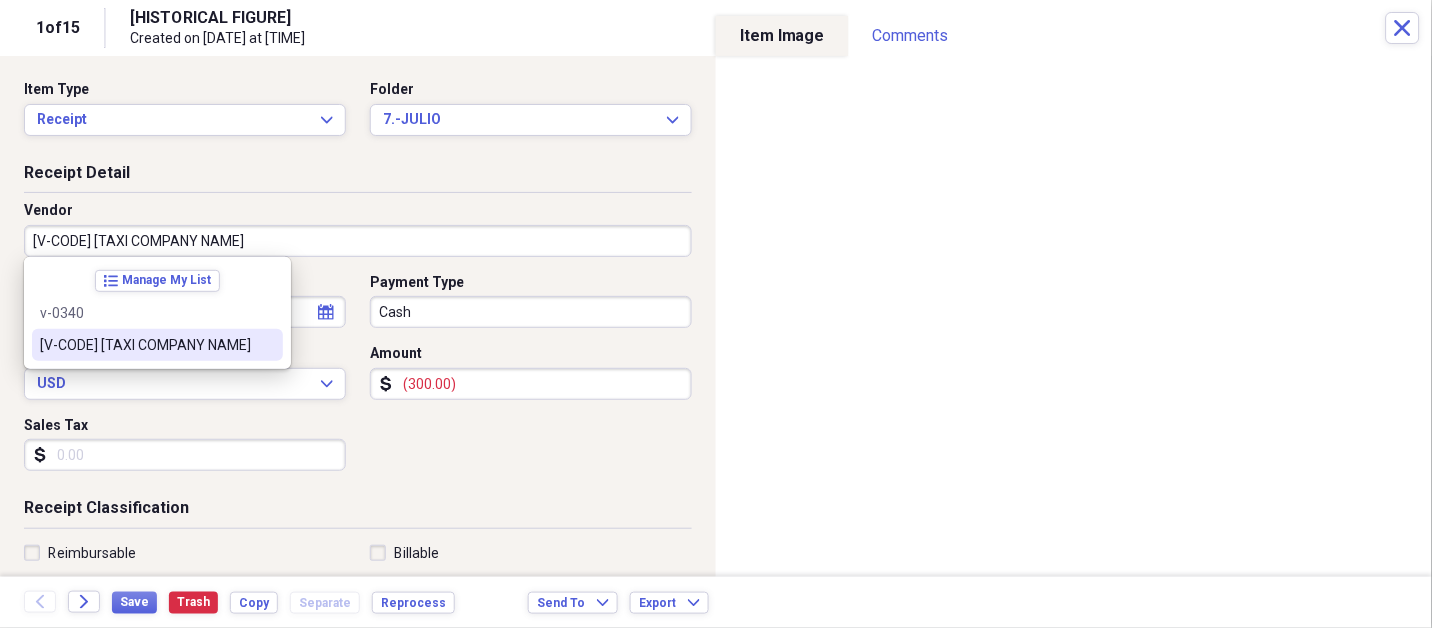 select on "6" 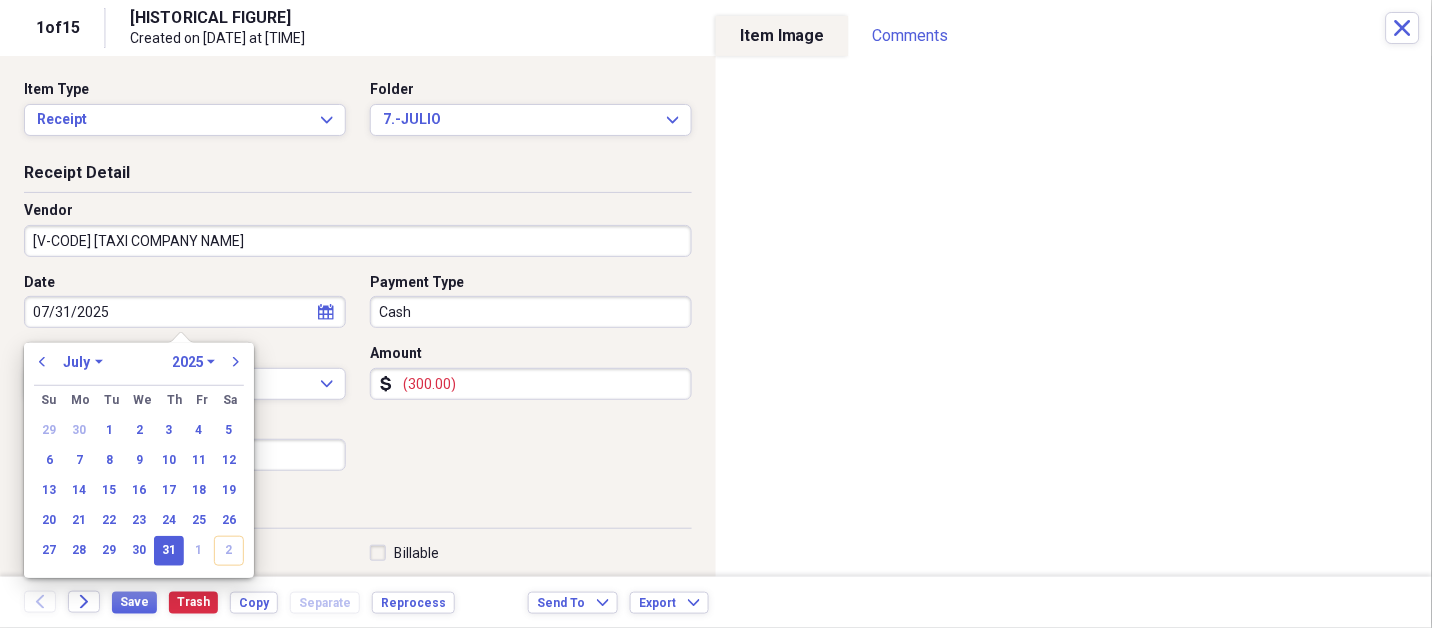 type 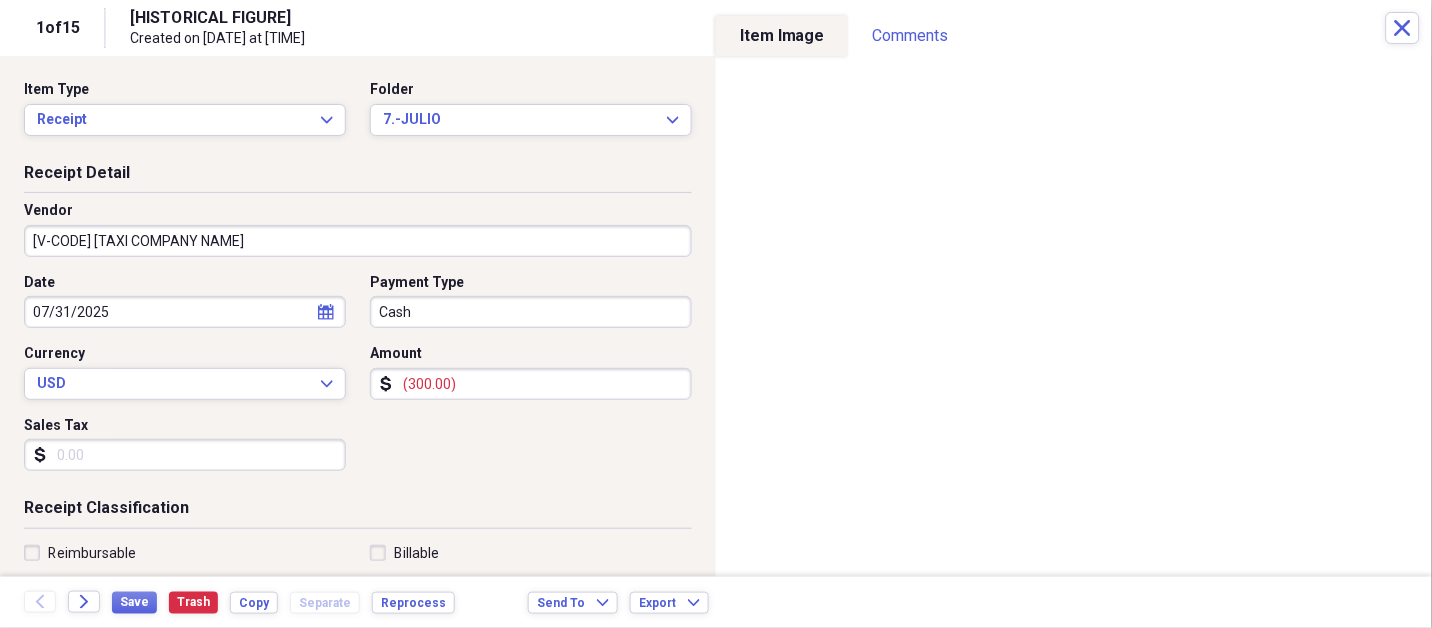type 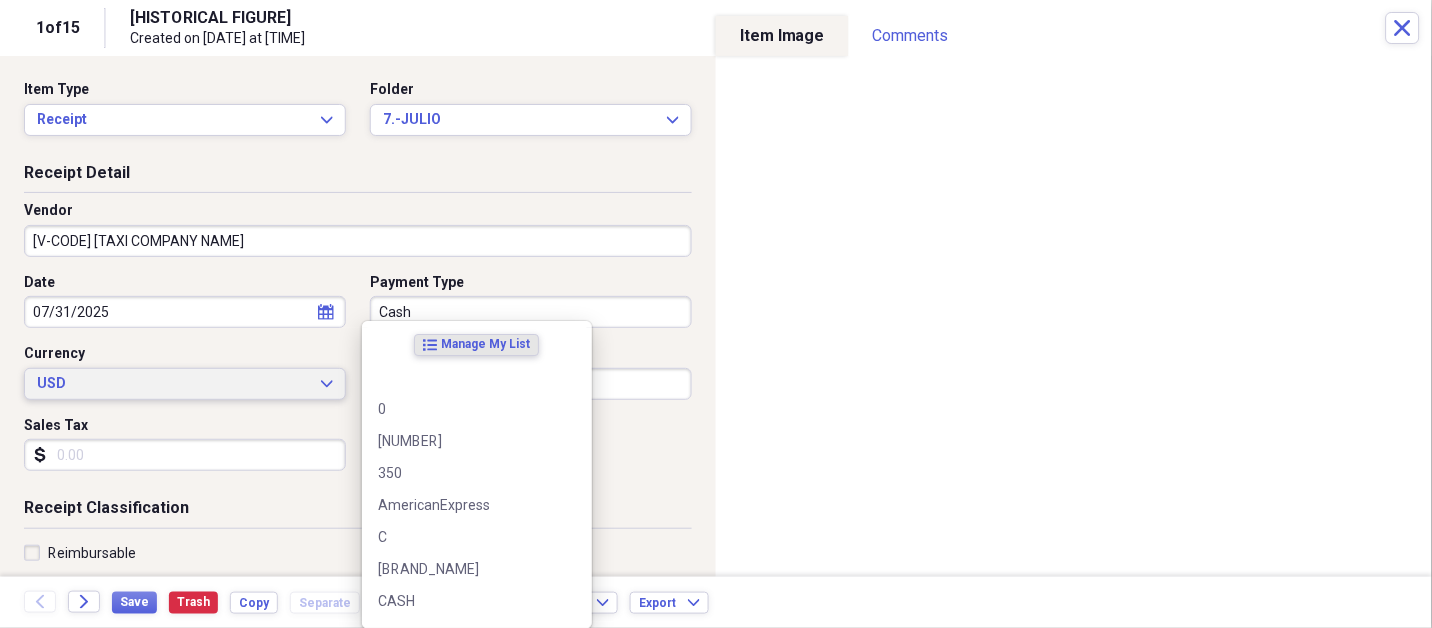 type 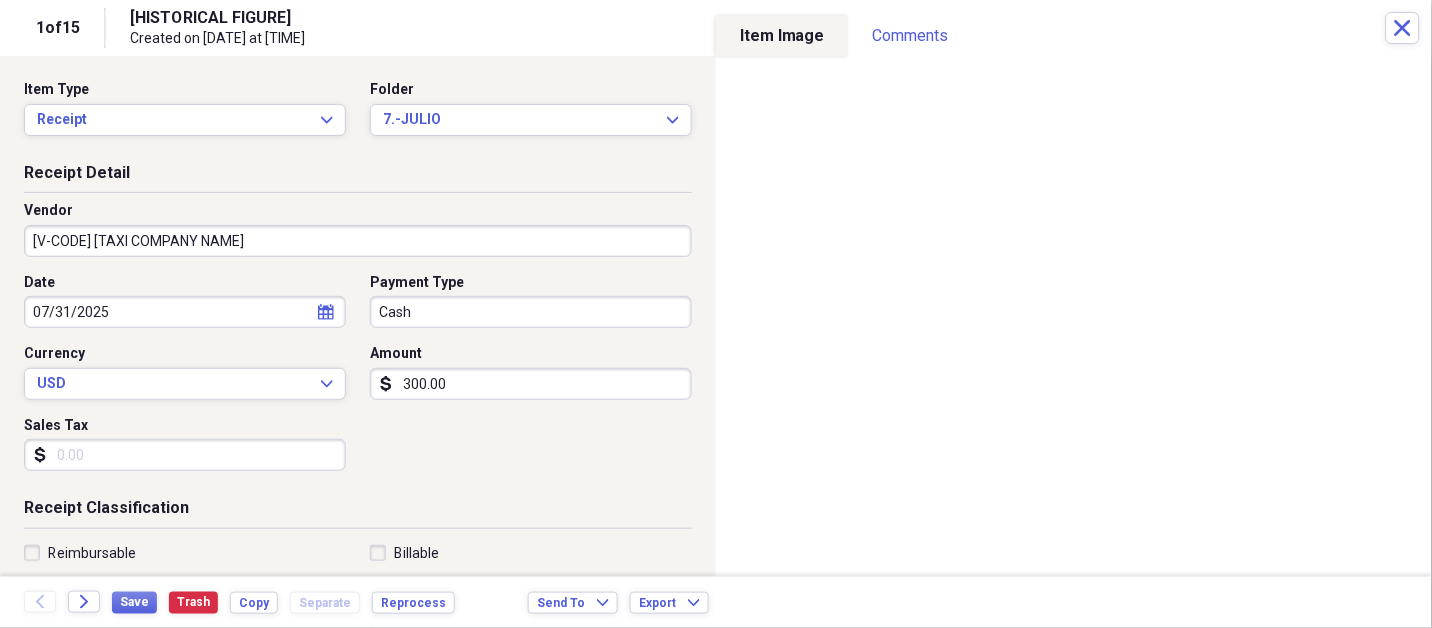 type on "300.00" 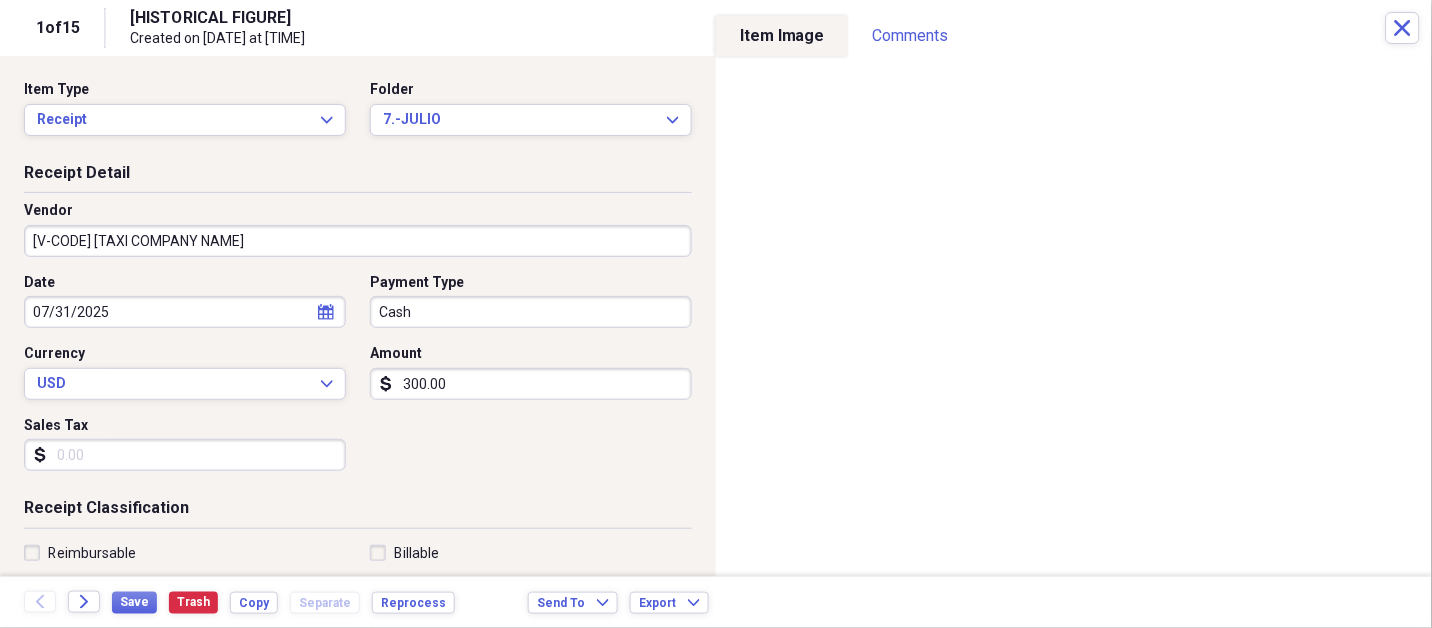 scroll, scrollTop: 307, scrollLeft: 0, axis: vertical 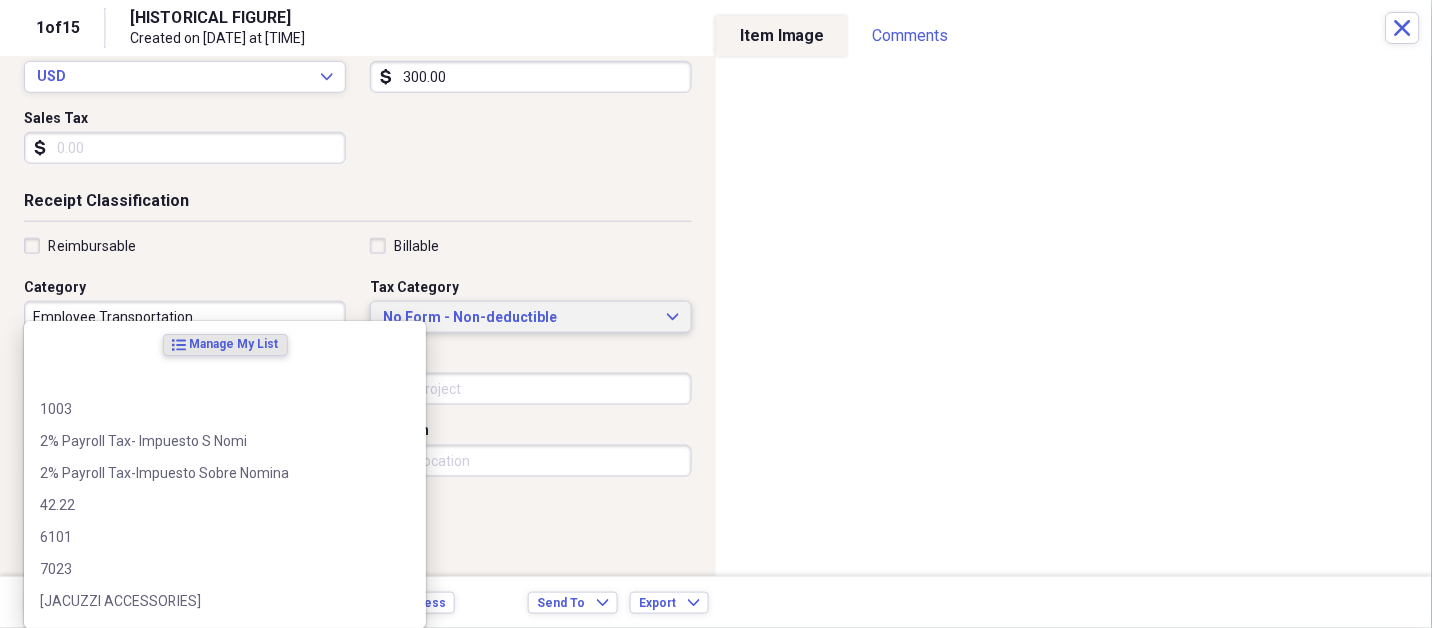 type 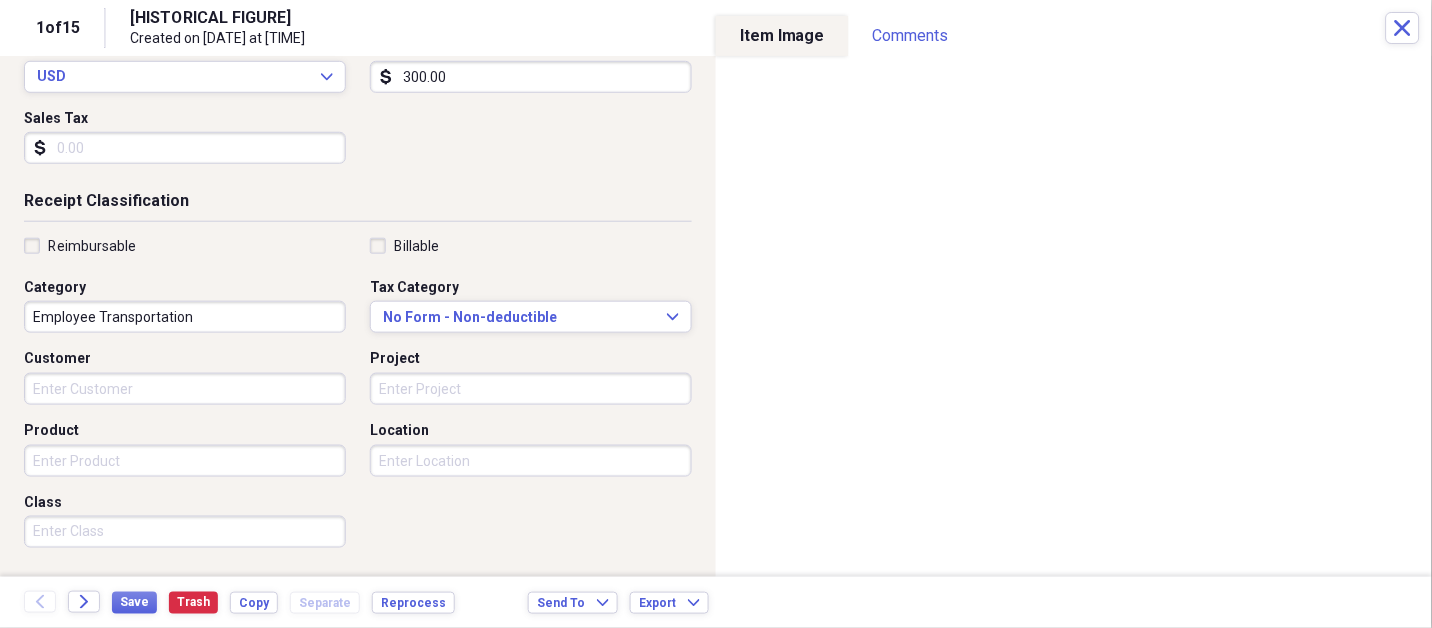 scroll, scrollTop: 497, scrollLeft: 0, axis: vertical 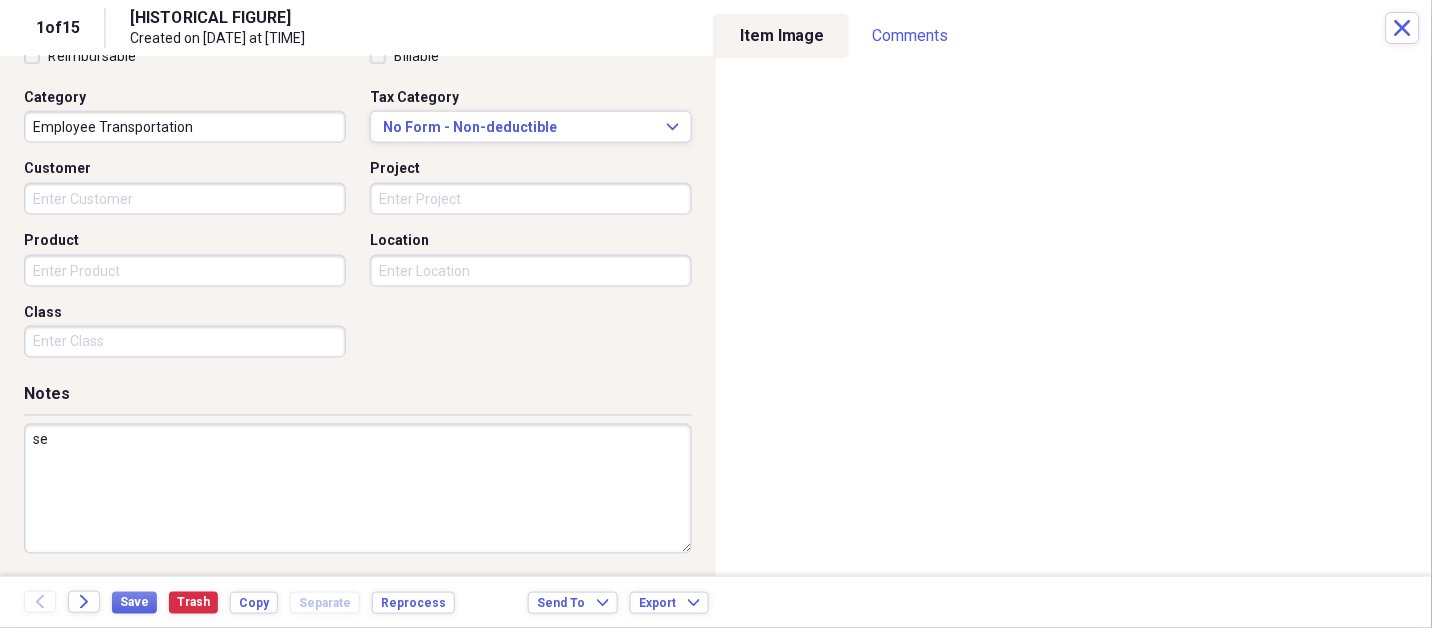 type on "s" 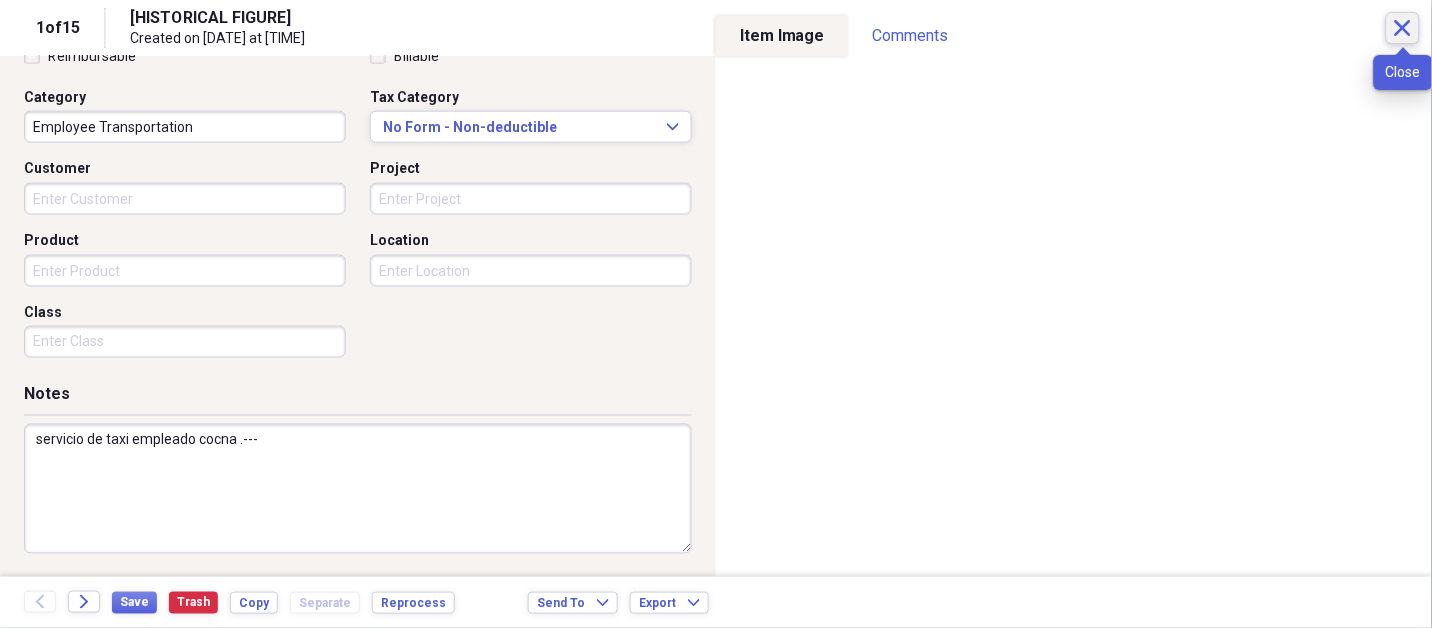 type on "servicio de taxi empleado cocna .---" 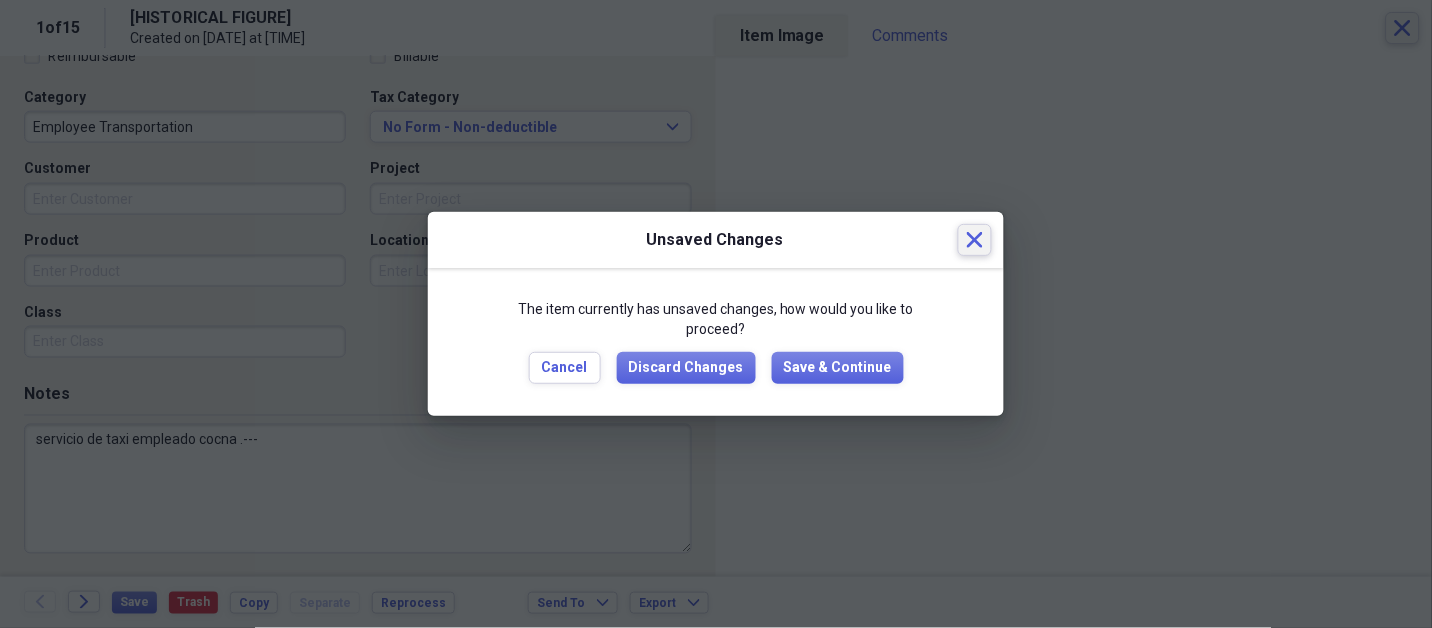 type 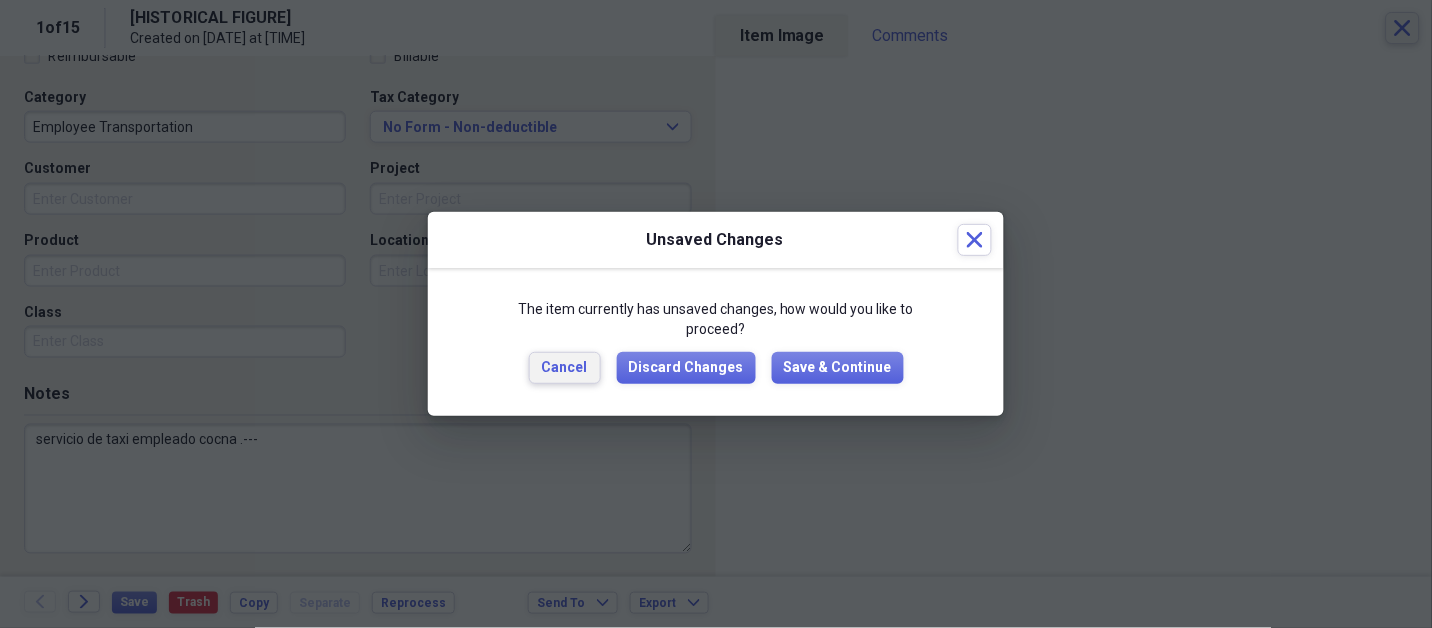 type 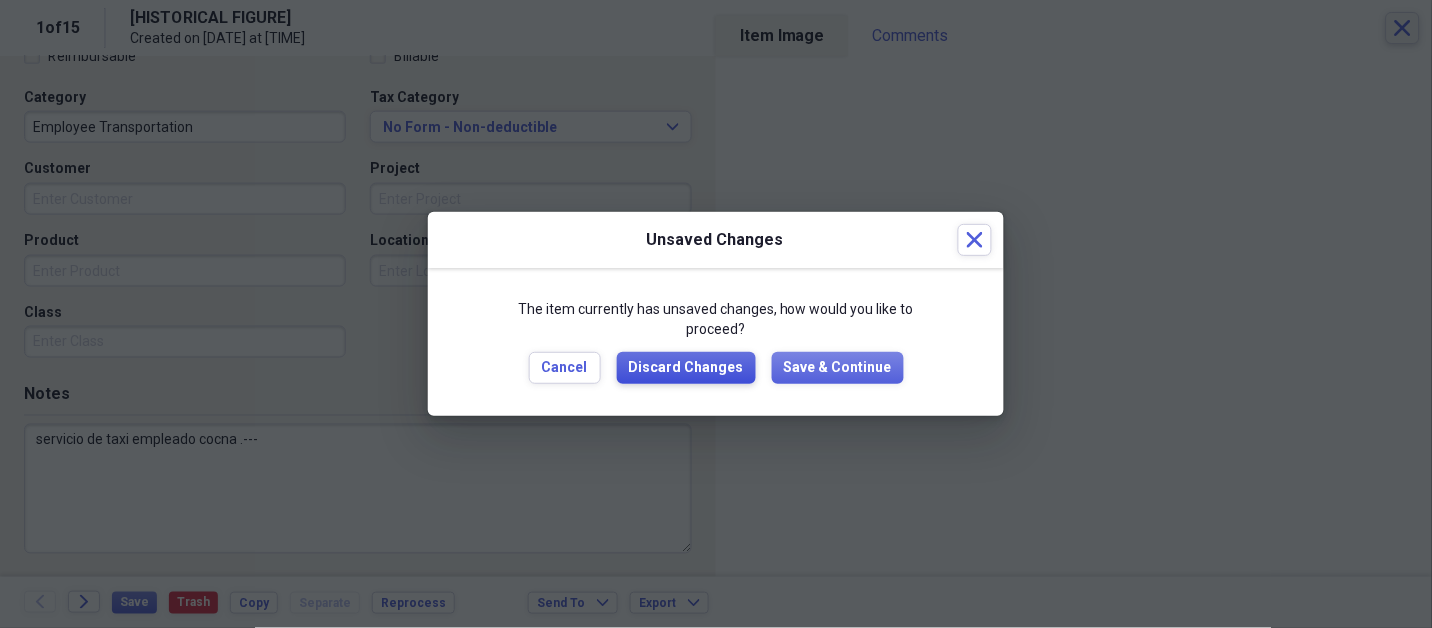 type 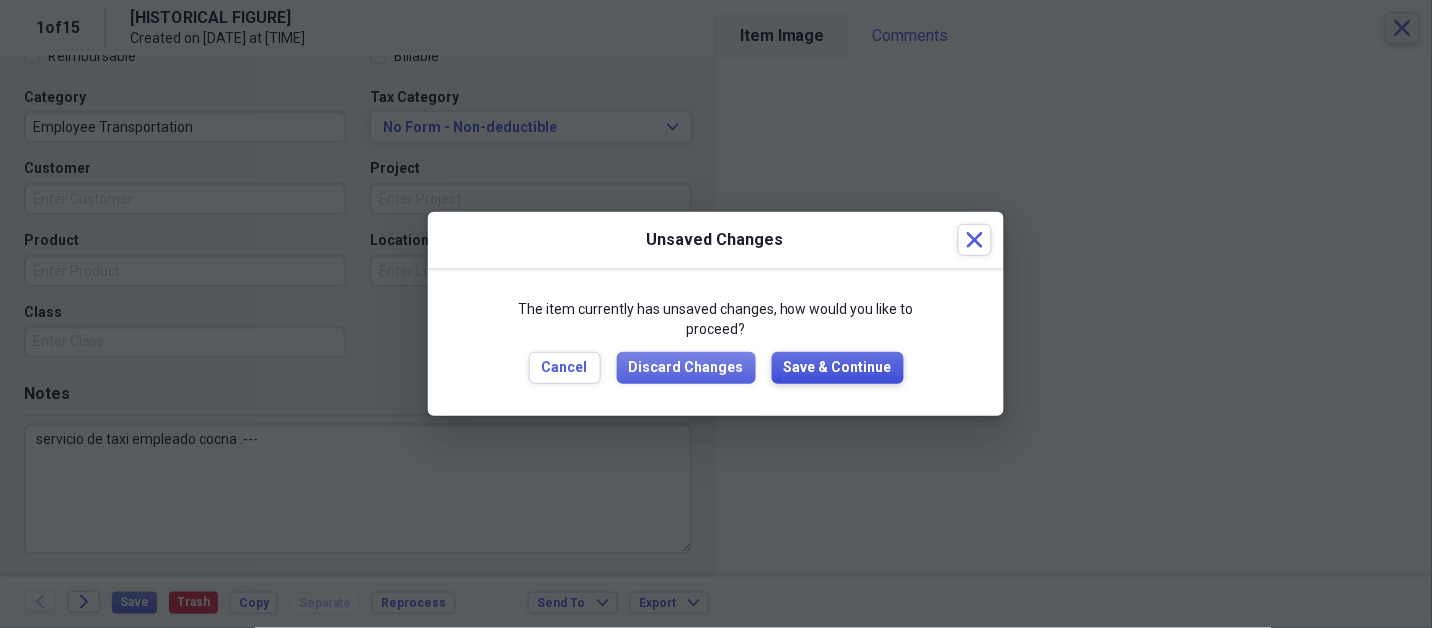type 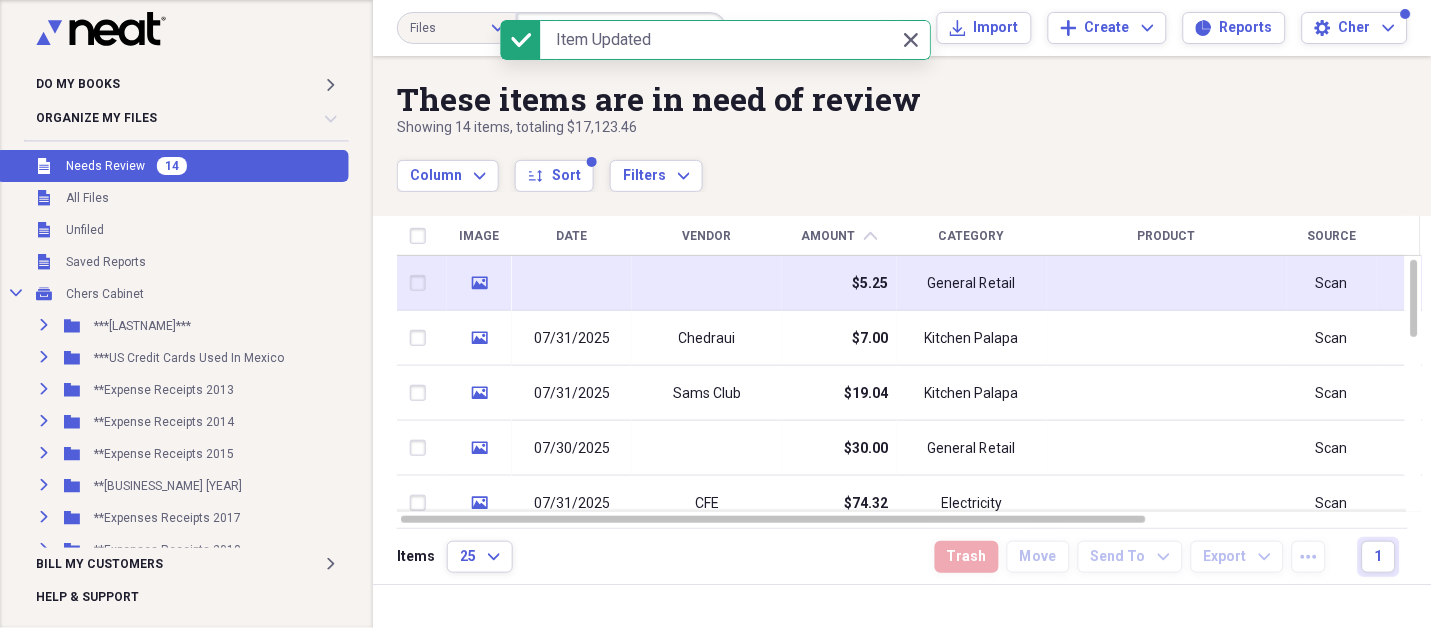 click on "General Retail" at bounding box center [972, 284] 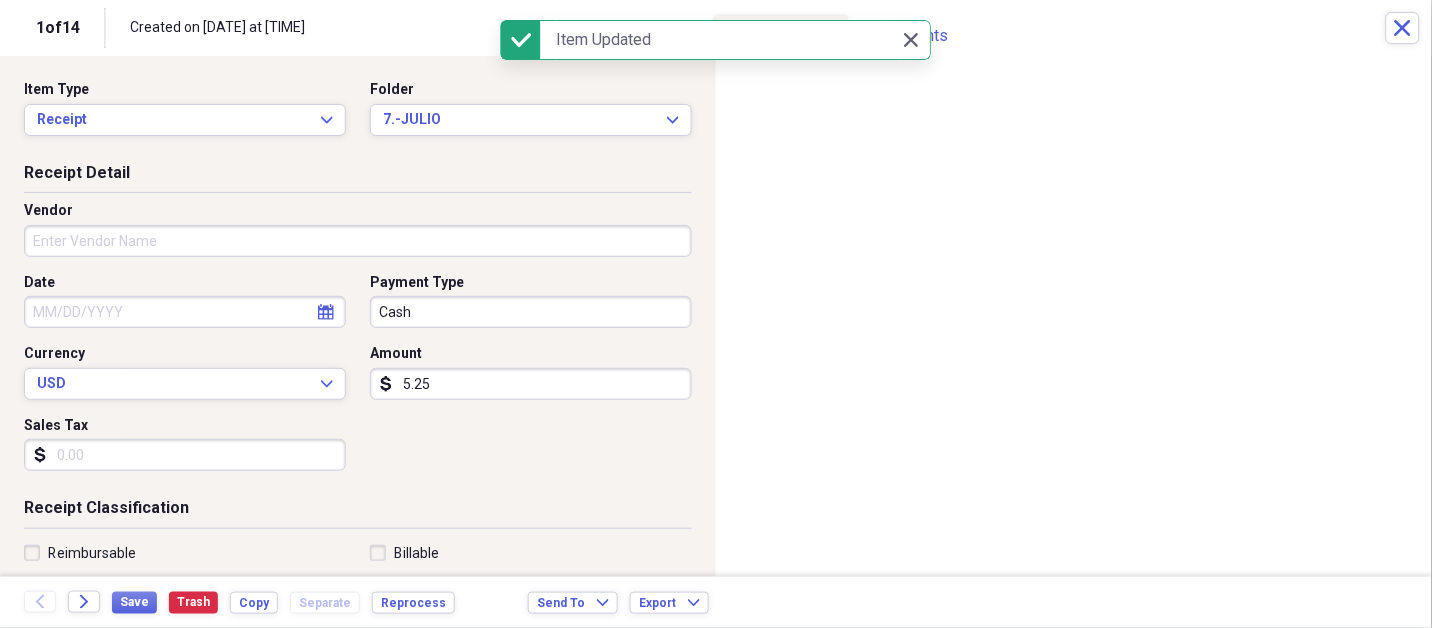 click on "Vendor" at bounding box center (358, 241) 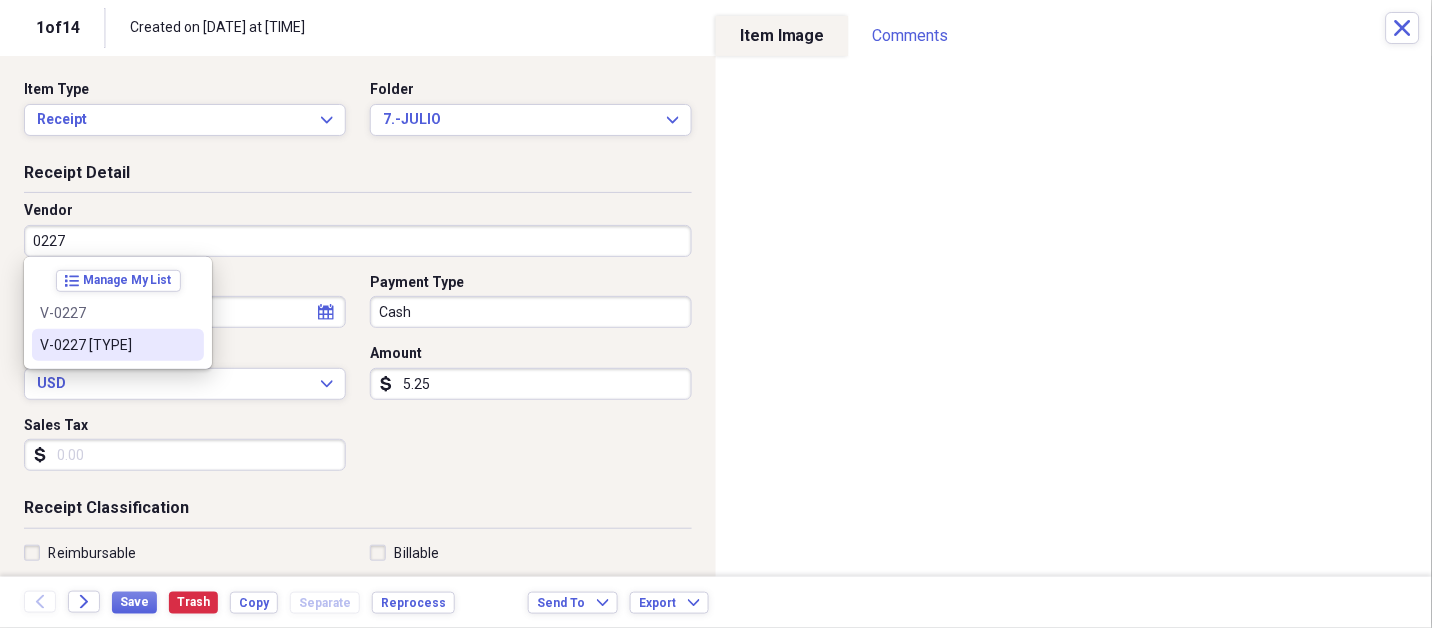 type on "V-0227 [TYPE]" 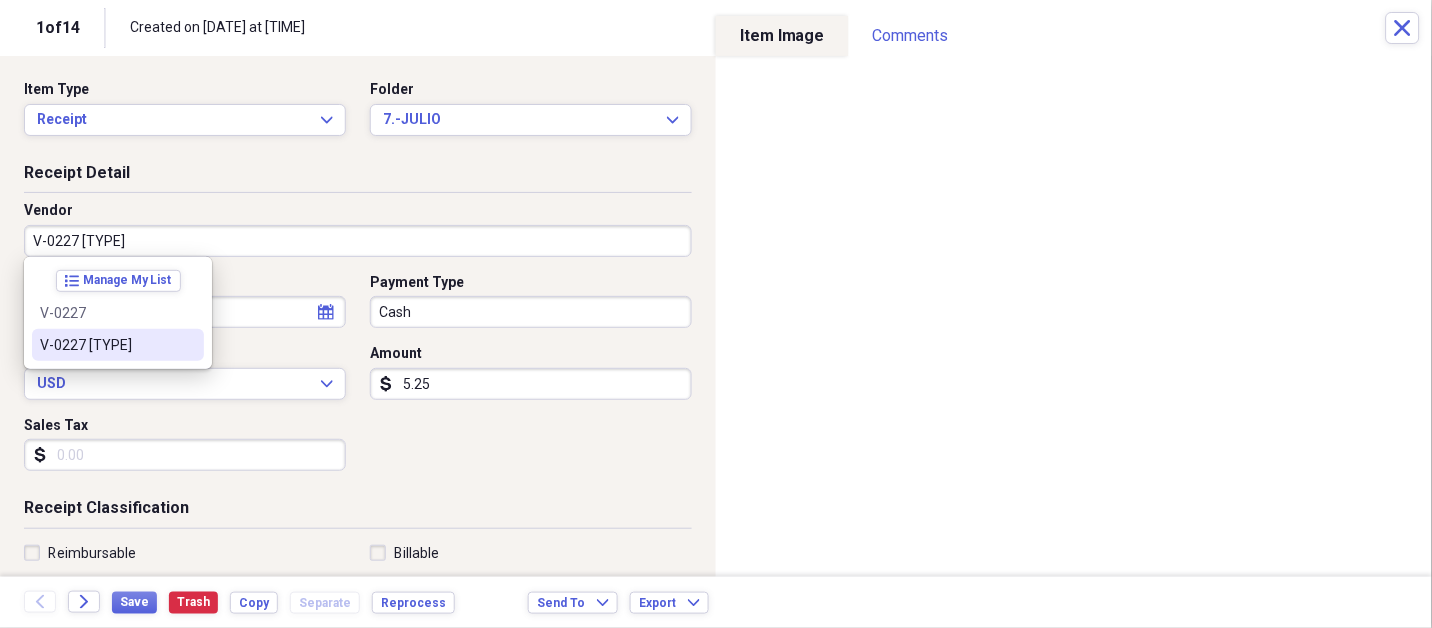select on "7" 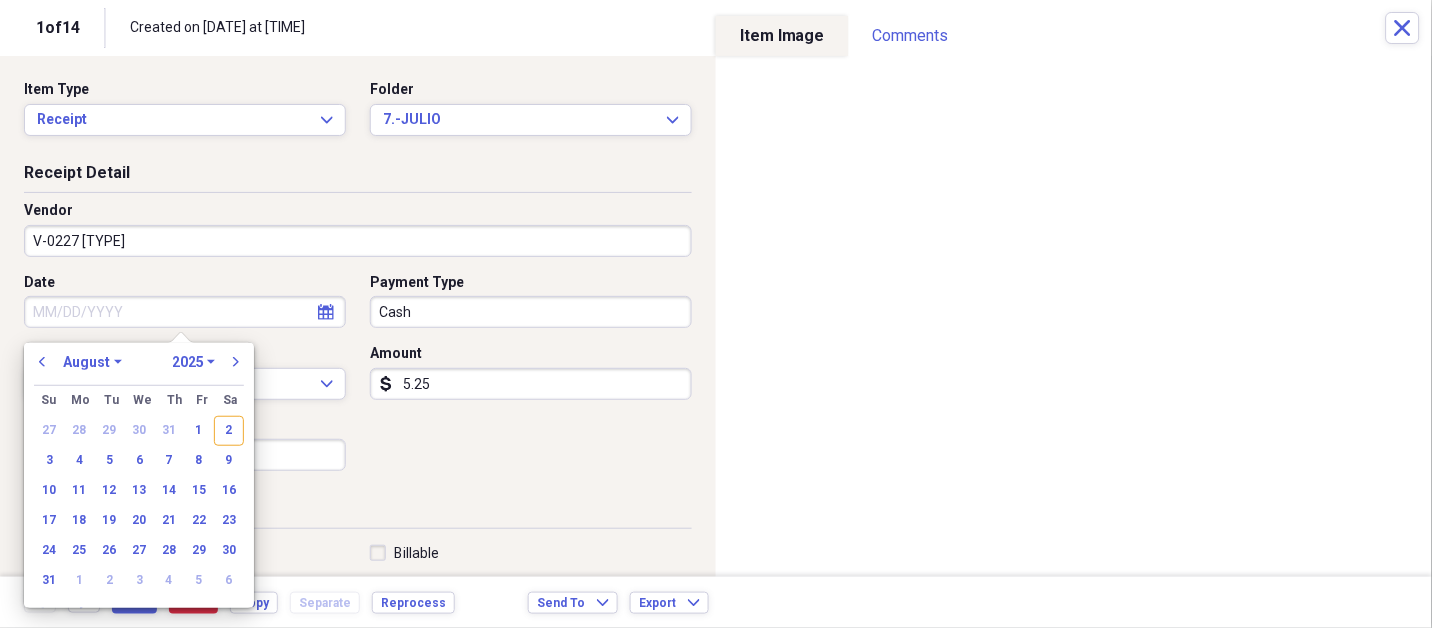 type on "Entertainment" 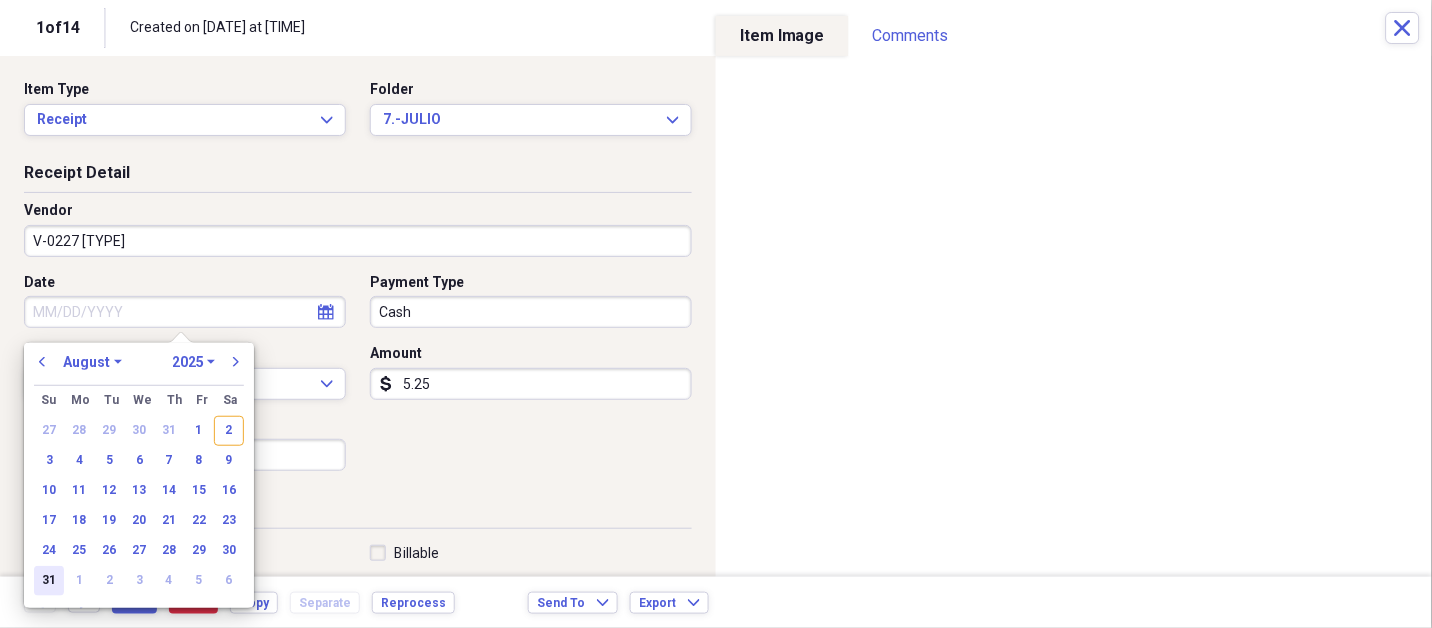 click on "31" at bounding box center [49, 581] 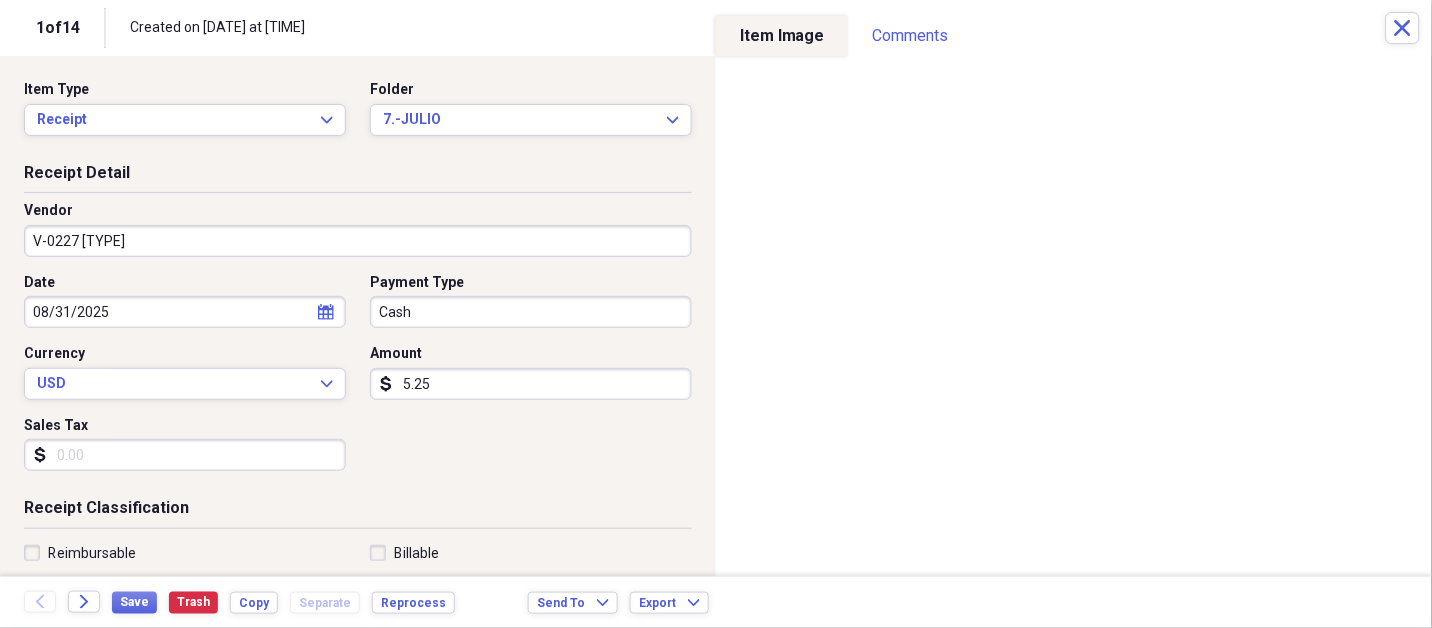 click on "calendar" 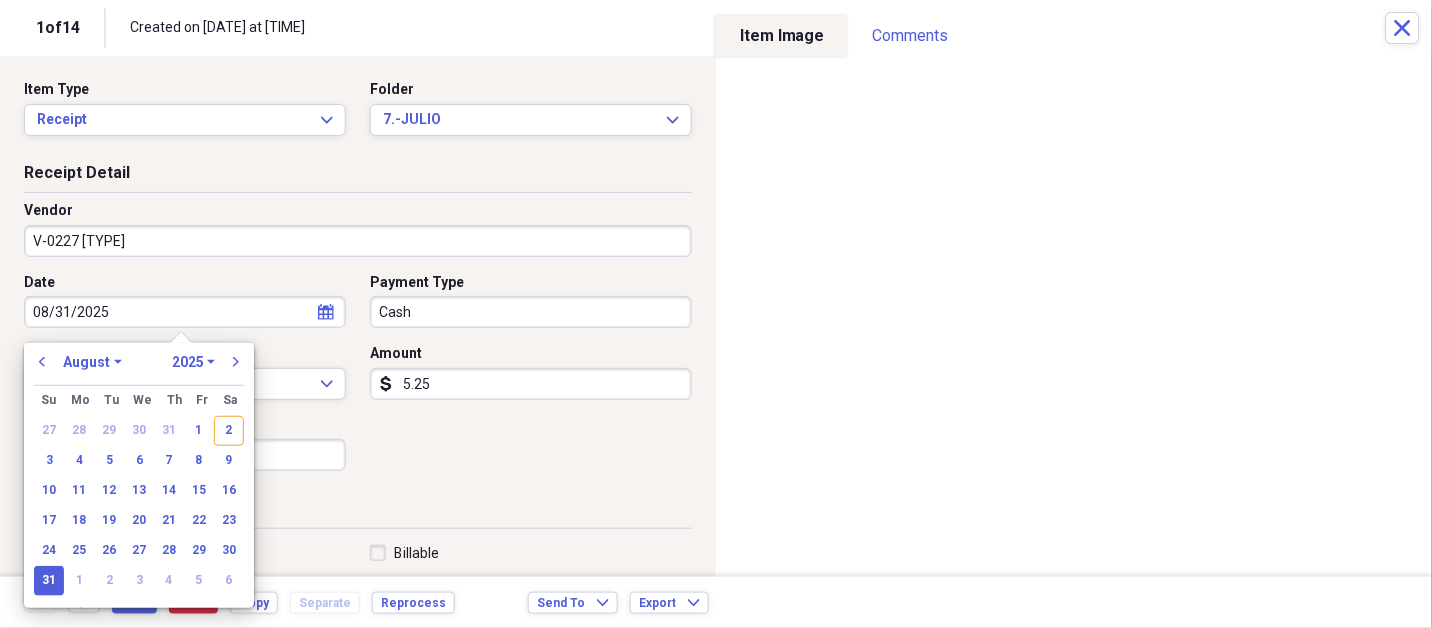 click on "January February March April May June July August September October November December" at bounding box center [92, 362] 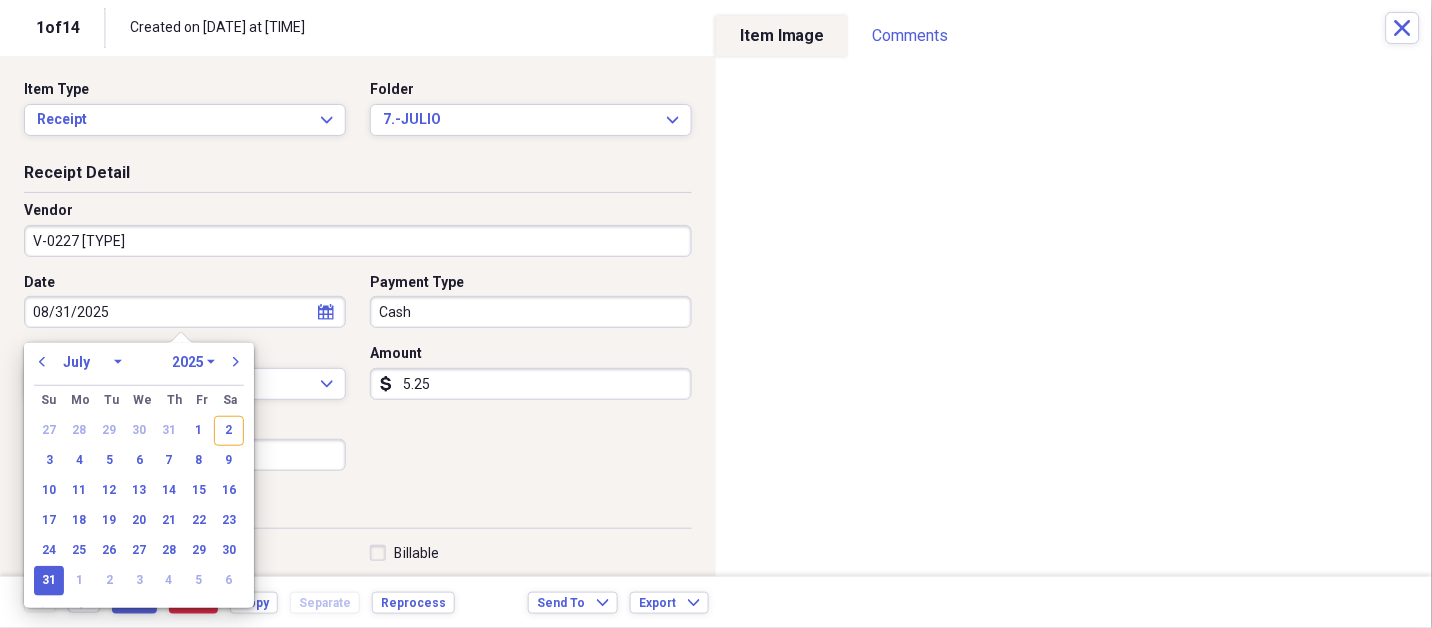 click on "January February March April May June July August September October November December" at bounding box center [92, 362] 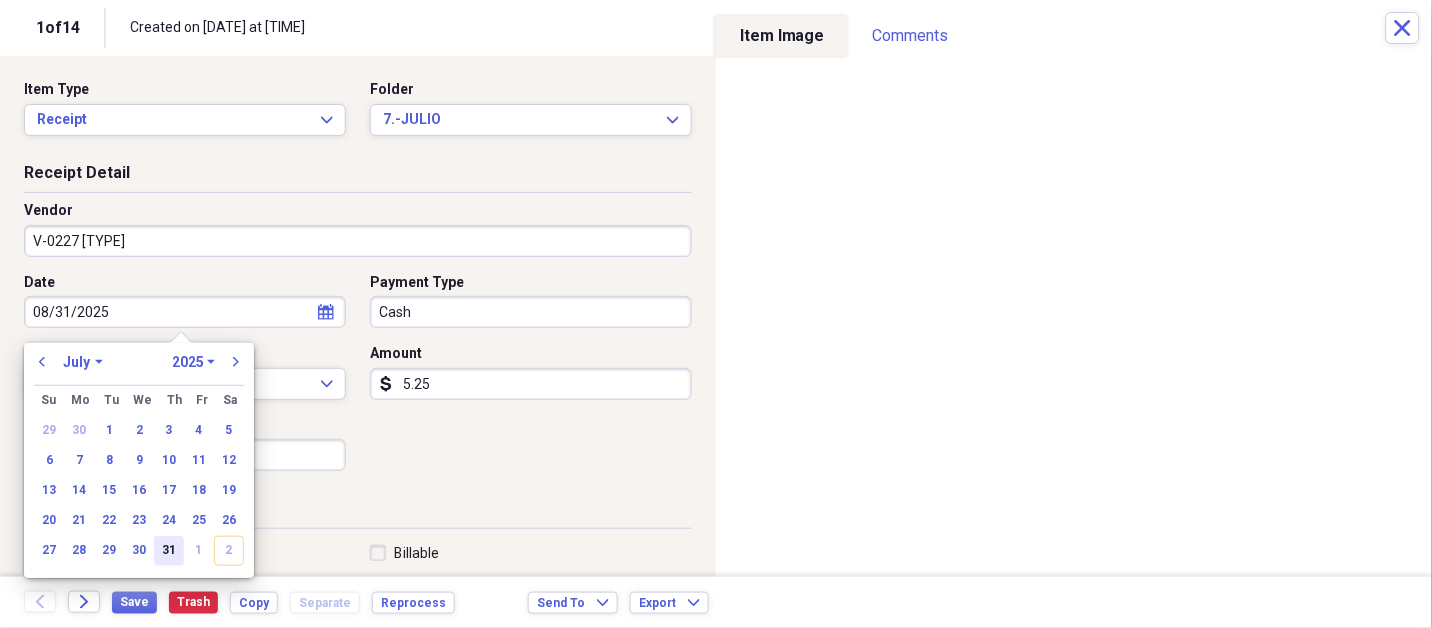 click on "31" at bounding box center [169, 551] 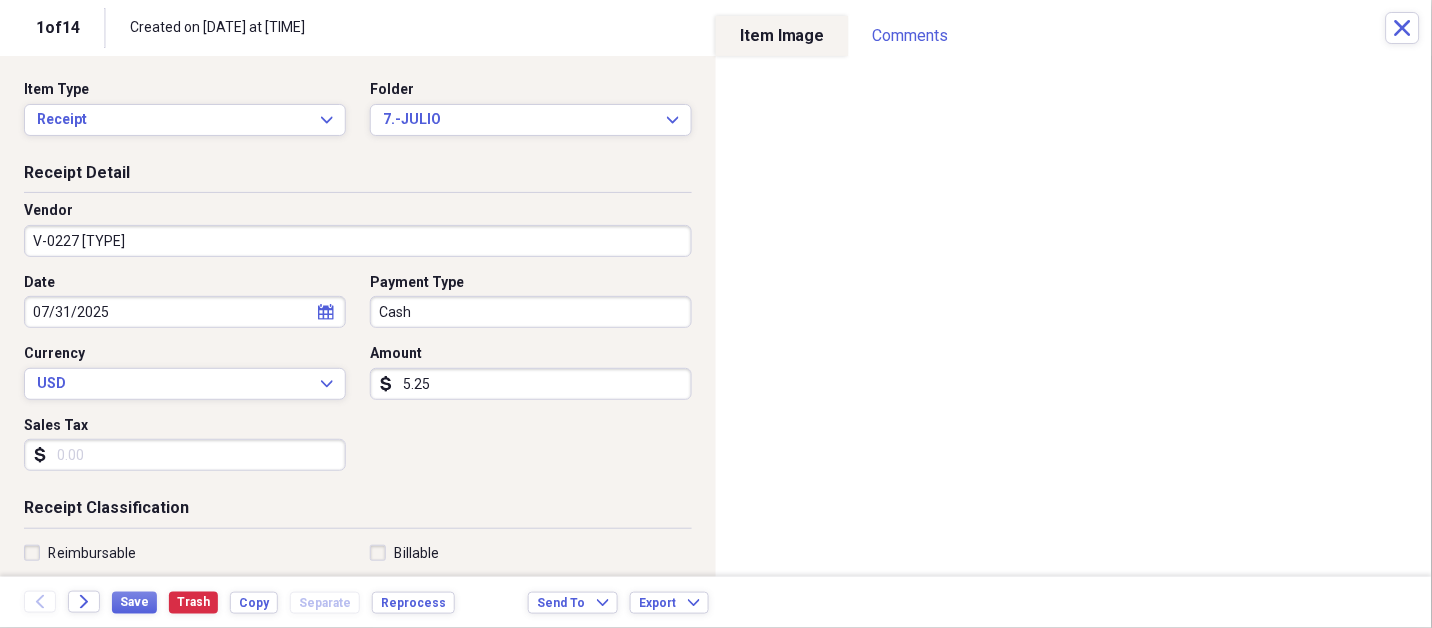 type 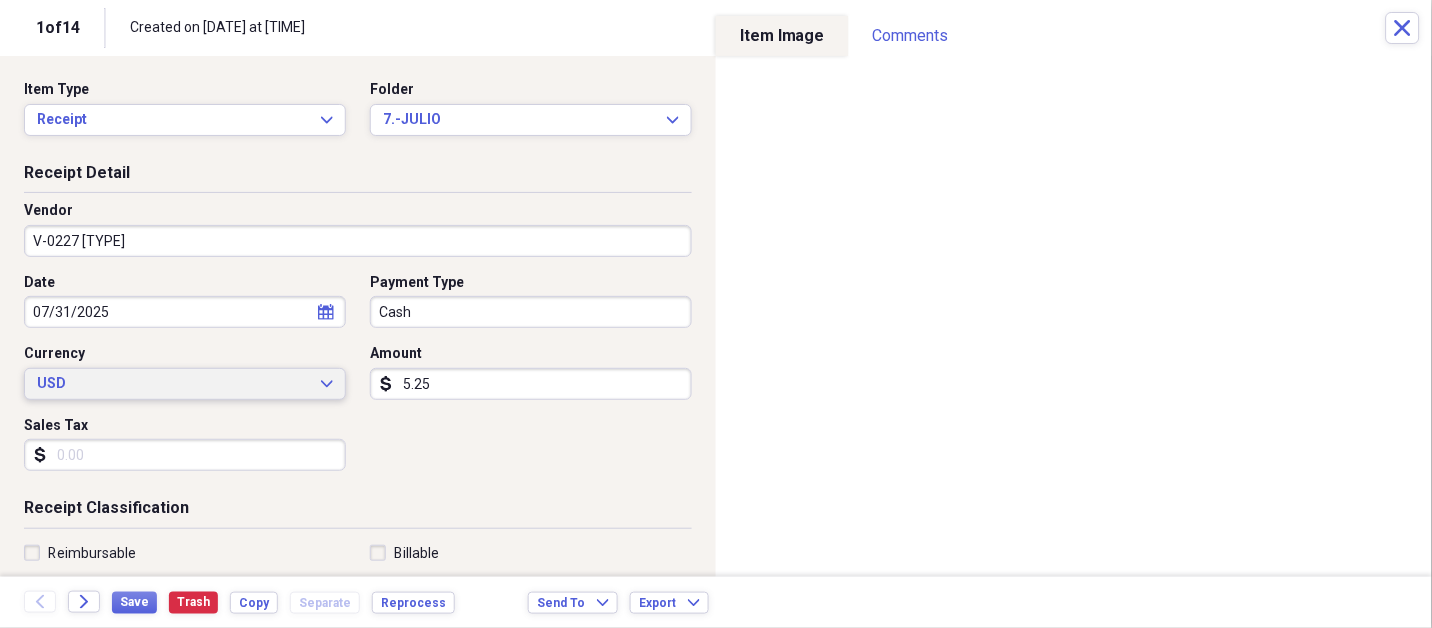 type 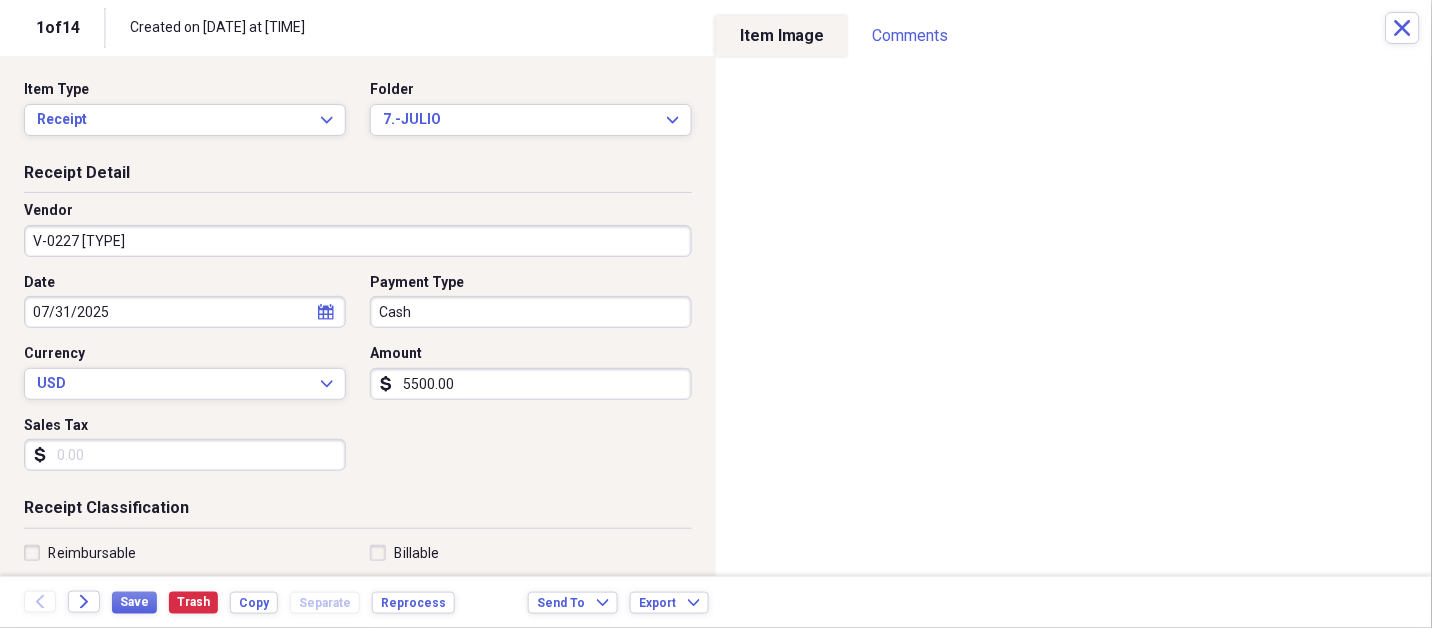 type on "5500.00" 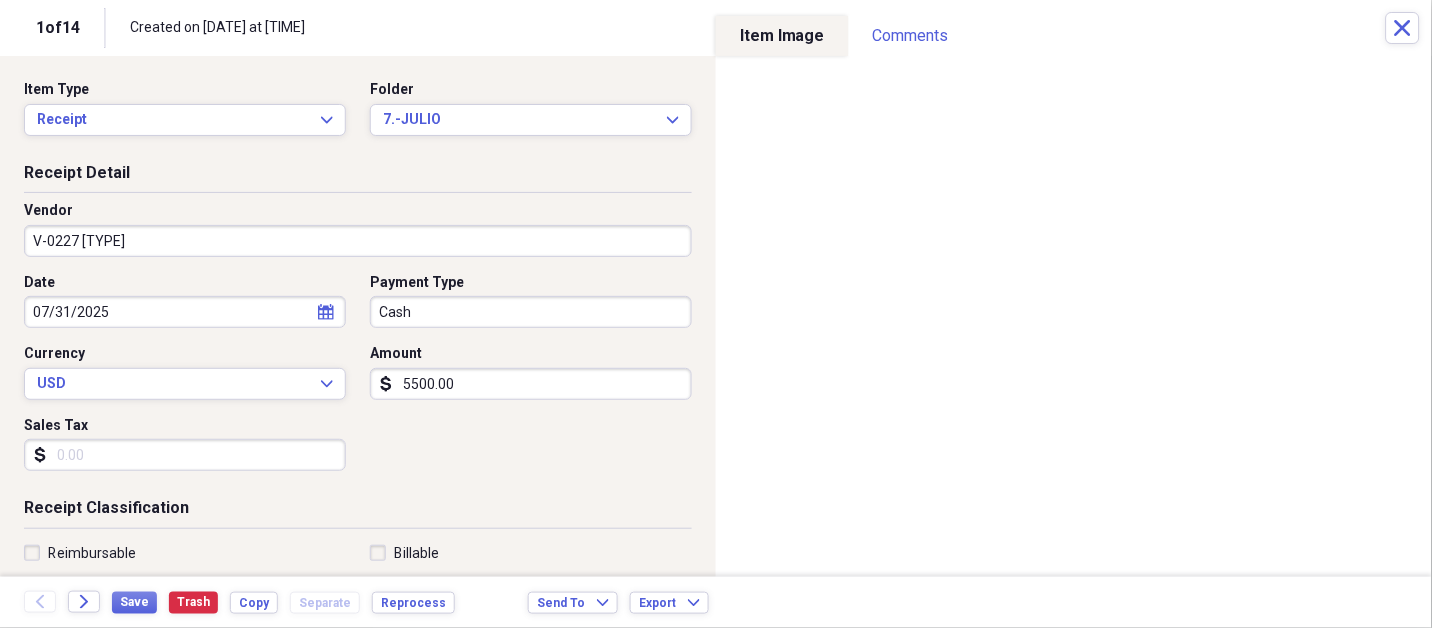 scroll, scrollTop: 307, scrollLeft: 0, axis: vertical 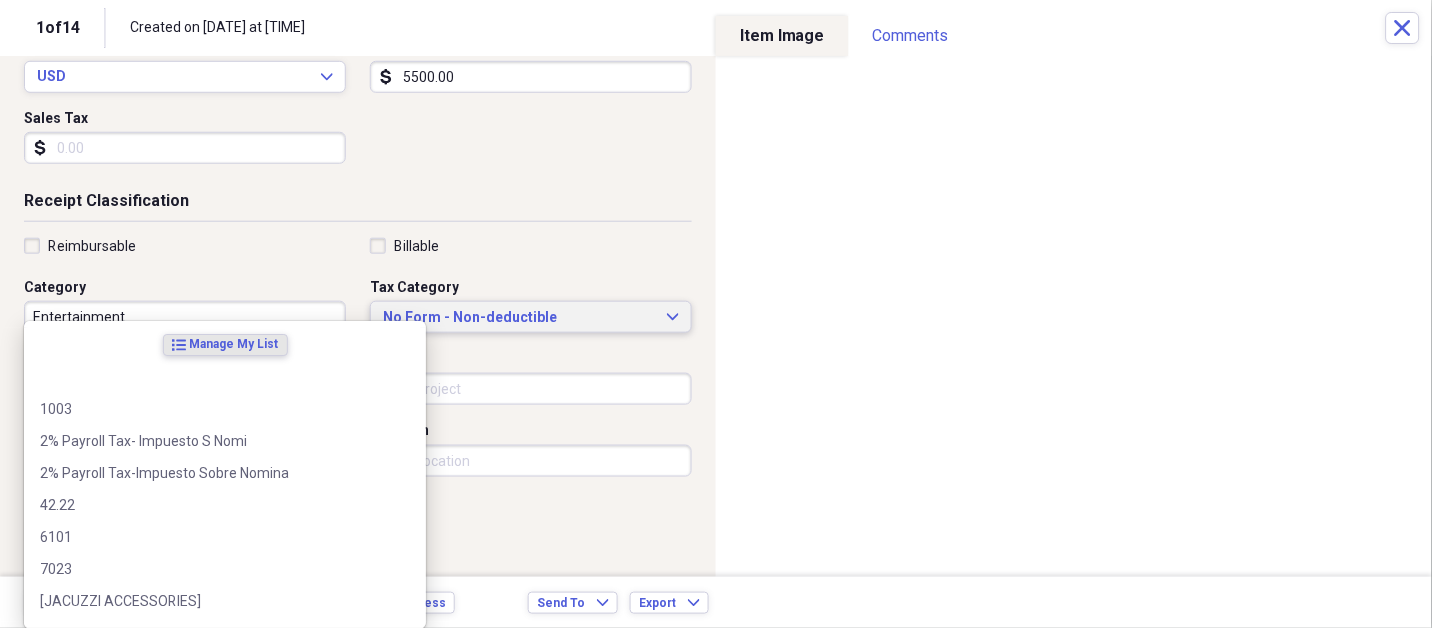 type 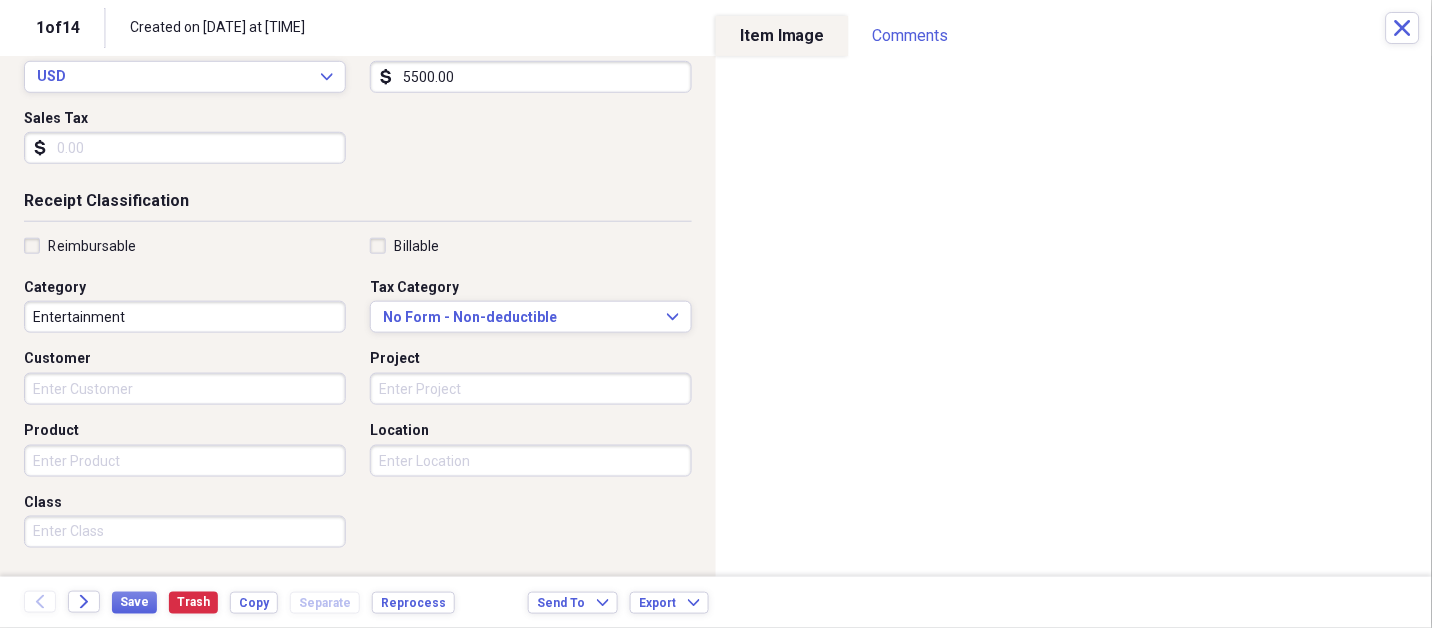 scroll, scrollTop: 497, scrollLeft: 0, axis: vertical 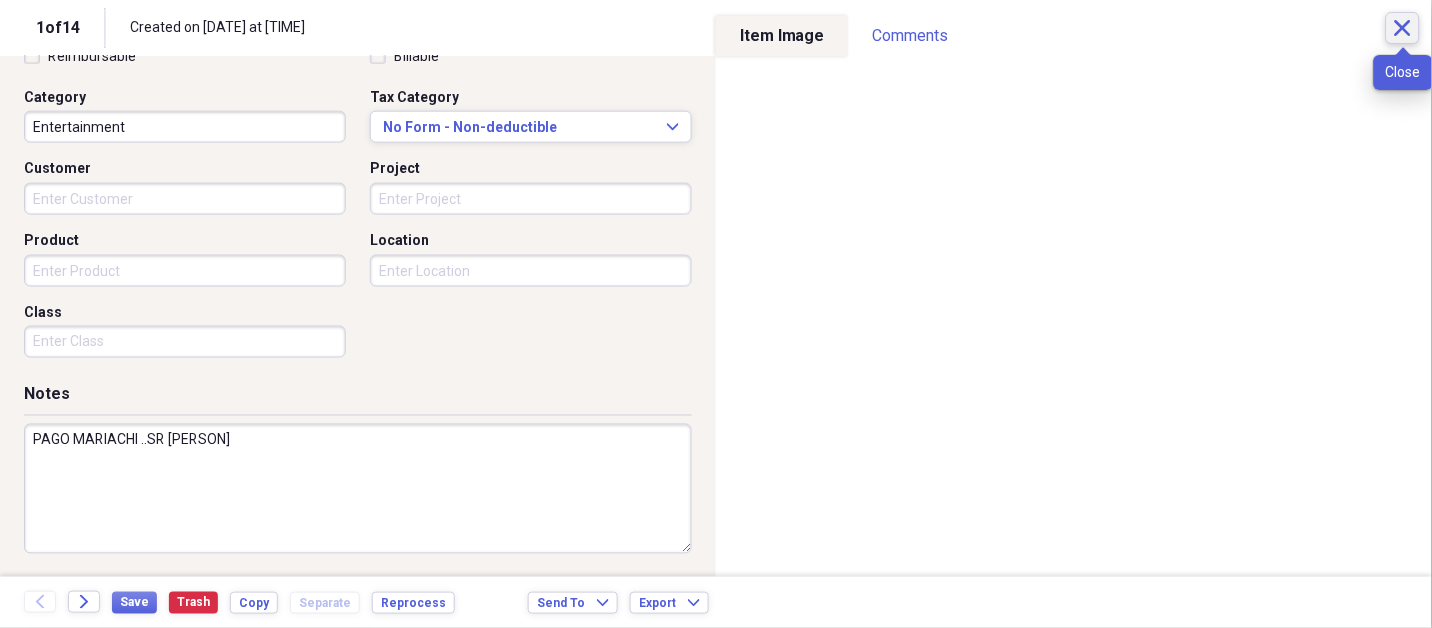 type on "PAGO MARIACHI ..SR [PERSON]" 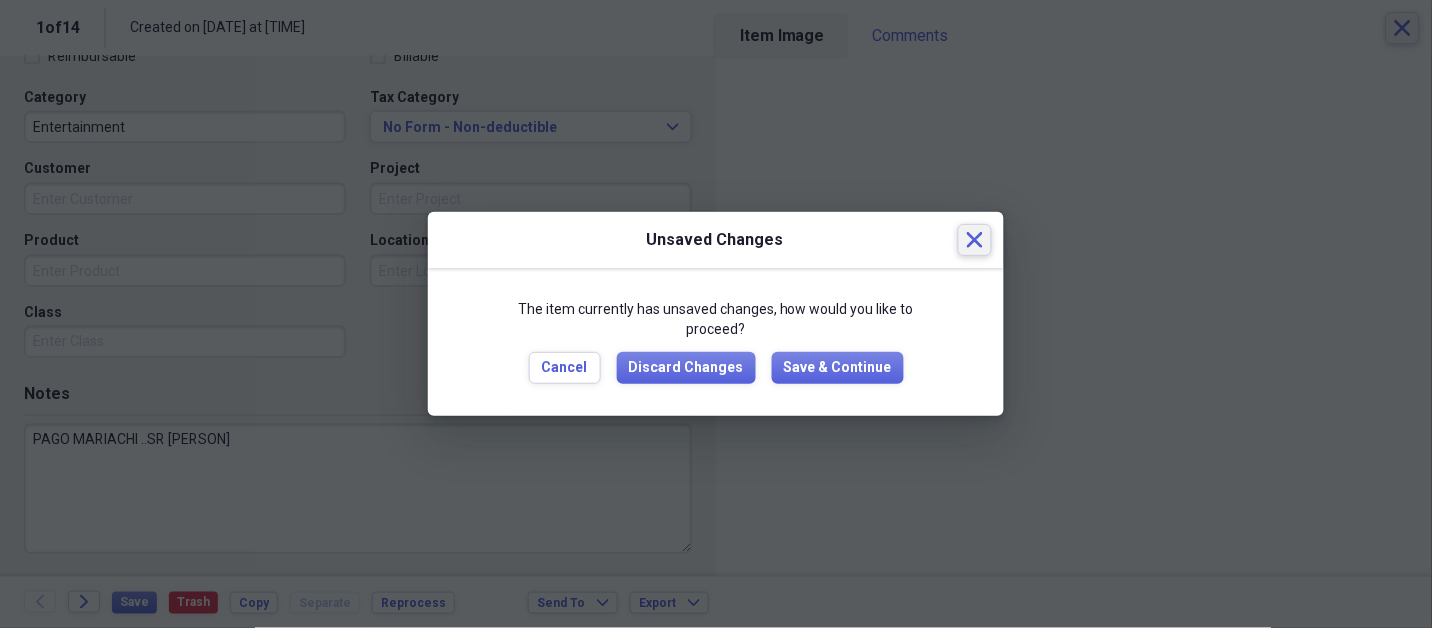 type 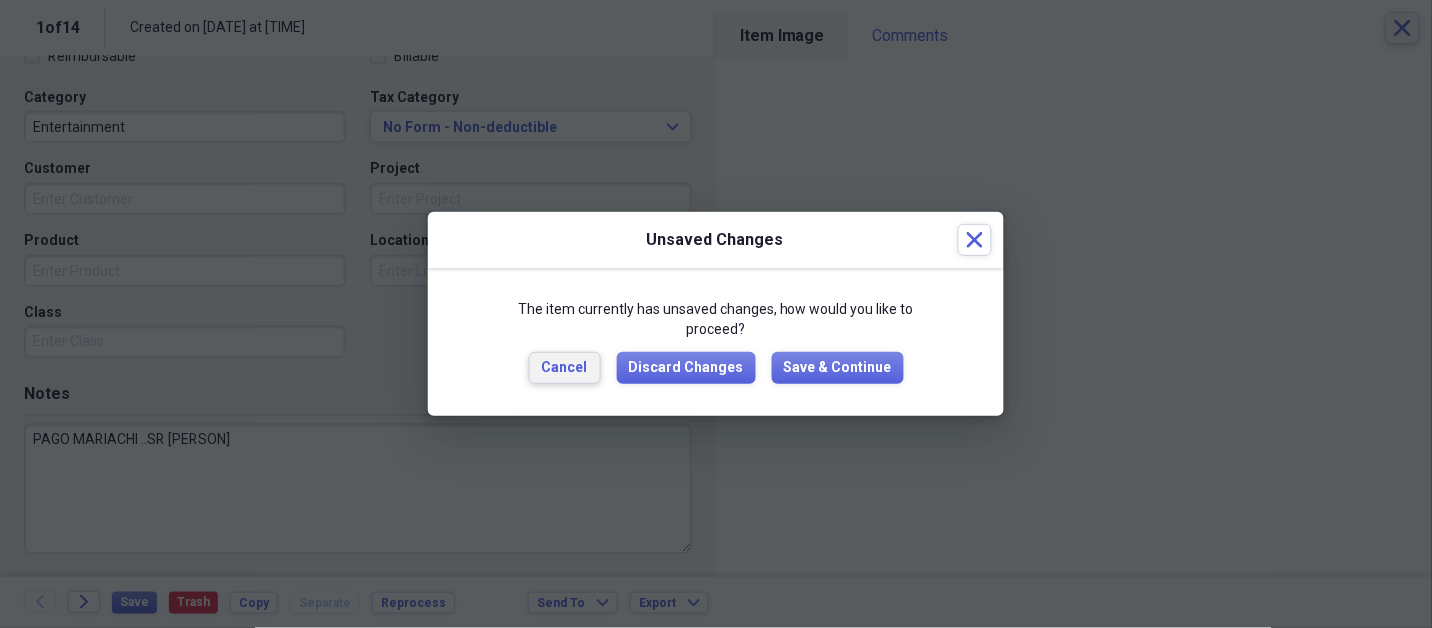 type 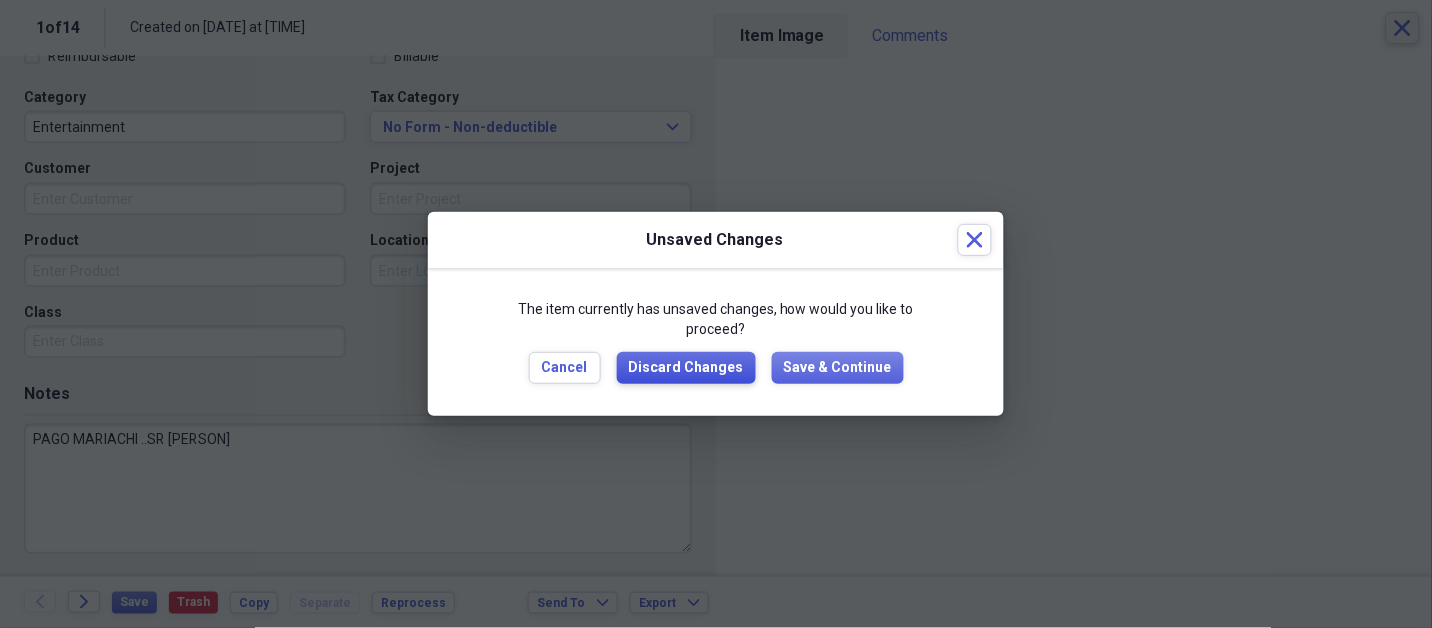 type 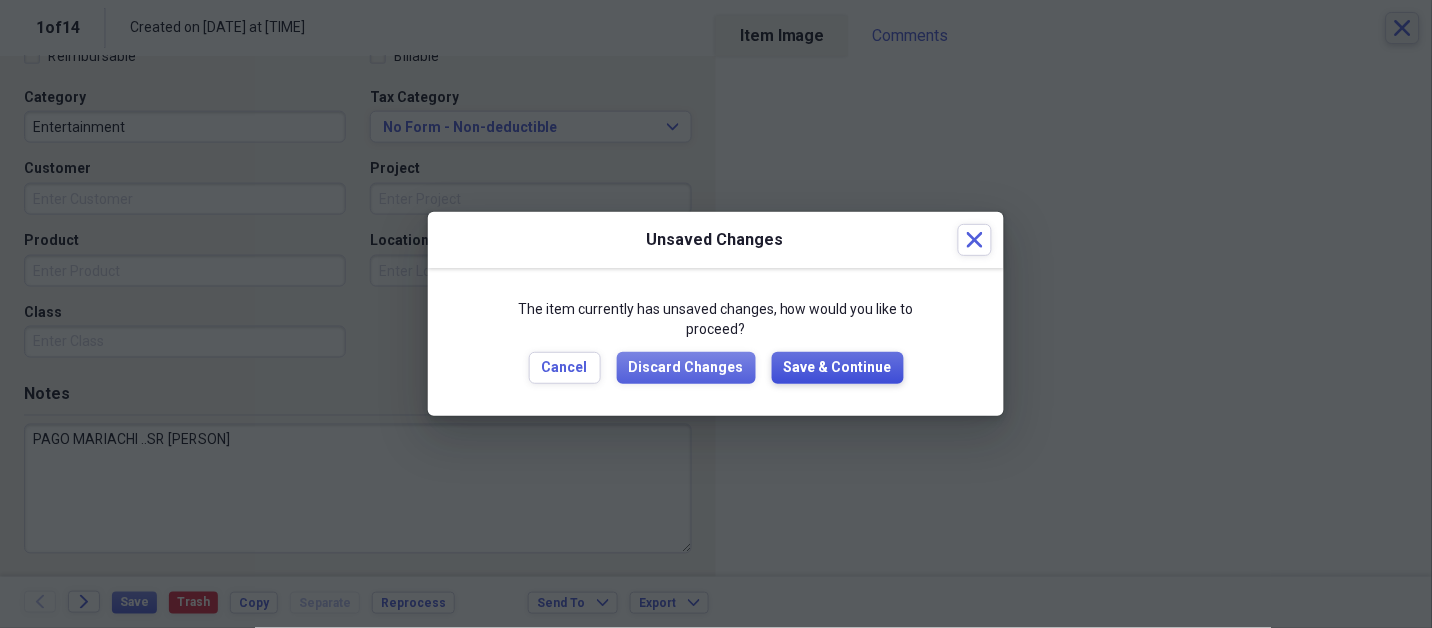 type 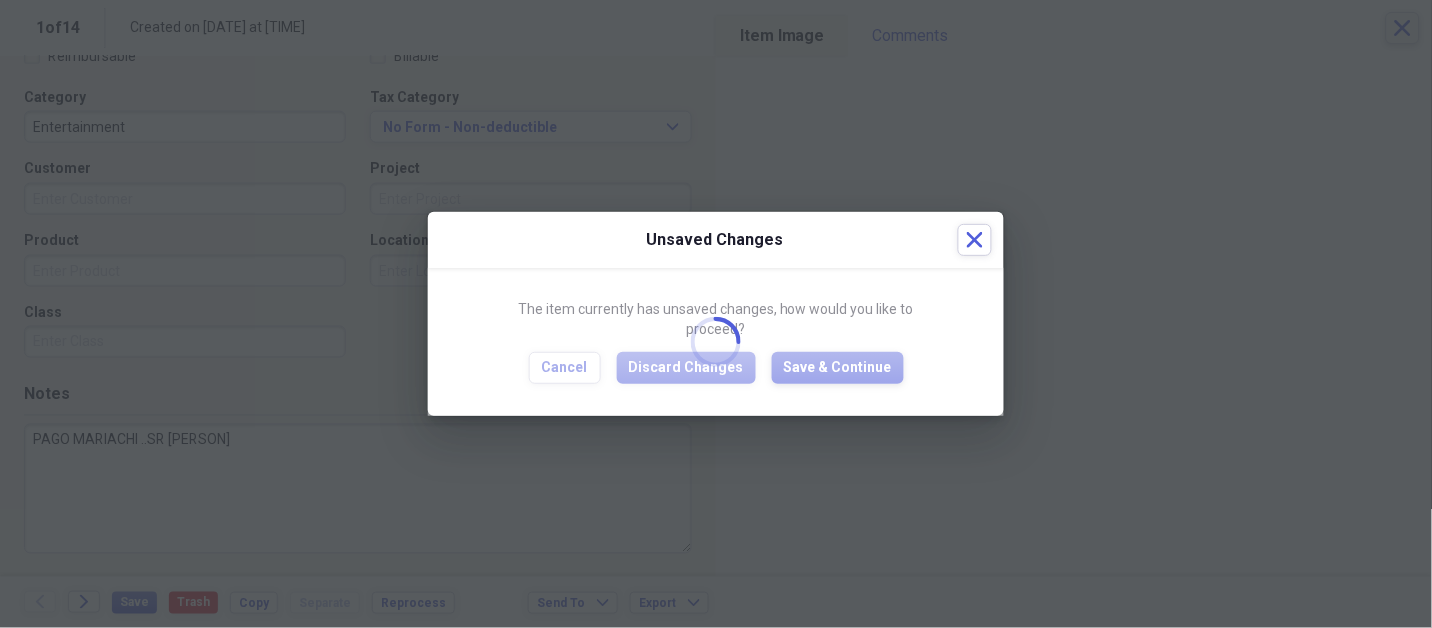 type on "PAGO MARIACHI ..SR [PERSON]" 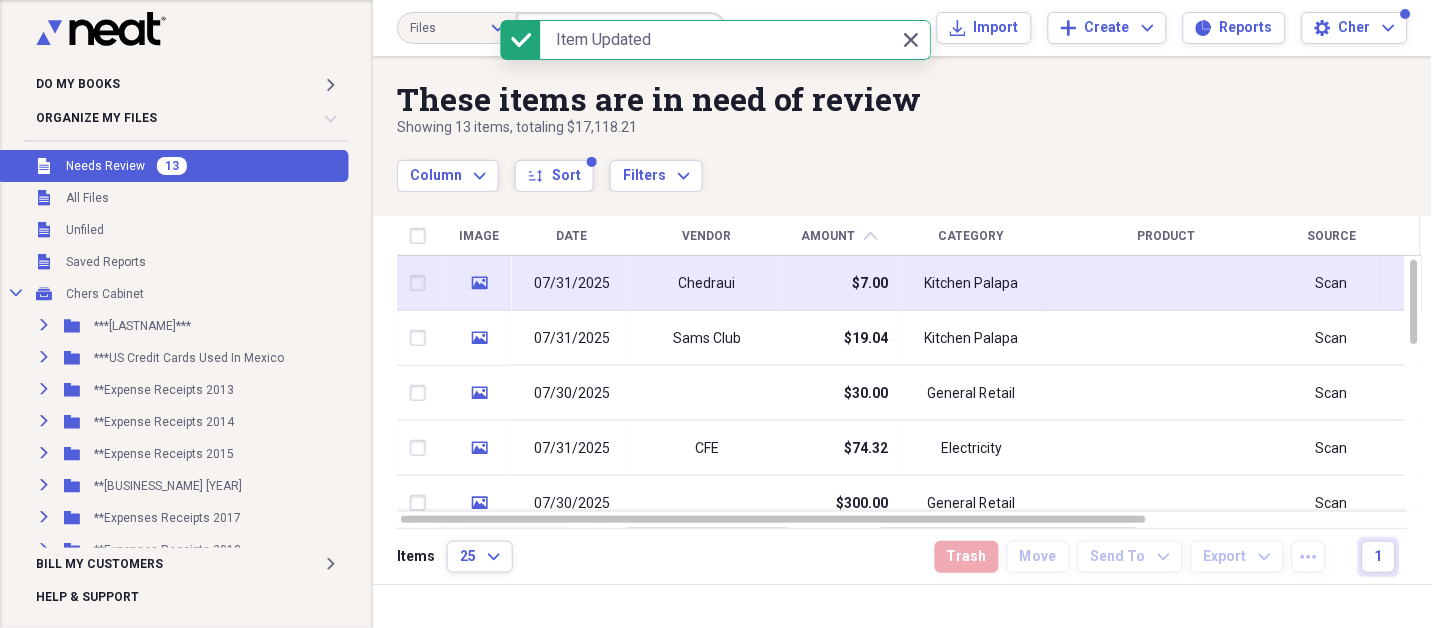click on "$7.00" at bounding box center (871, 284) 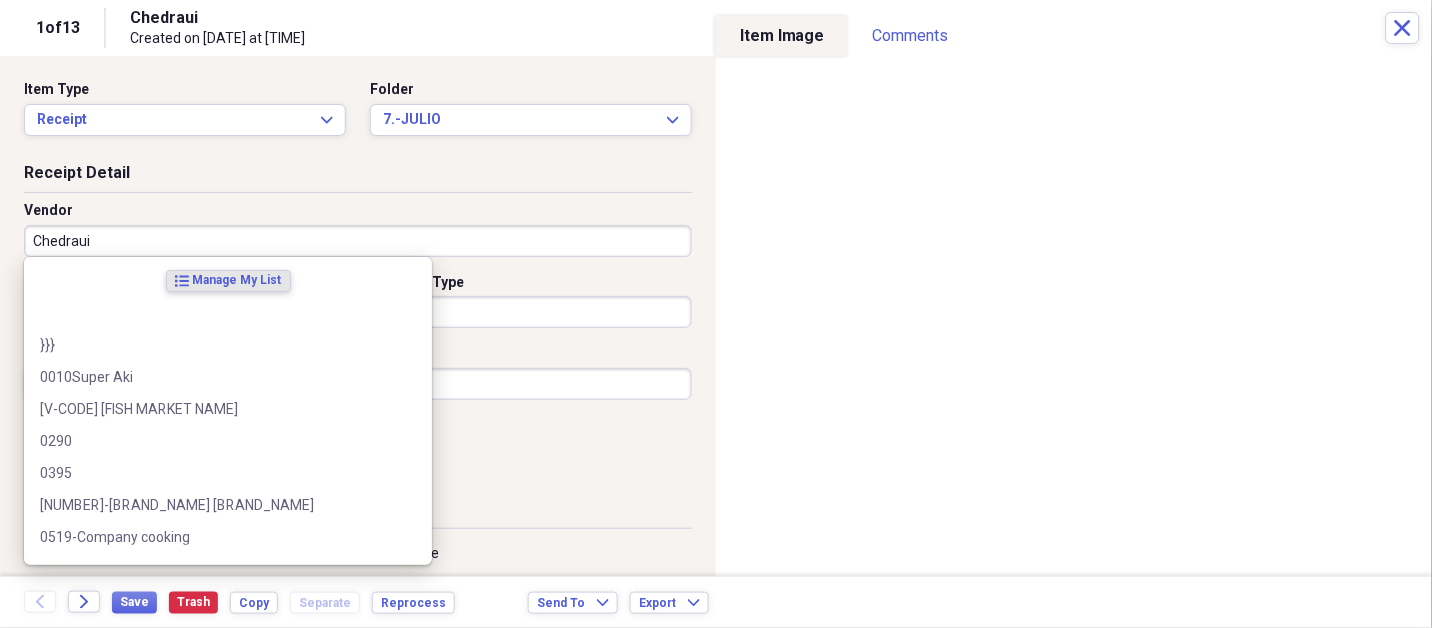 click on "Chedraui" at bounding box center [358, 241] 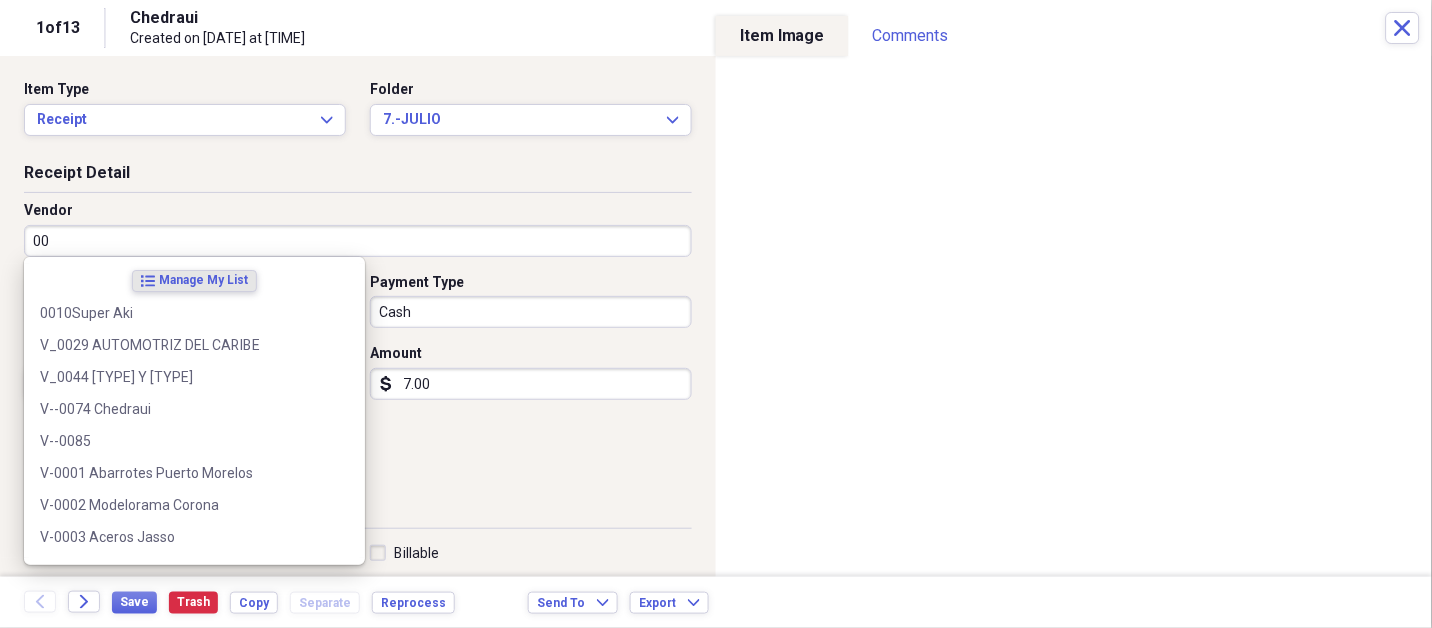 type on "0" 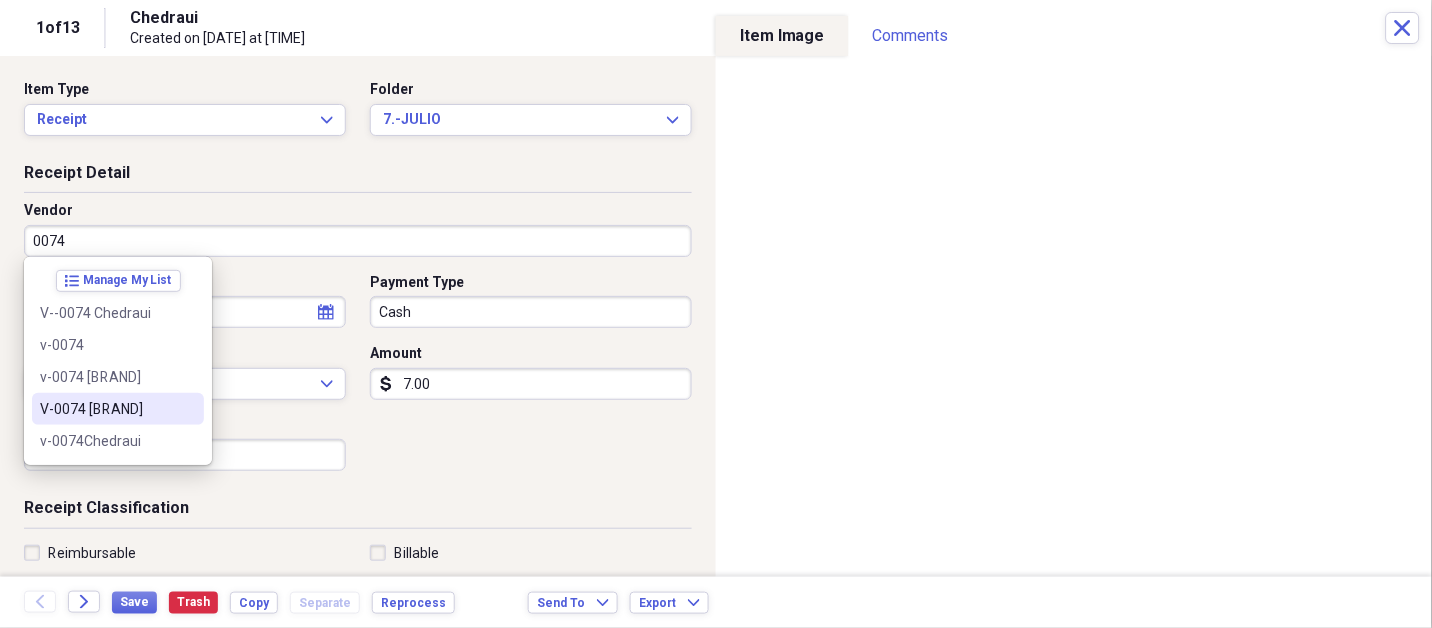 type on "V-0074 [BRAND]" 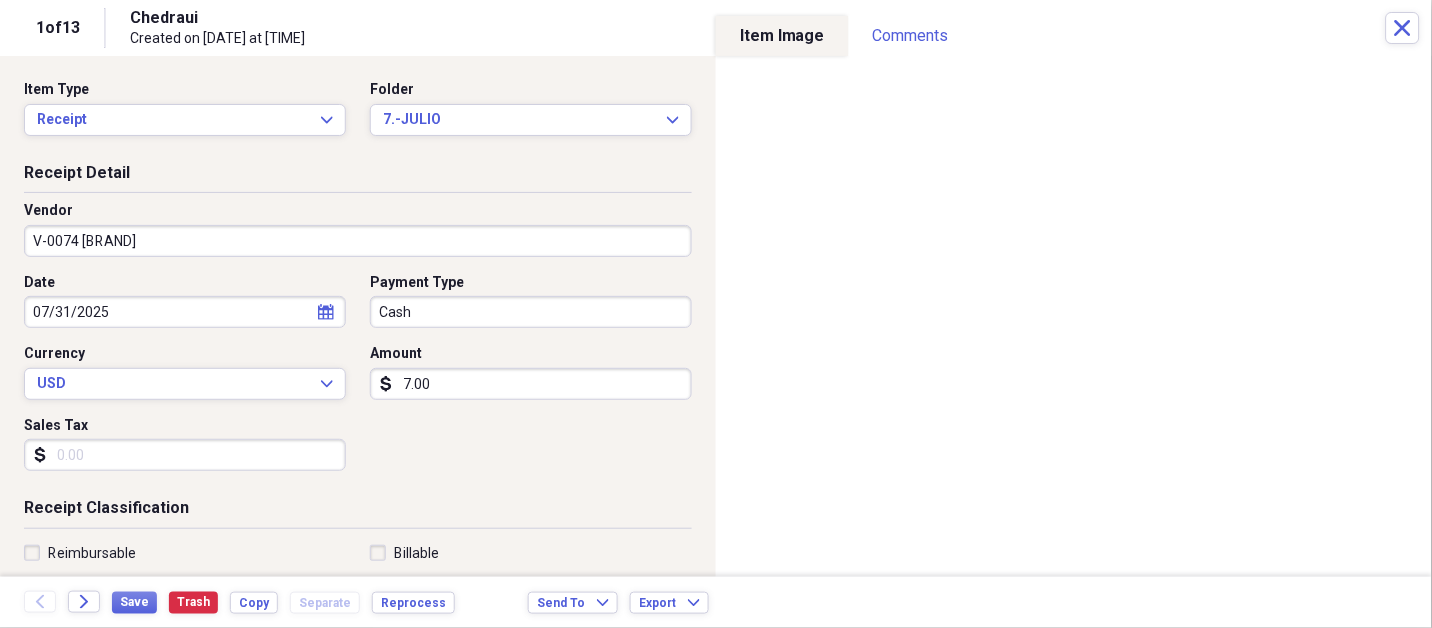 select on "6" 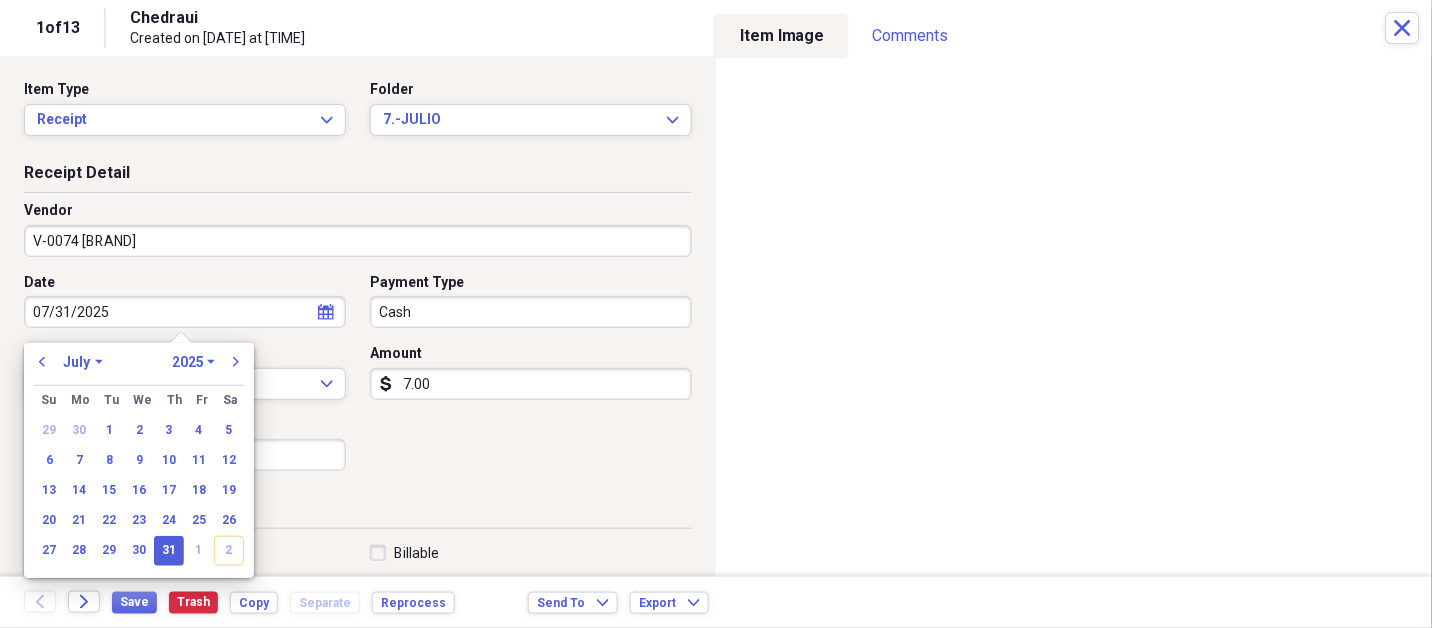 click on "31" at bounding box center (169, 551) 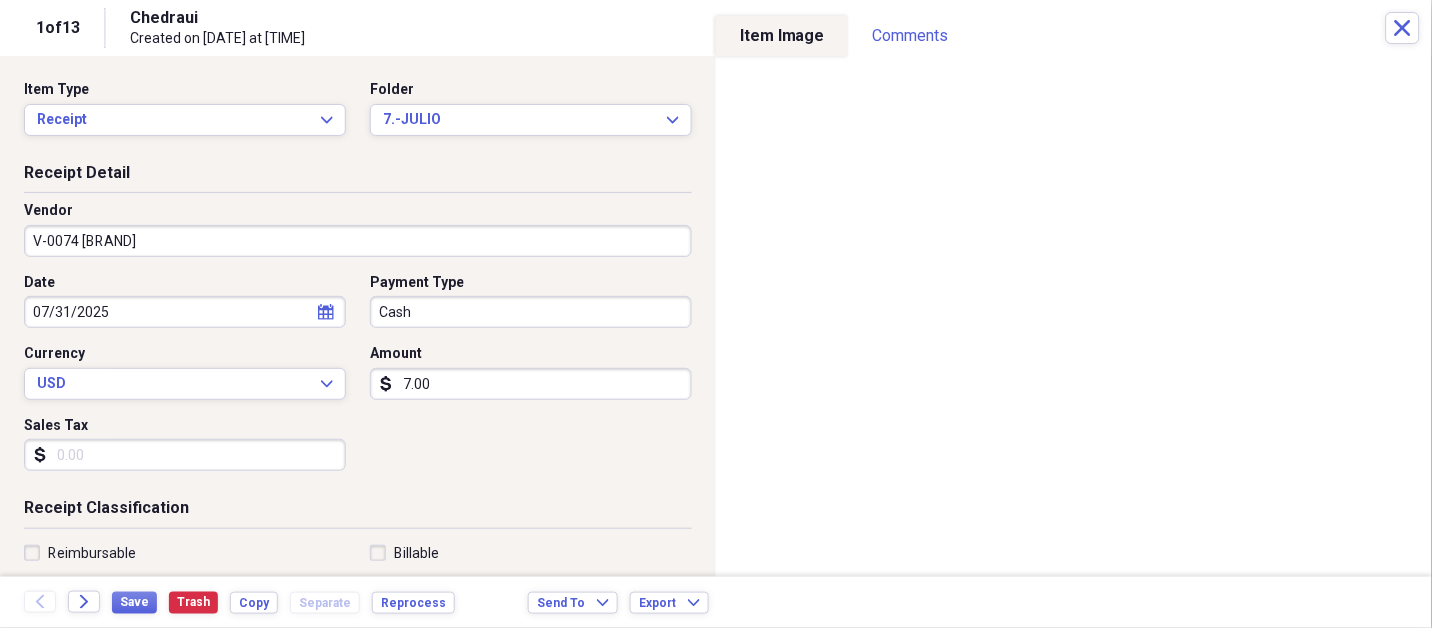 type 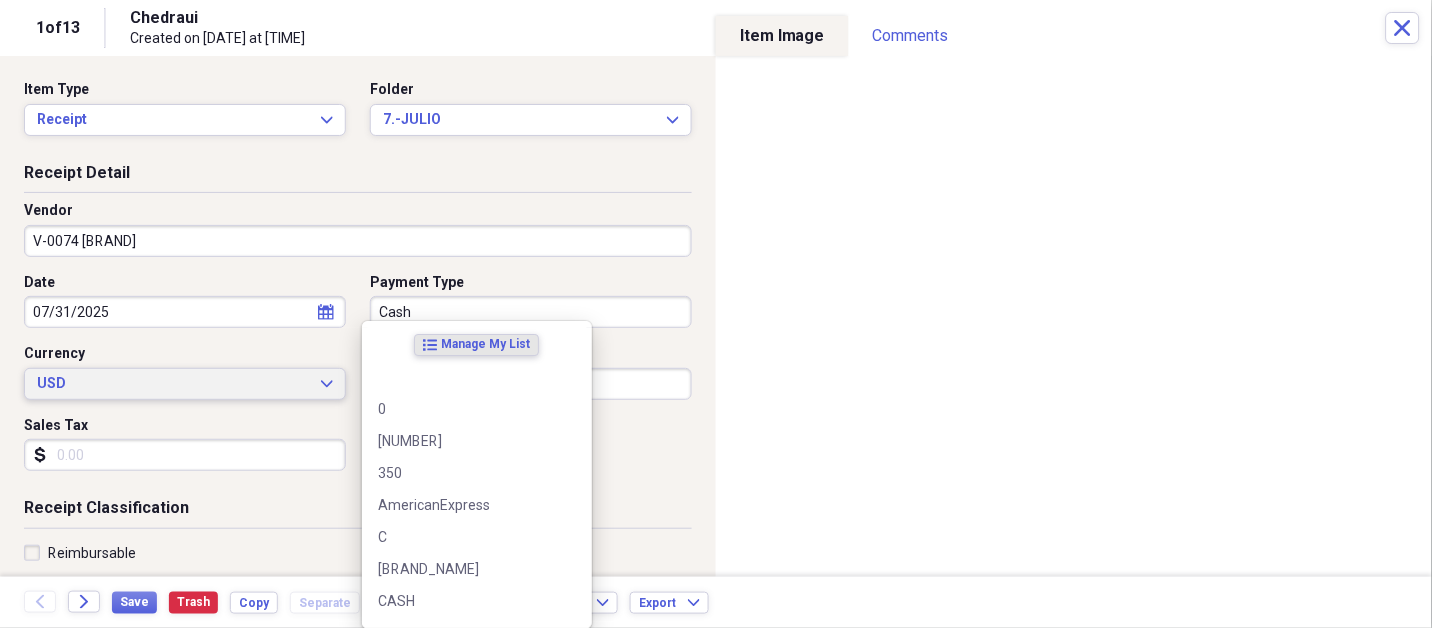 type 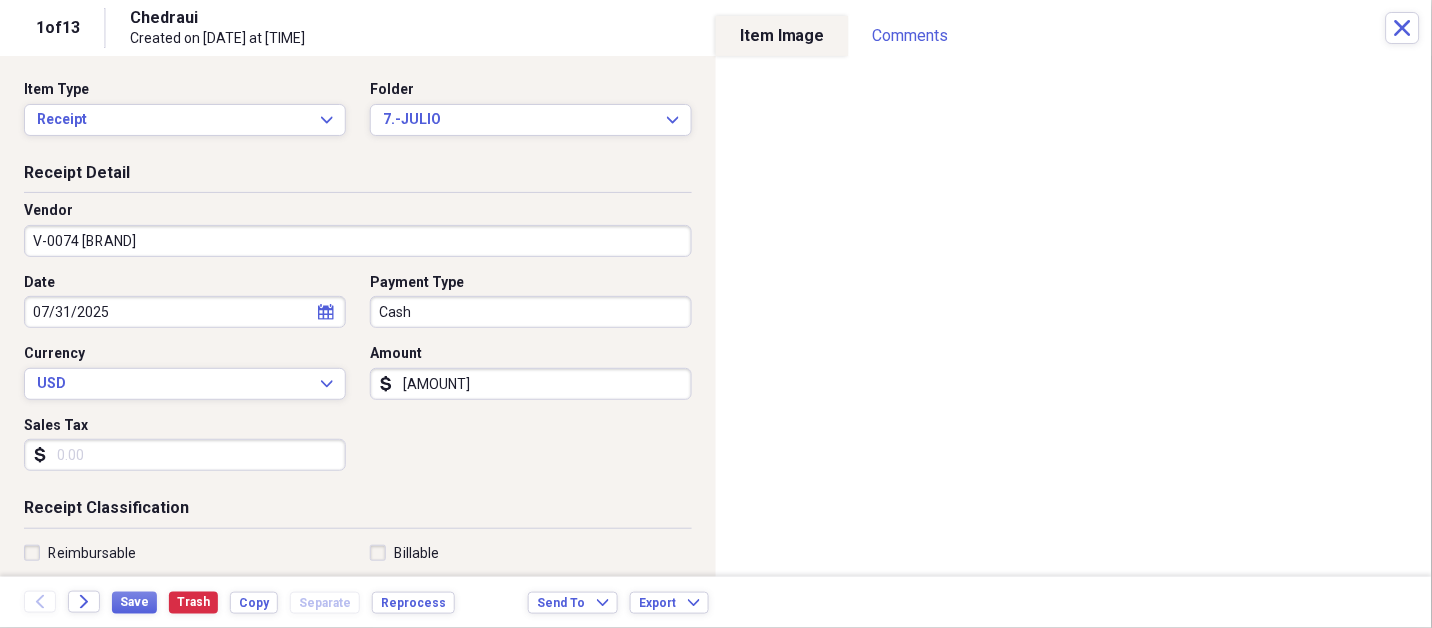type on "[AMOUNT]" 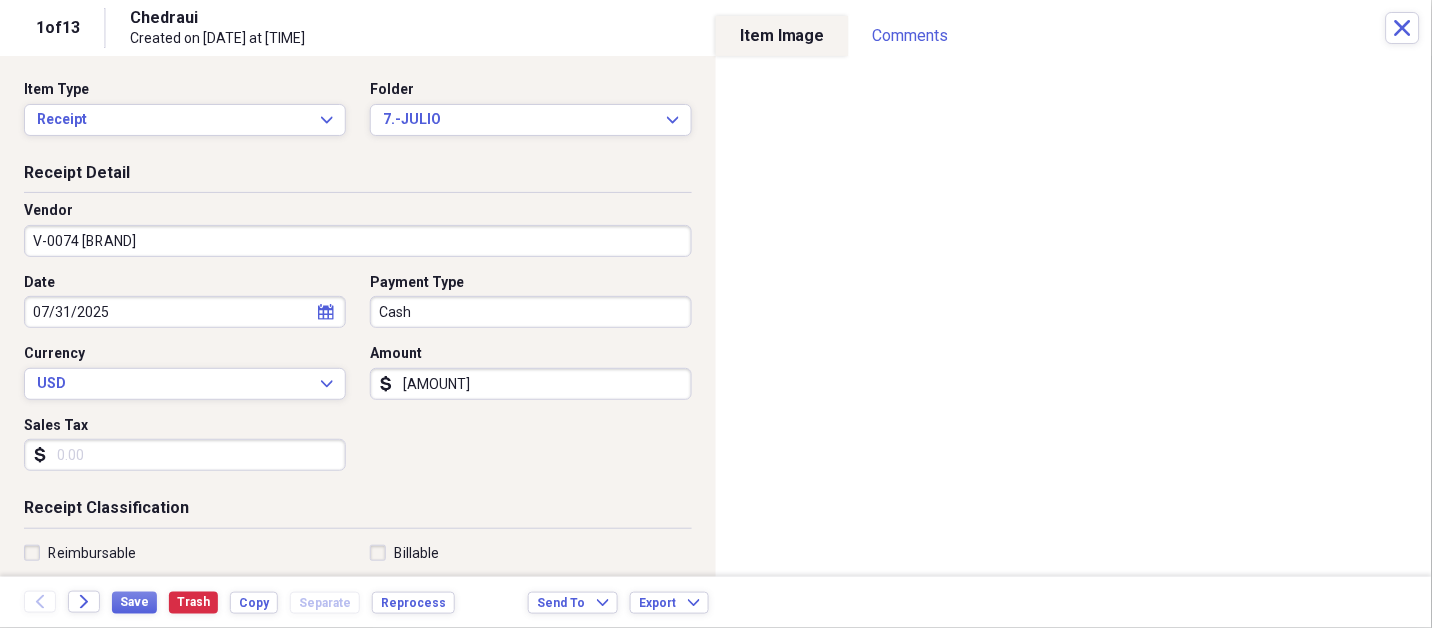 scroll, scrollTop: 307, scrollLeft: 0, axis: vertical 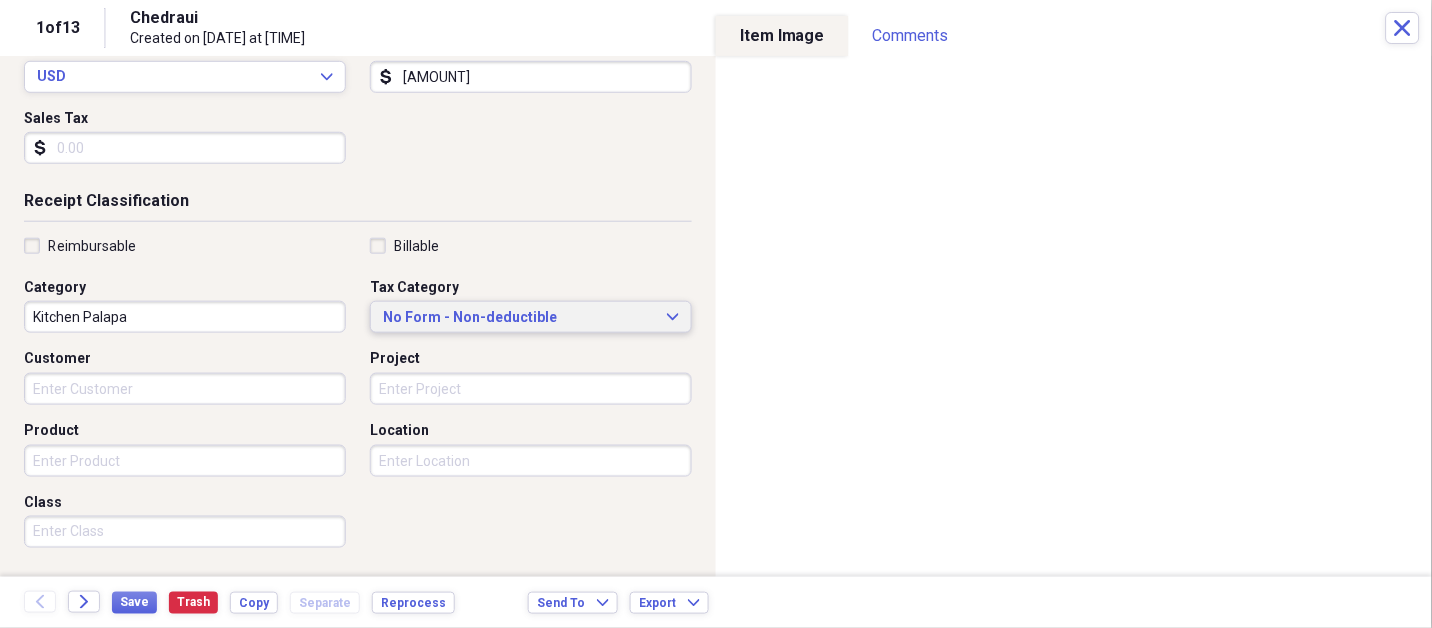 type 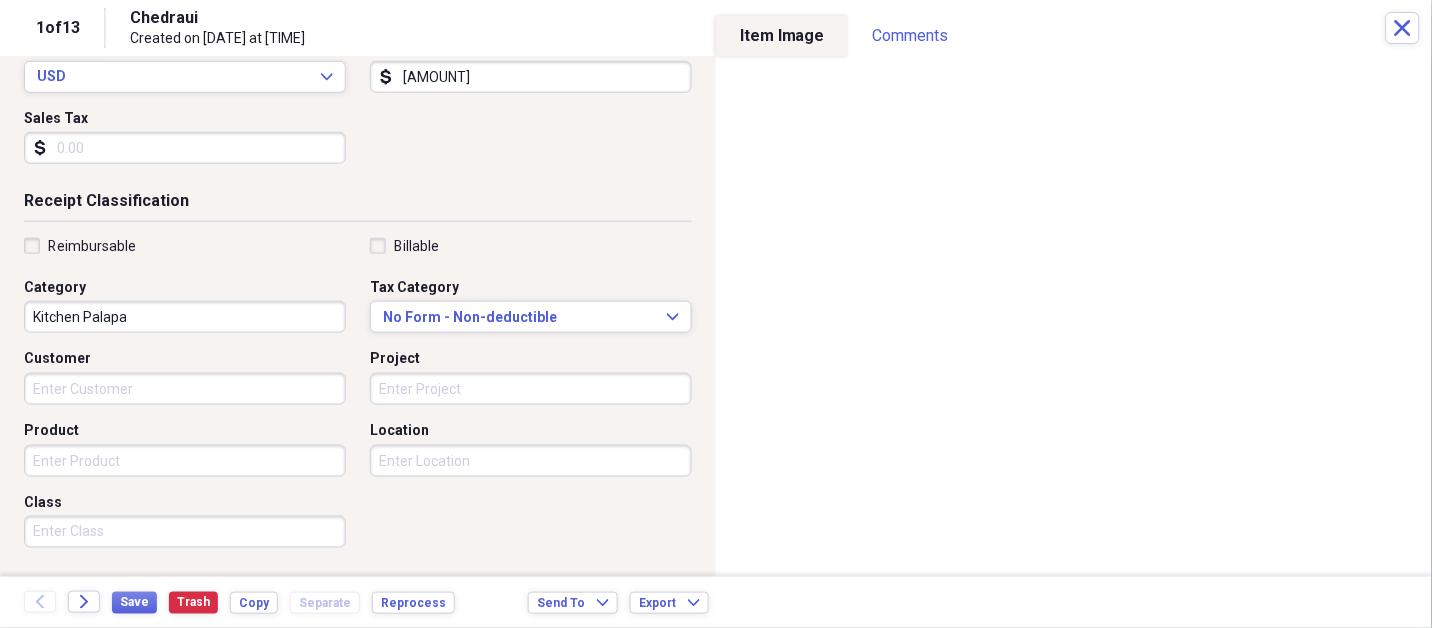 scroll, scrollTop: 497, scrollLeft: 0, axis: vertical 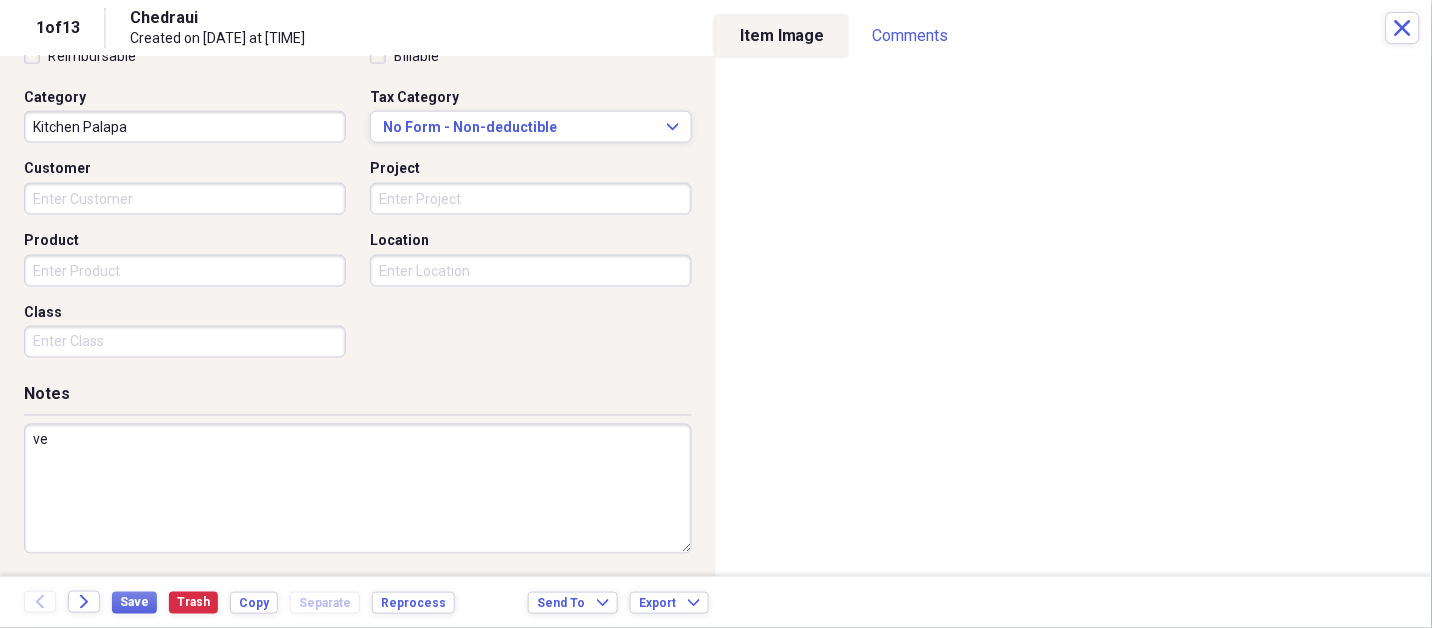 type on "v" 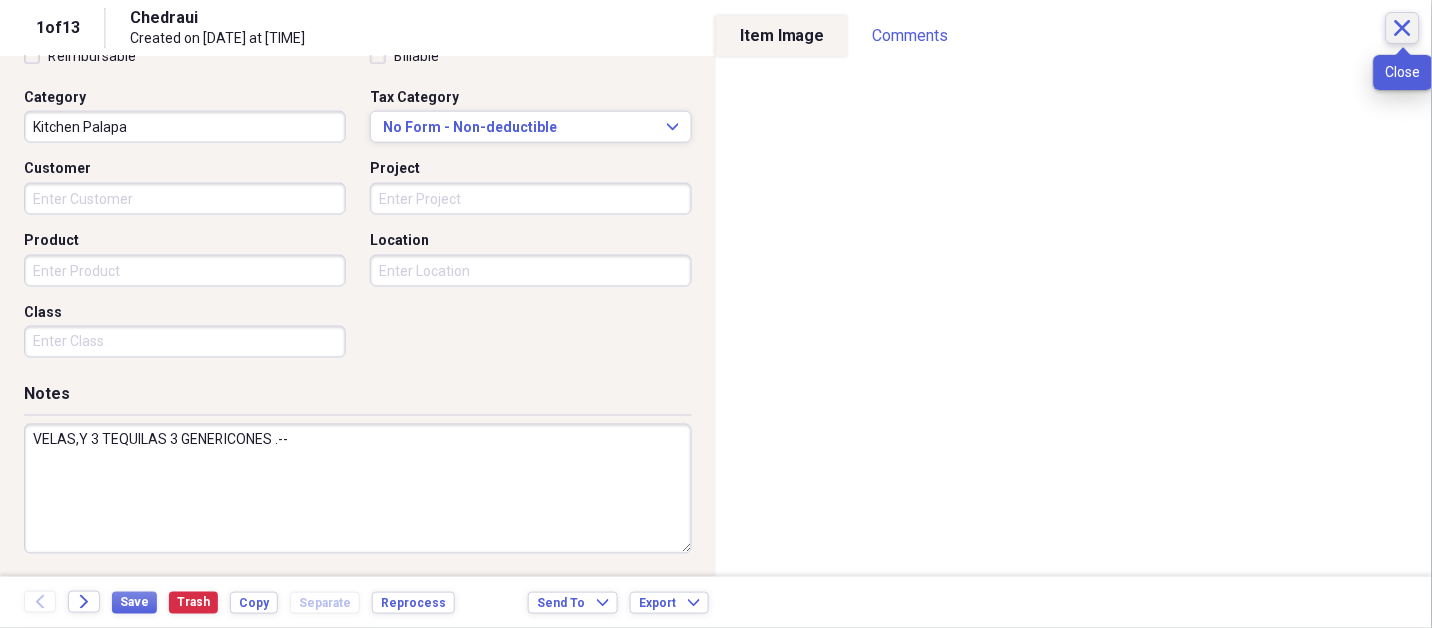 type on "VELAS,Y 3 TEQUILAS 3 GENERICONES .--" 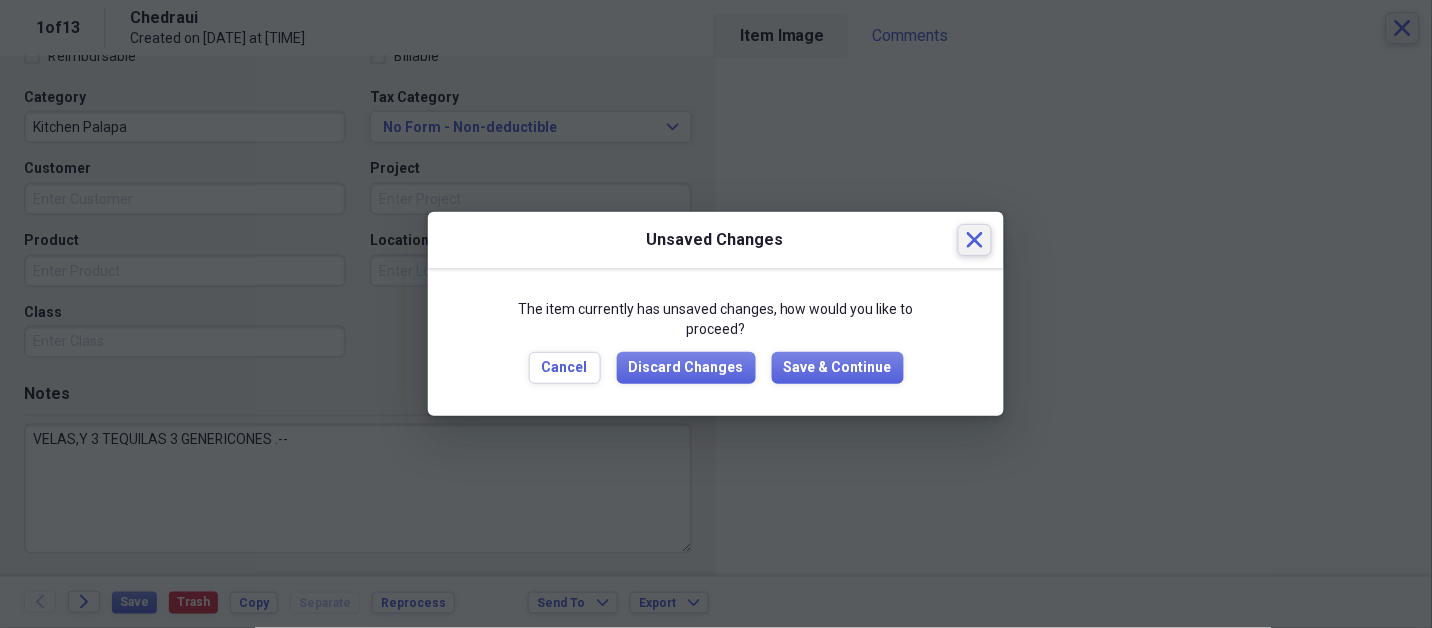 type 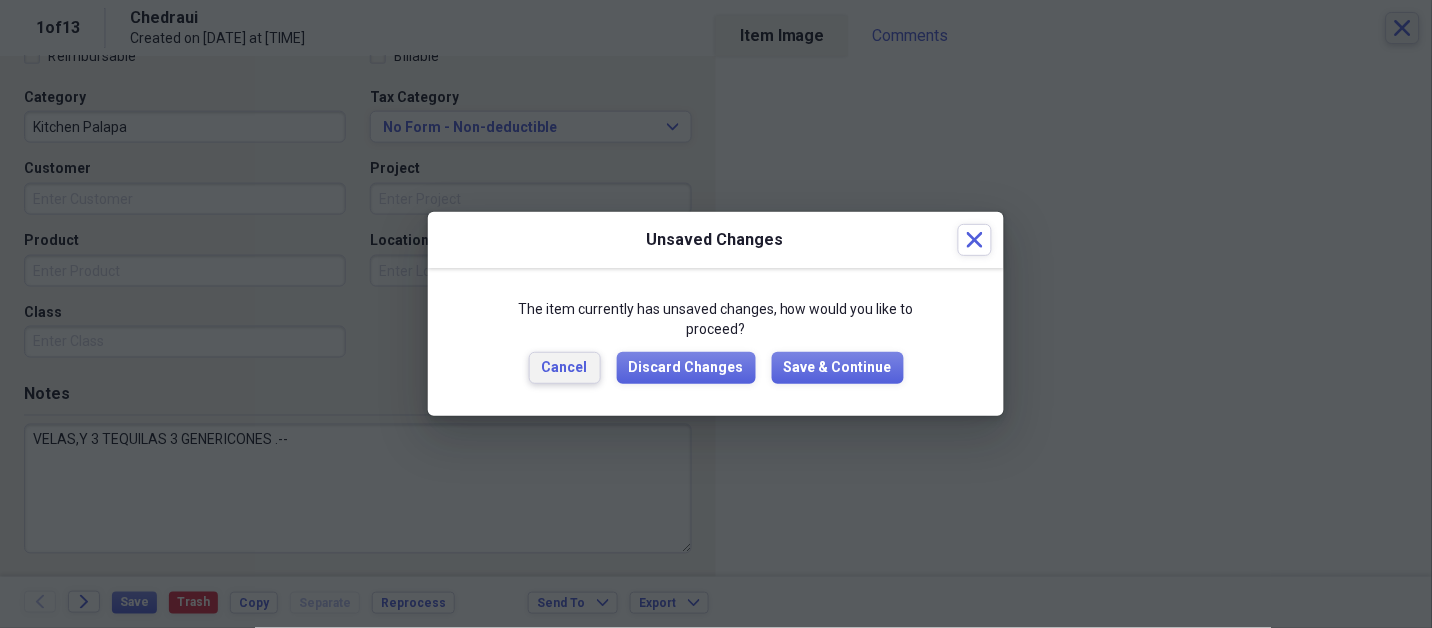 type 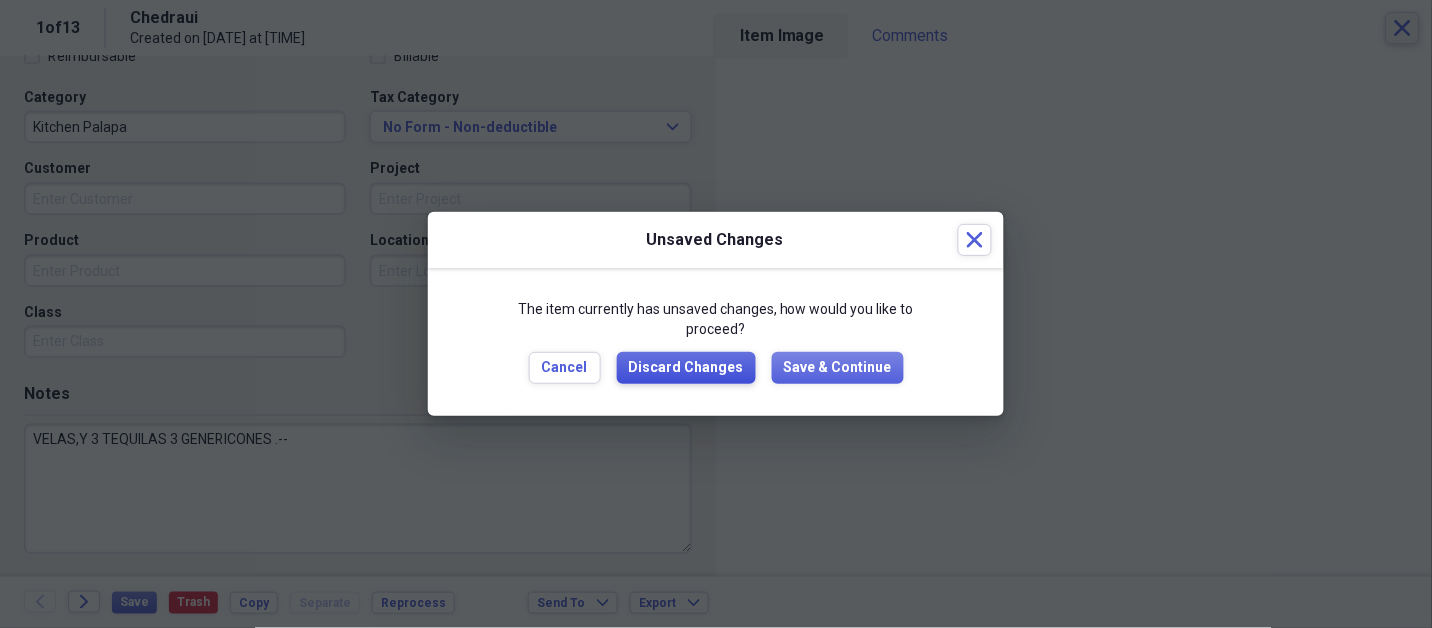 type 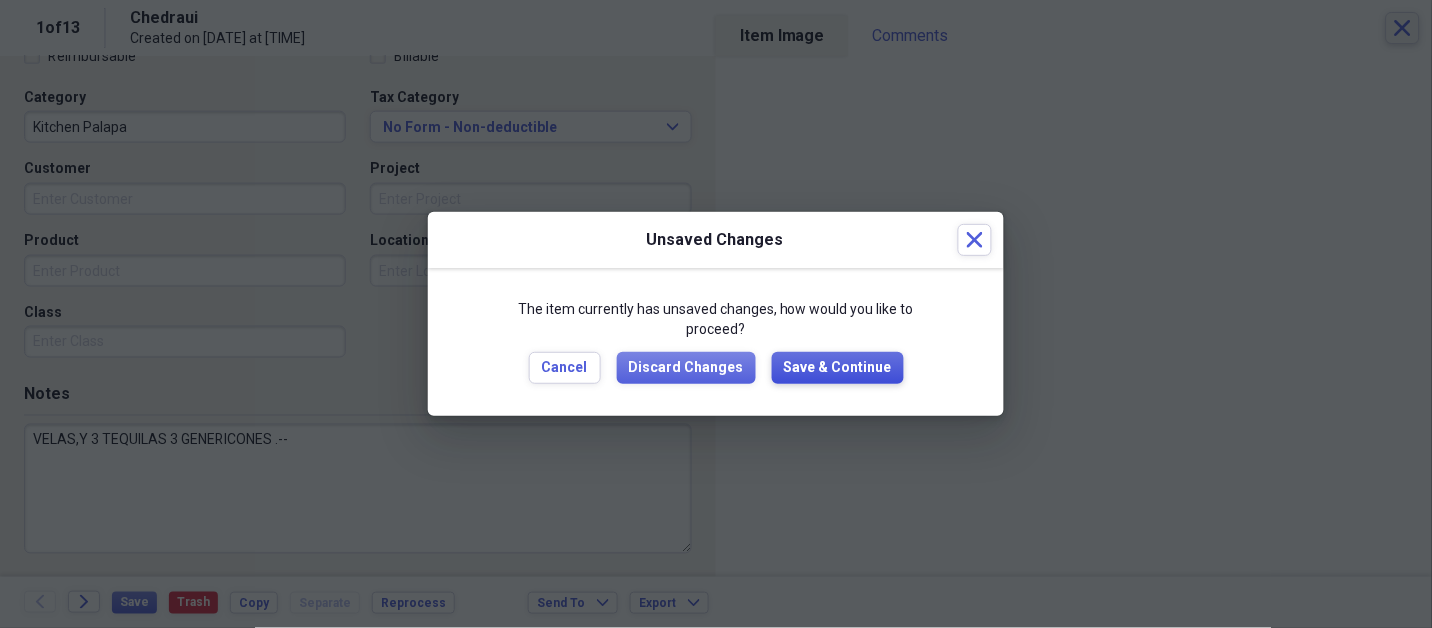 type 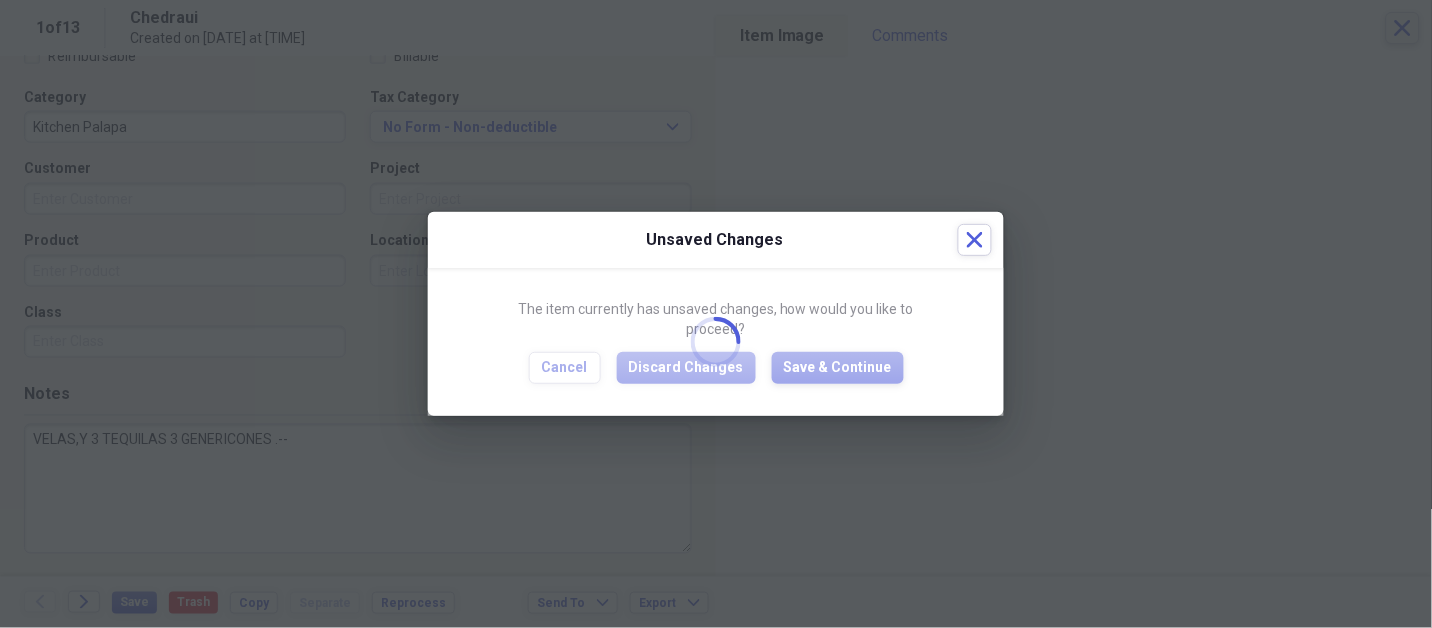 type on "VELAS,Y 3 TEQUILAS 3 GENERICONES .--" 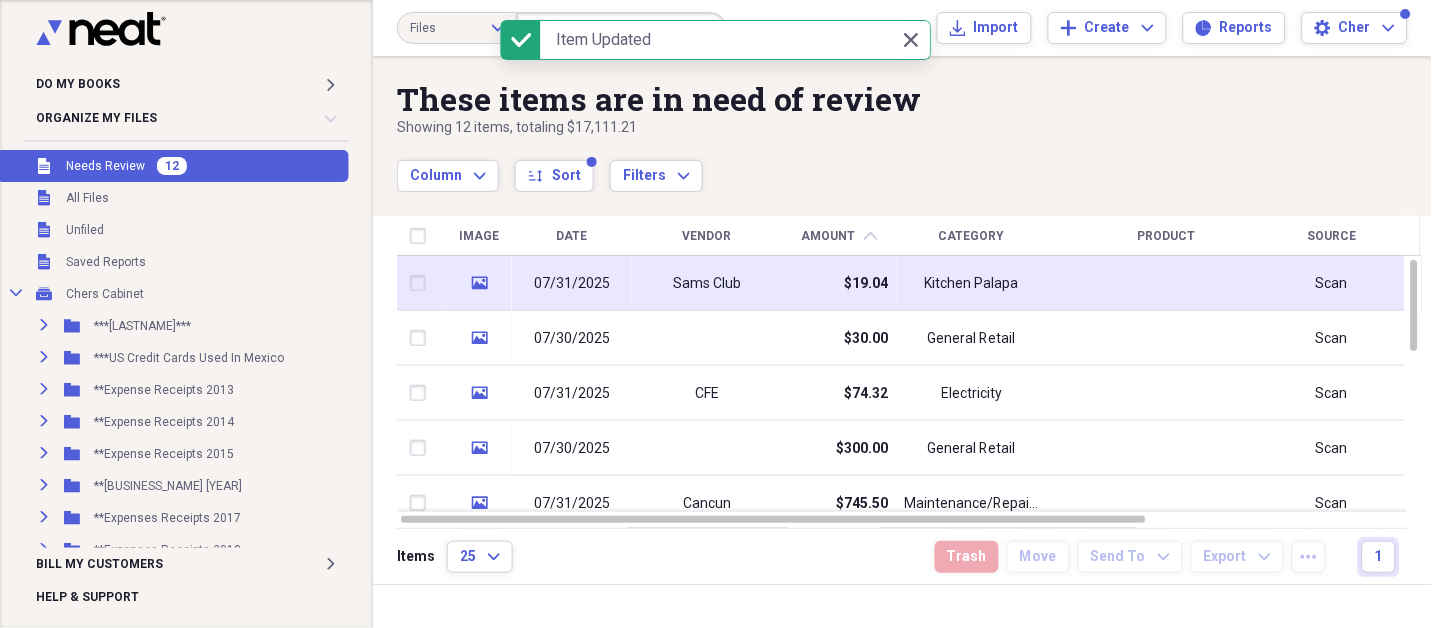 click on "Sams Club" at bounding box center (707, 283) 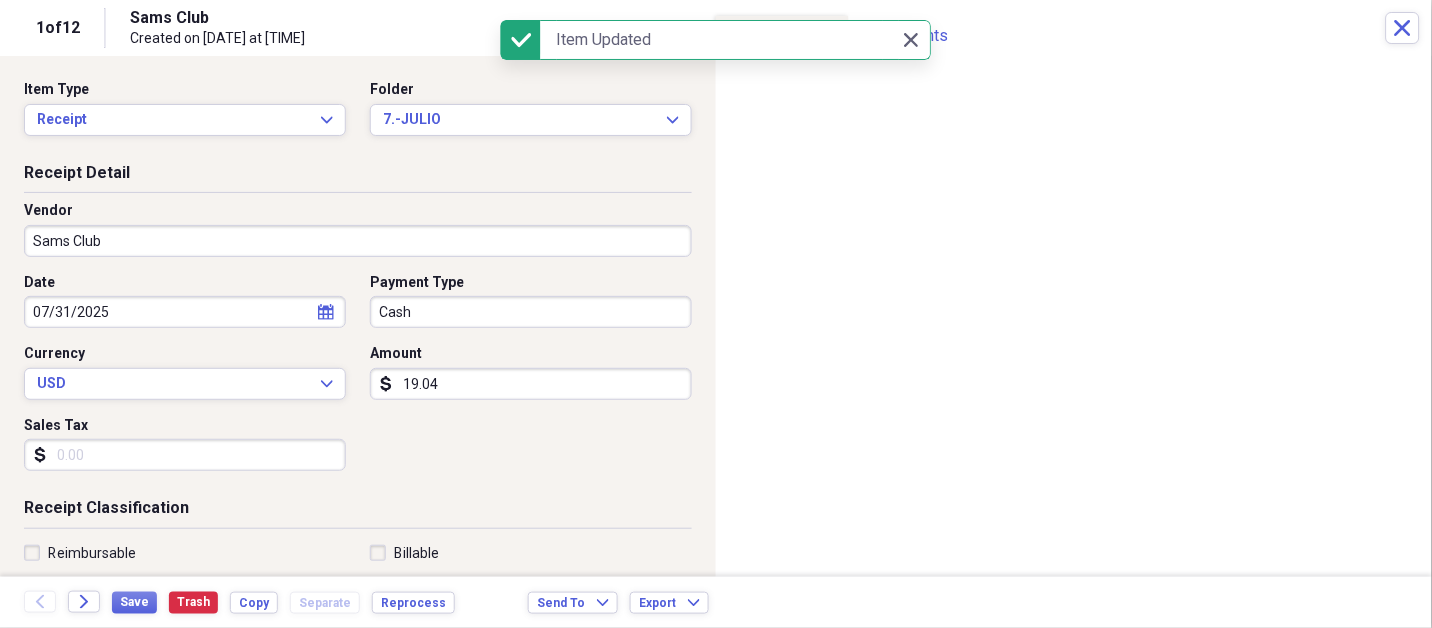 click on "Do My Books Expand Organize My Files 12 Collapse Unfiled Needs Review 12 Unfiled All Files Unfiled Unfiled Unfiled Saved Reports Collapse My Cabinet Chers Cabinet Add Folder Expand Folder ***[LAST]*** Add Folder Expand Folder ***Us Credit Cards Used In Mexico Add Folder Expand Folder **Expense Receipts 2013 Add Folder Expand Folder **Expense Receipts 2014 Add Folder Expand Folder **Expense Receipts 2015 Add Folder Expand Folder **Expenses Receipts 2016 Add Folder Expand Folder **Expenses Receipts 2017 Add Folder Expand Folder **Expenses Receipts 2018 Add Folder Expand Folder **Expenses Receipts 2019 Add Folder Expand Folder **Expenses Receipts 2020 Add Folder Expand Folder **Expenses Receipts 2021 Add Folder Expand Folder **Expenses Receipts 2022 Add Folder Expand Folder **EXPENSES RECEIPTS 2023** Add Folder Expand Folder **EXPENSES RECEIPTS 2024** Add Folder Collapse Open Folder **EXPENSES RECEIPTS 2025** Add Folder Folder 1.-ENERO Add Folder Folder 2.-FEBRERO Add Folder Folder 3.-MARZO Add Folder Folder 25" at bounding box center (716, 314) 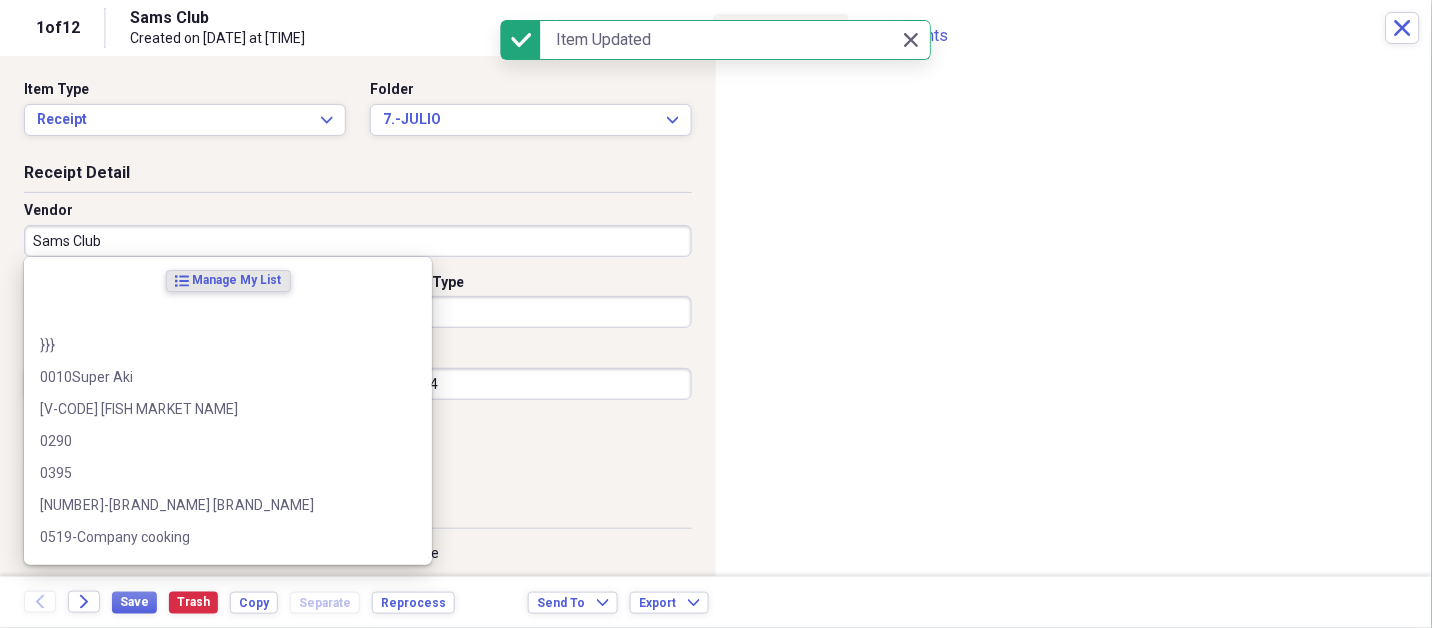 click on "Sams Club" at bounding box center (358, 241) 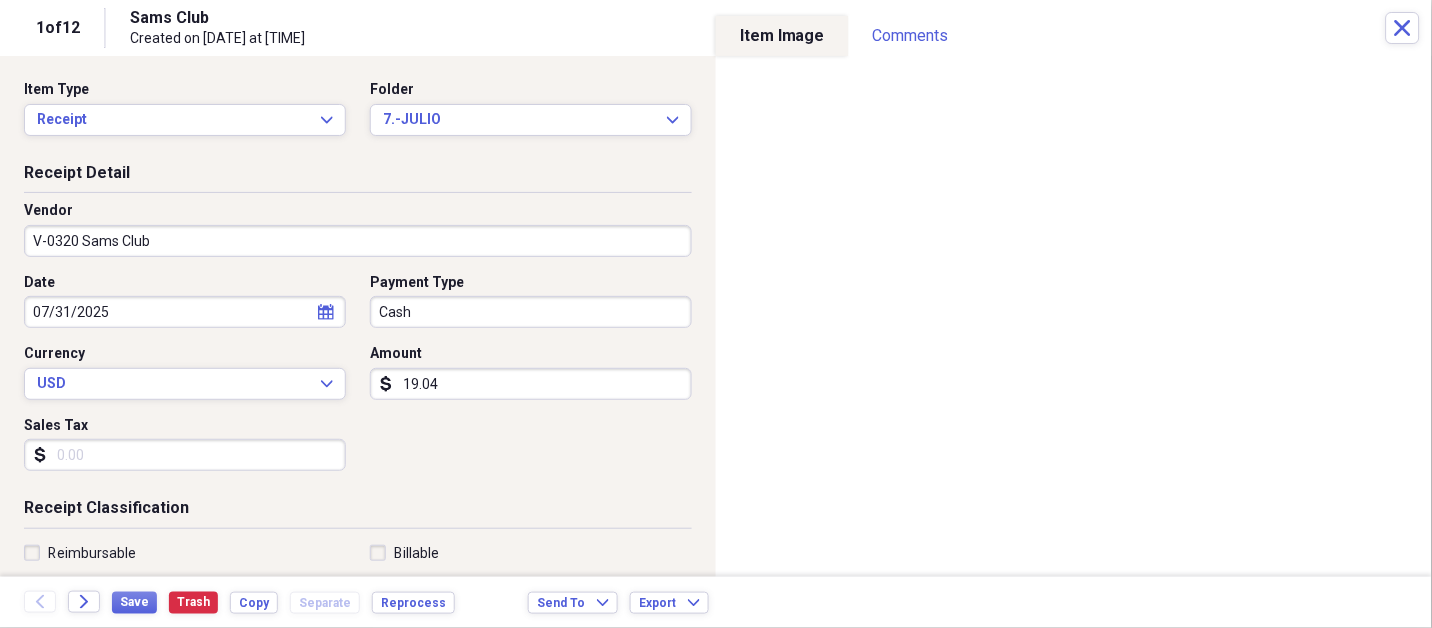 type on "V-0320 Sams Club" 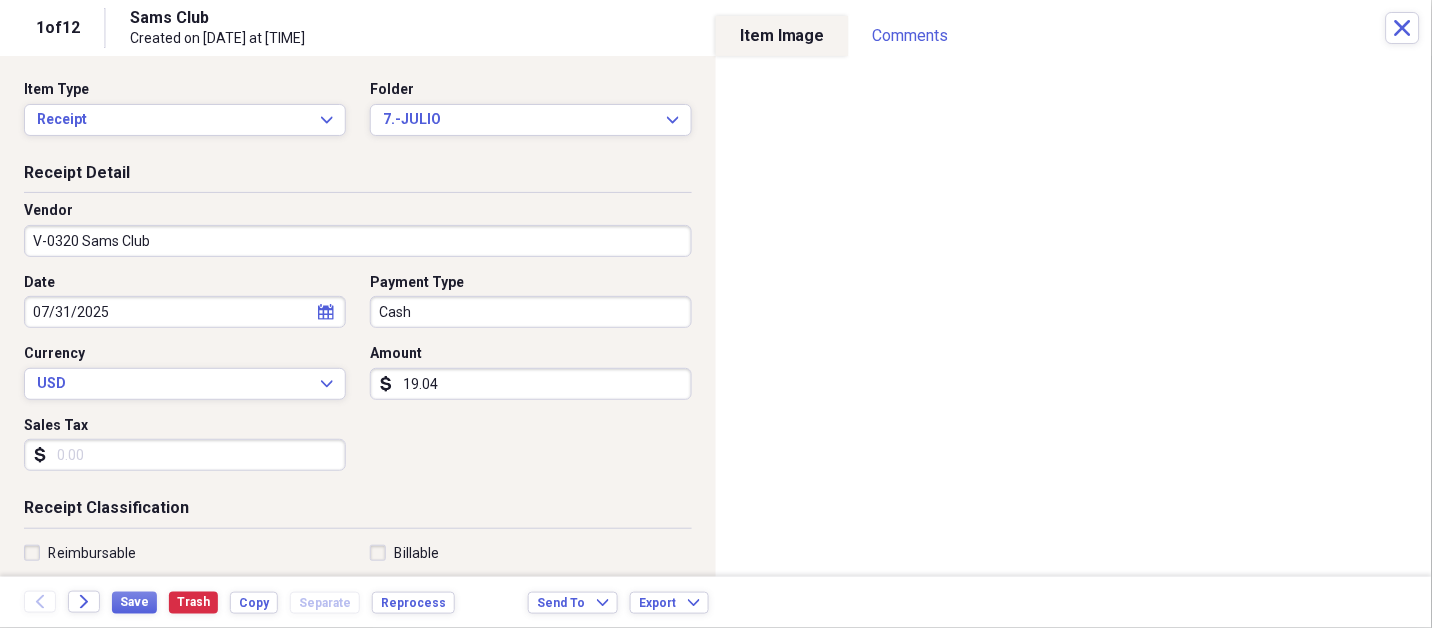 select on "6" 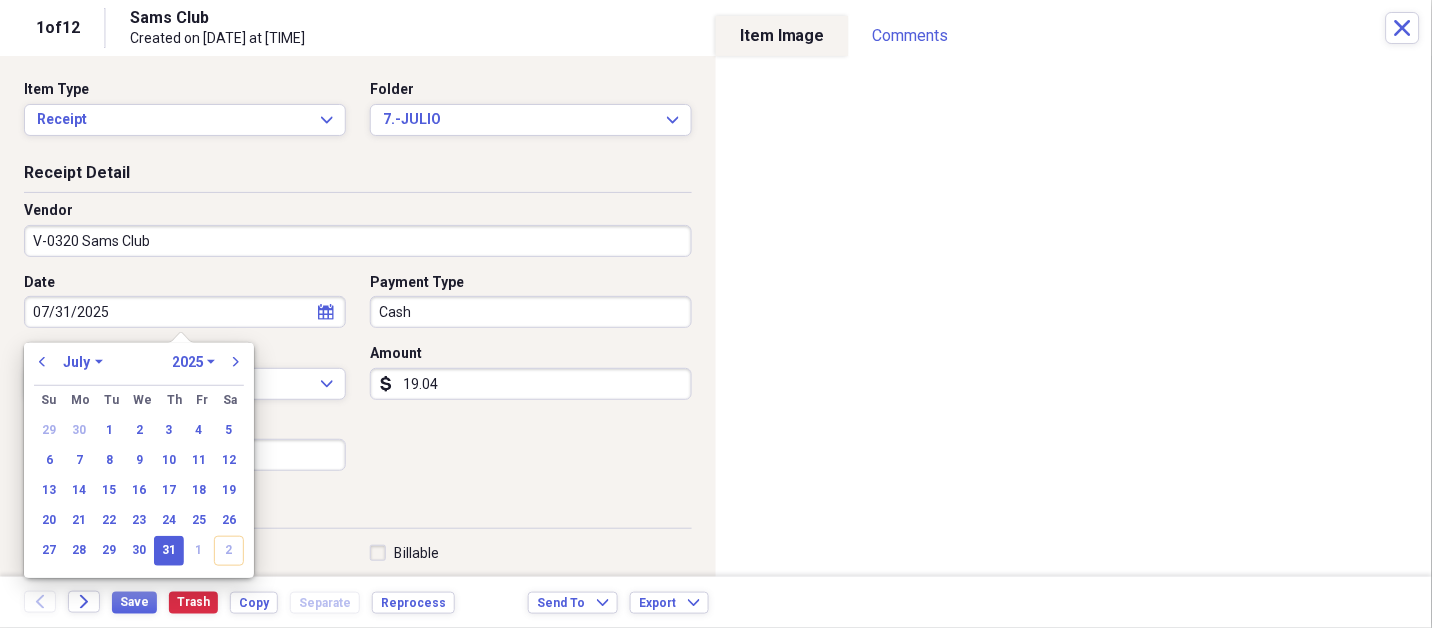 click on "31" at bounding box center (169, 551) 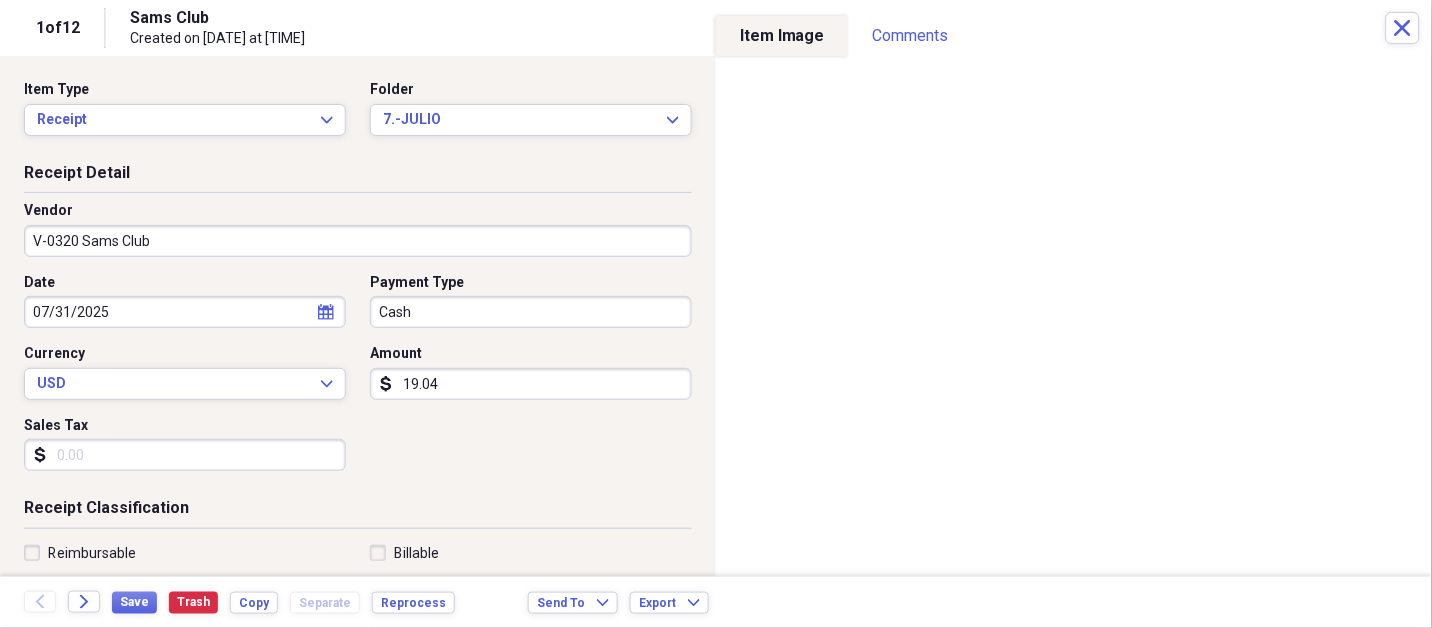 type 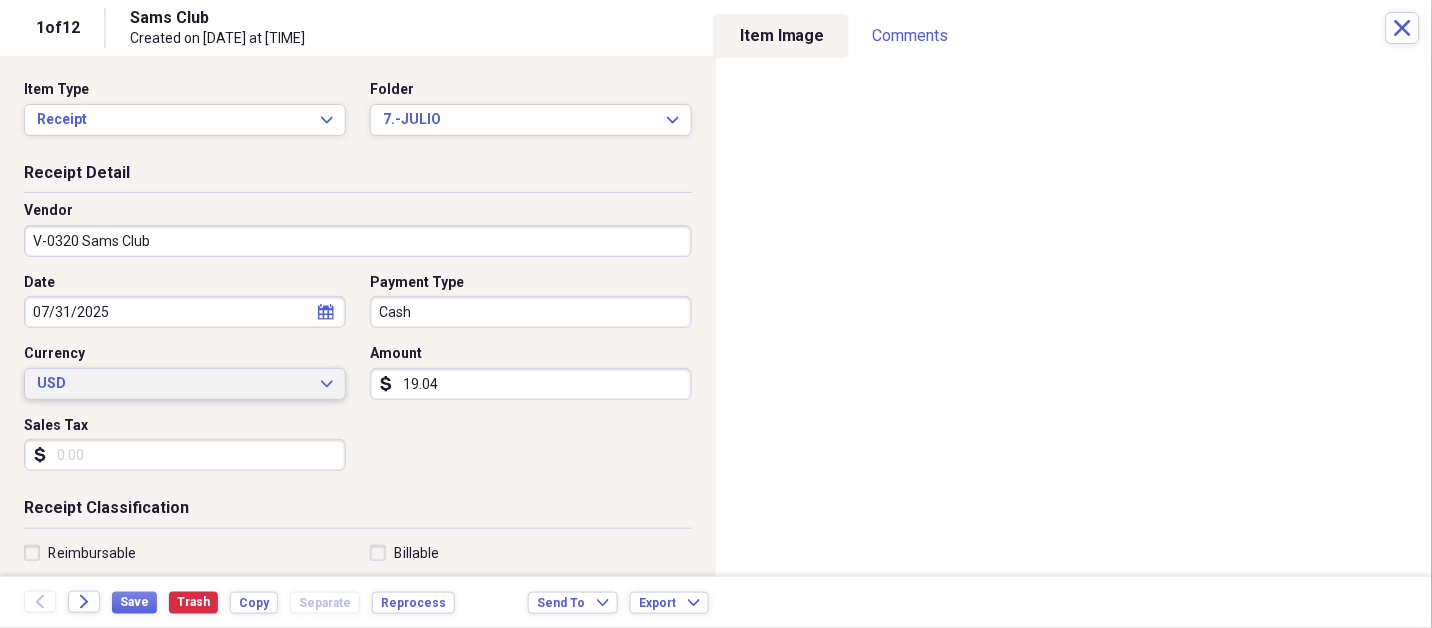 type 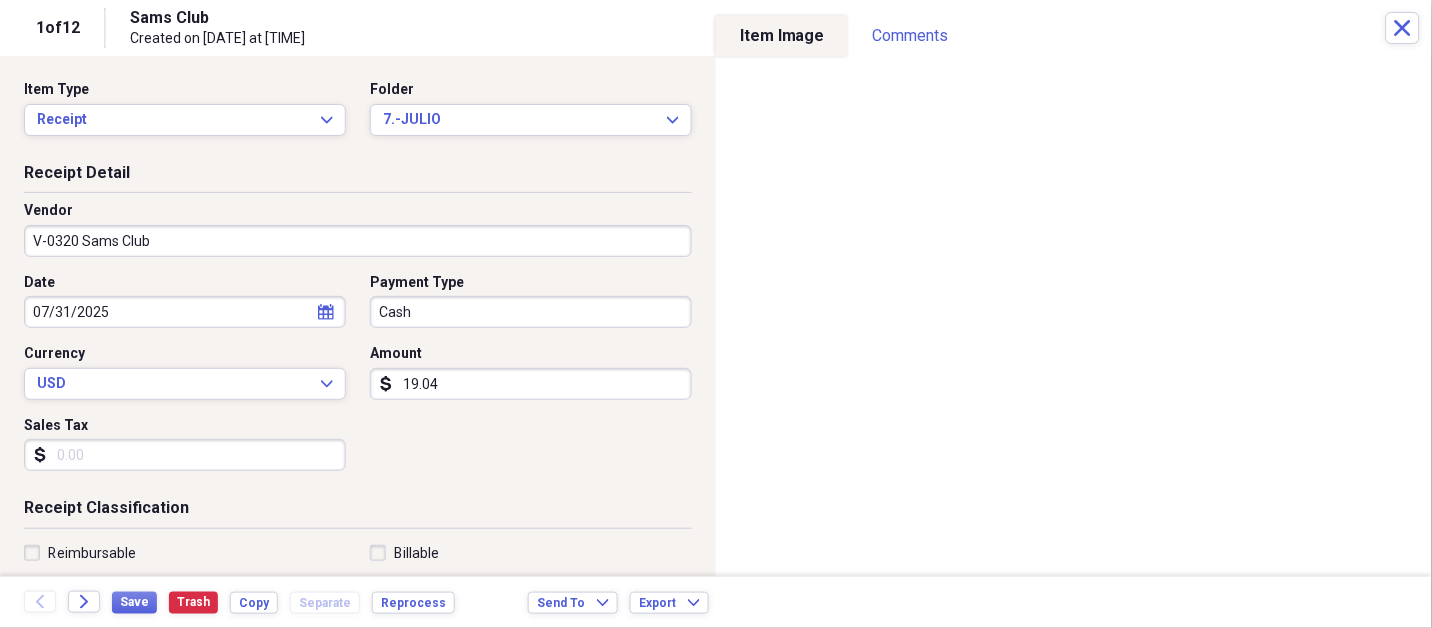click on "19.04" at bounding box center (531, 384) 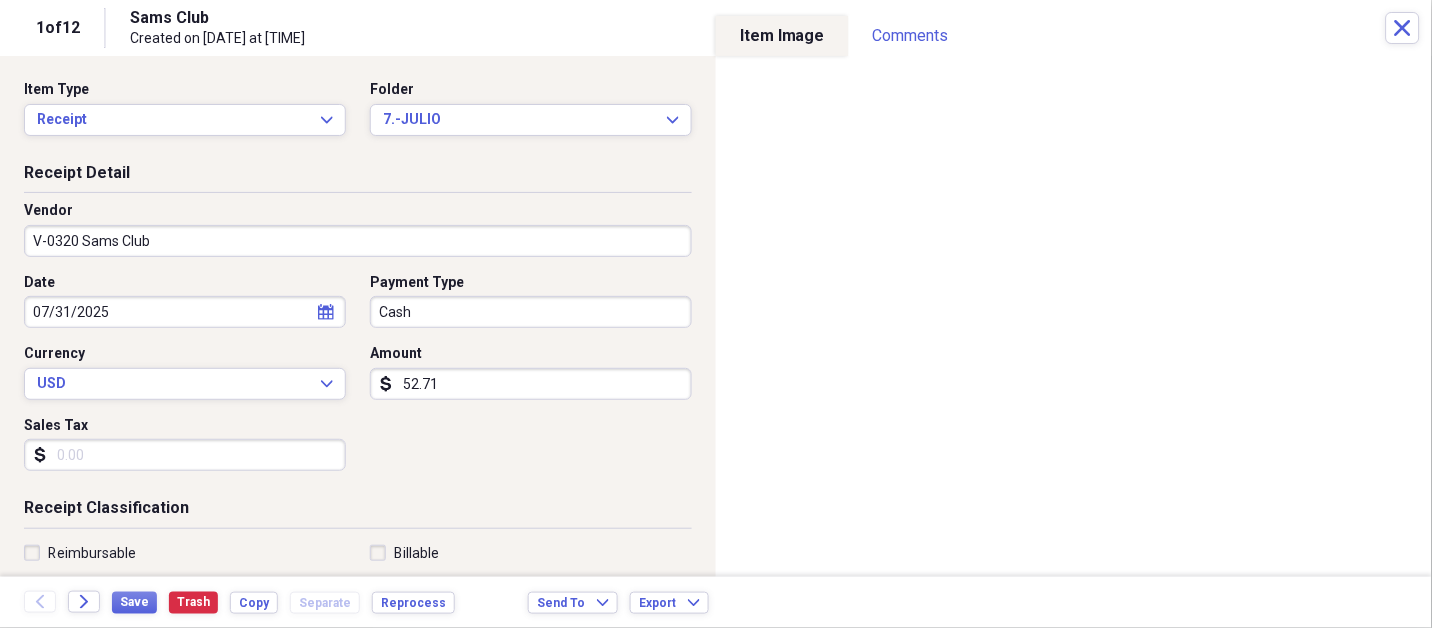 type on "52.71" 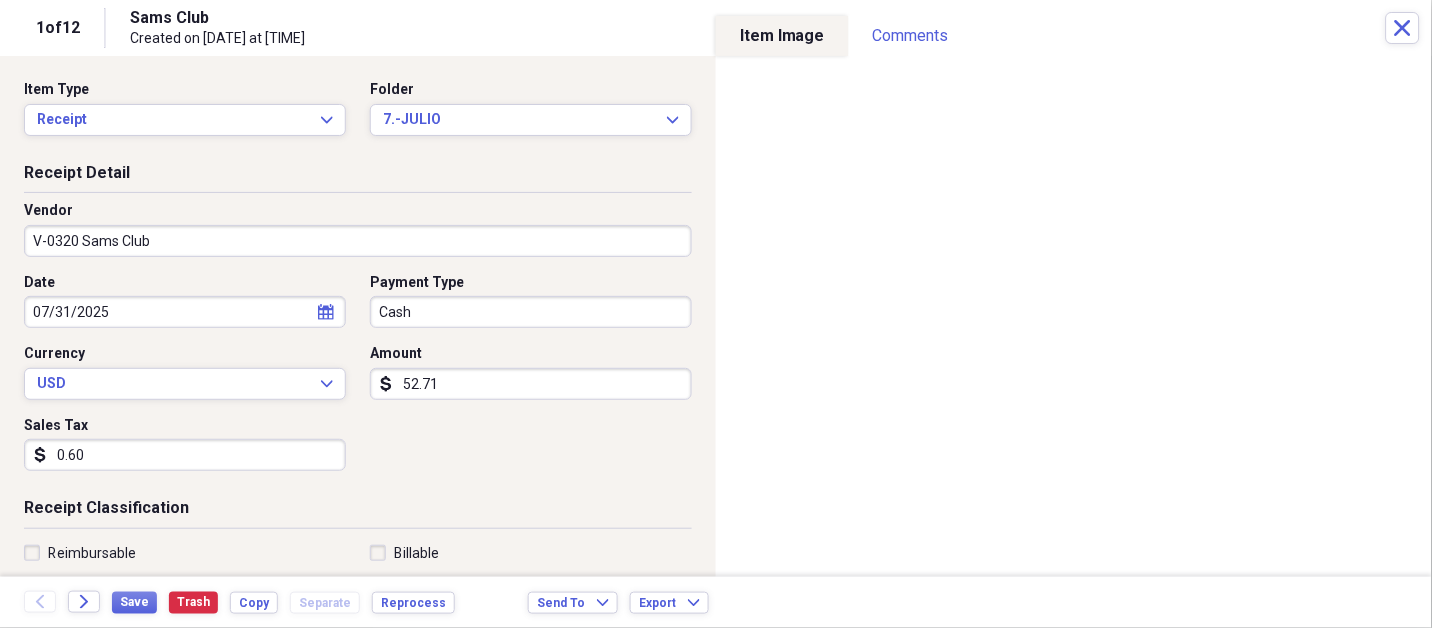 type on "0.60" 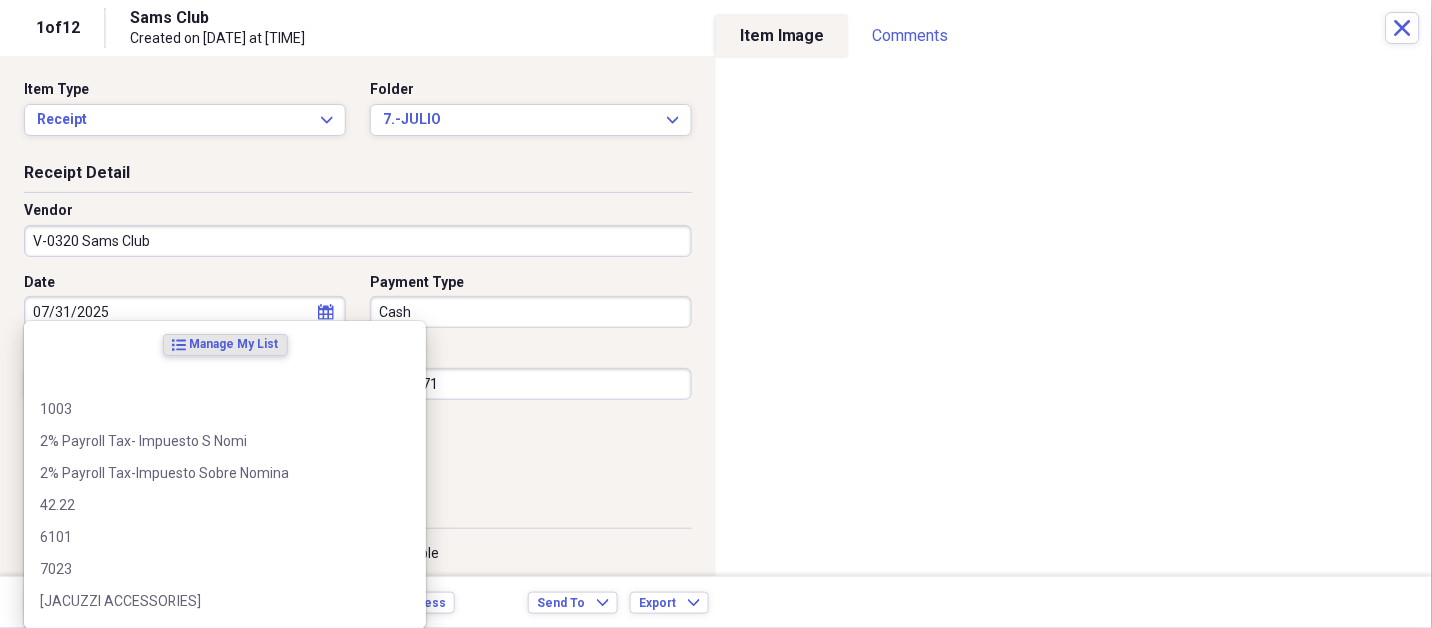scroll, scrollTop: 307, scrollLeft: 0, axis: vertical 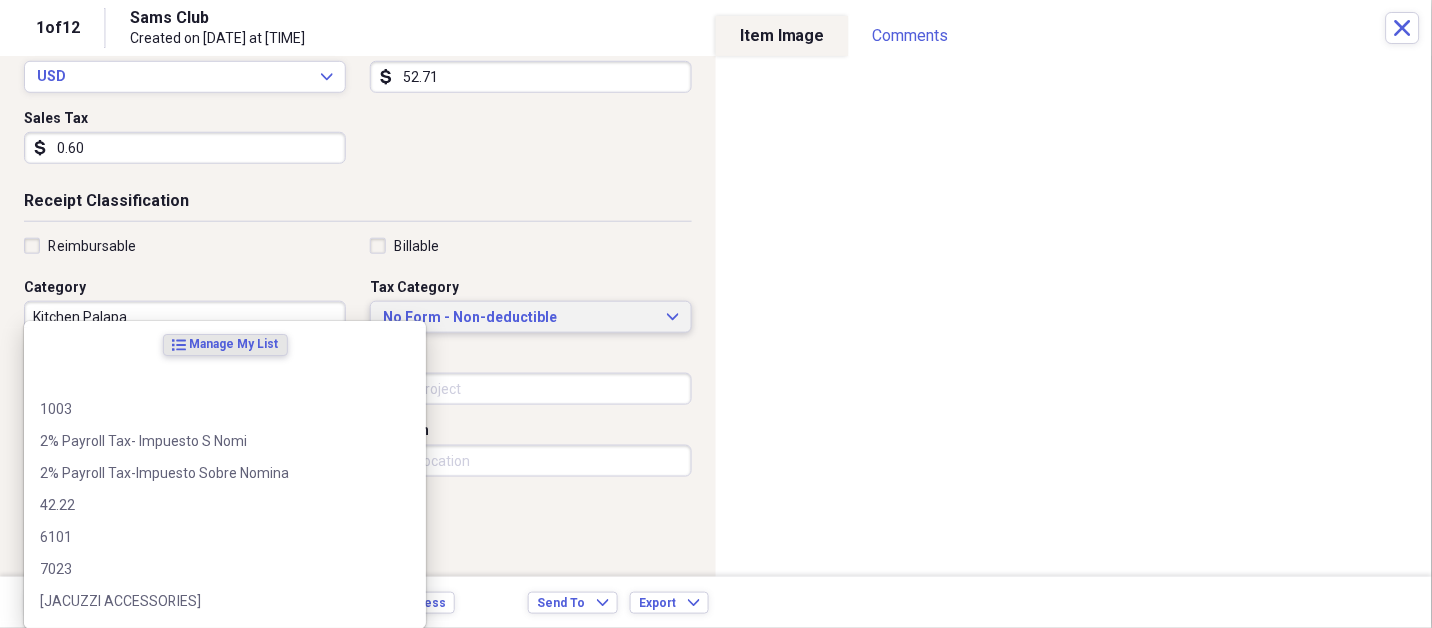 type 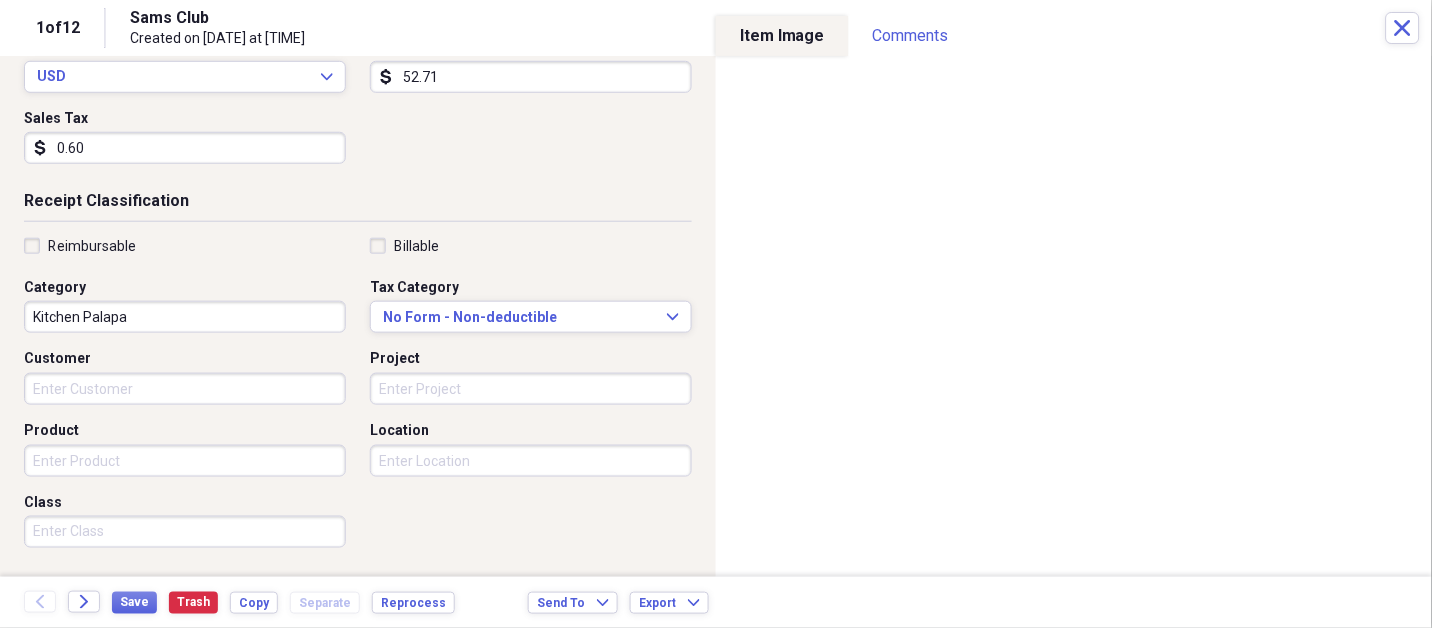 scroll, scrollTop: 497, scrollLeft: 0, axis: vertical 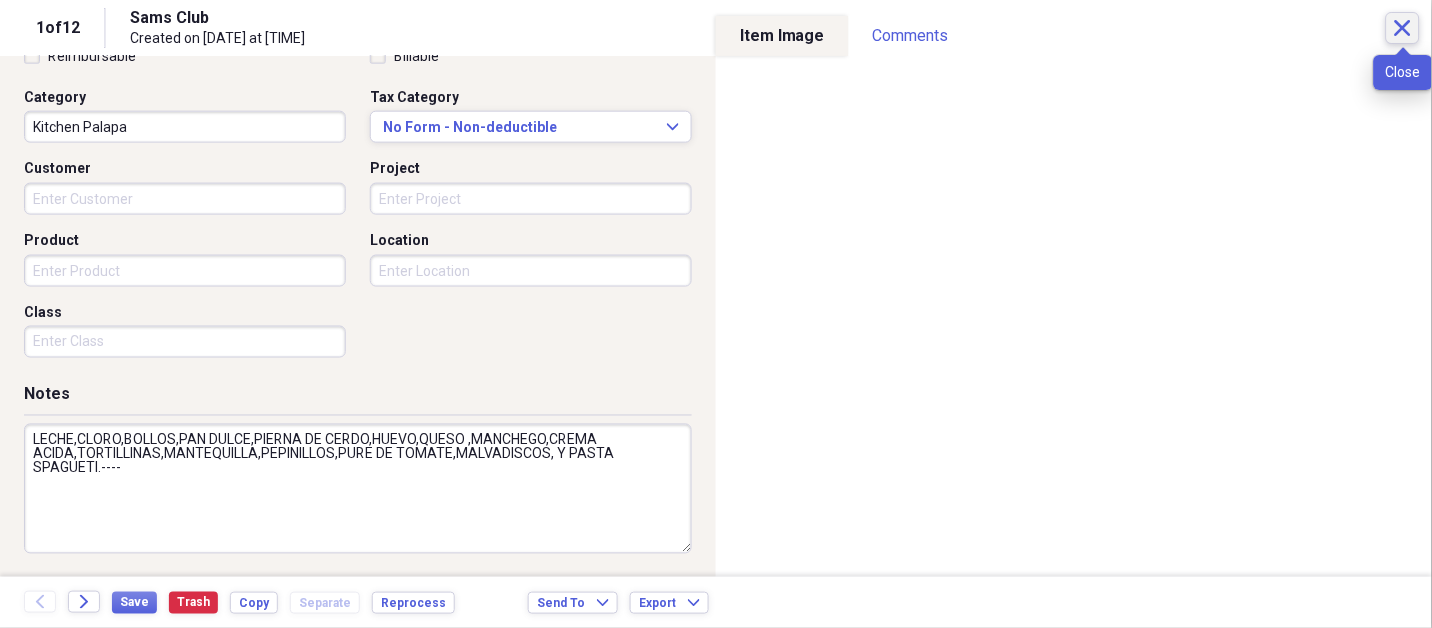 type on "LECHE,CLORO,BOLLOS,PAN DULCE,PIERNA DE CERDO,HUEVO,QUESO ,MANCHEGO,CREMA ACIDA,TORTILLINAS,MANTEQUILLA,PEPINILLOS,PURE DE TOMATE,MALVADISCOS, Y PASTA SPAGUETI.----" 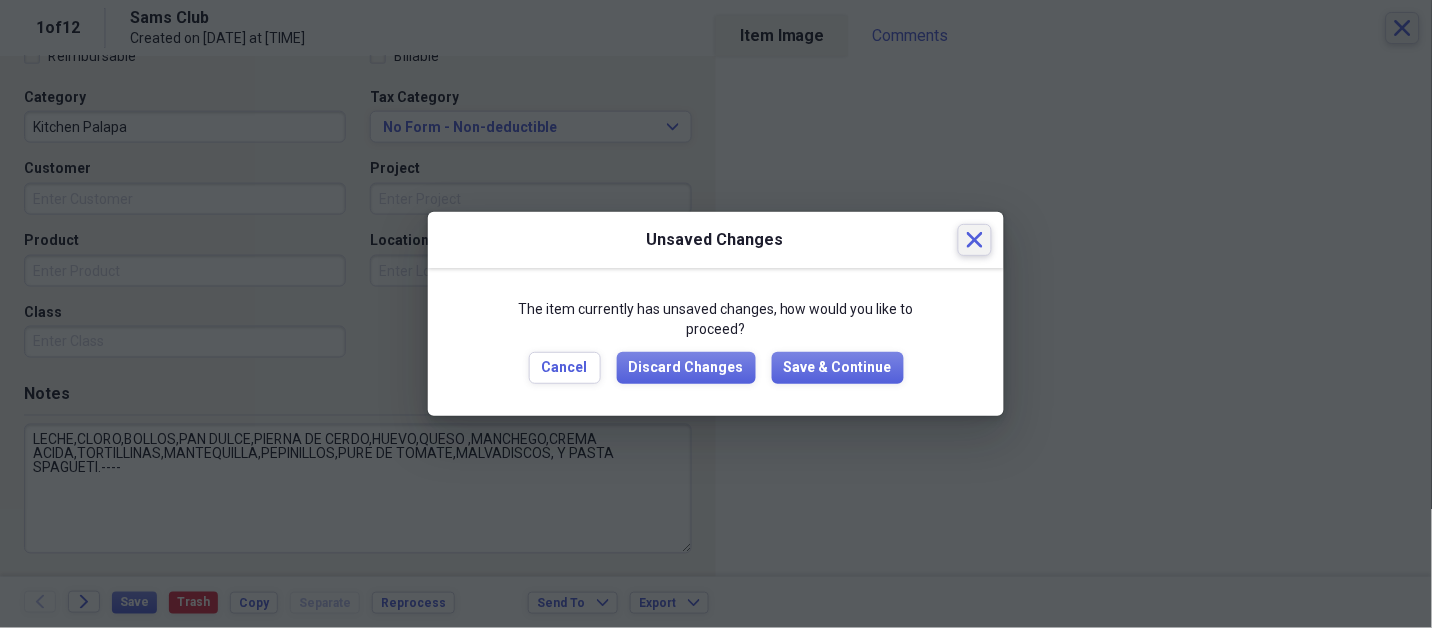 type 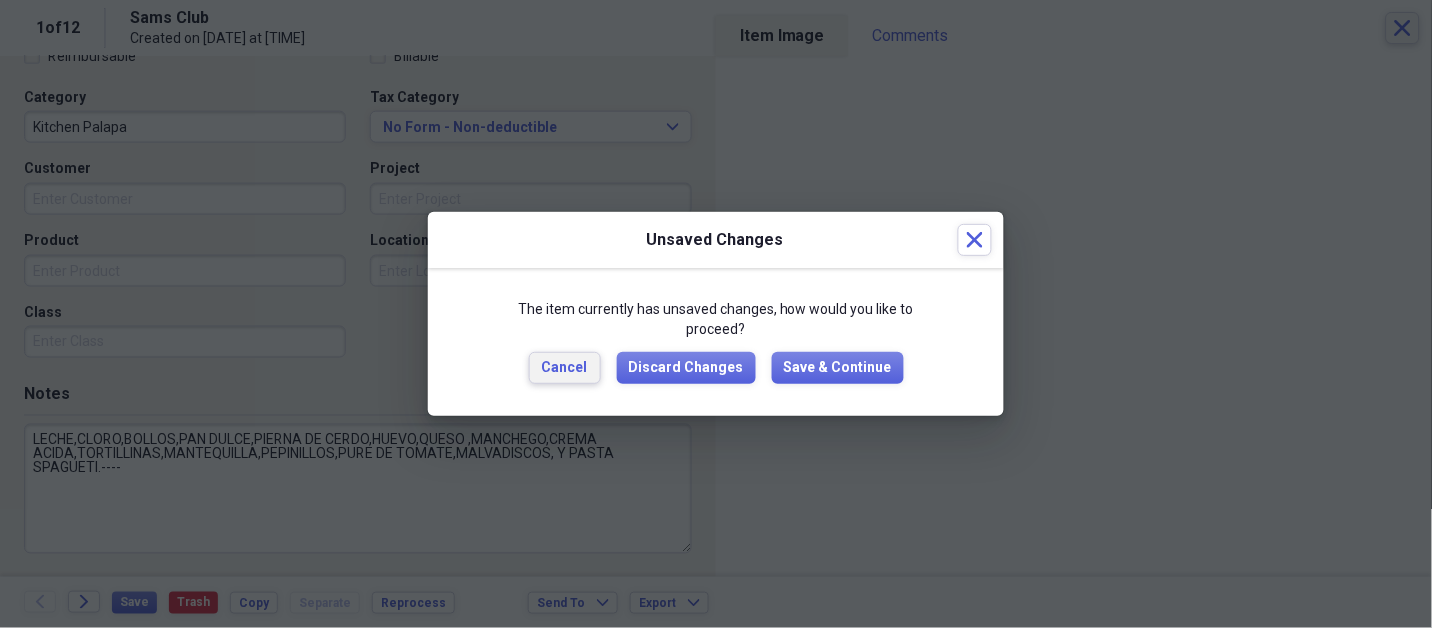 type 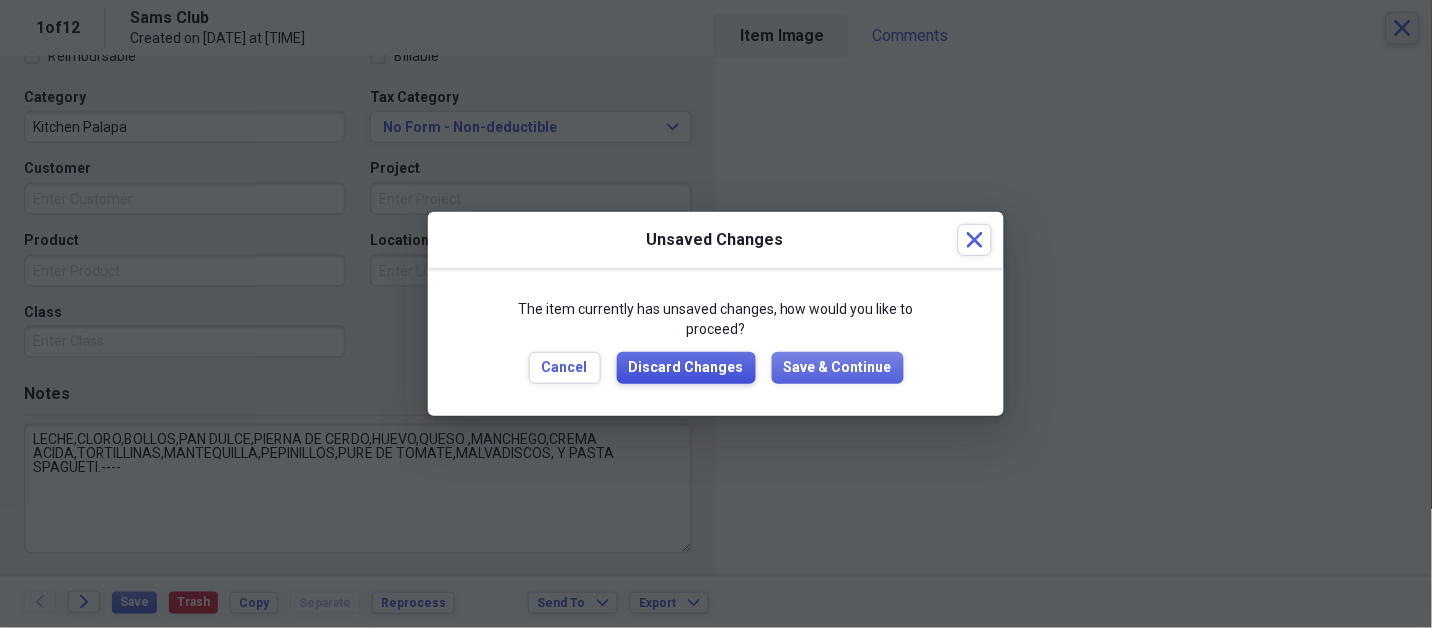 type 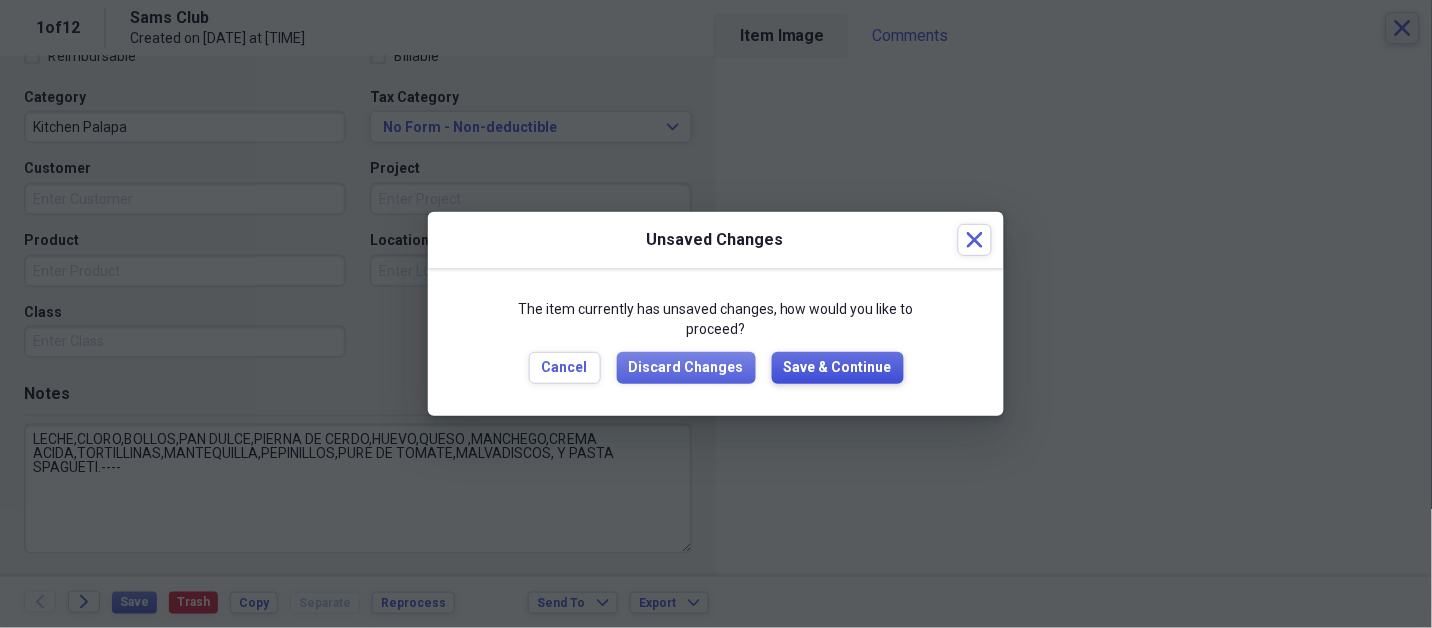 type 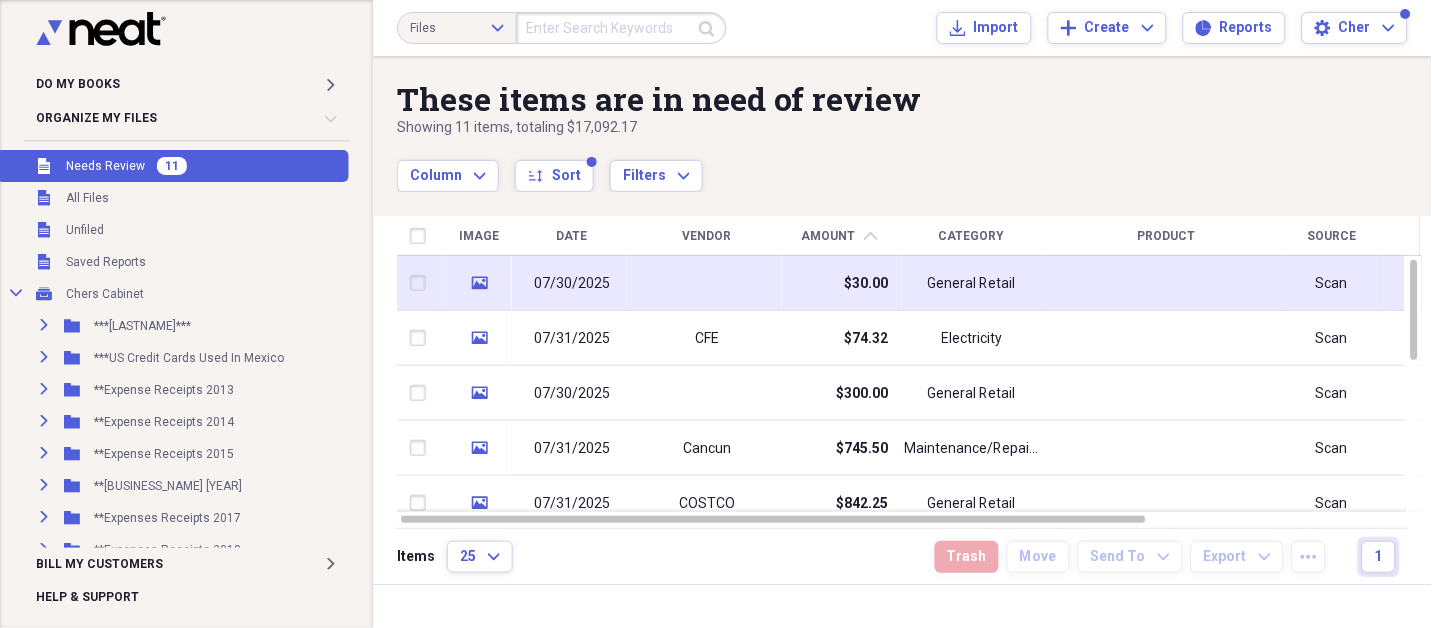 click at bounding box center (707, 283) 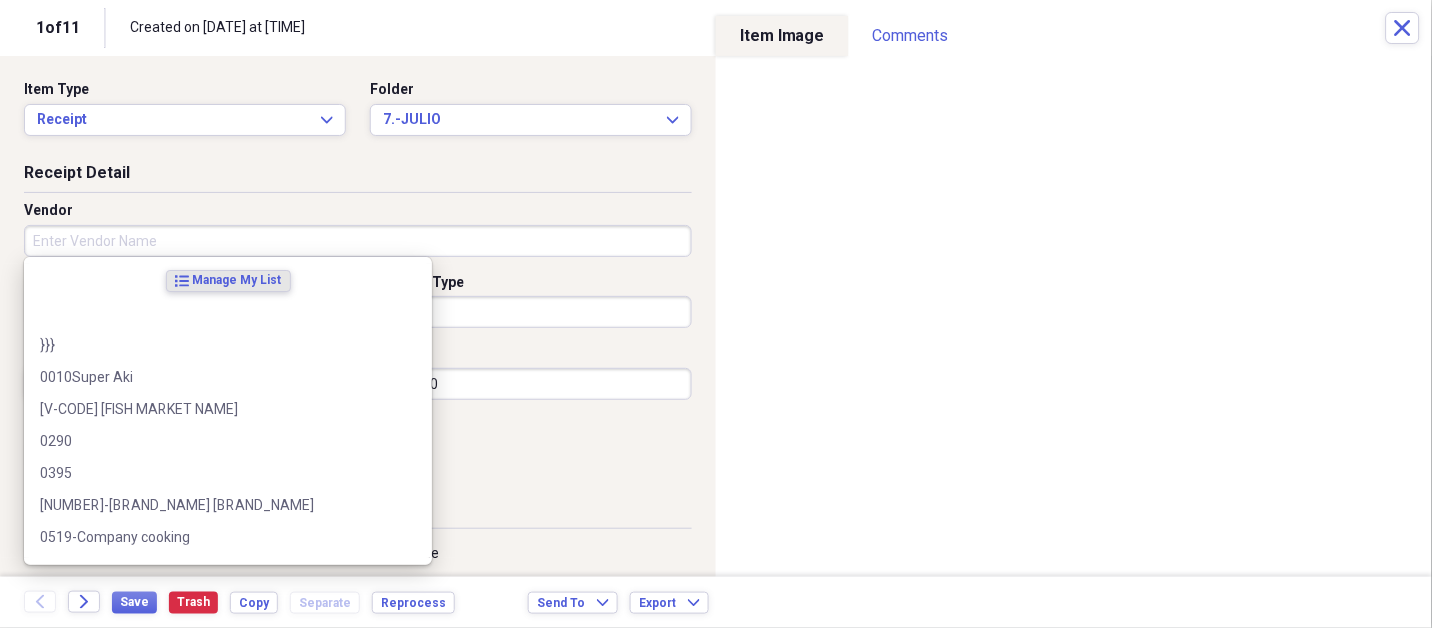 click on "Vendor" at bounding box center [358, 241] 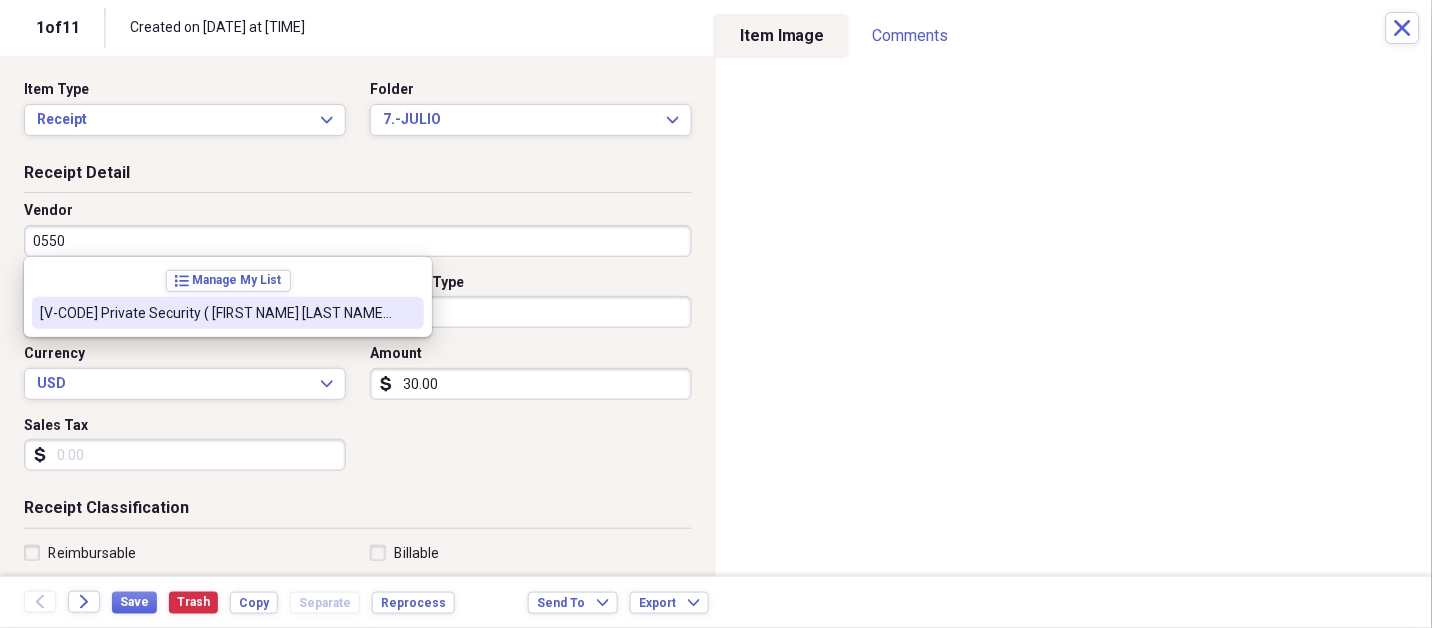 type on "0550" 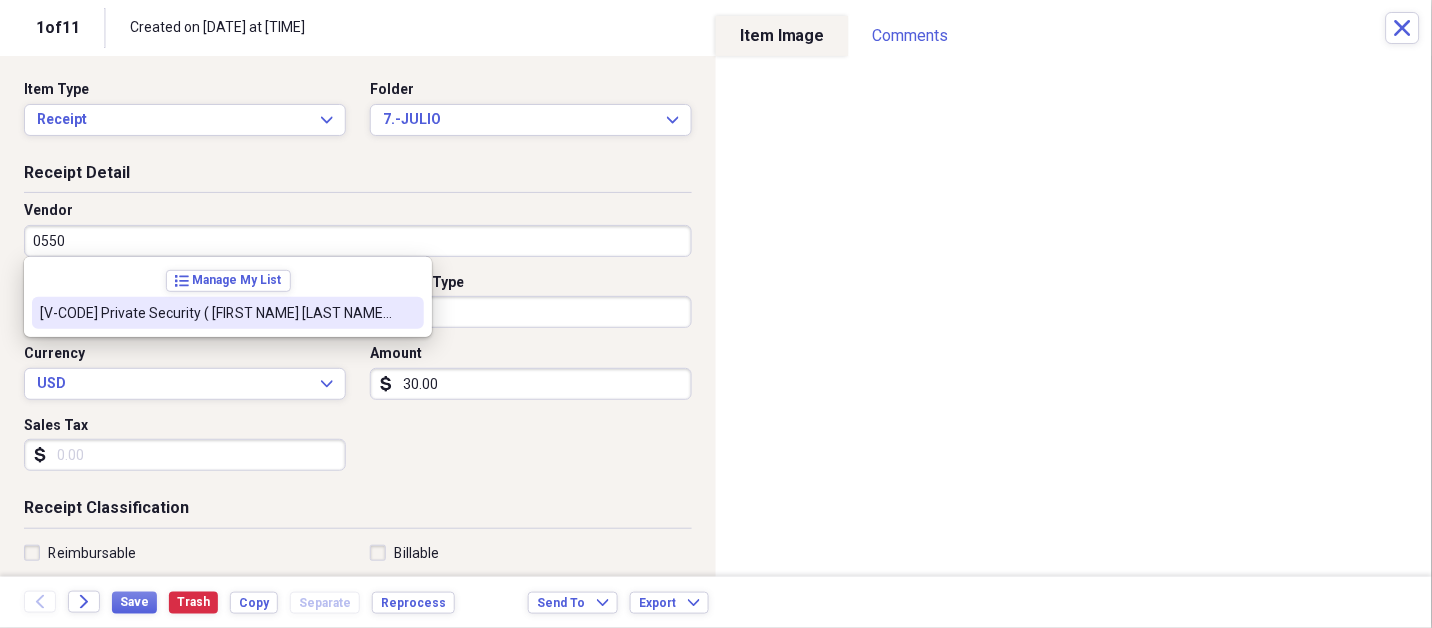 select on "6" 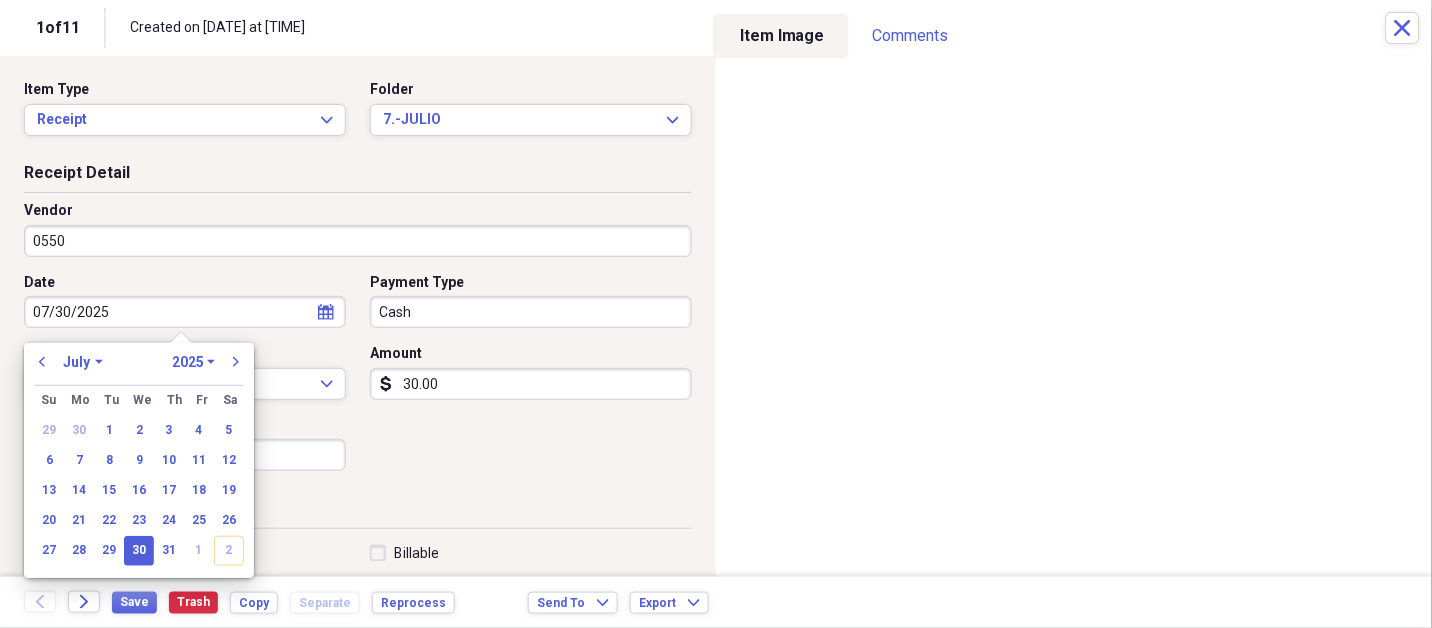 click on "0550" at bounding box center (358, 241) 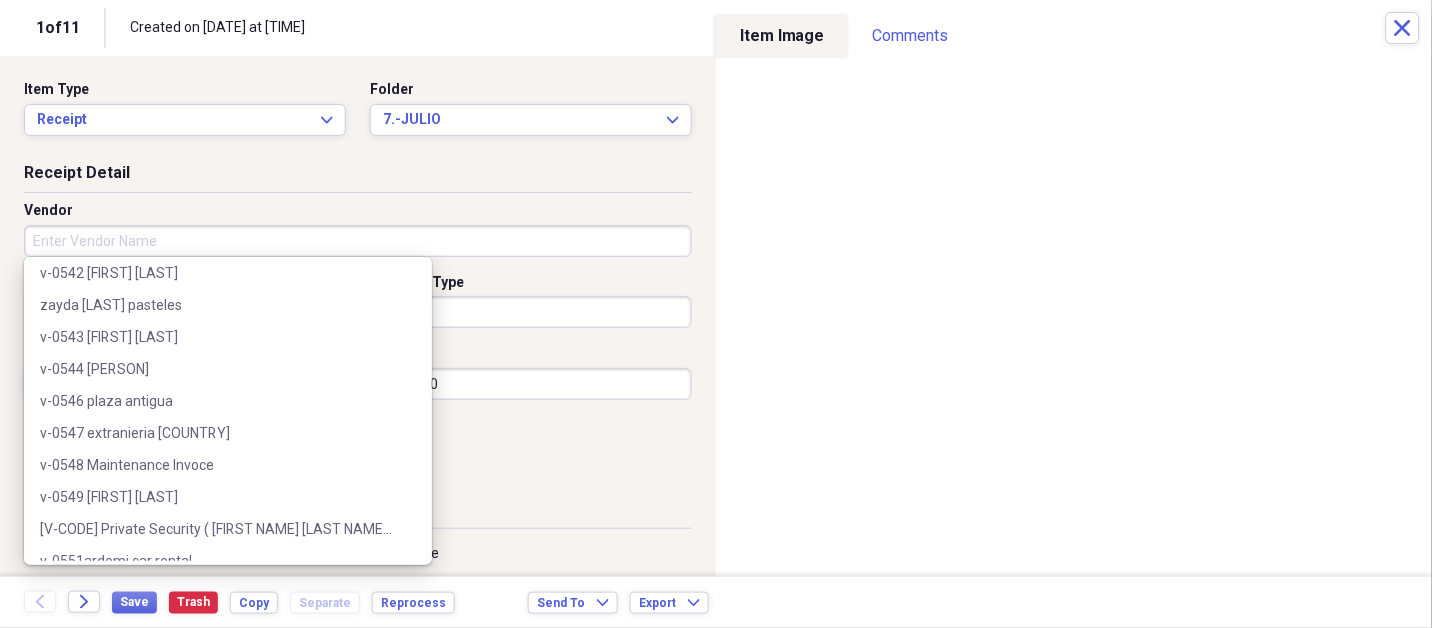 scroll, scrollTop: 0, scrollLeft: 0, axis: both 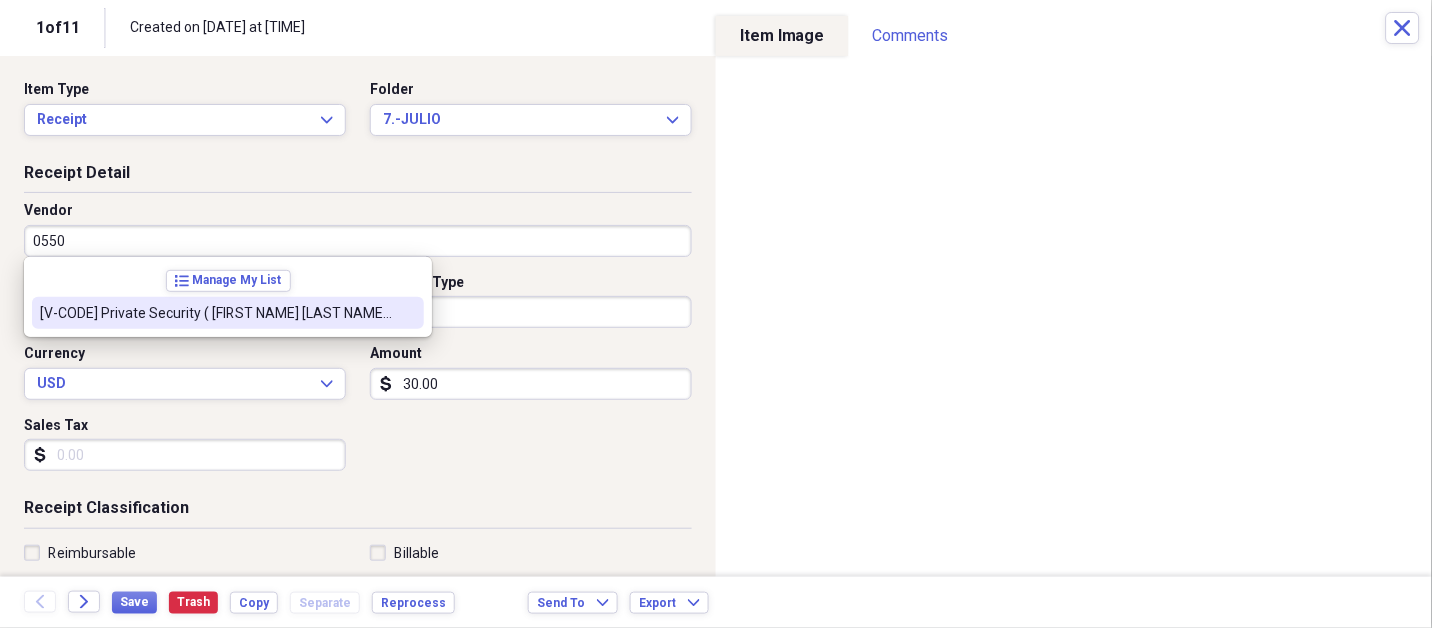 type on "[V-CODE] Private Security ( [FIRST NAME] [LAST NAME] )" 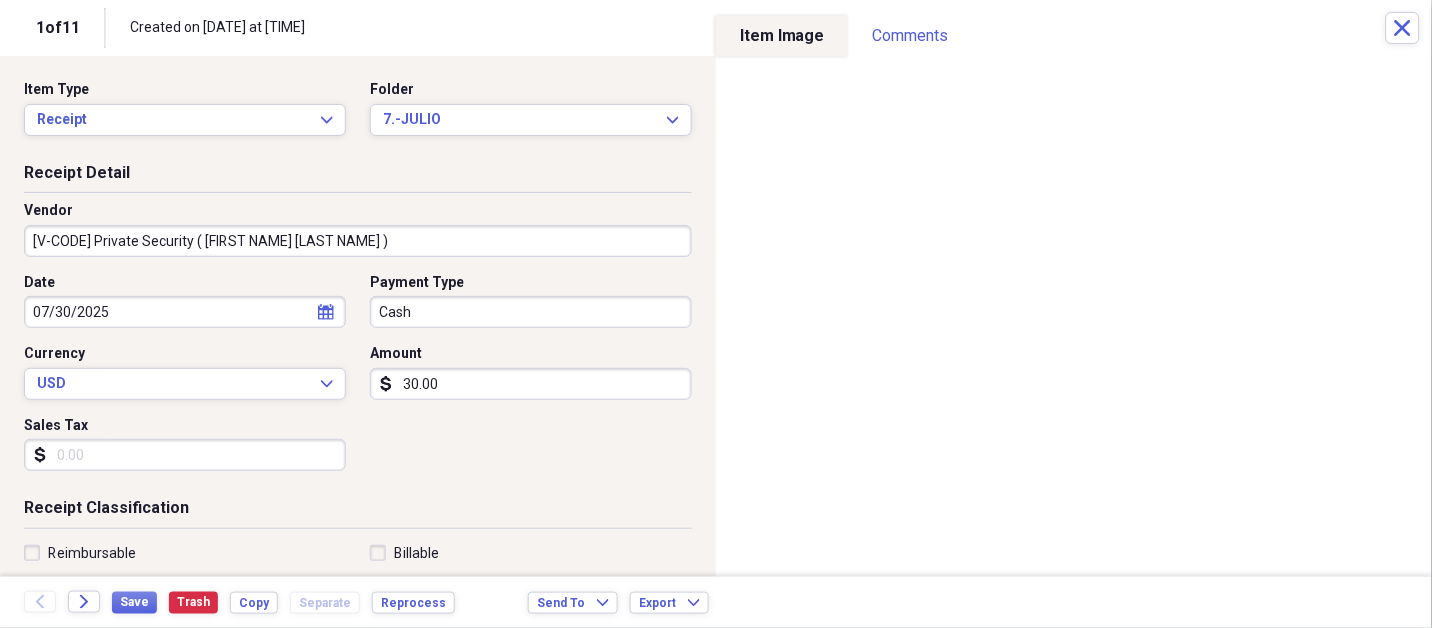type on "Security" 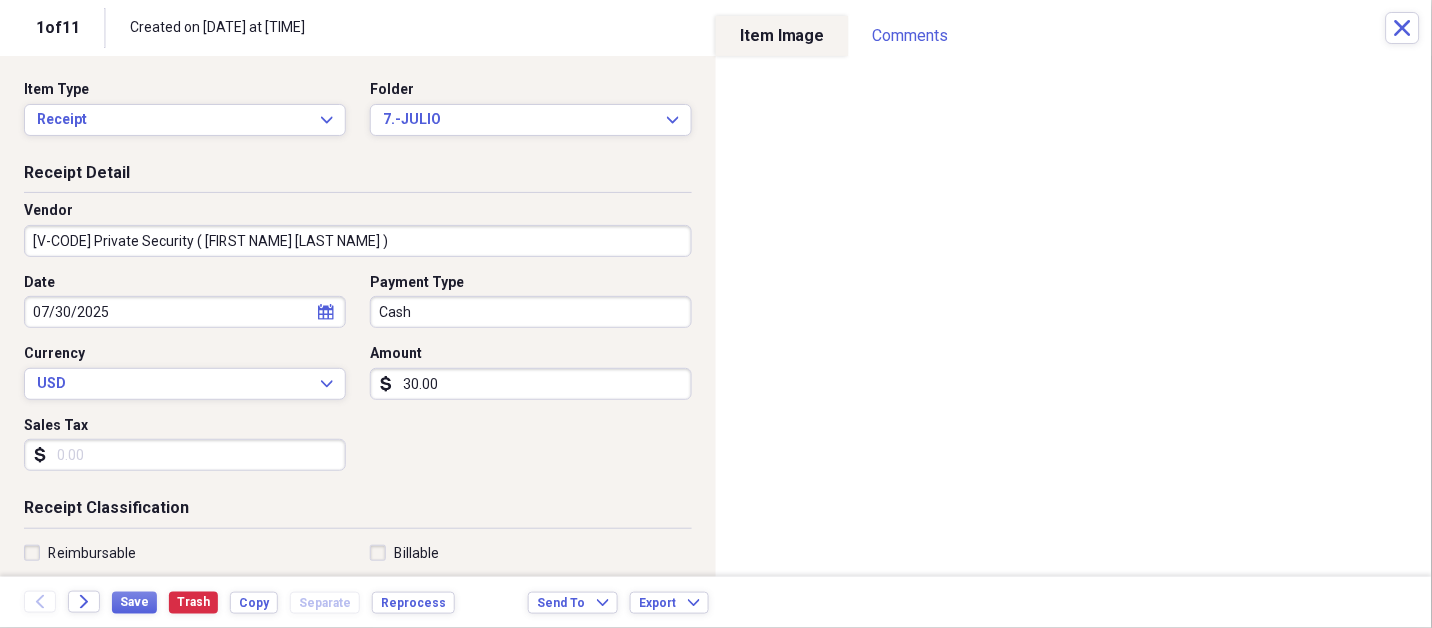 select on "6" 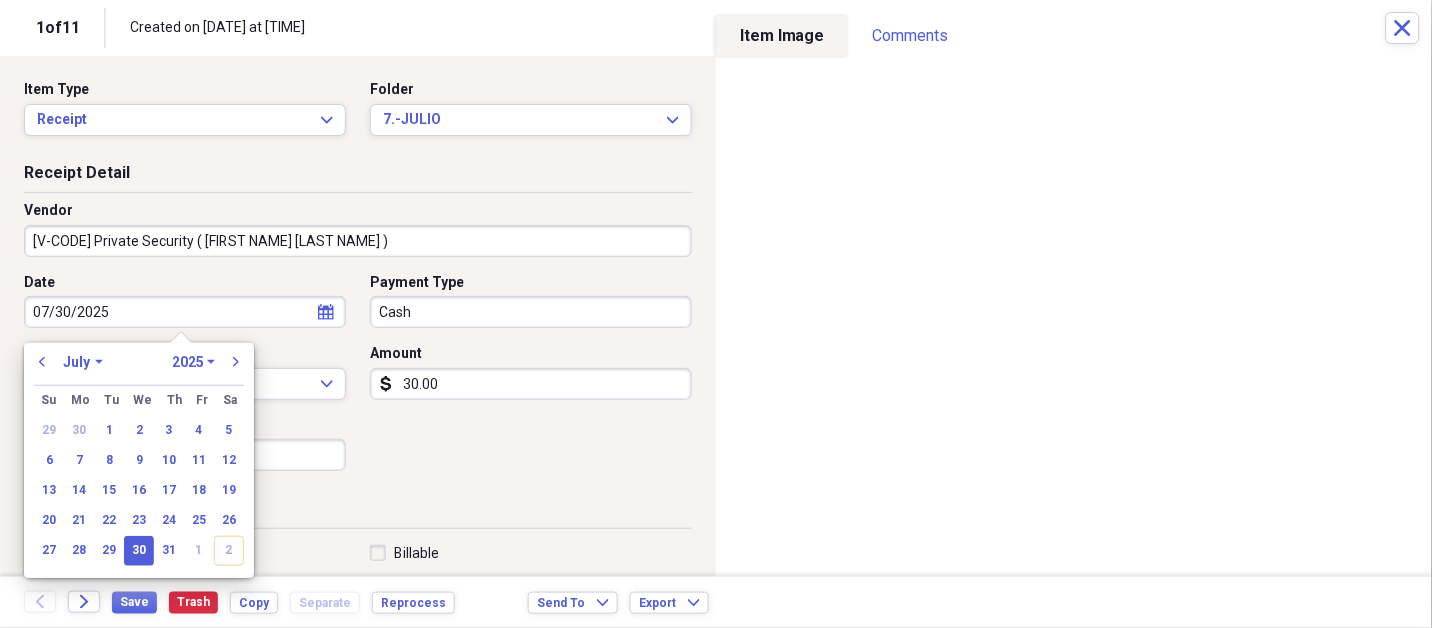 click on "30" at bounding box center (139, 551) 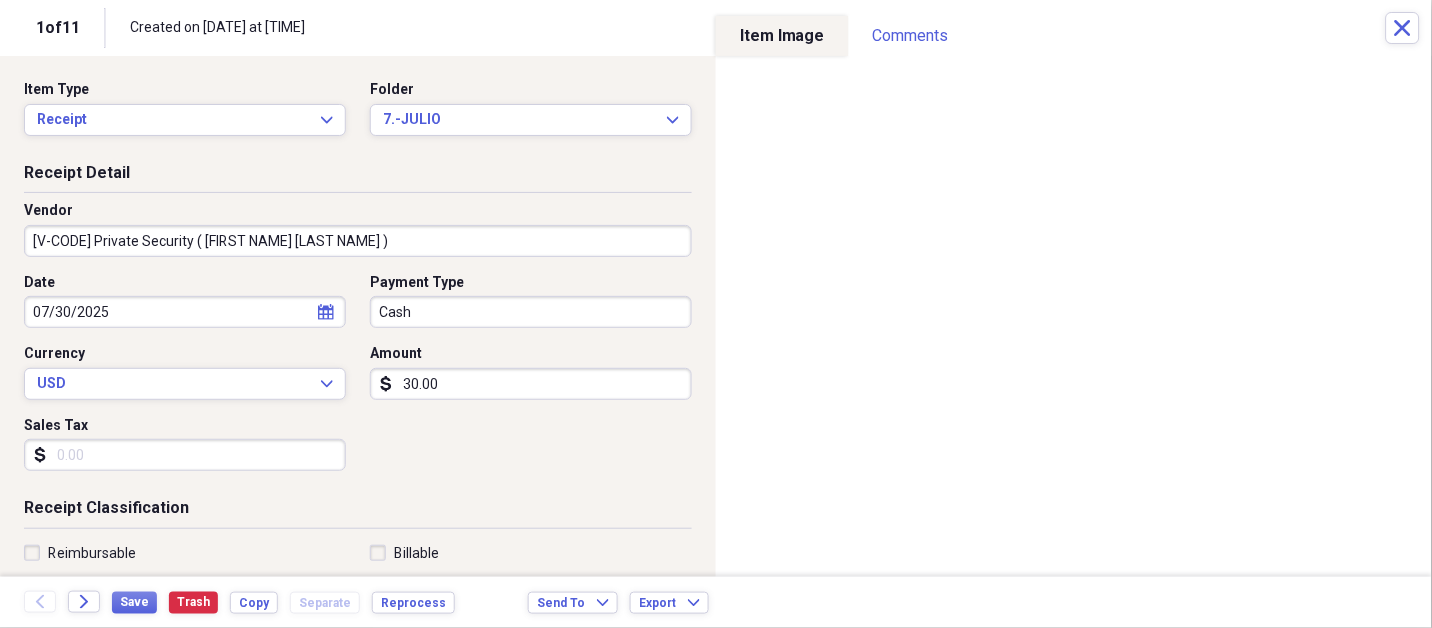 type 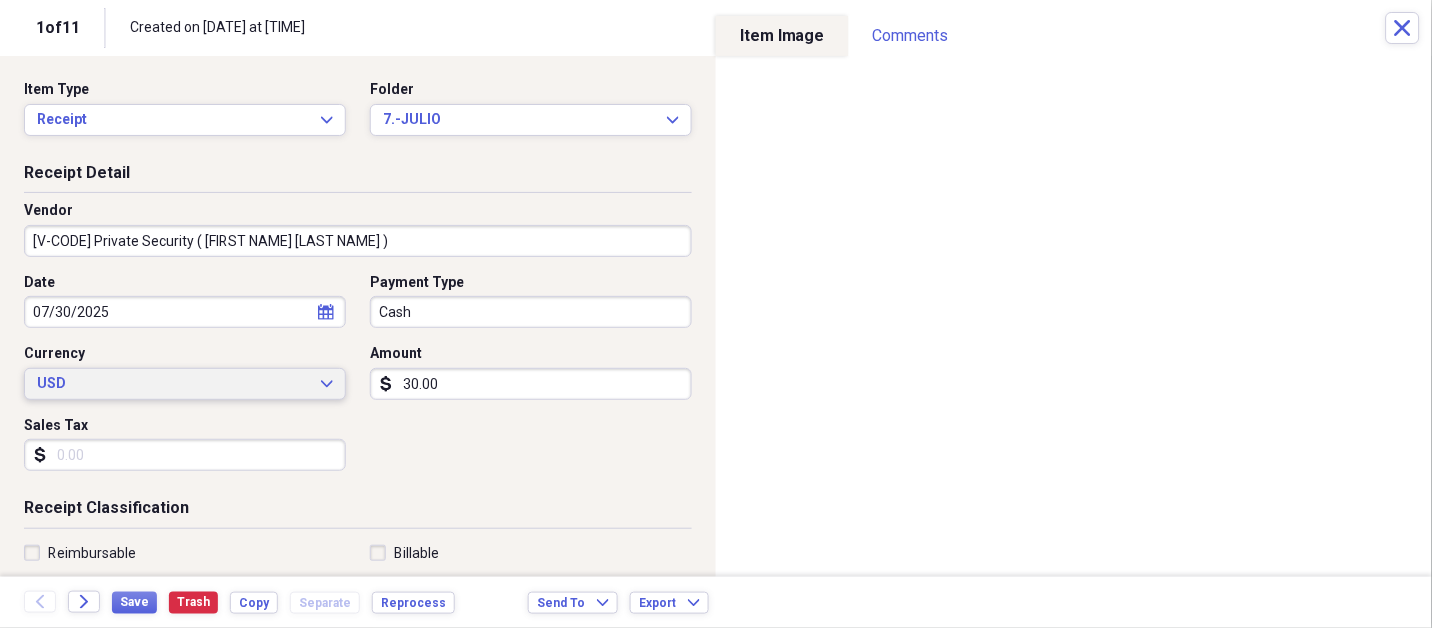 type 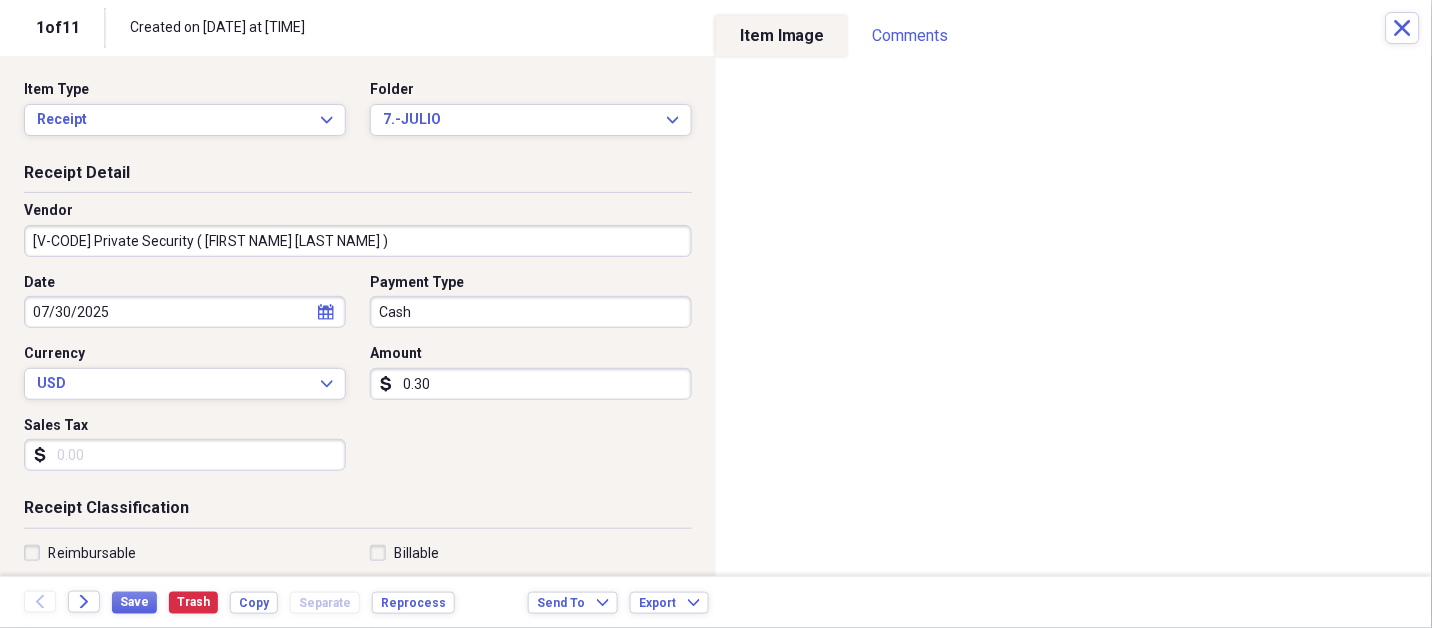 type on "0.03" 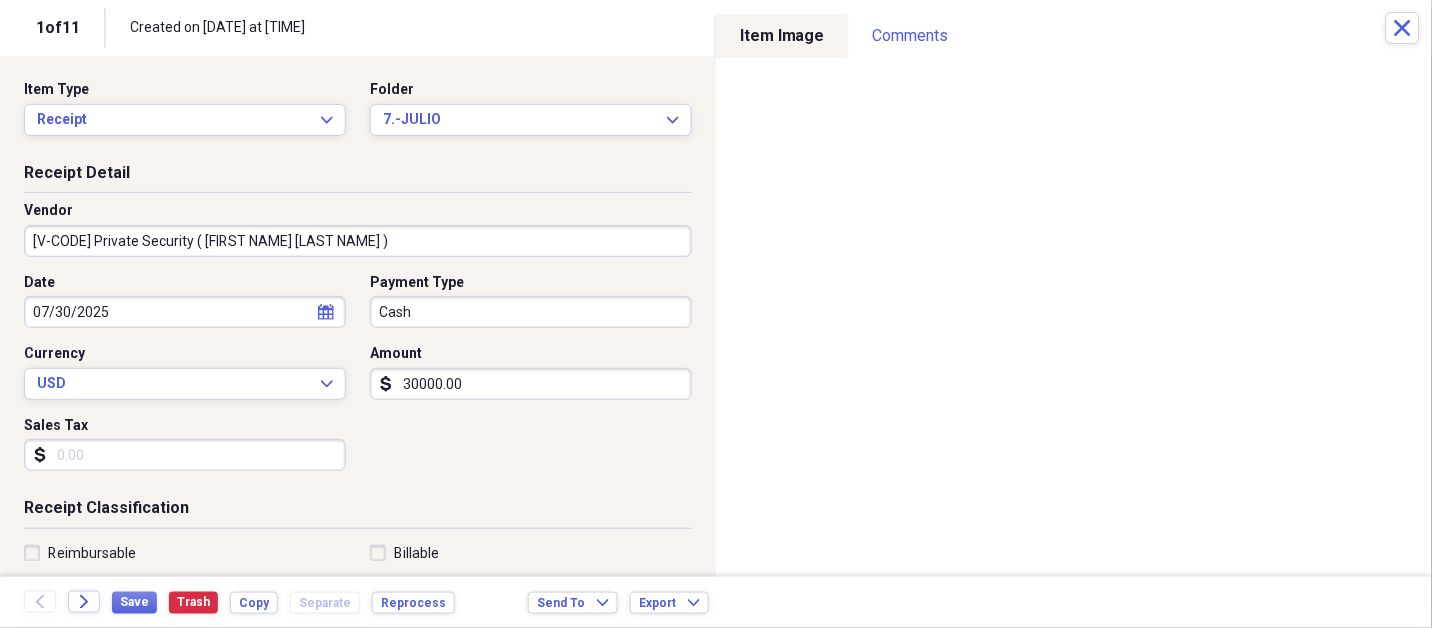 type on "30000.00" 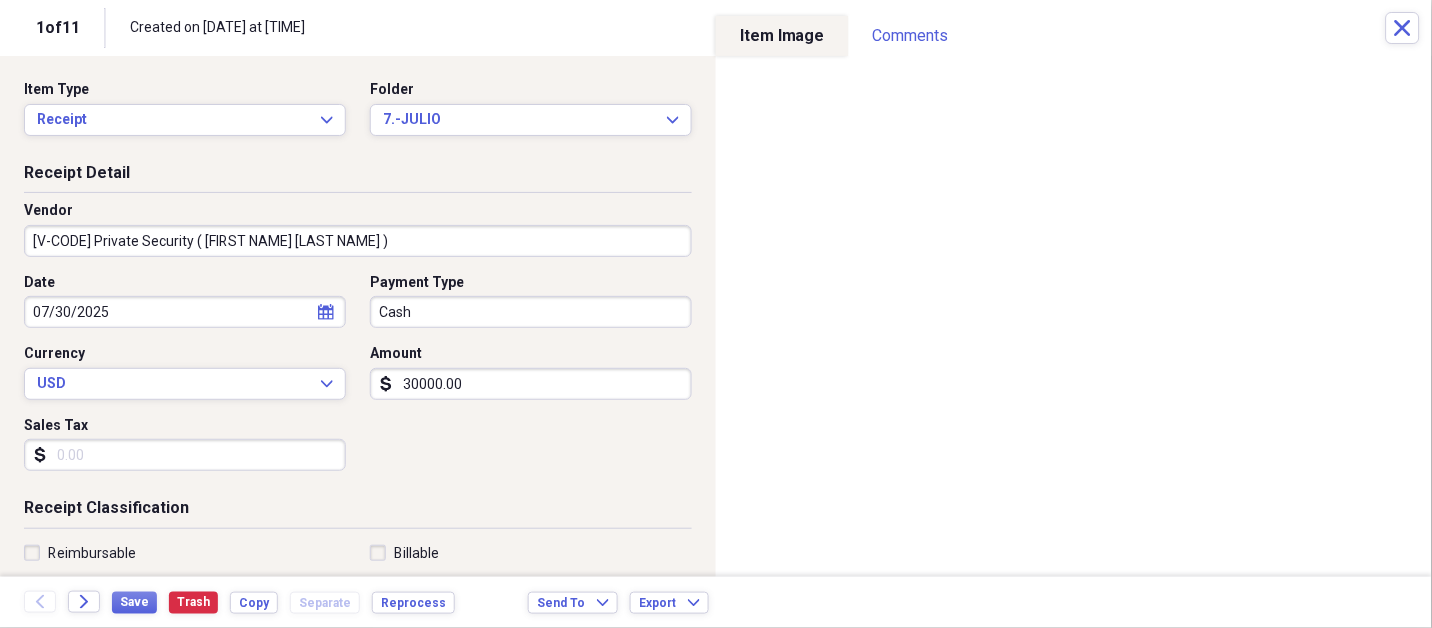 scroll, scrollTop: 307, scrollLeft: 0, axis: vertical 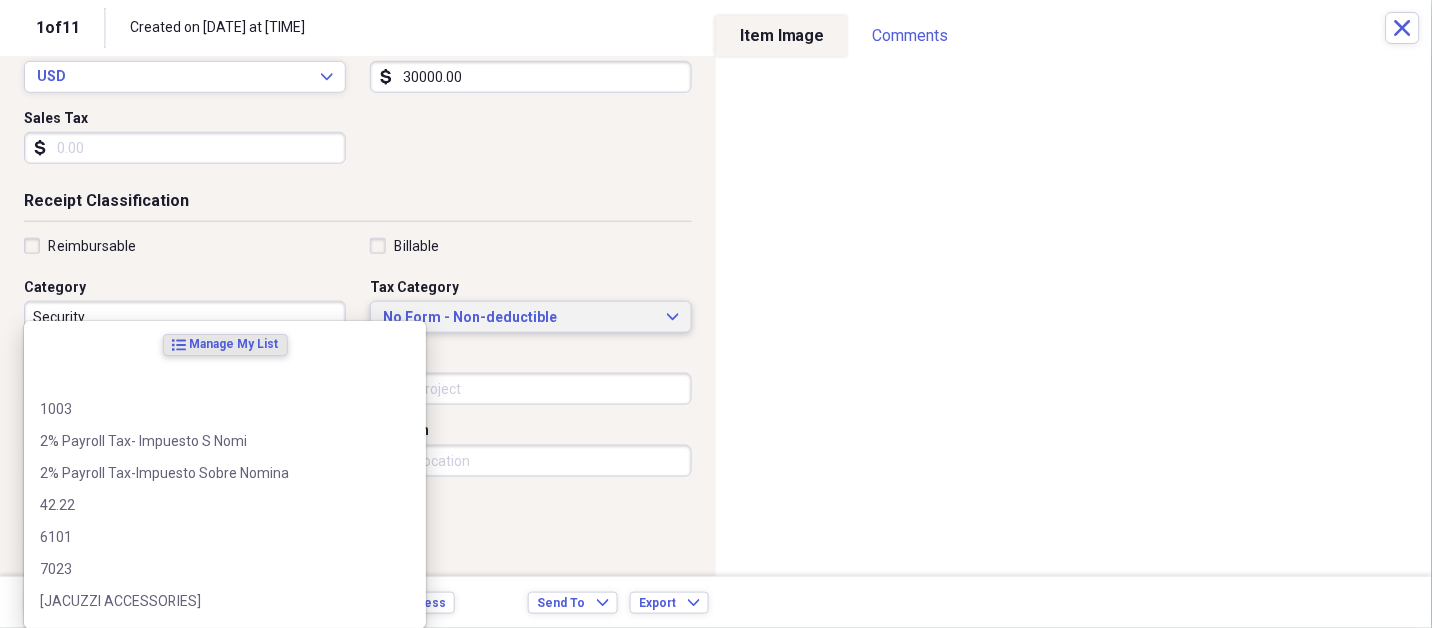 type 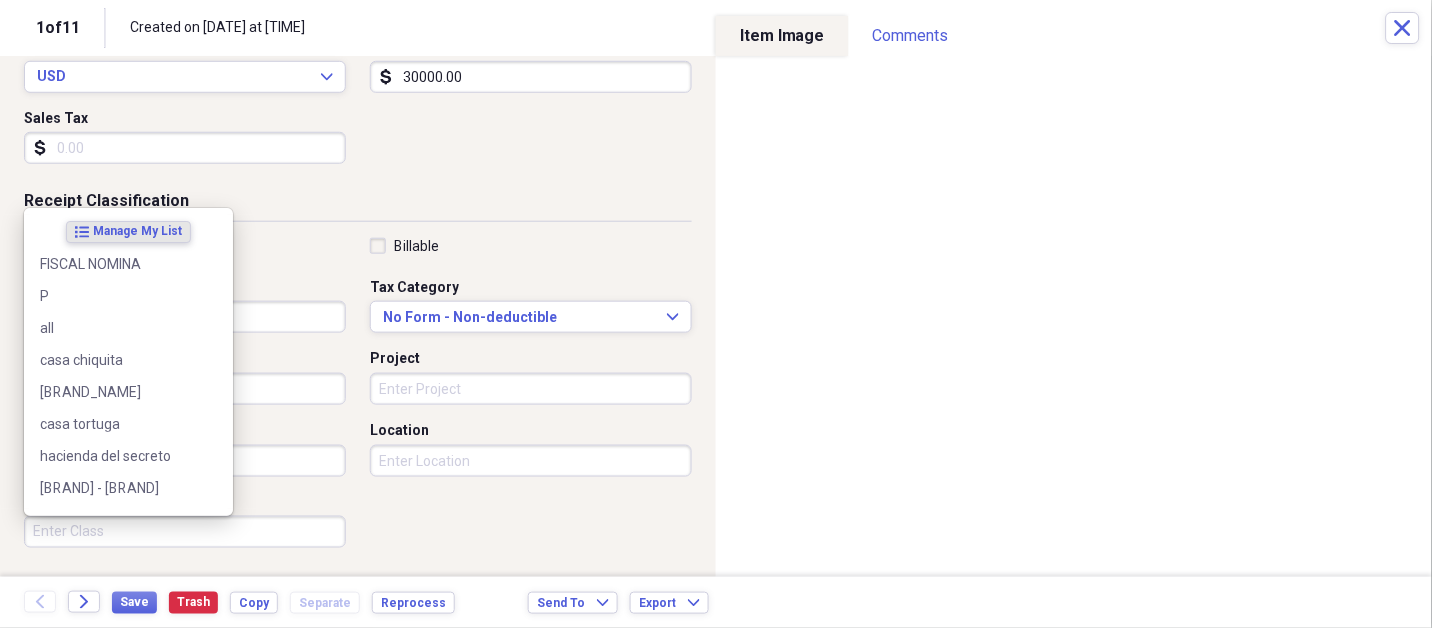 scroll, scrollTop: 497, scrollLeft: 0, axis: vertical 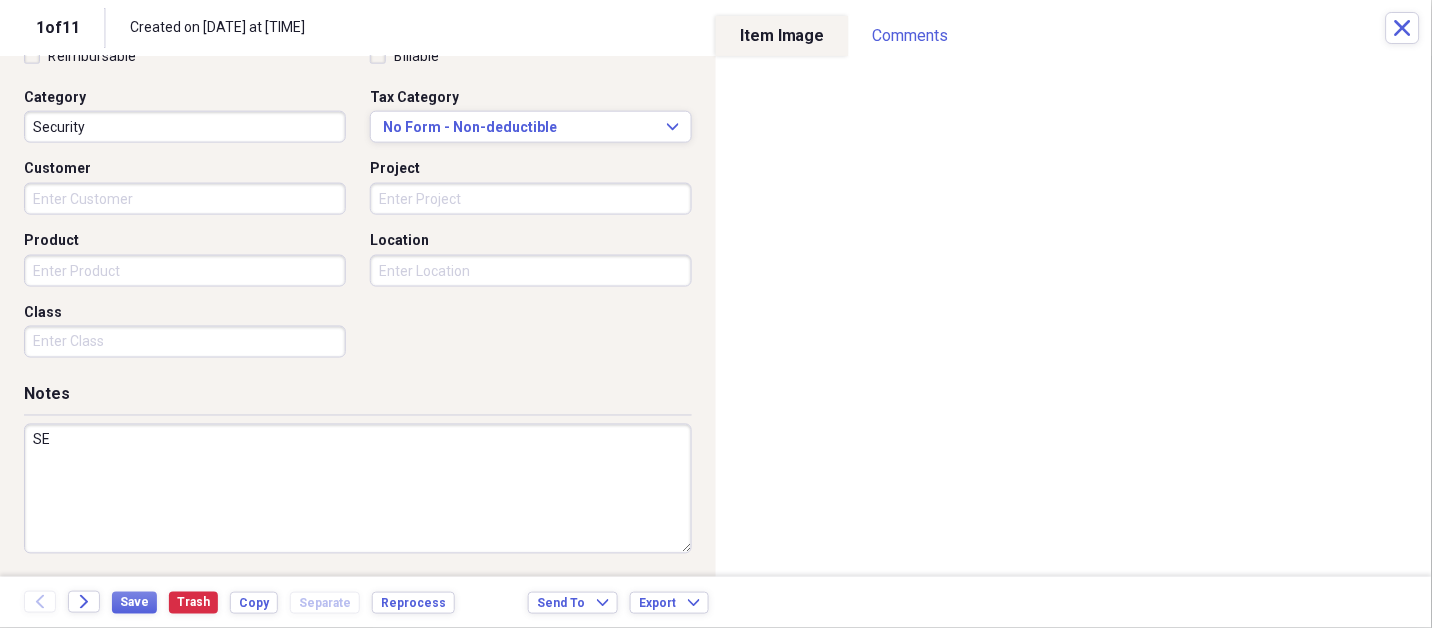type on "S" 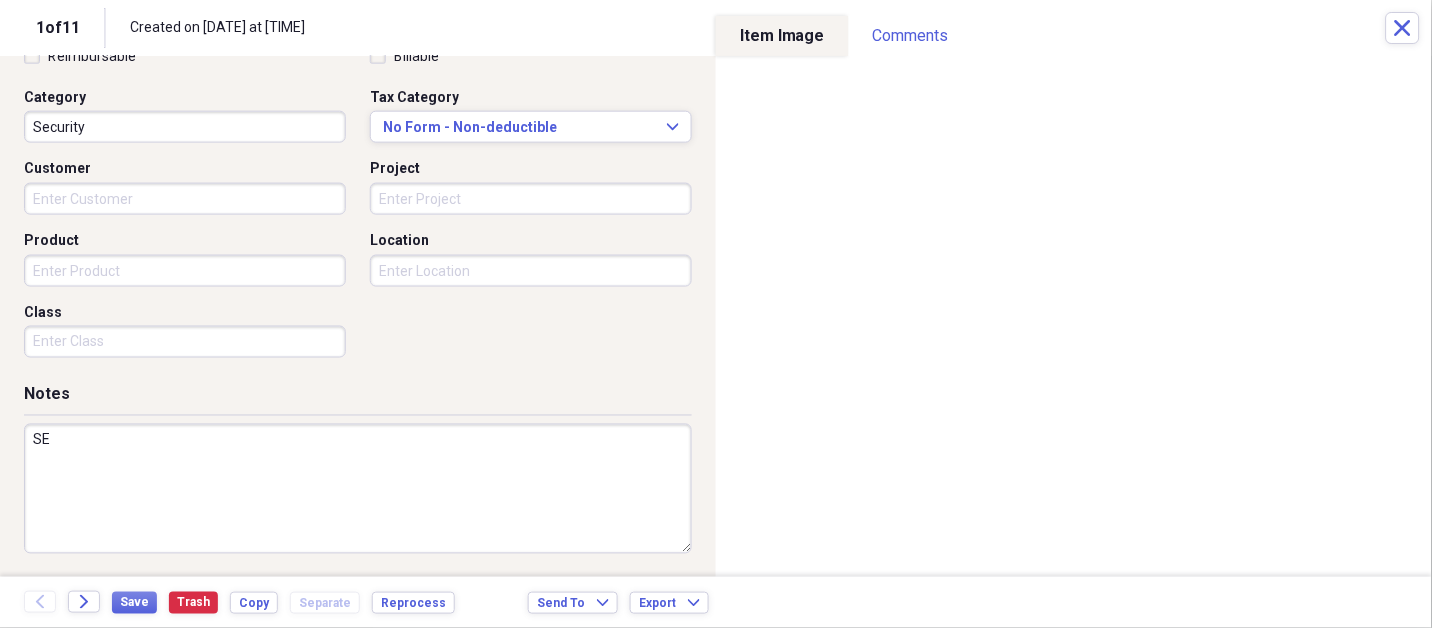 type on "S" 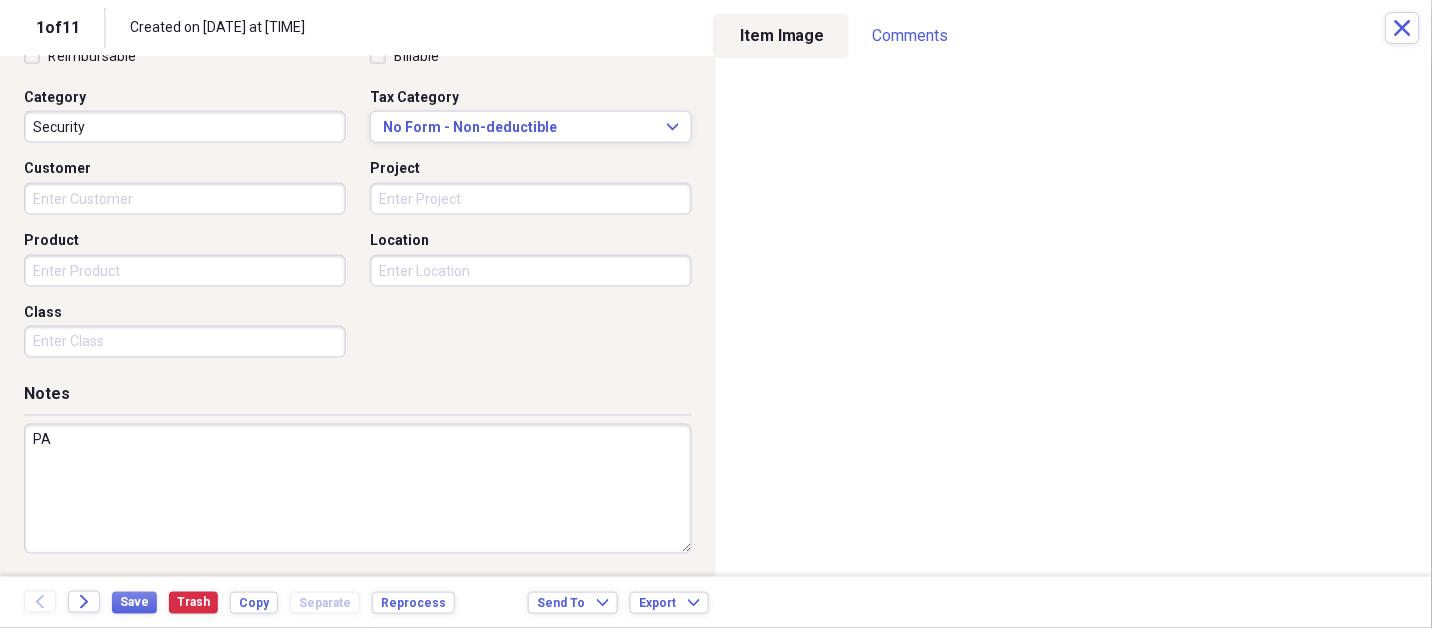 type on "P" 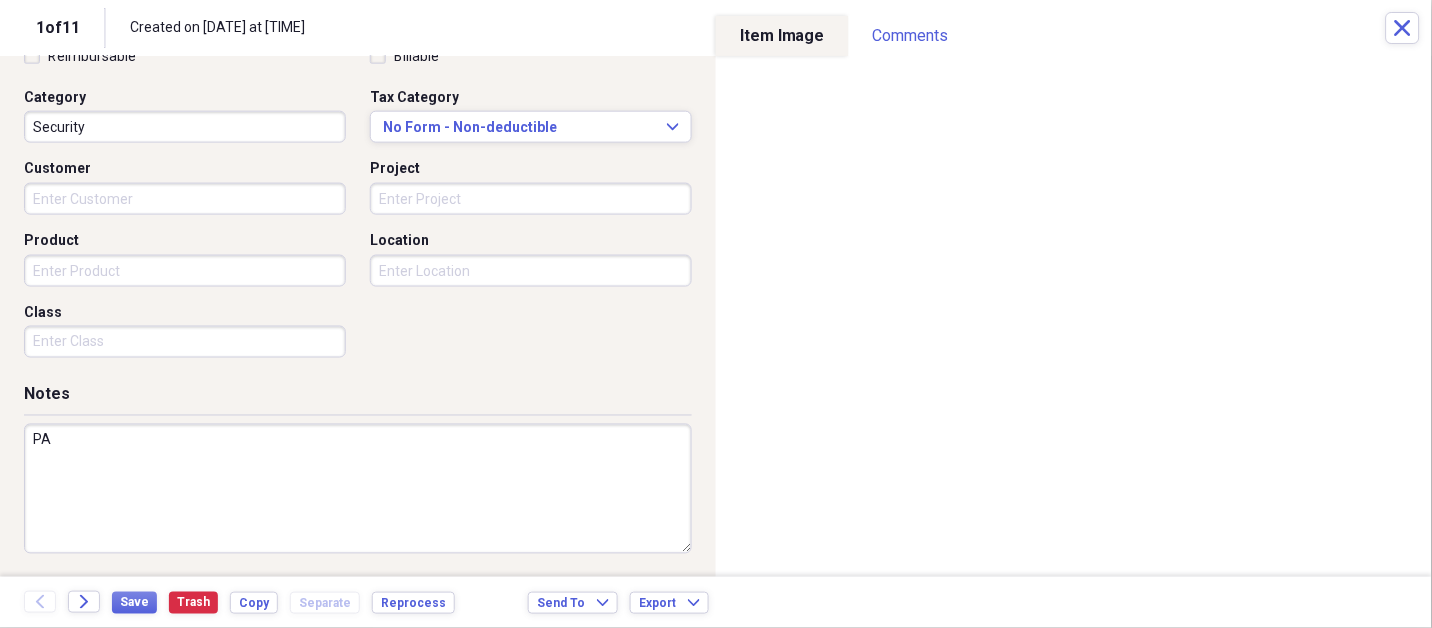 type on "P" 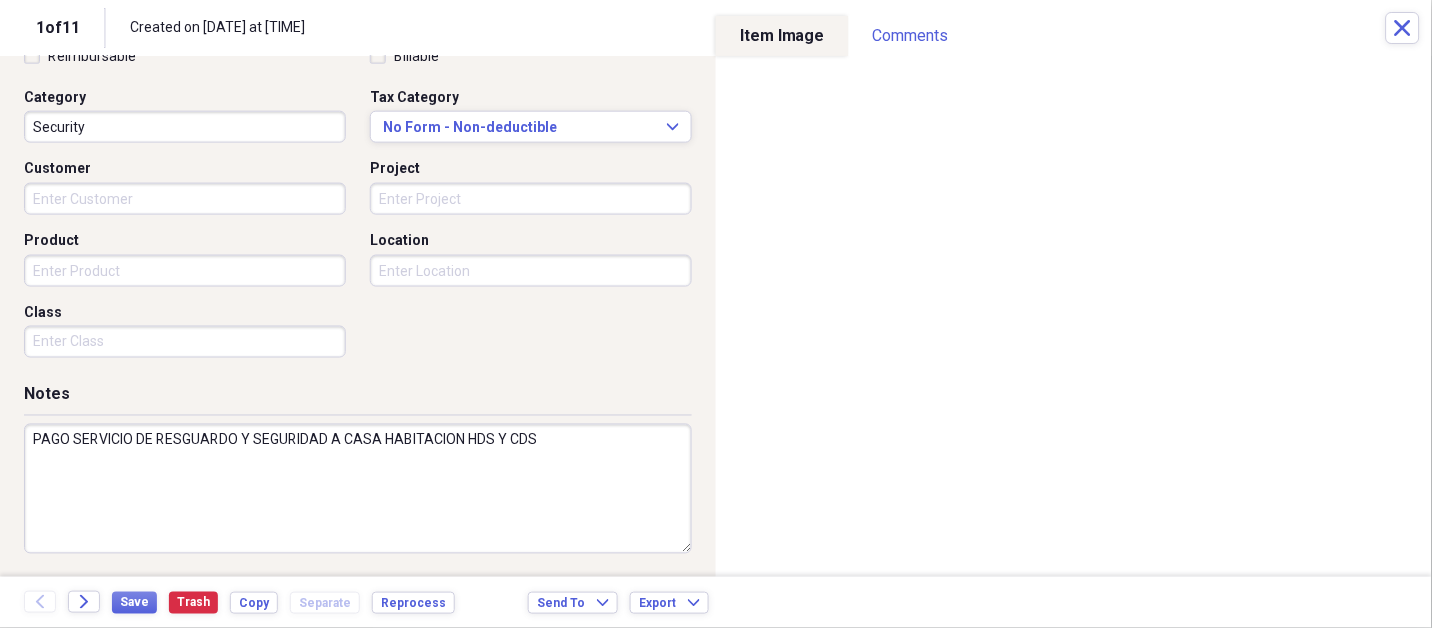 type on "PAGO SERVICIO DE RESGUARDO Y SEGURIDAD A CASA HABITACION HDS Y CDS" 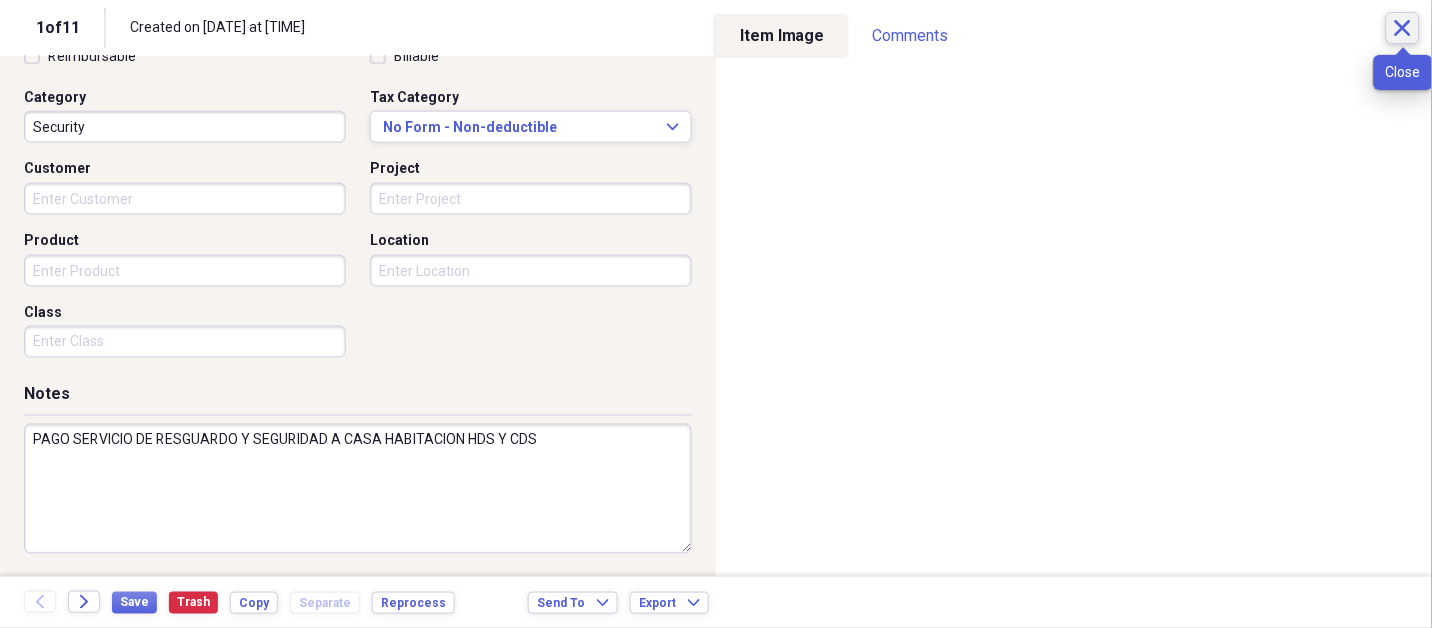 click on "Close" at bounding box center [1403, 28] 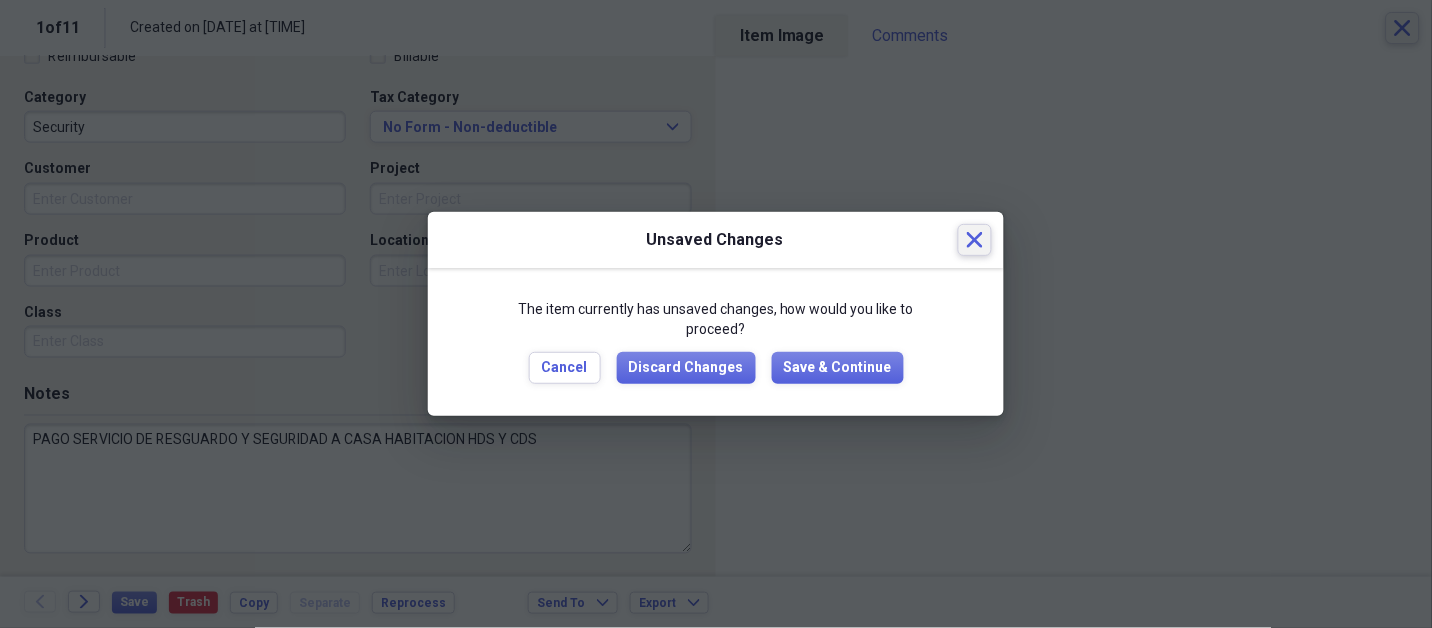 type 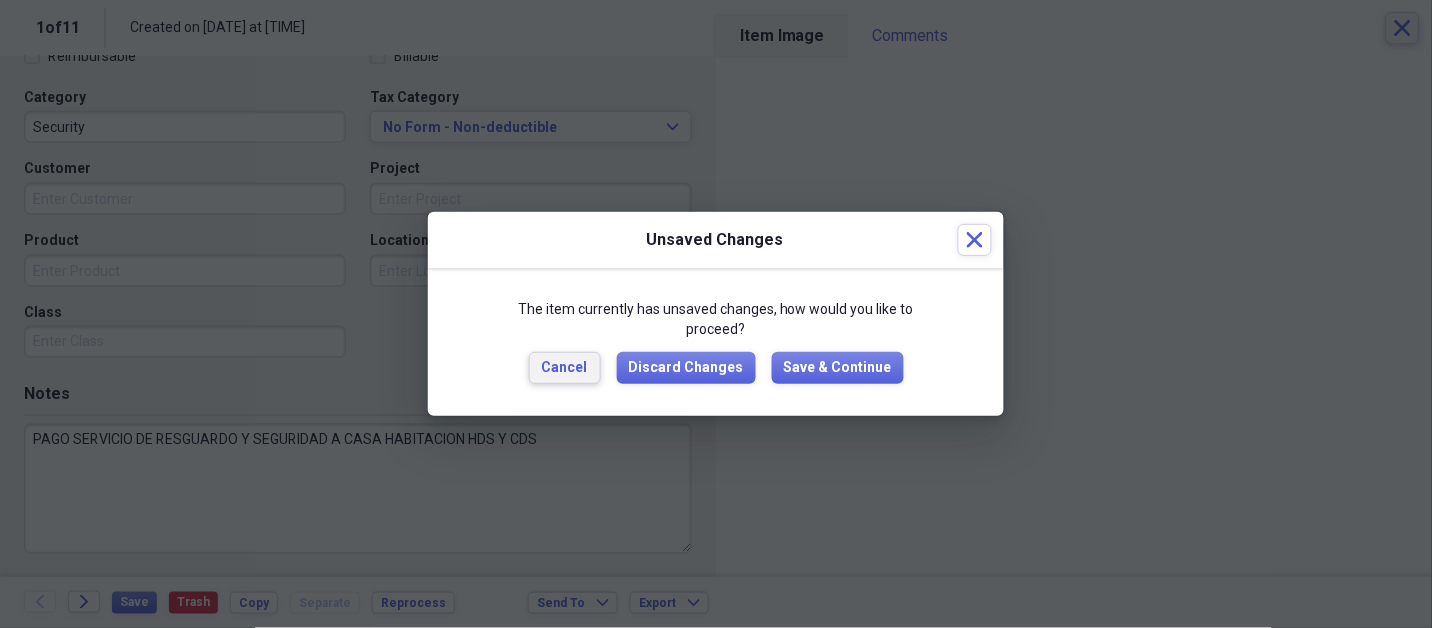 type 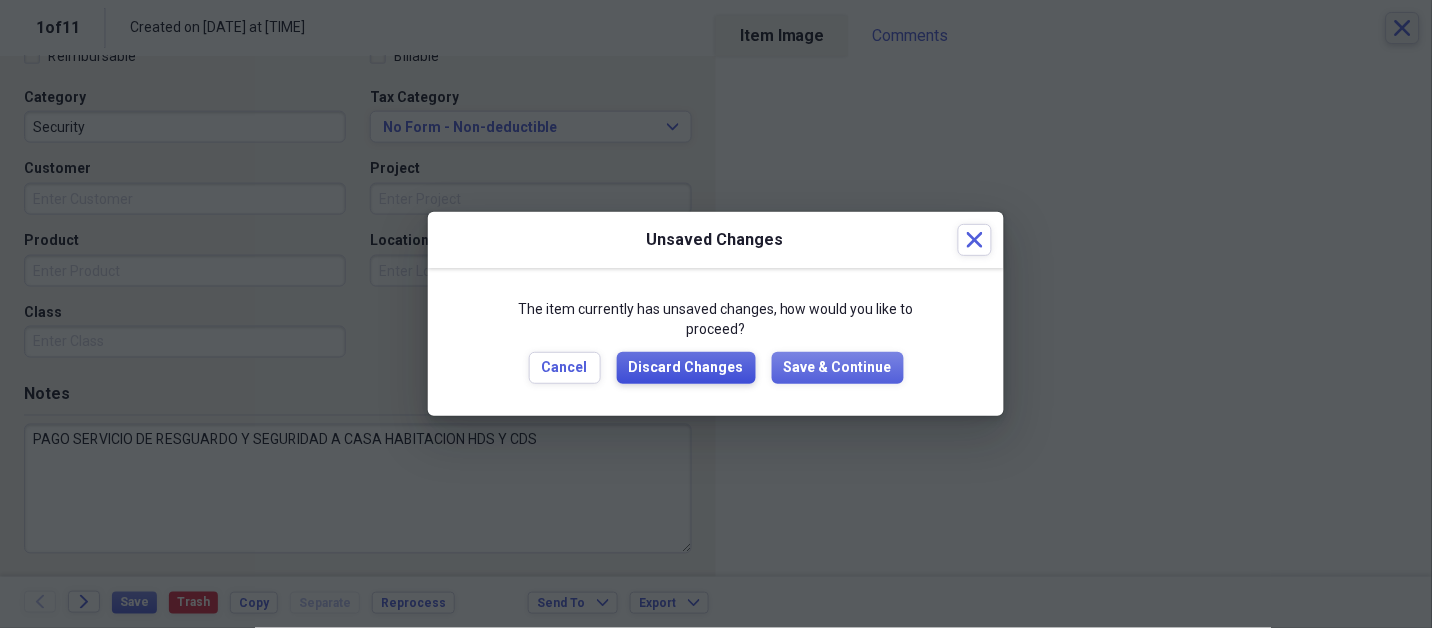 type 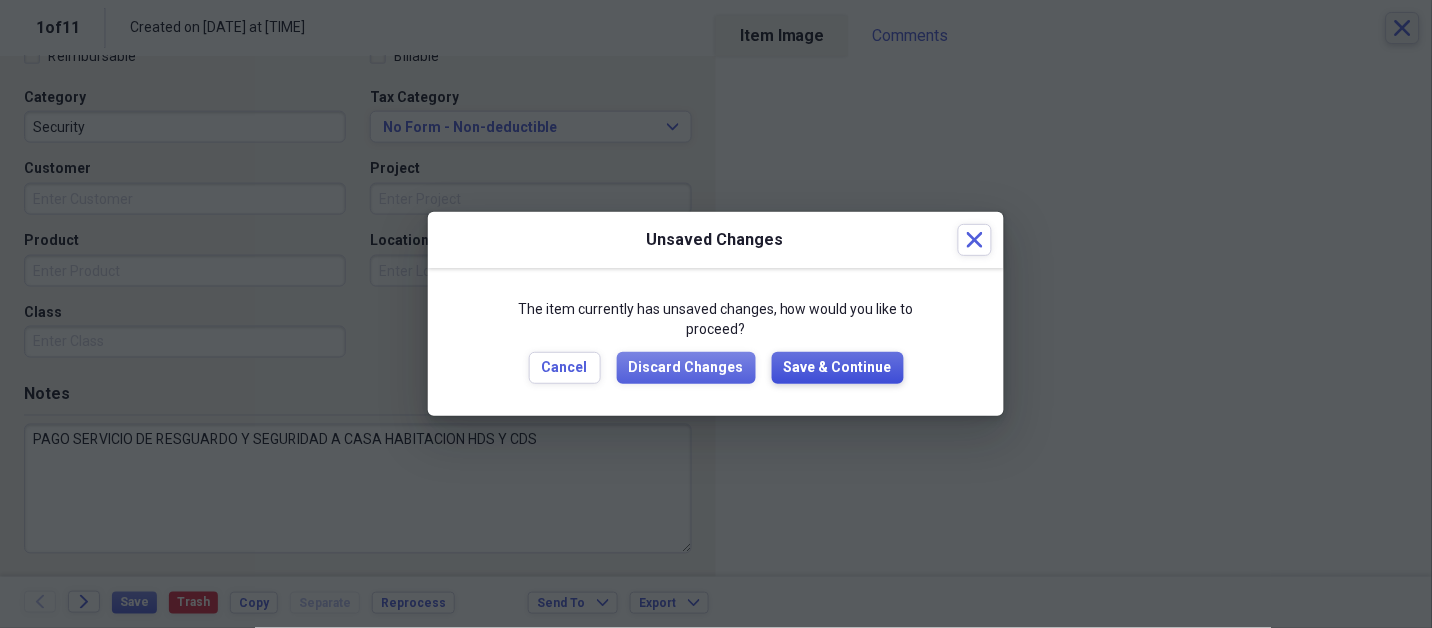 type 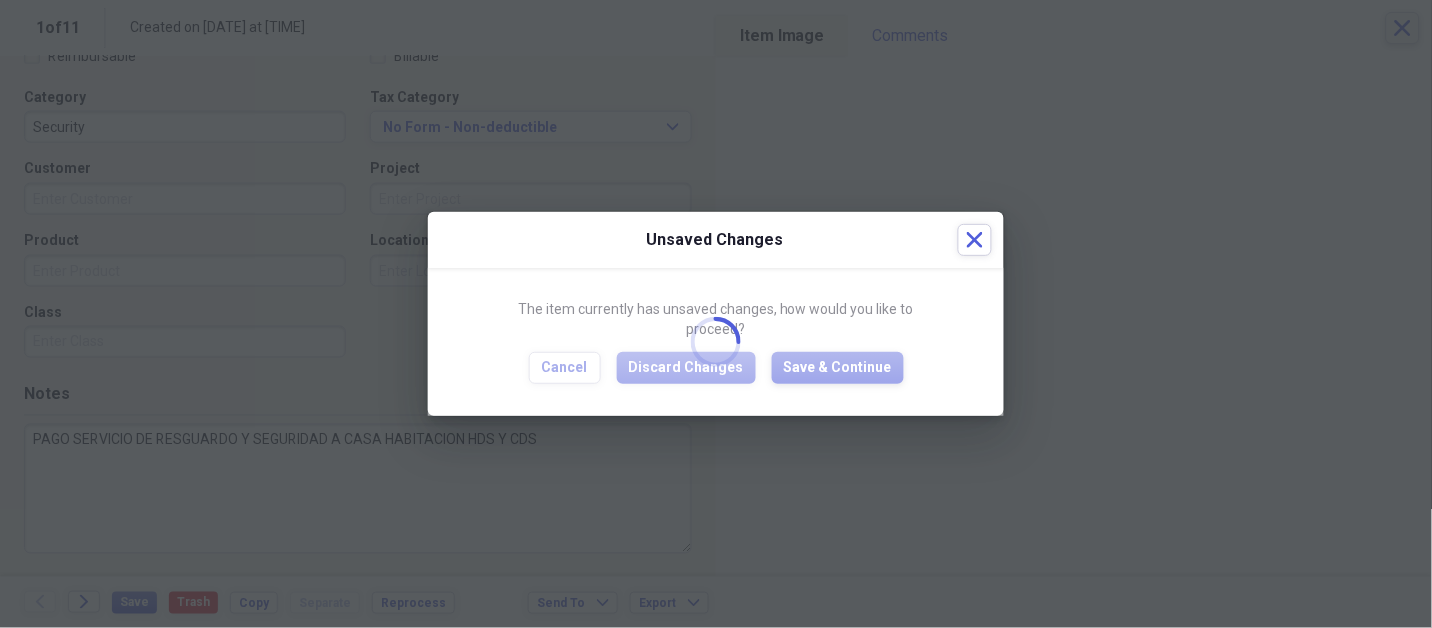 type on "PAGO SERVICIO DE RESGUARDO Y SEGURIDAD A CASA HABITACION HDS Y CDS" 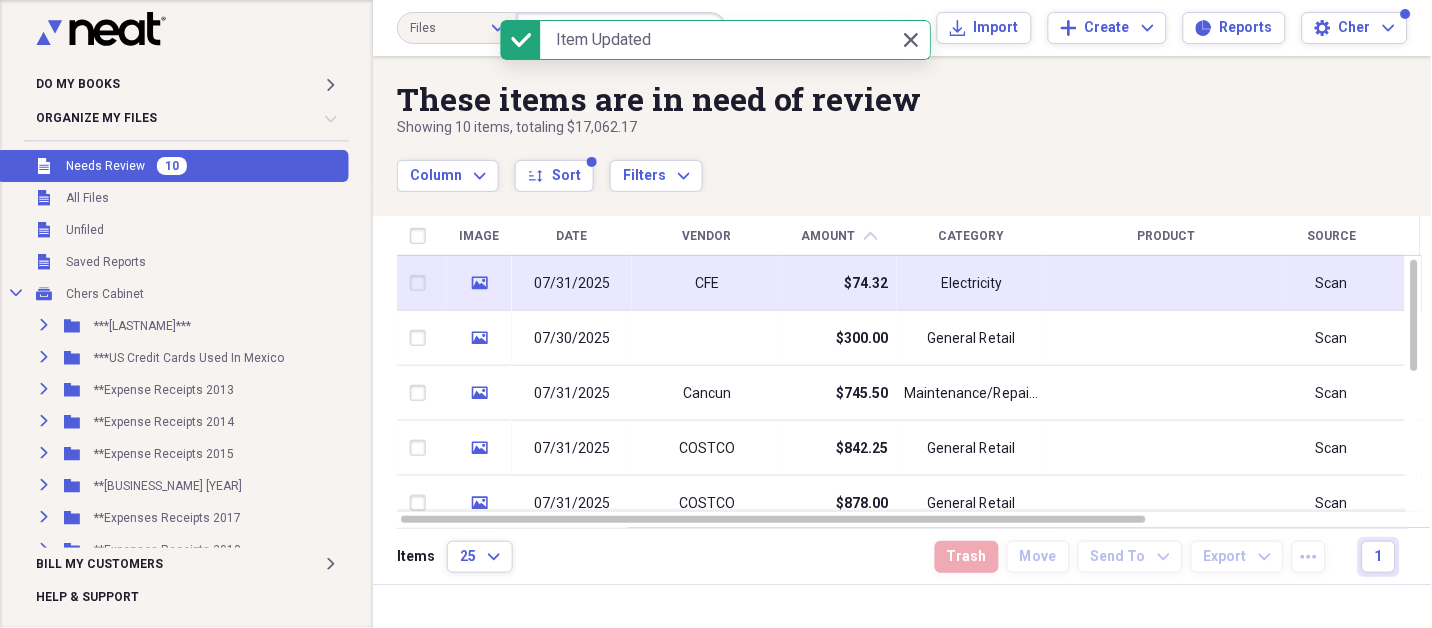 click on "CFE" at bounding box center [707, 283] 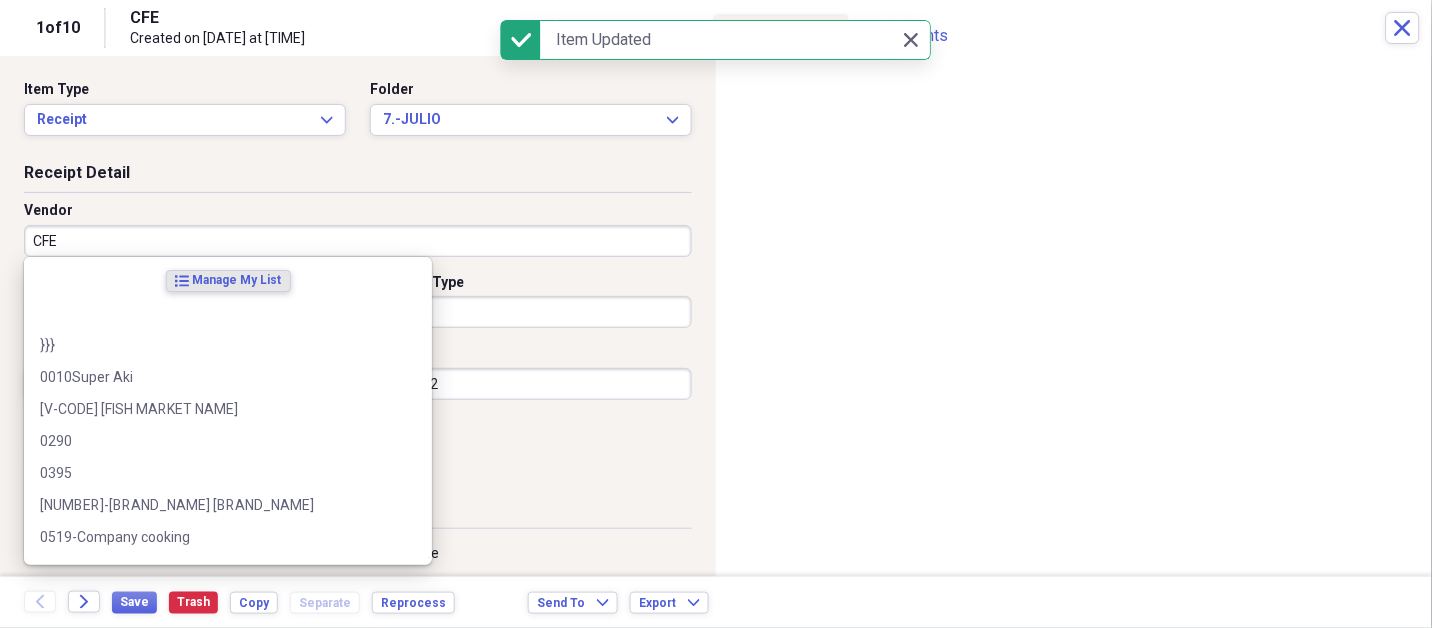 click on "CFE" at bounding box center [358, 241] 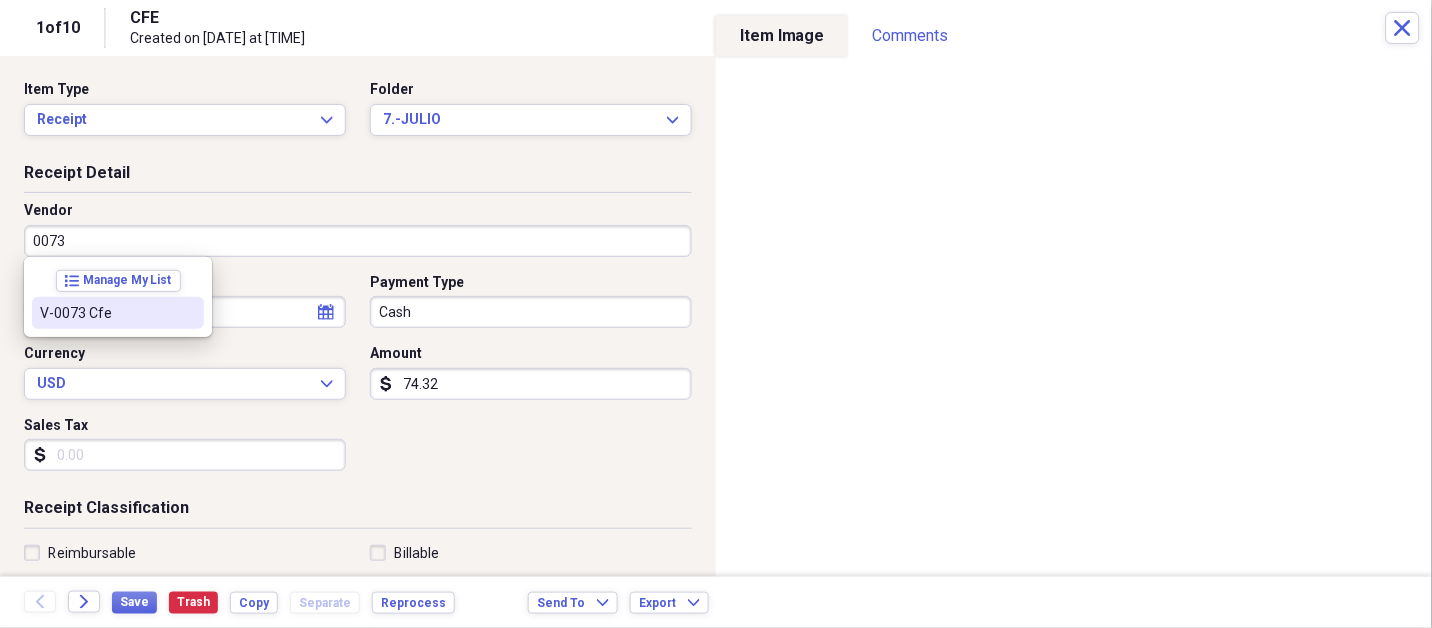 type on "V-0073  Cfe" 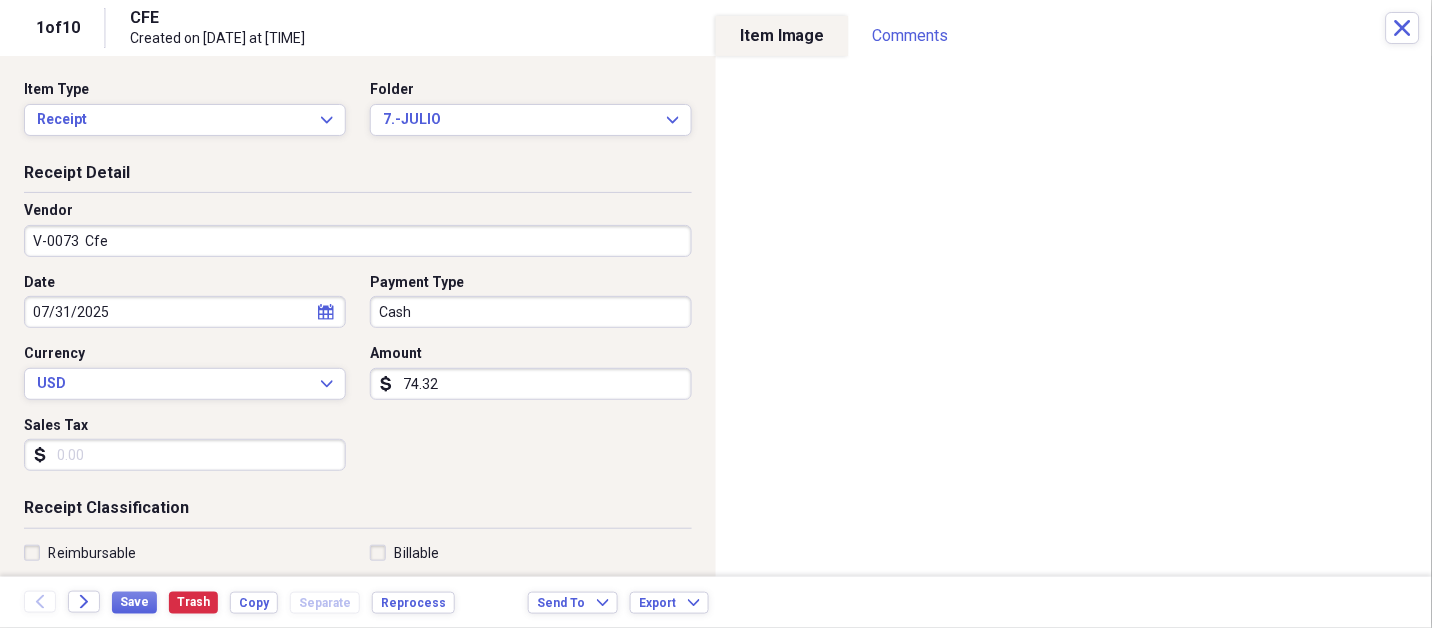 select on "6" 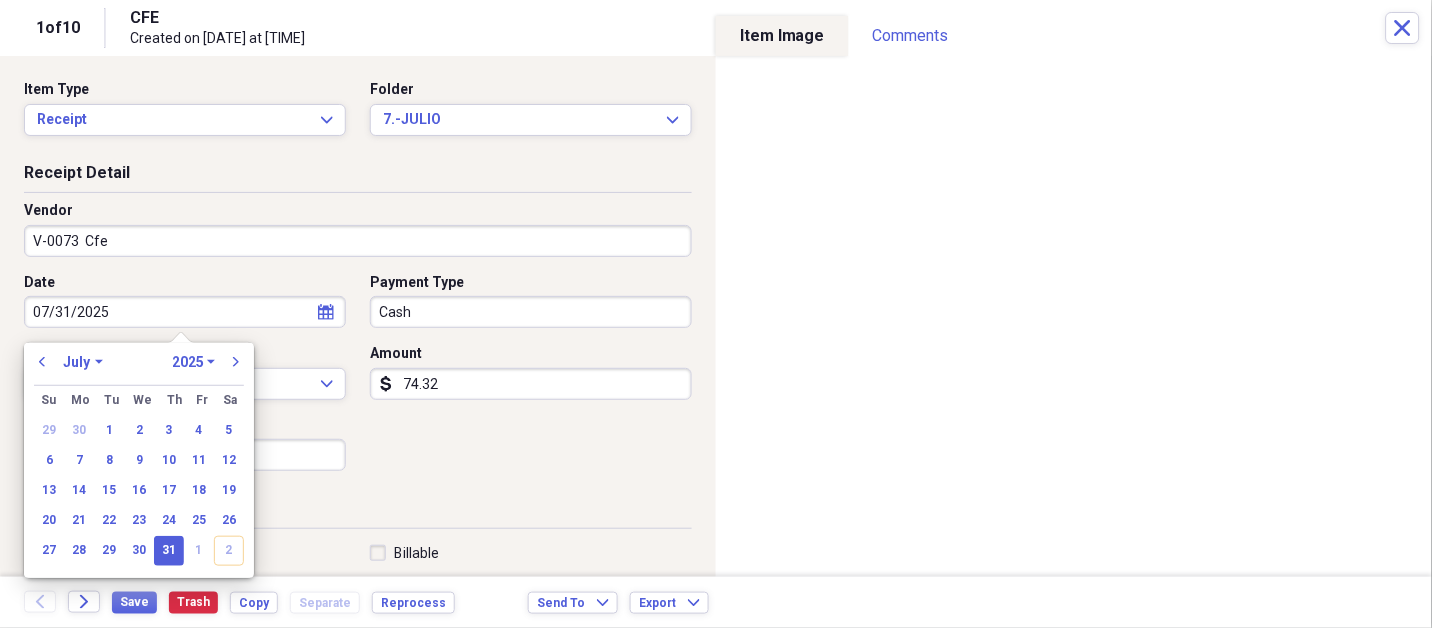 type 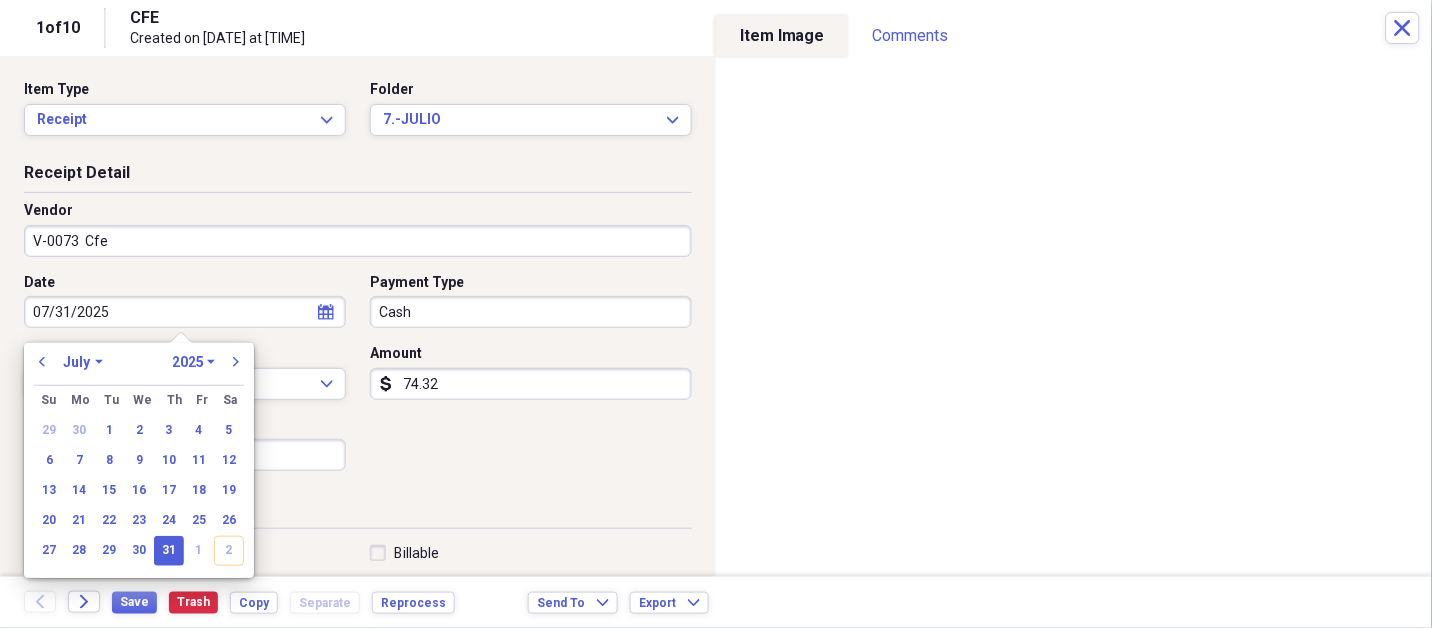 click on "31" at bounding box center (169, 551) 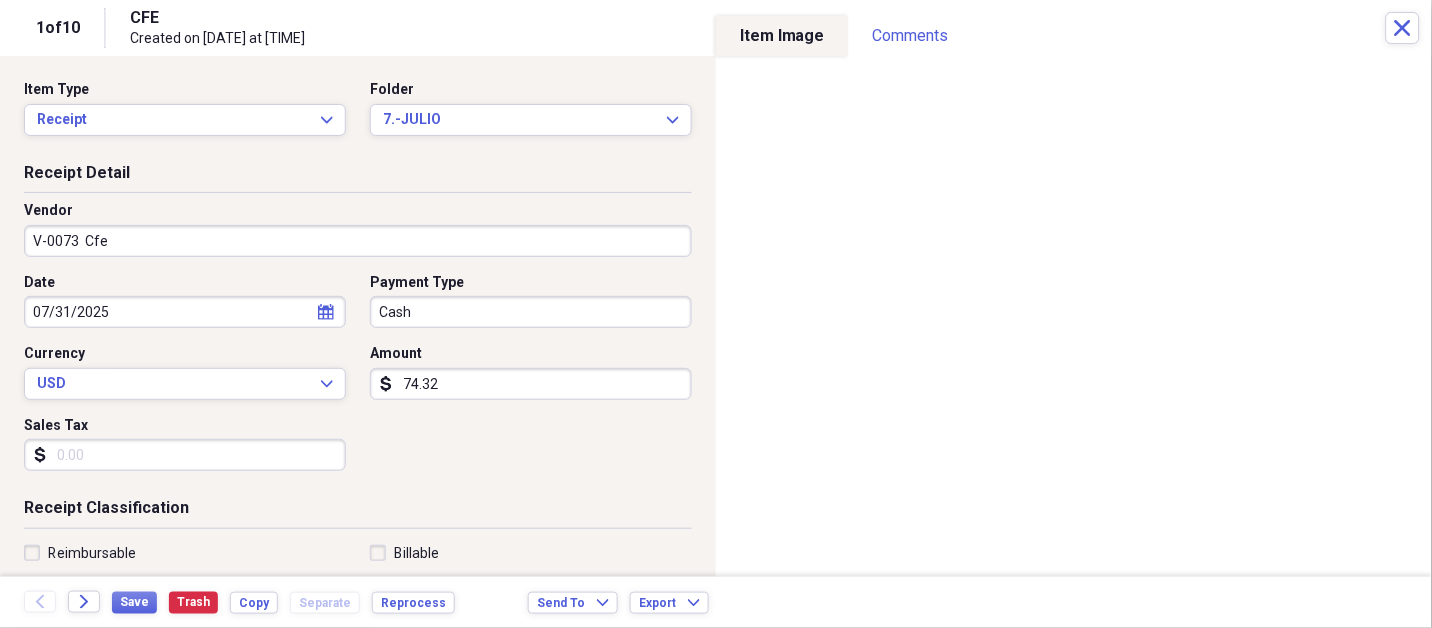 type 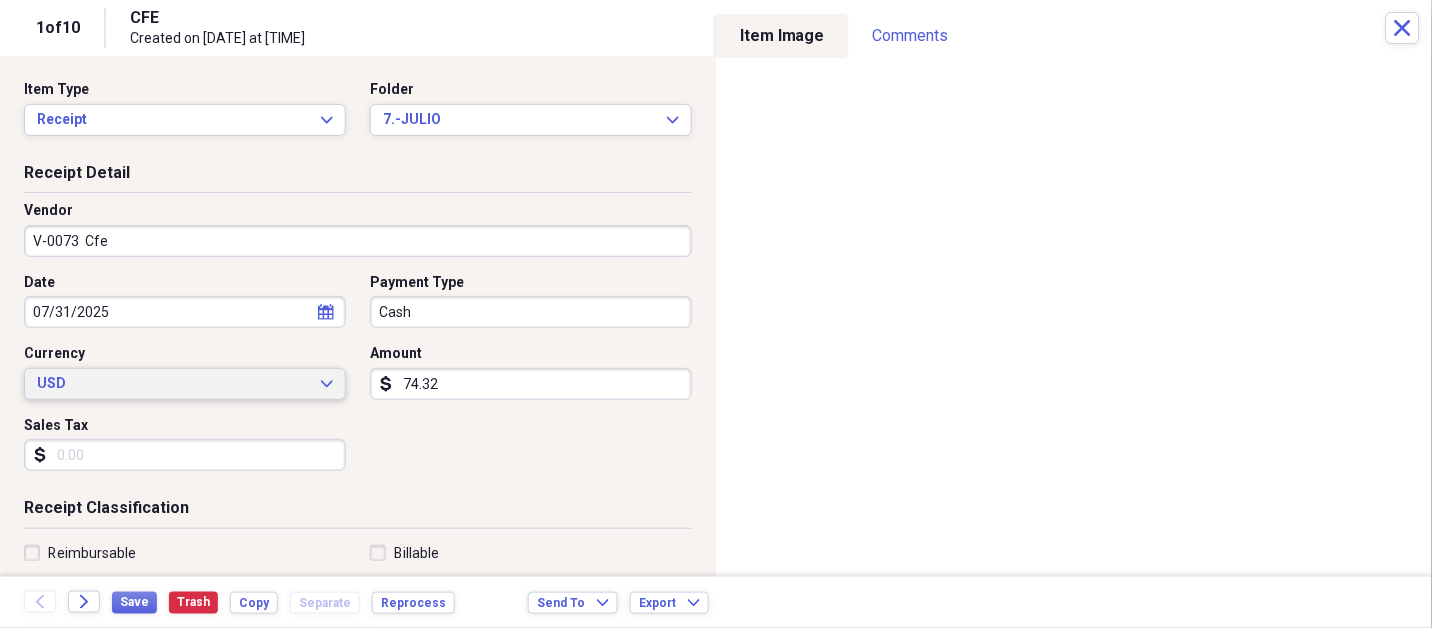 type 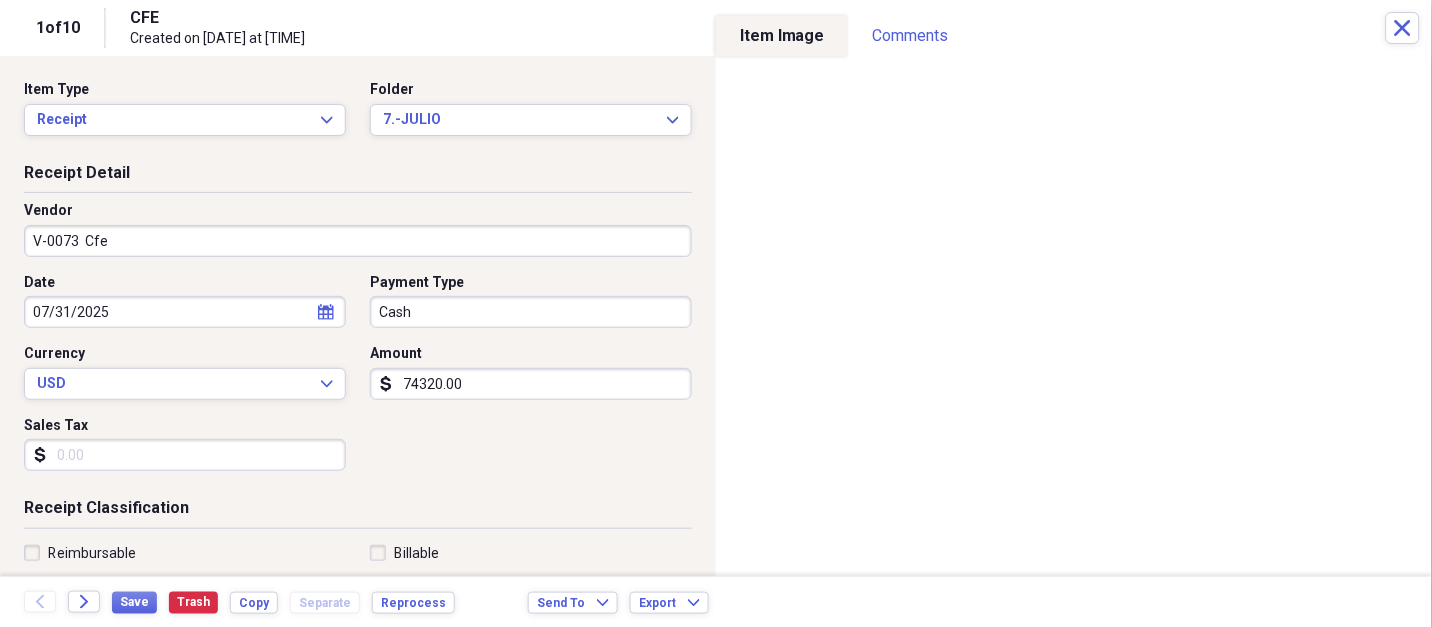 type on "74320.00" 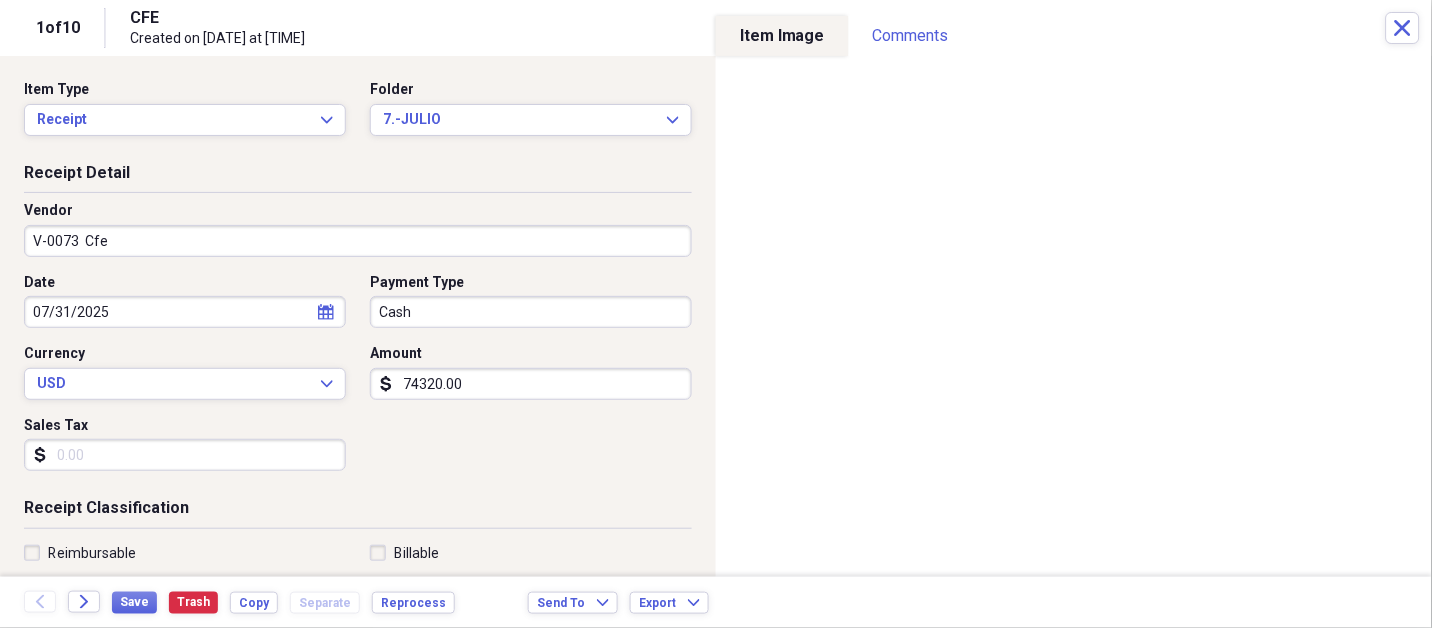 scroll, scrollTop: 307, scrollLeft: 0, axis: vertical 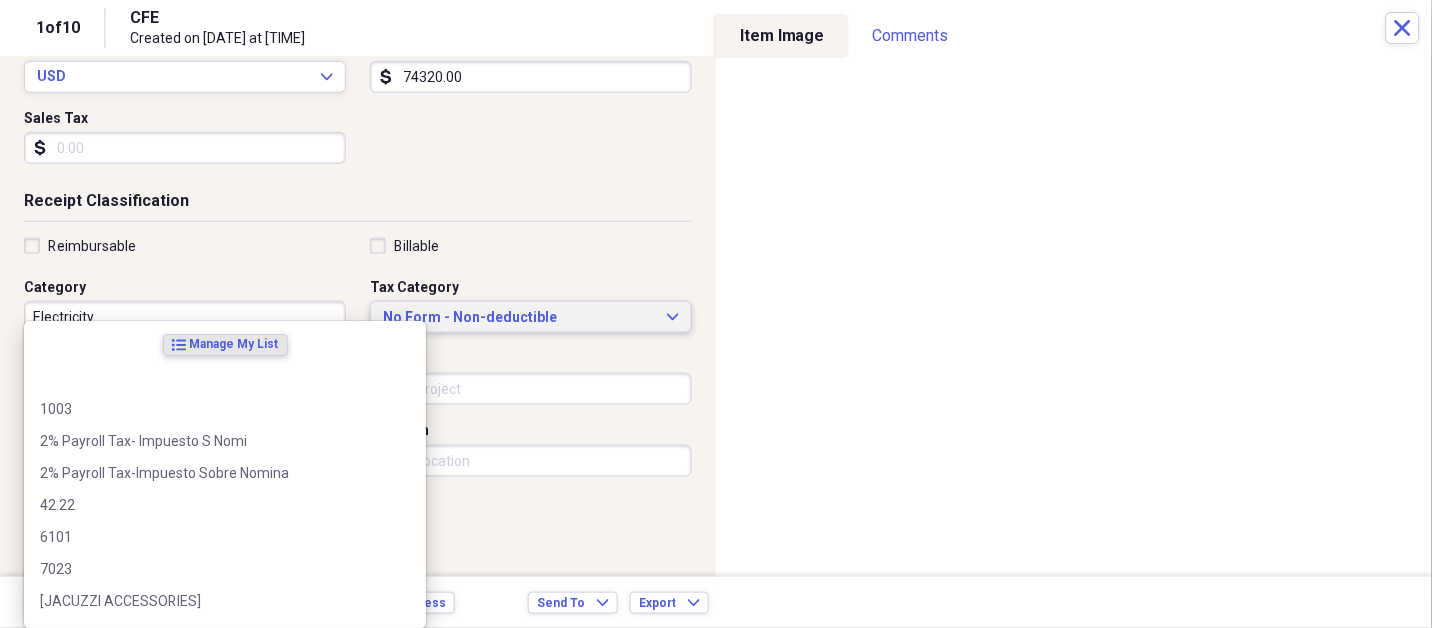 type 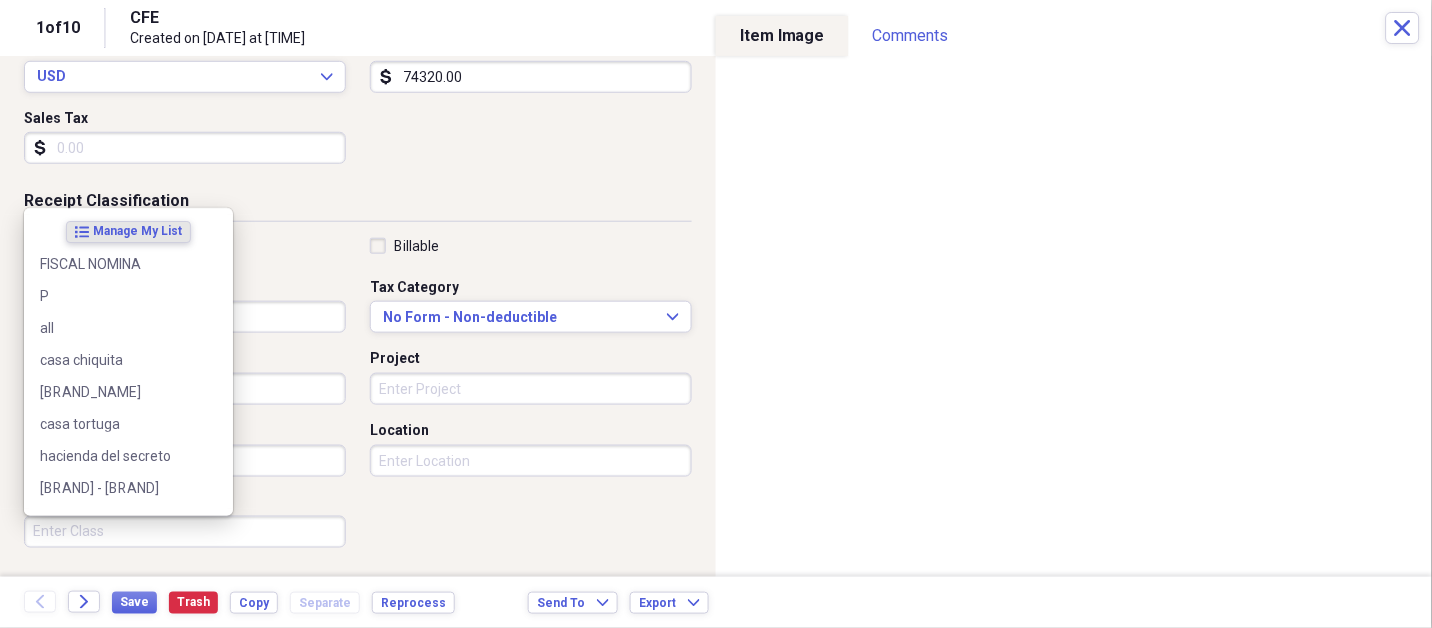 scroll, scrollTop: 497, scrollLeft: 0, axis: vertical 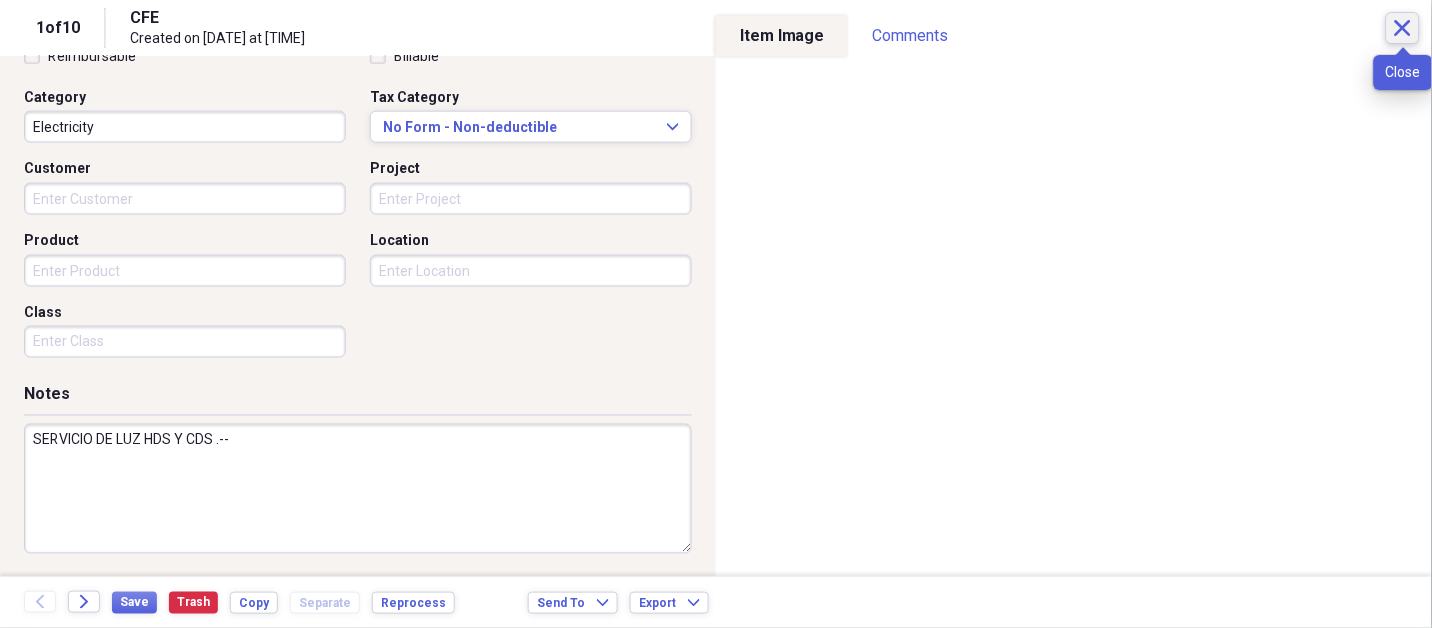 type on "SERVICIO DE LUZ HDS Y CDS .--" 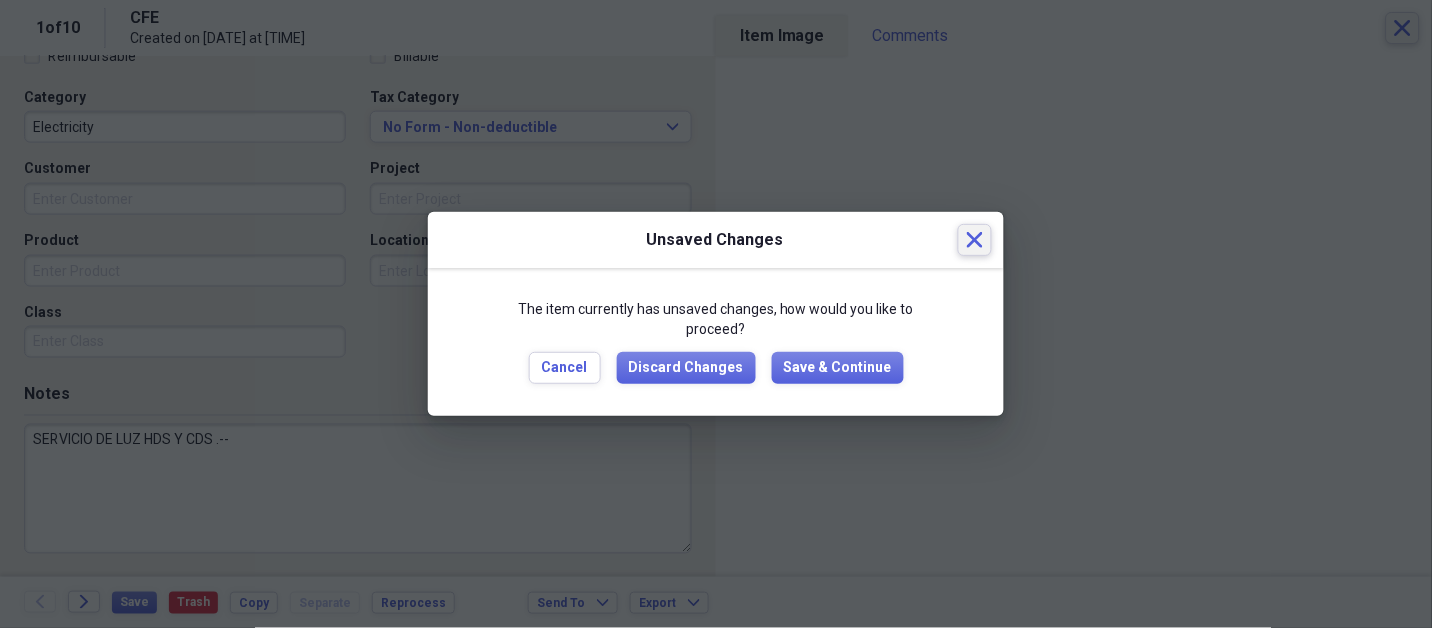 type 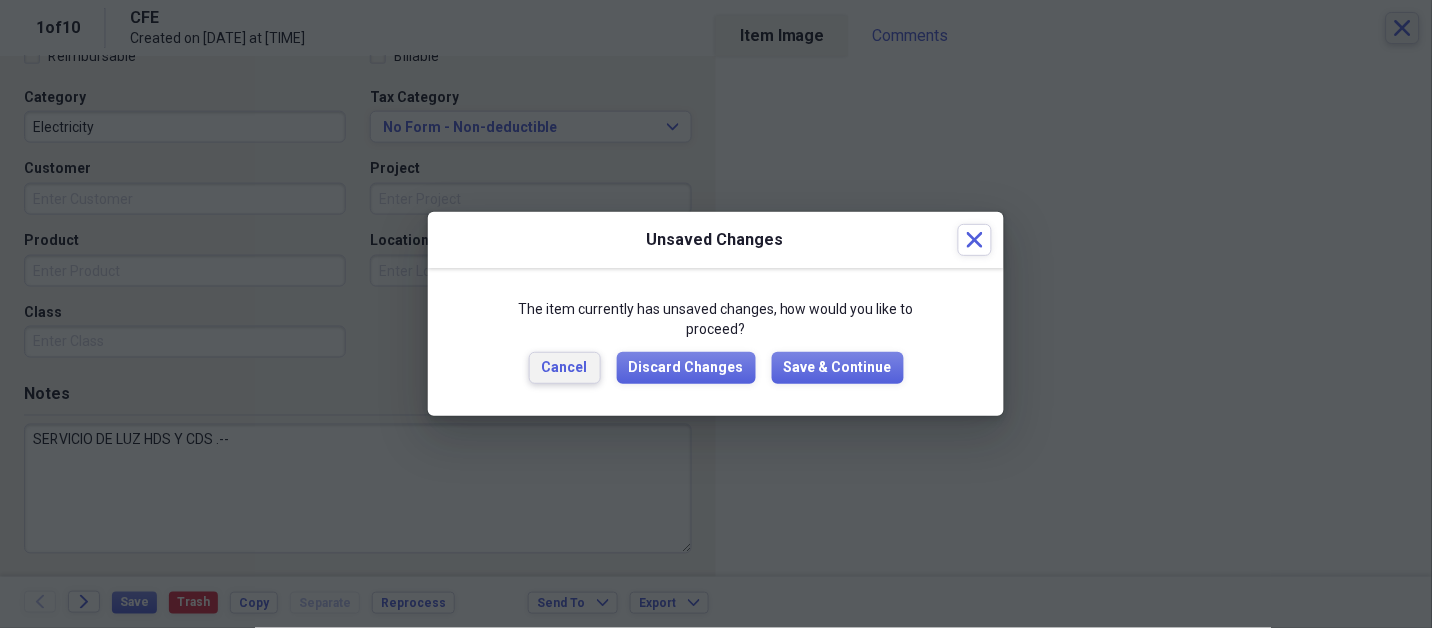 type 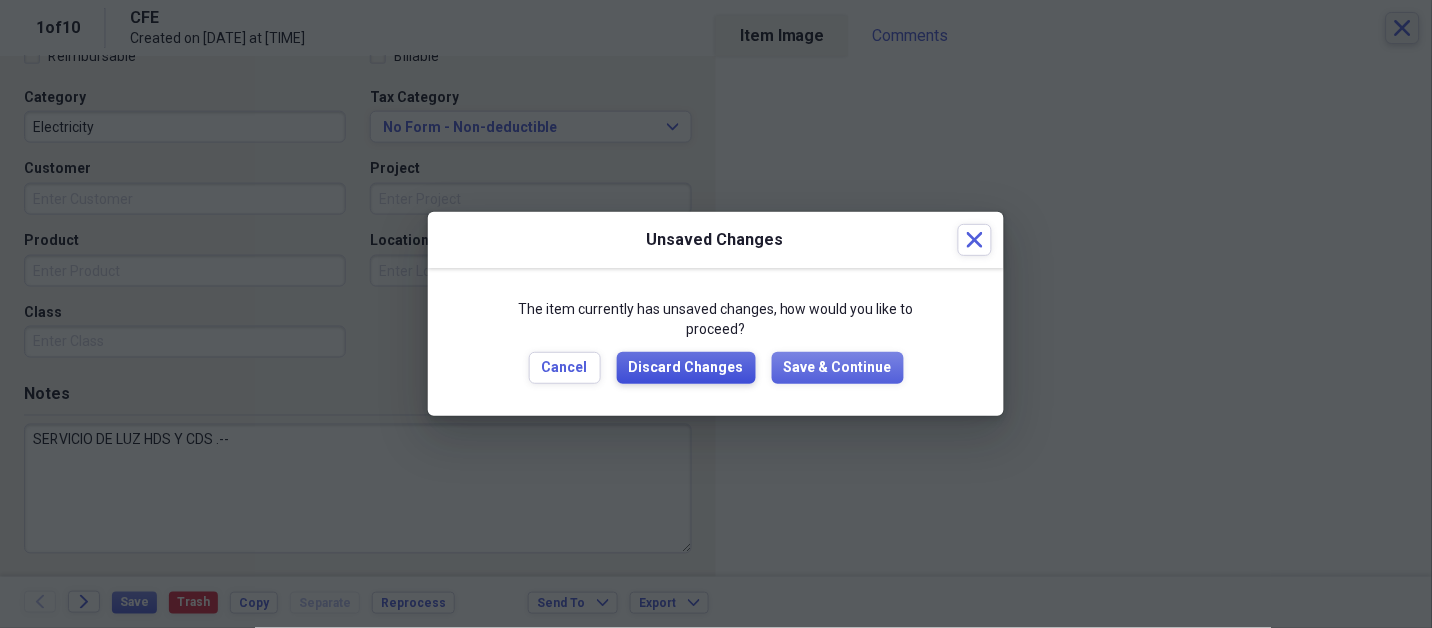 type 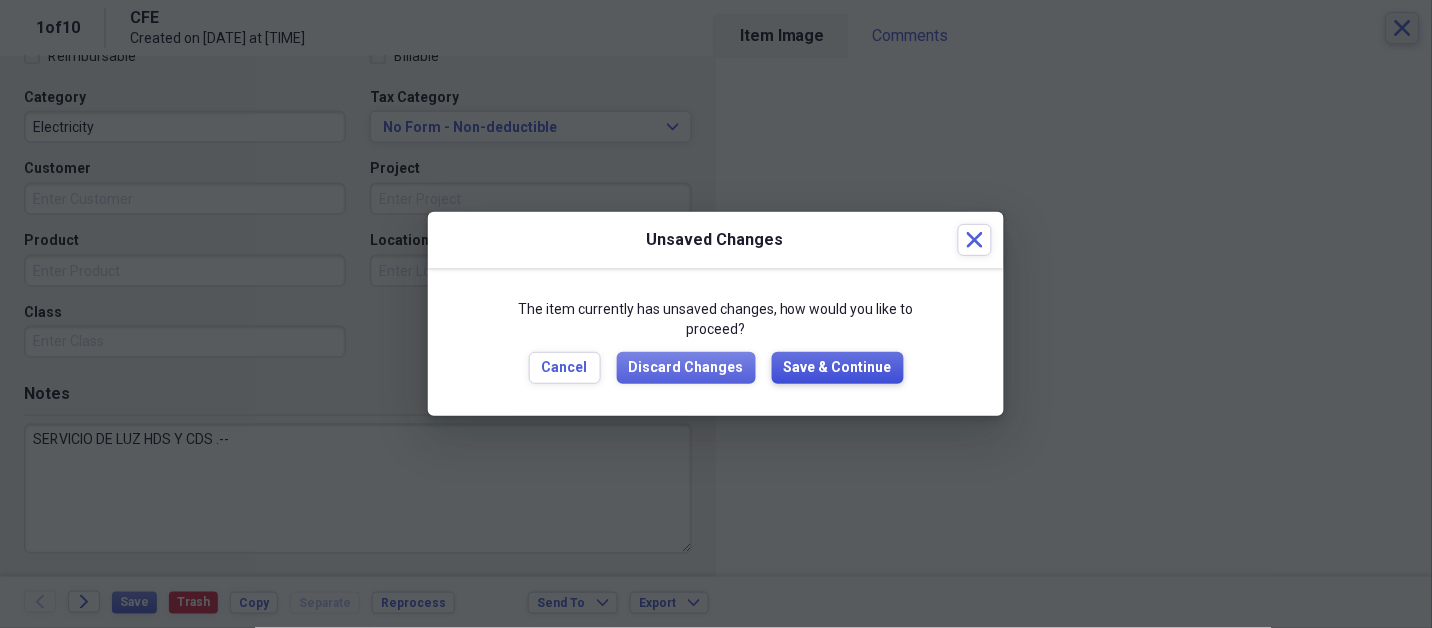 type 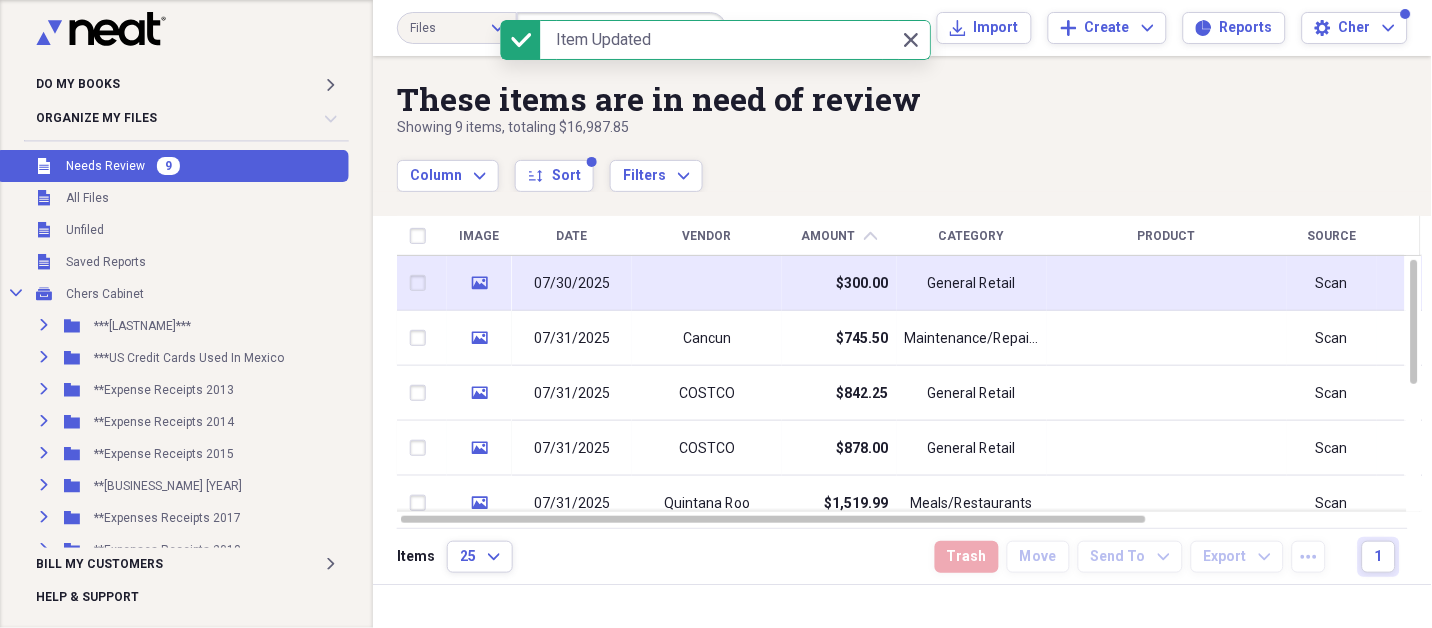 click at bounding box center (707, 283) 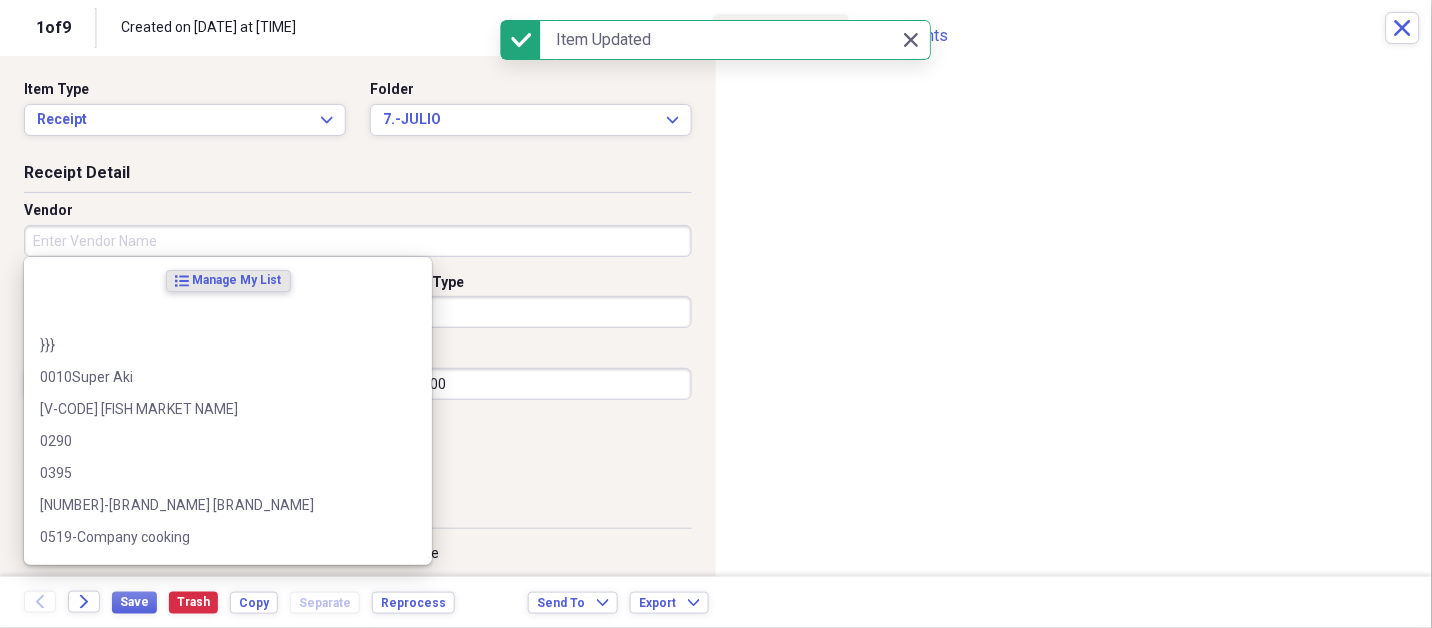 click on "Vendor" at bounding box center [358, 241] 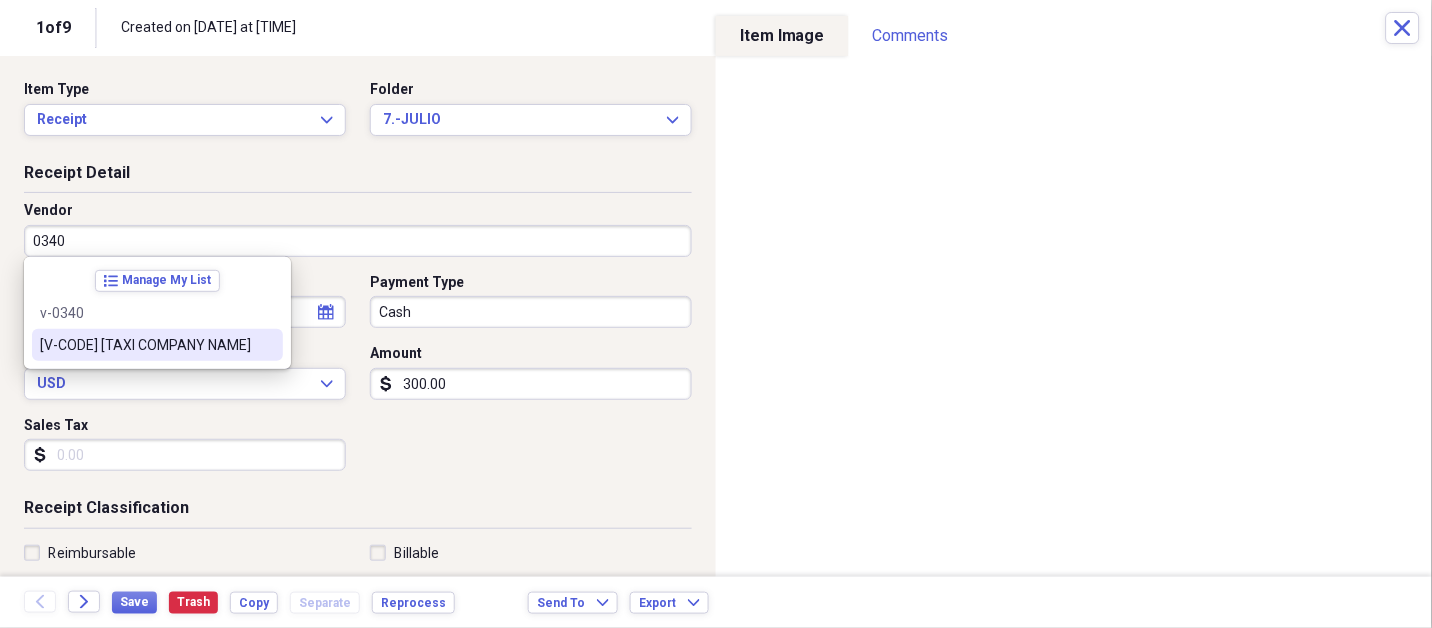 type on "[V-CODE] [TAXI COMPANY NAME]" 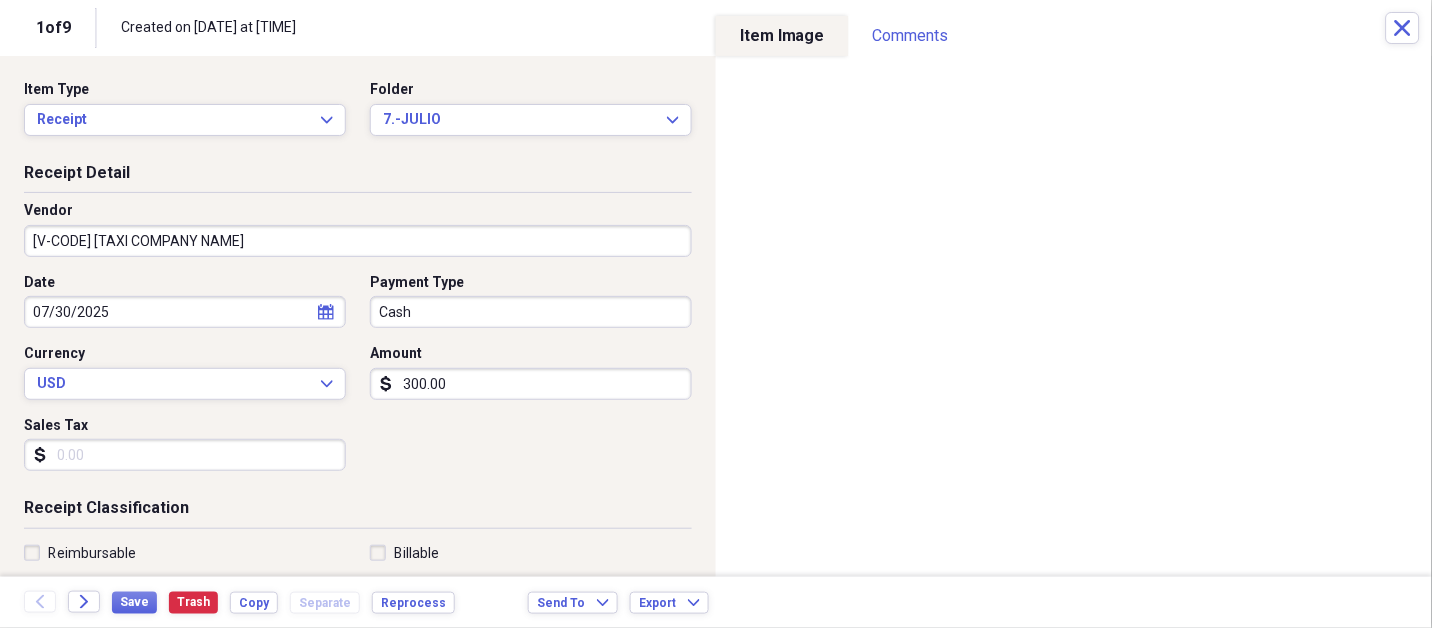 select on "6" 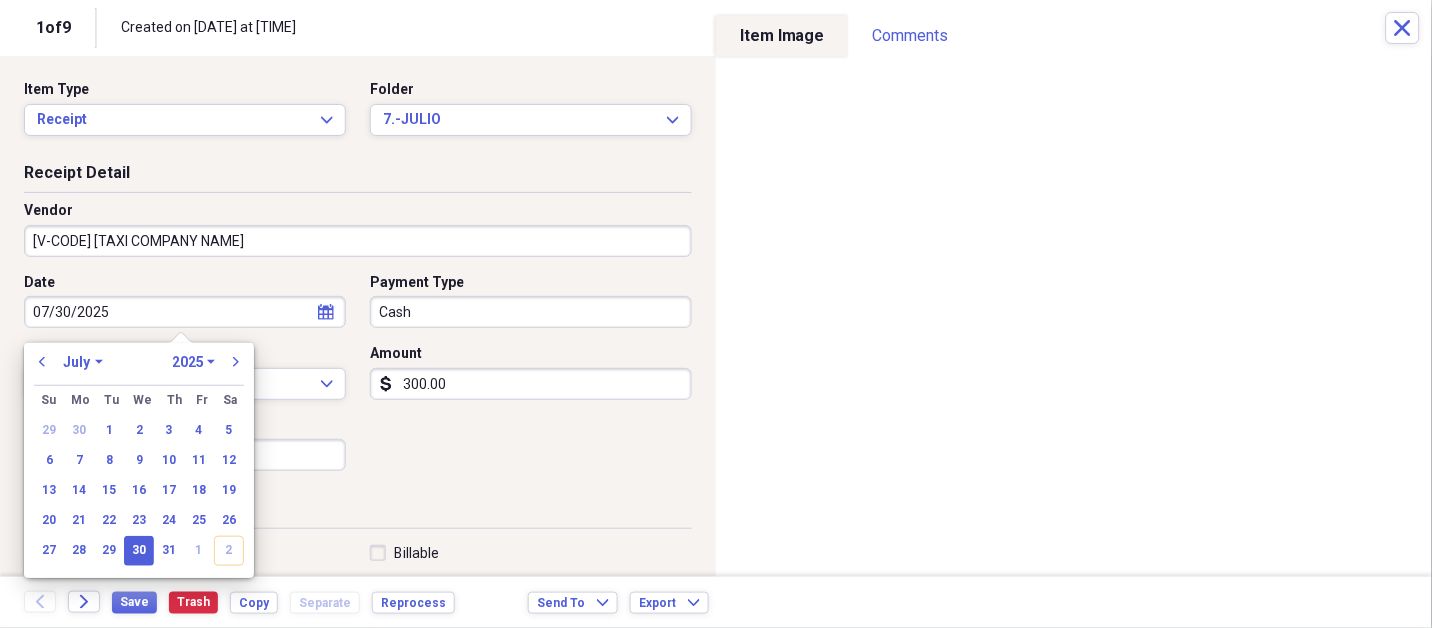 type on "Employee Transportation" 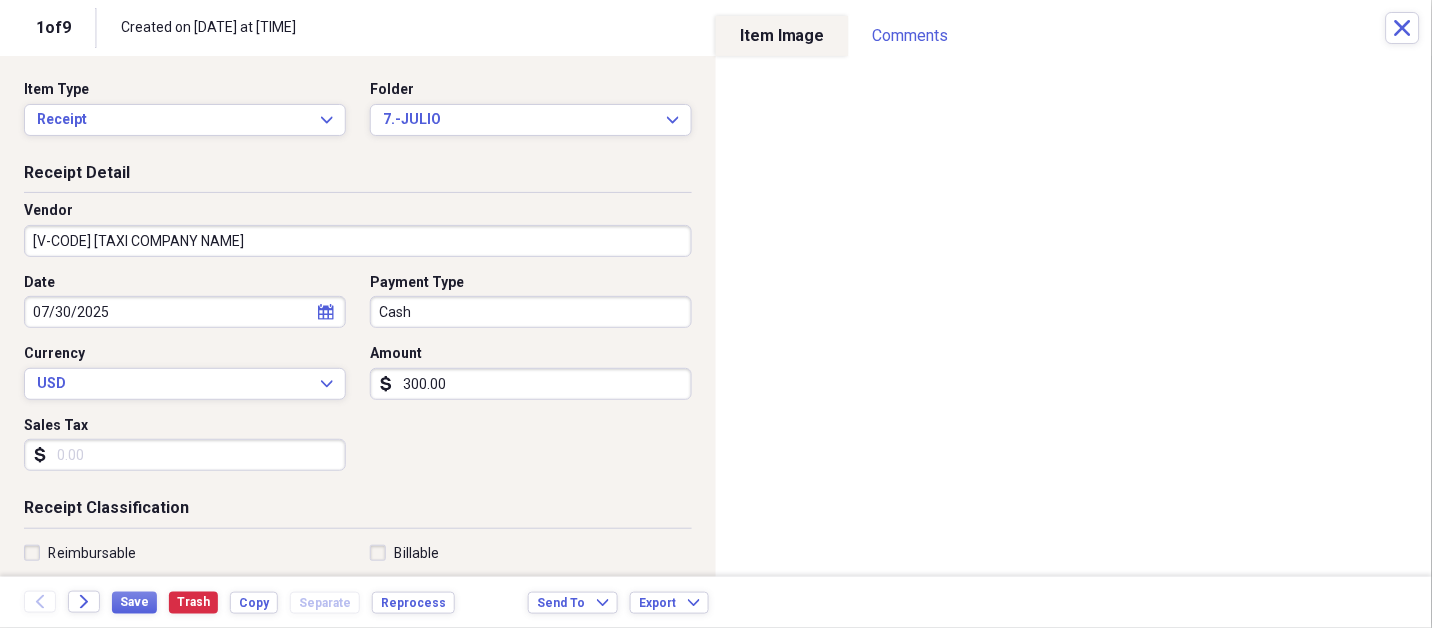 type 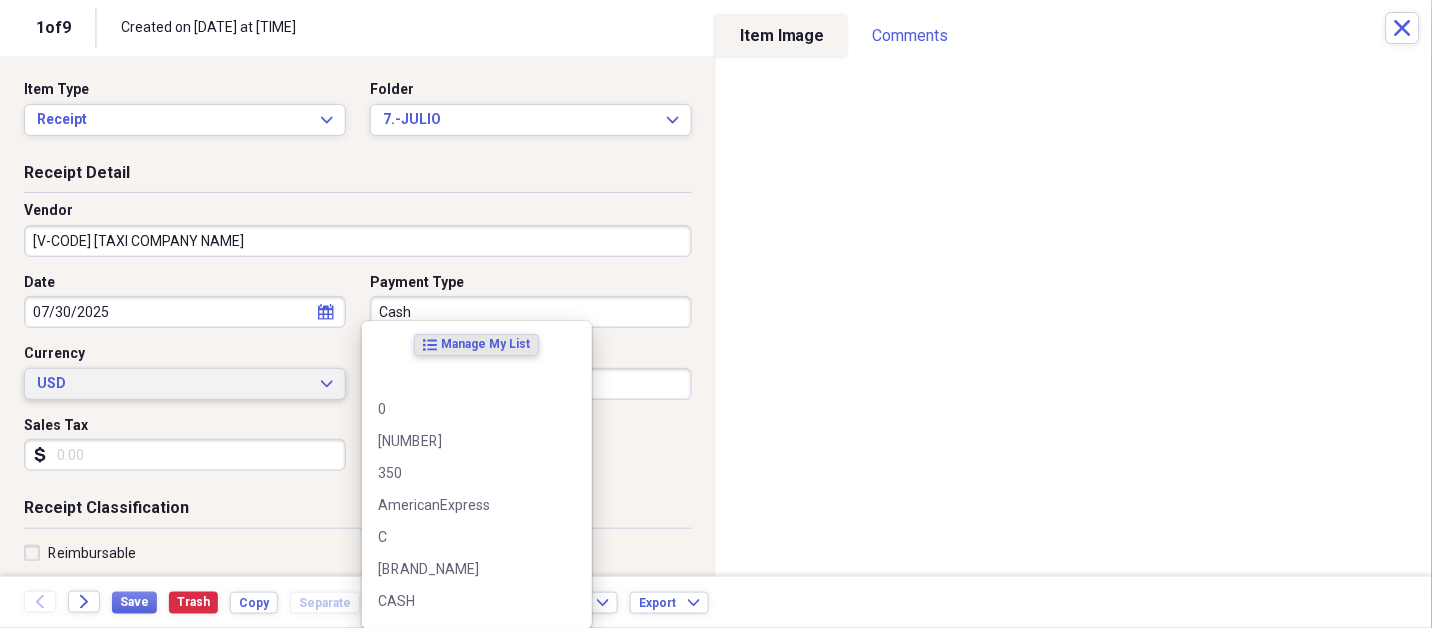 type 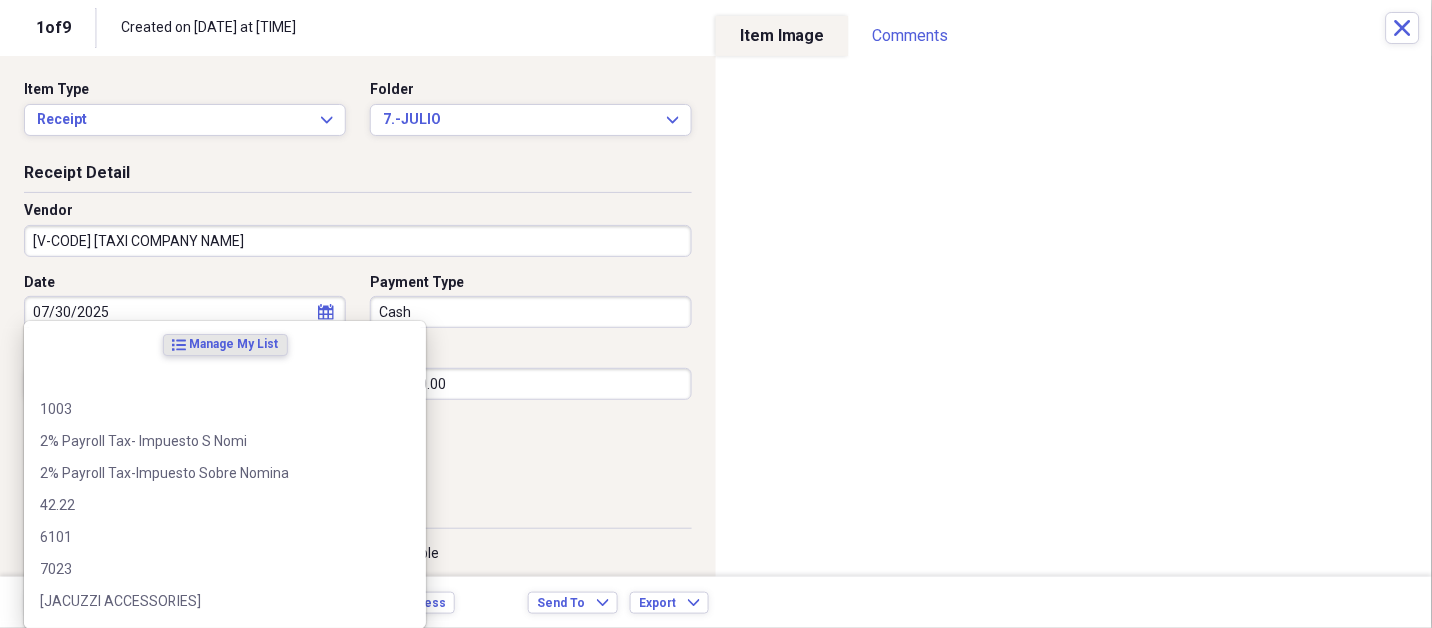 scroll, scrollTop: 307, scrollLeft: 0, axis: vertical 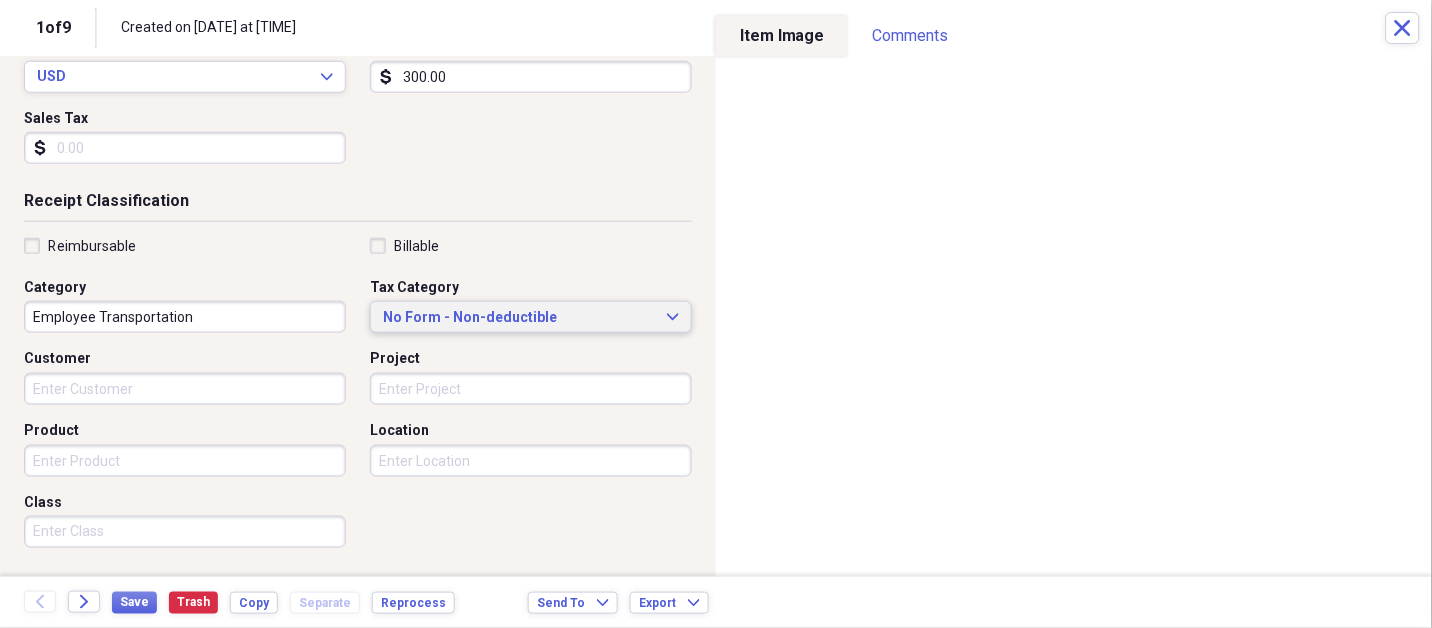 type 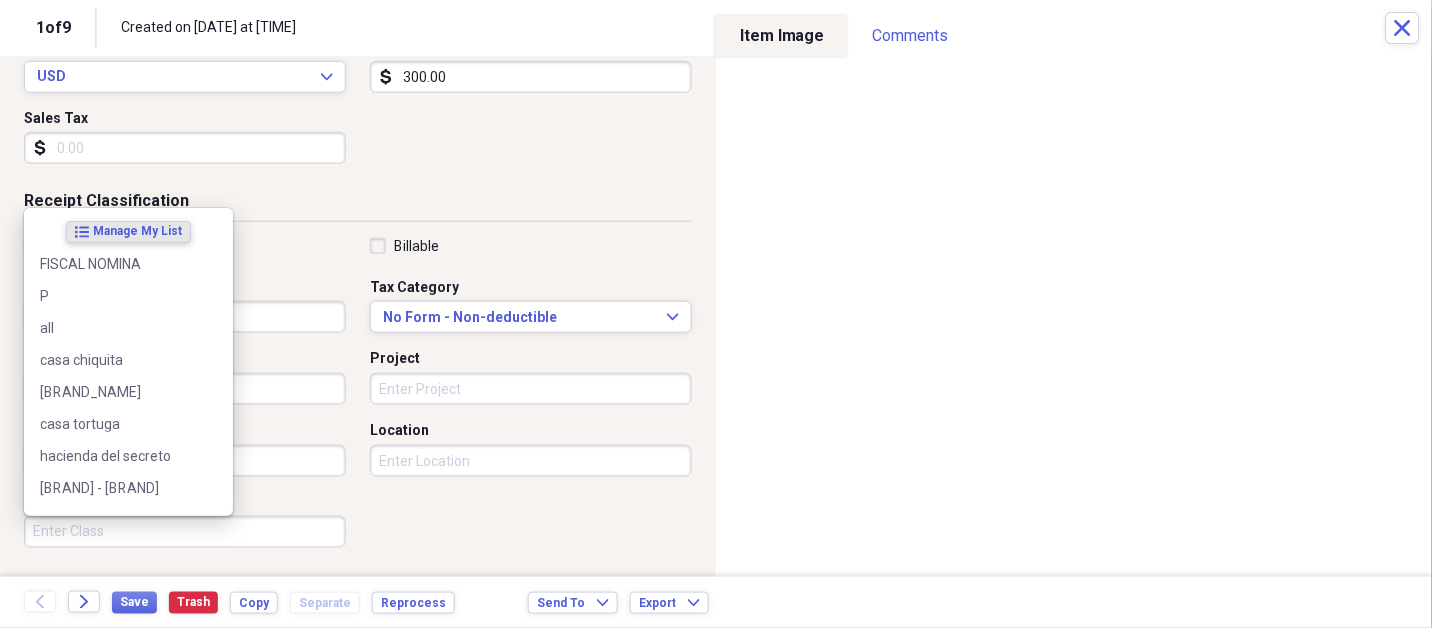 scroll, scrollTop: 497, scrollLeft: 0, axis: vertical 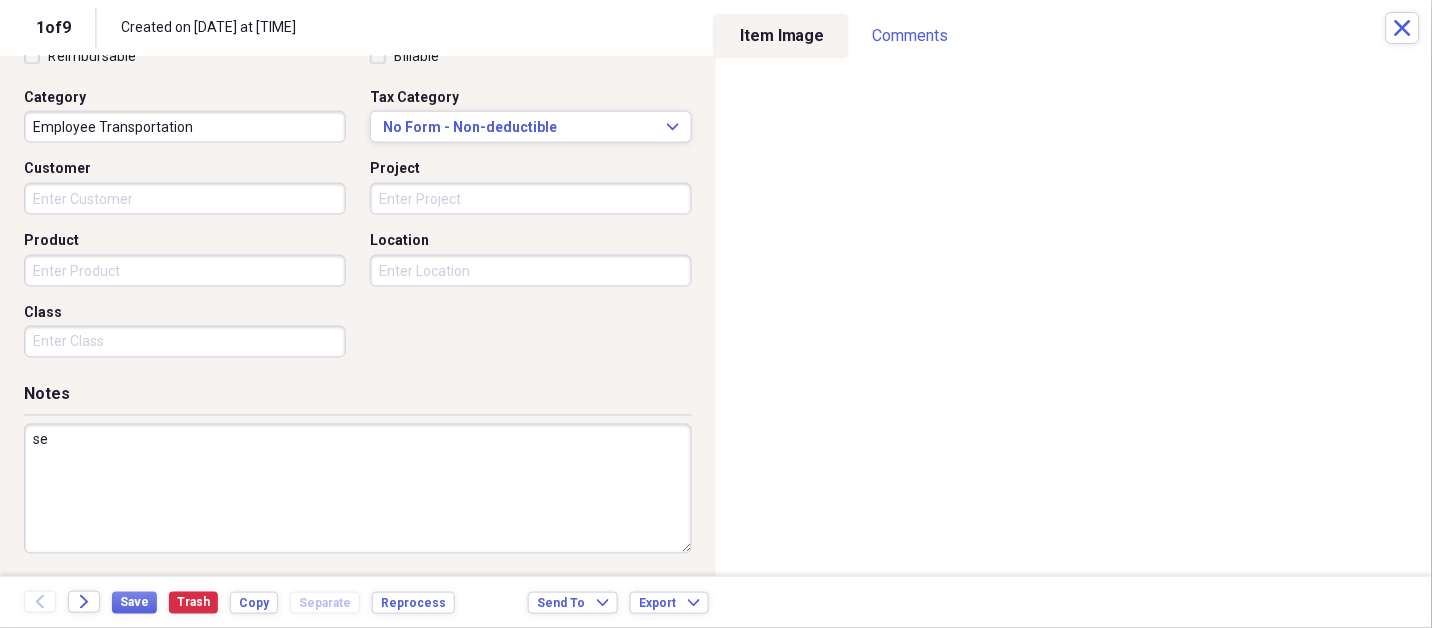 type on "s" 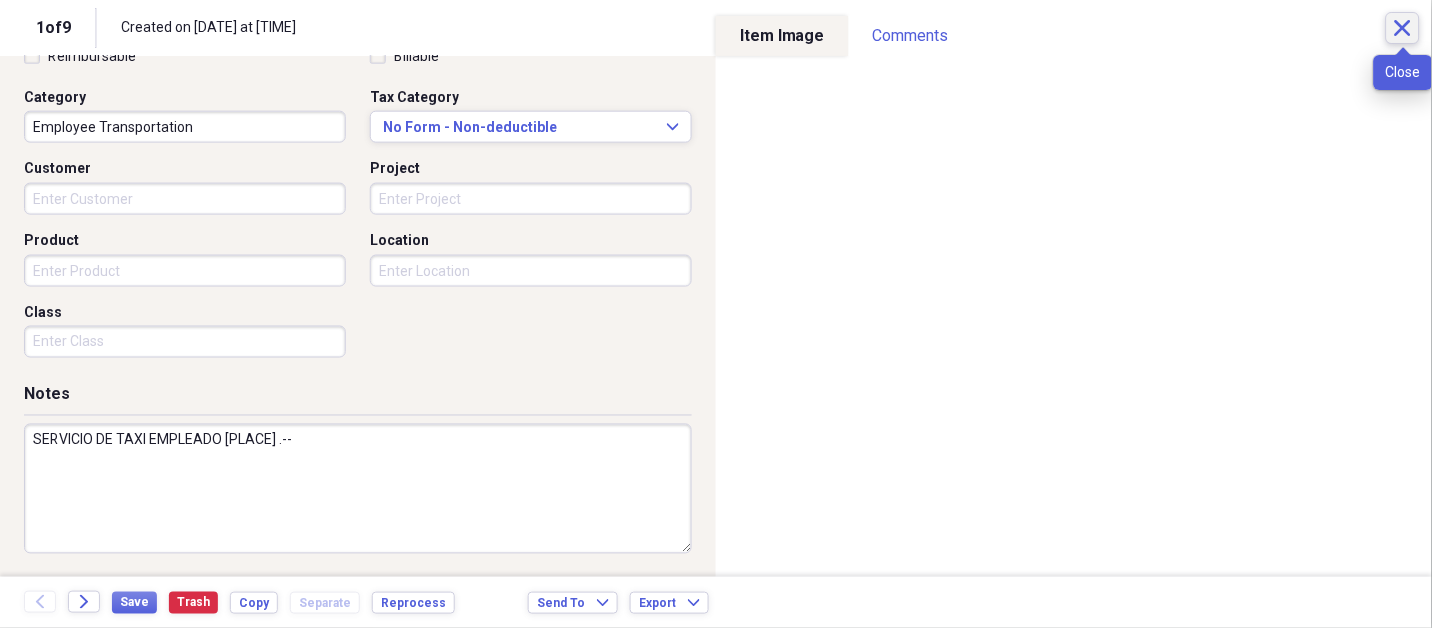 type on "SERVICIO DE TAXI EMPLEADO [PLACE] .--" 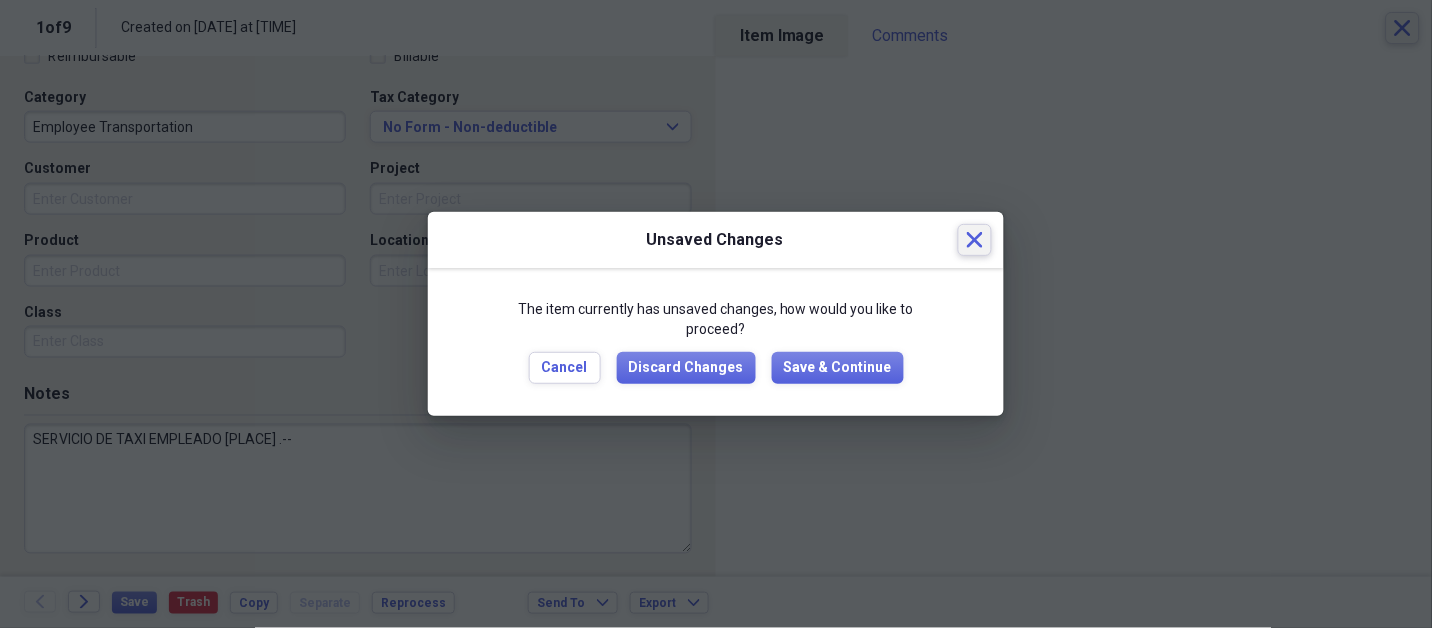 type 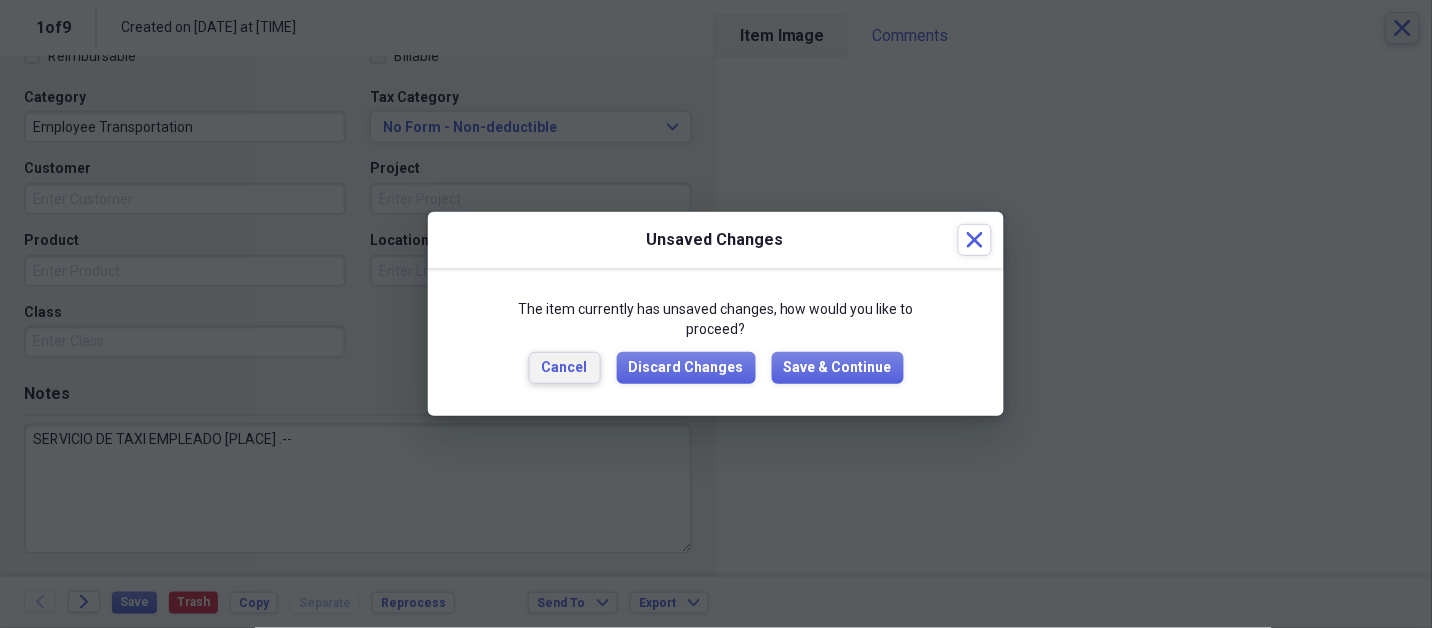 type 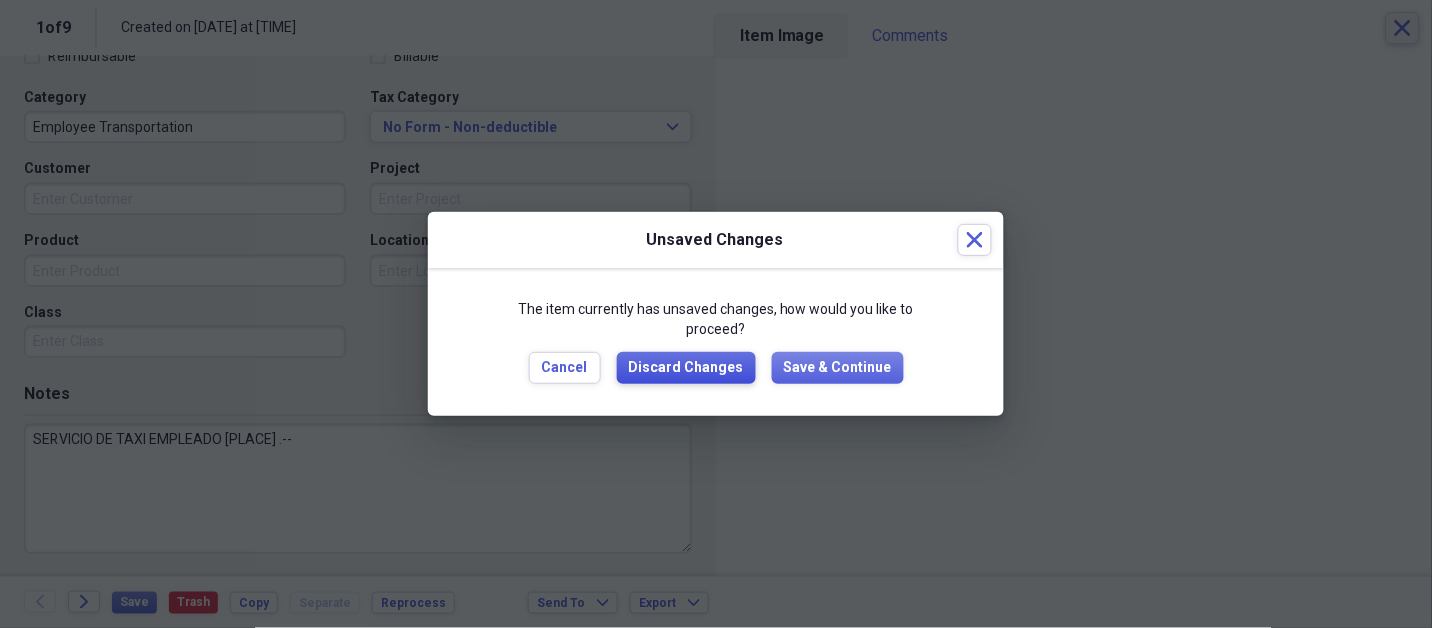 type 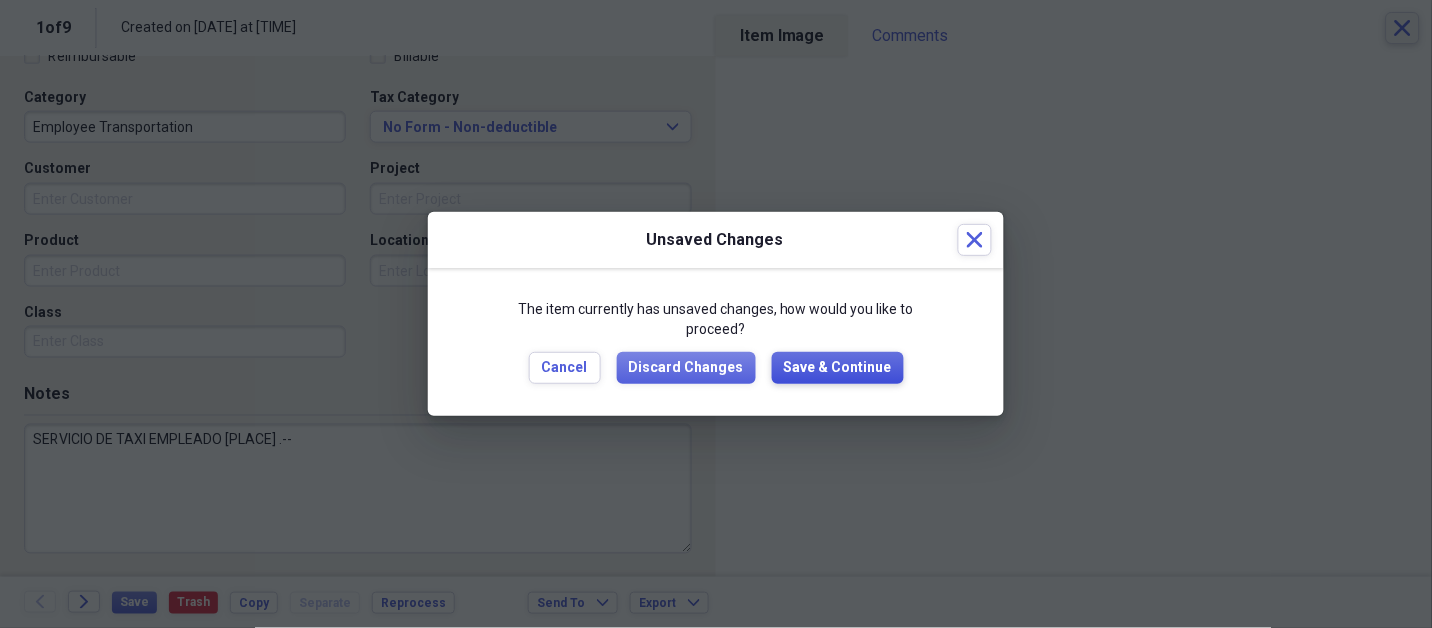 type 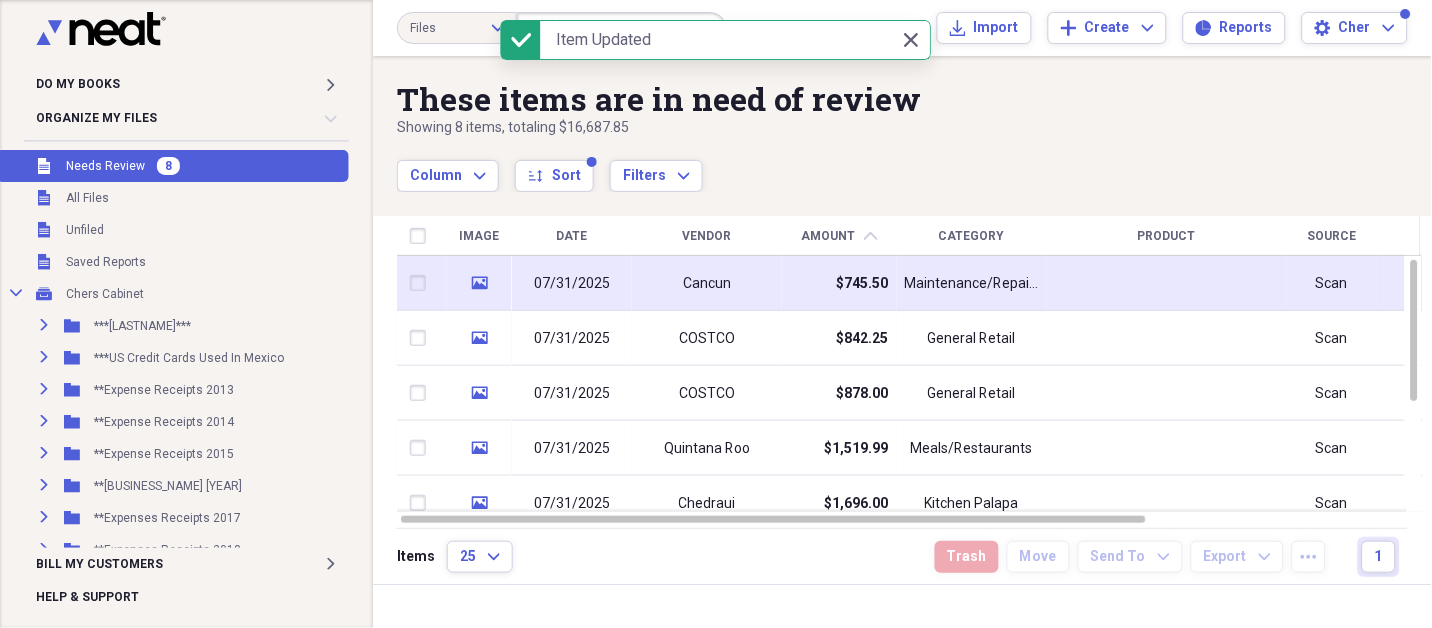 click on "Cancun" at bounding box center (707, 283) 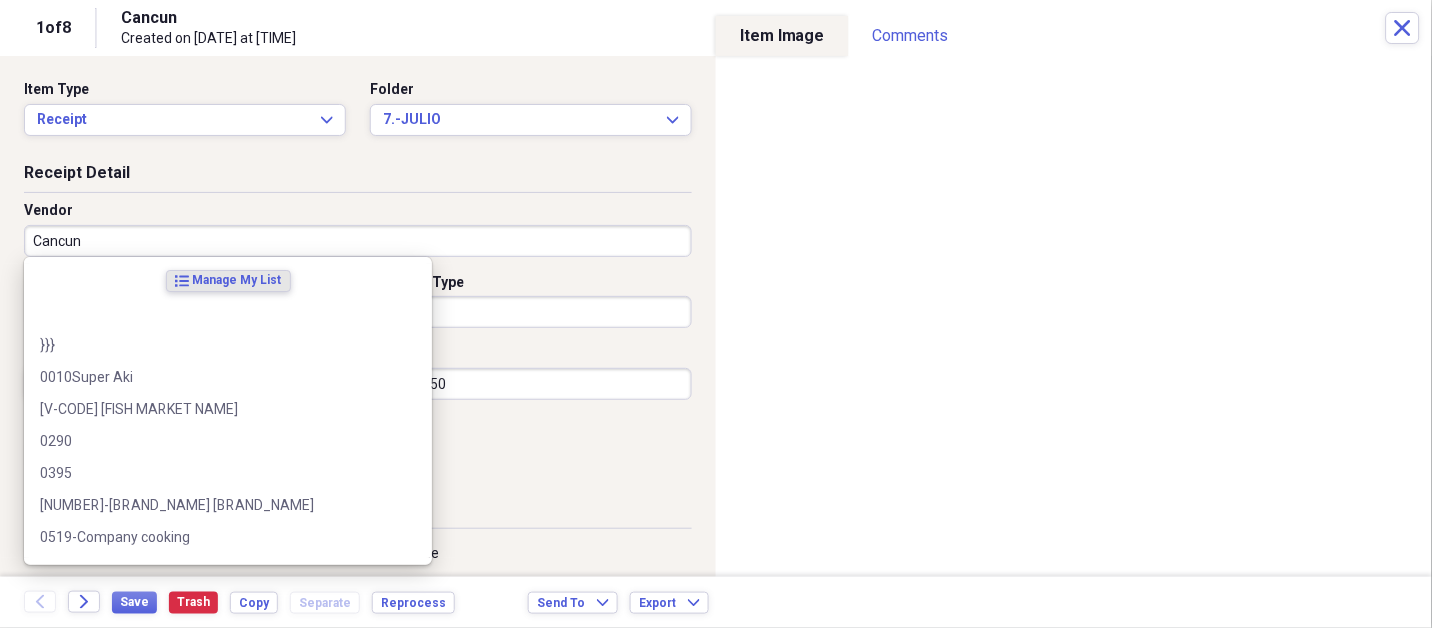 click on "Cancun" at bounding box center (358, 241) 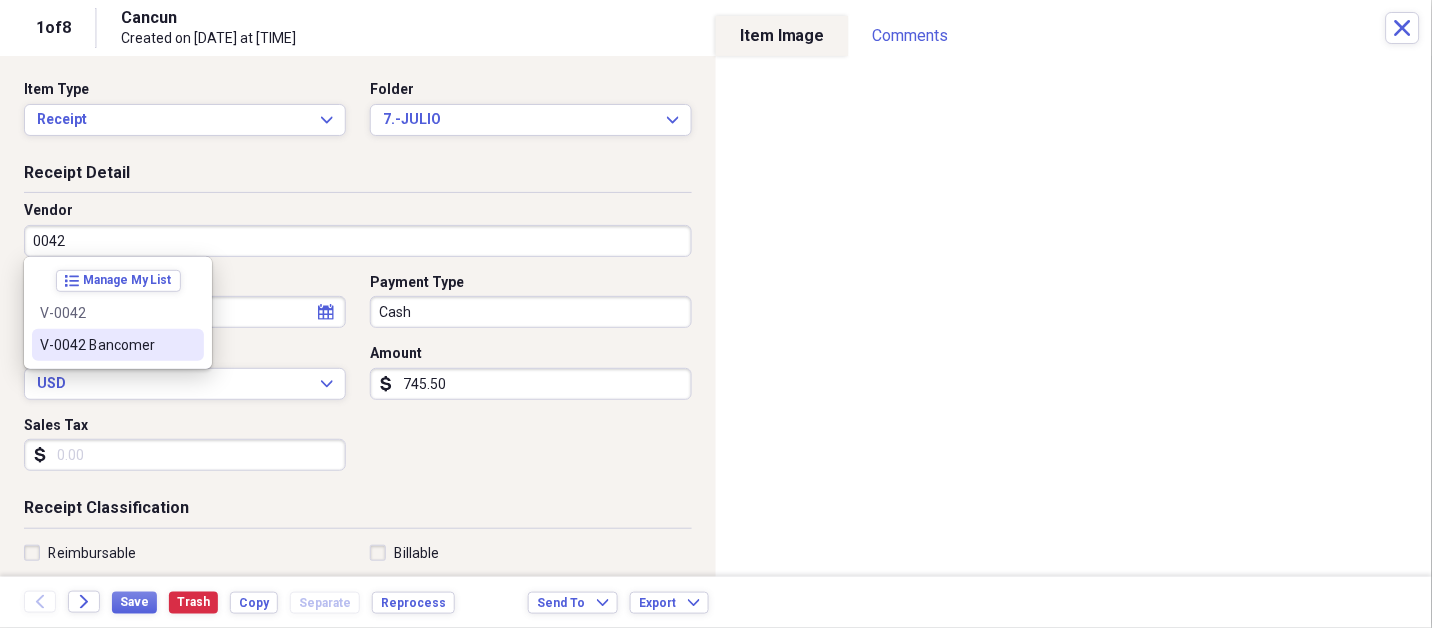 type on "V-0042 Bancomer" 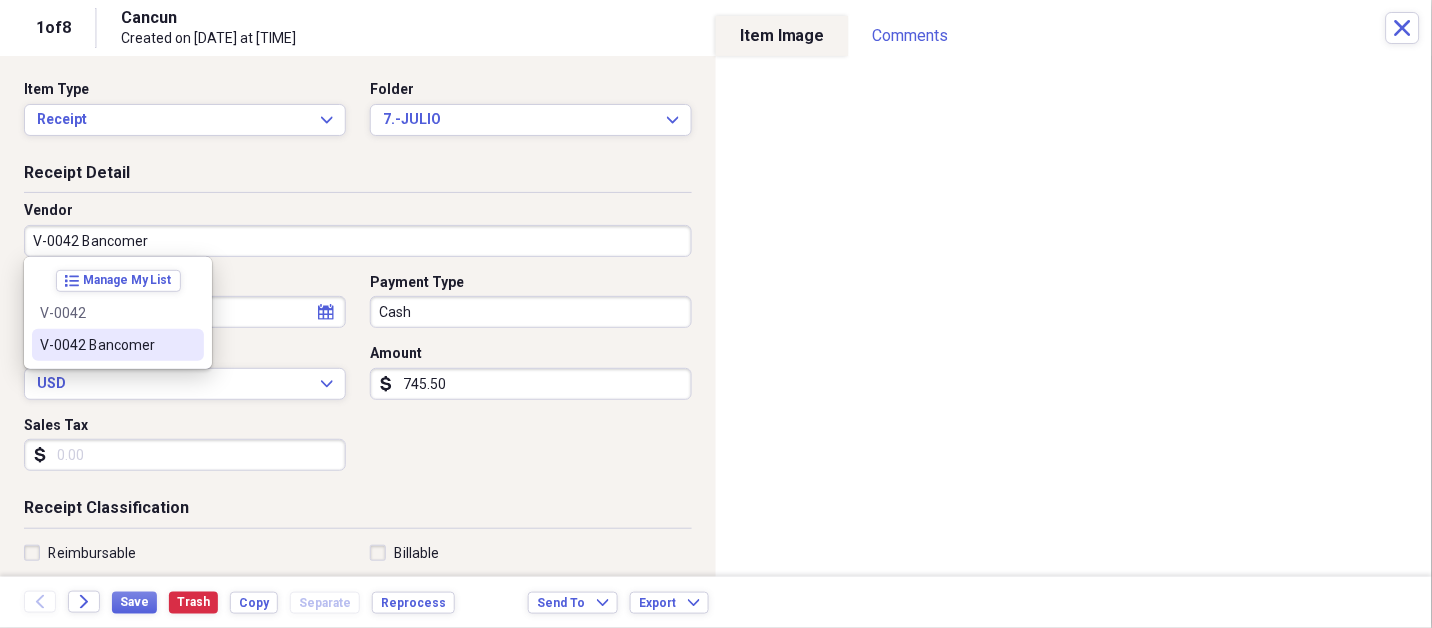 select on "6" 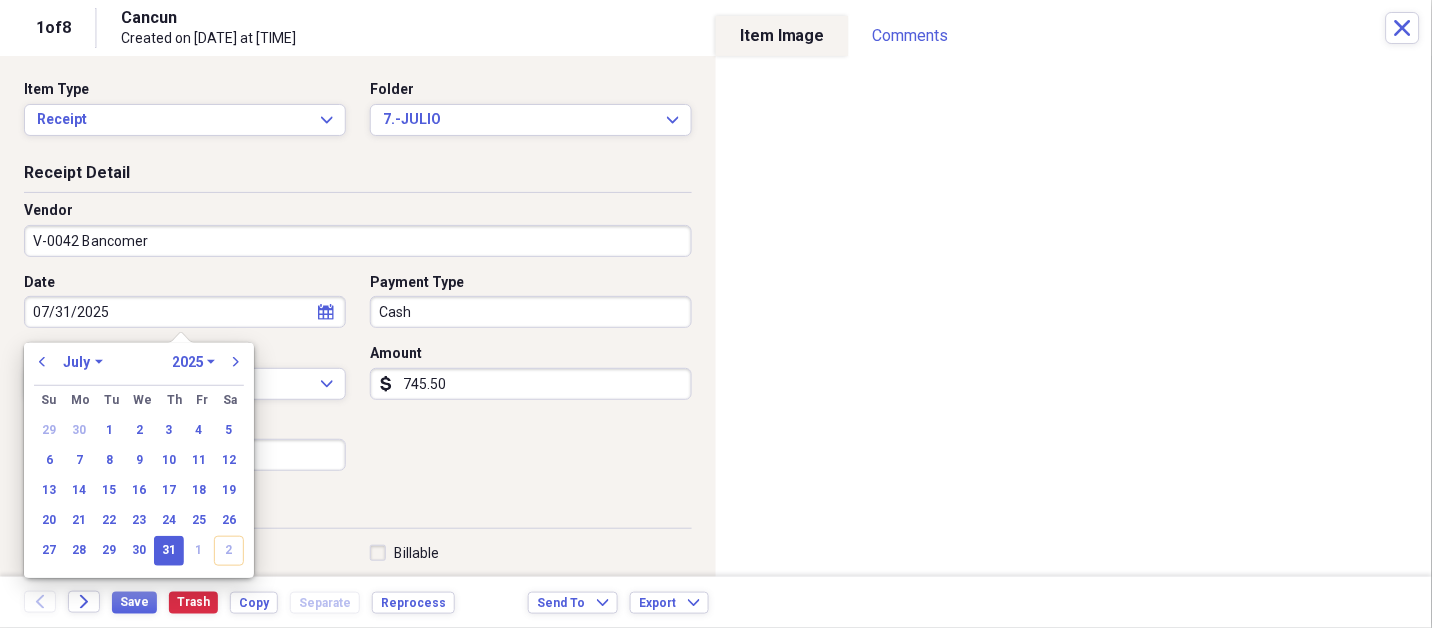 type on "Doy Expenses" 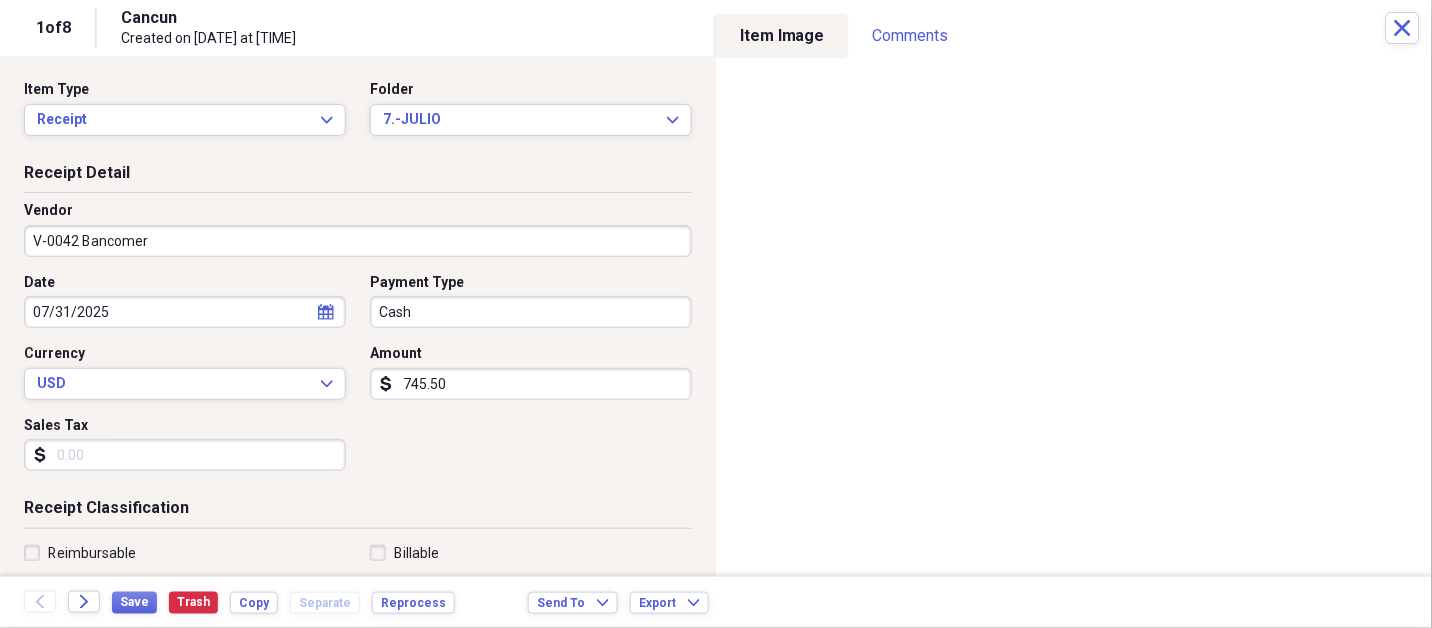 type 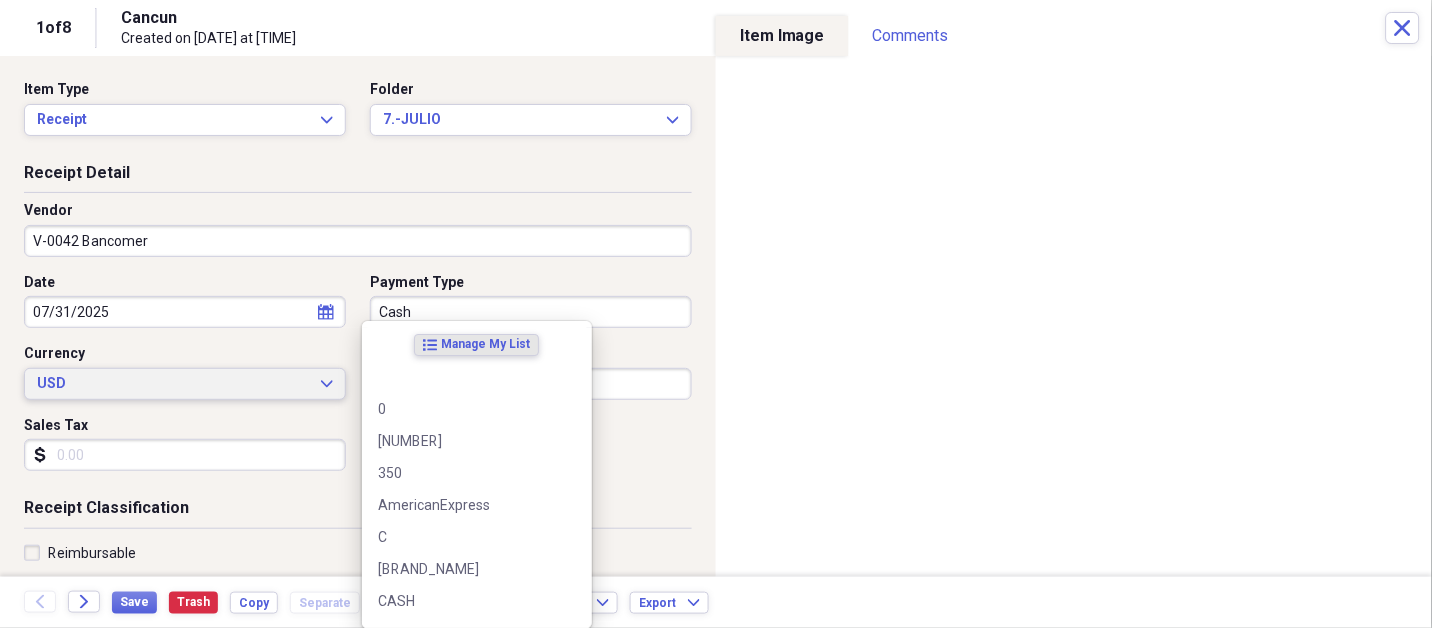 type 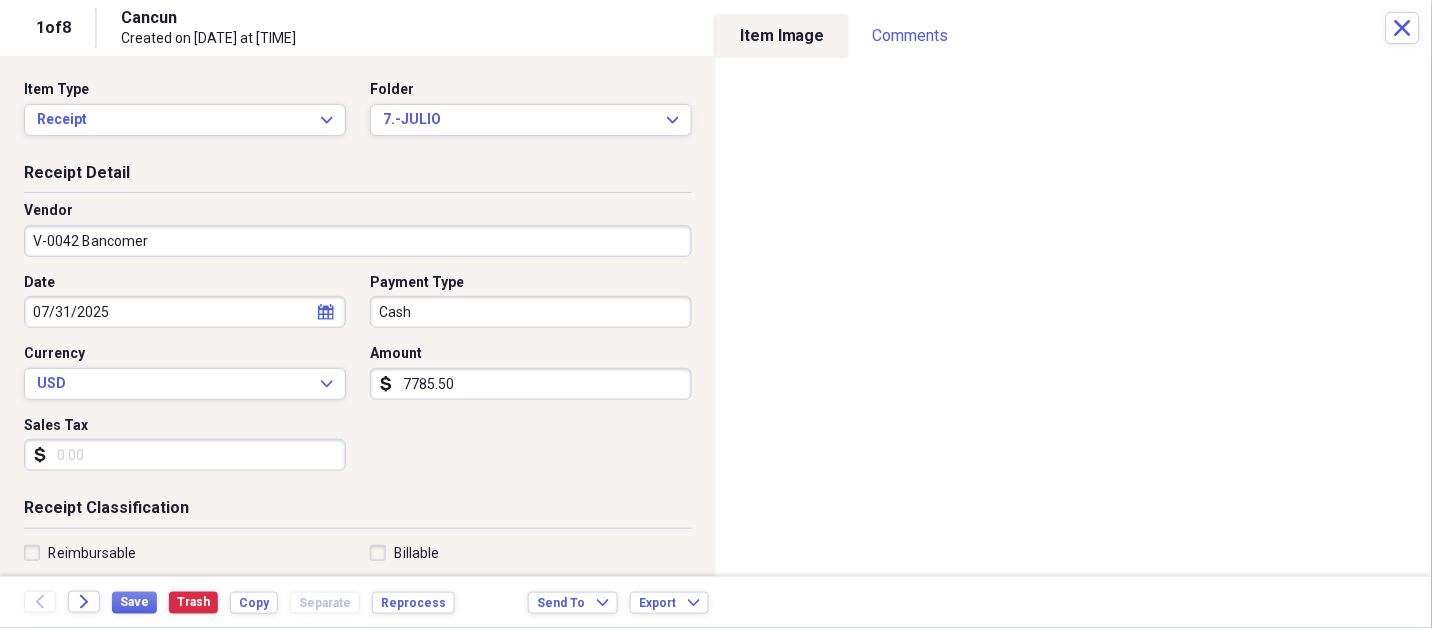 type on "7785.50" 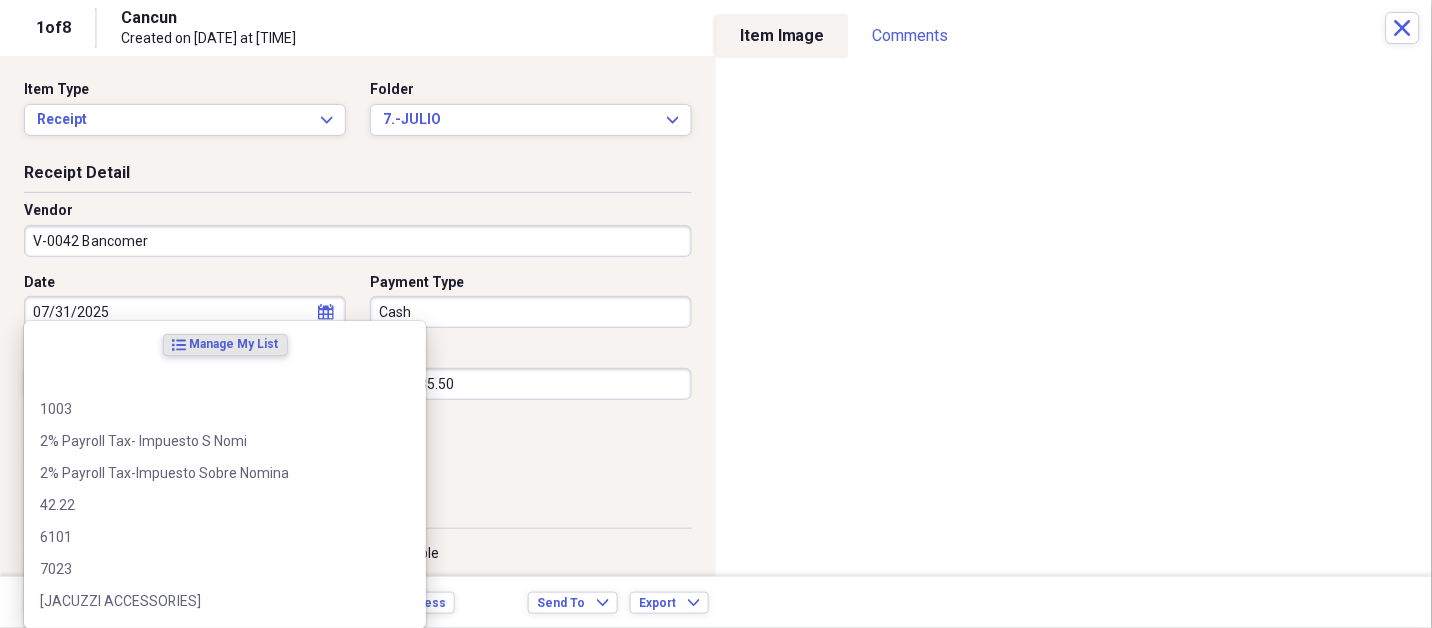 scroll, scrollTop: 307, scrollLeft: 0, axis: vertical 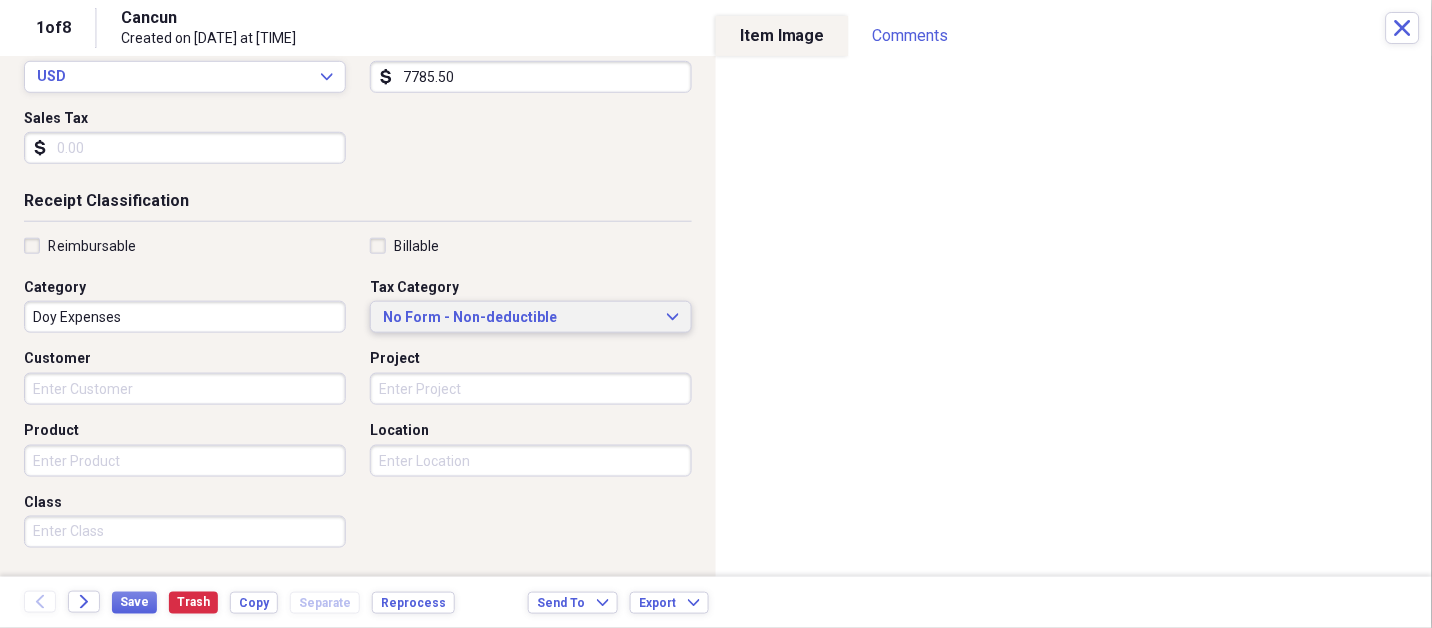 type 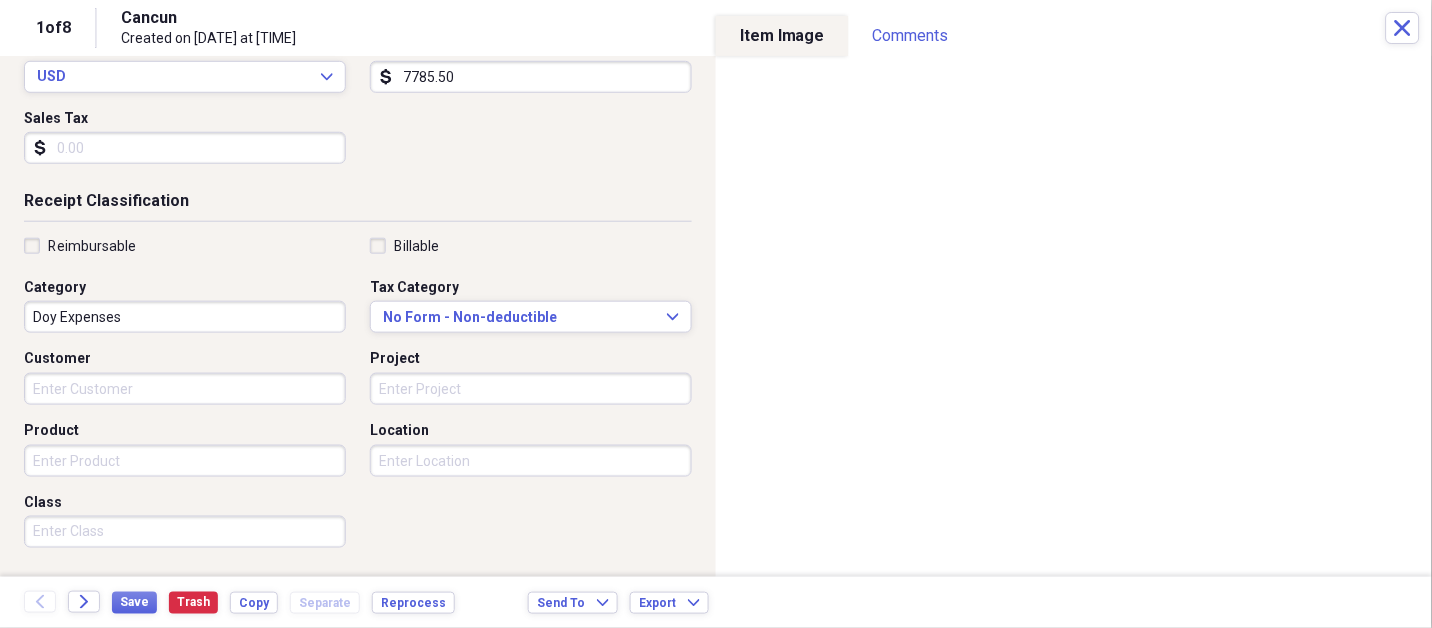 scroll, scrollTop: 497, scrollLeft: 0, axis: vertical 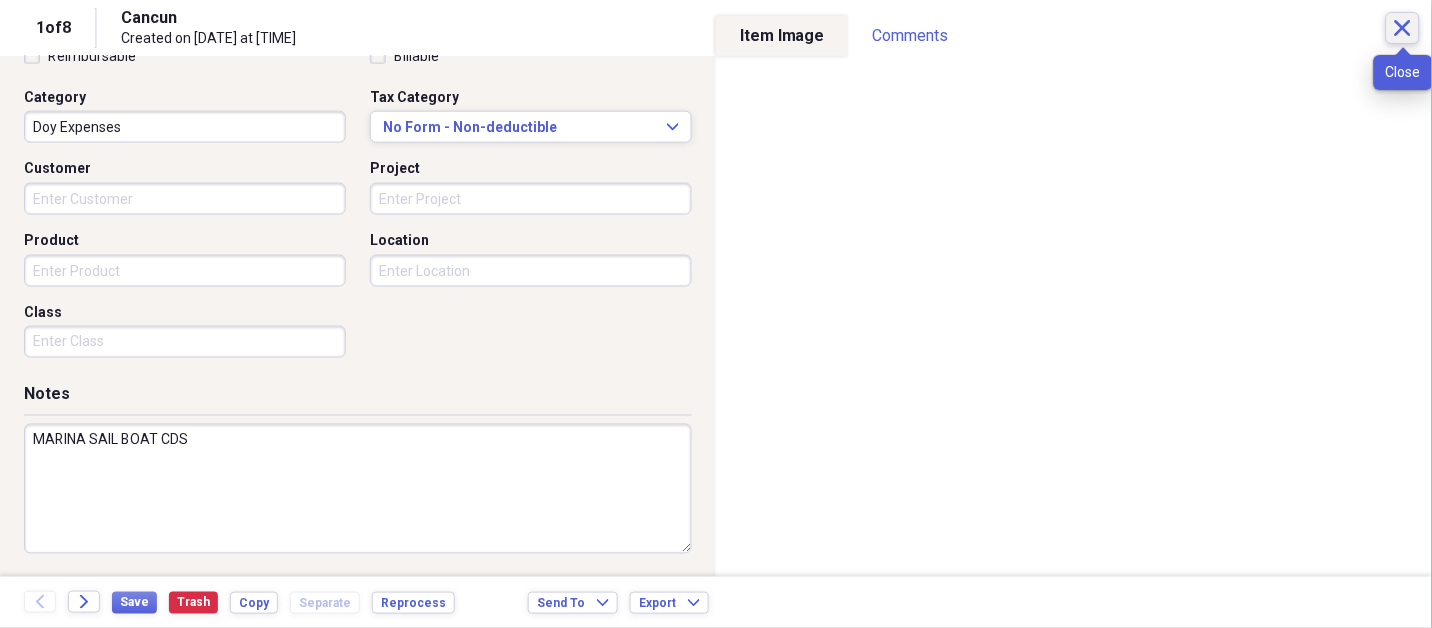 type on "MARINA SAIL BOAT CDS" 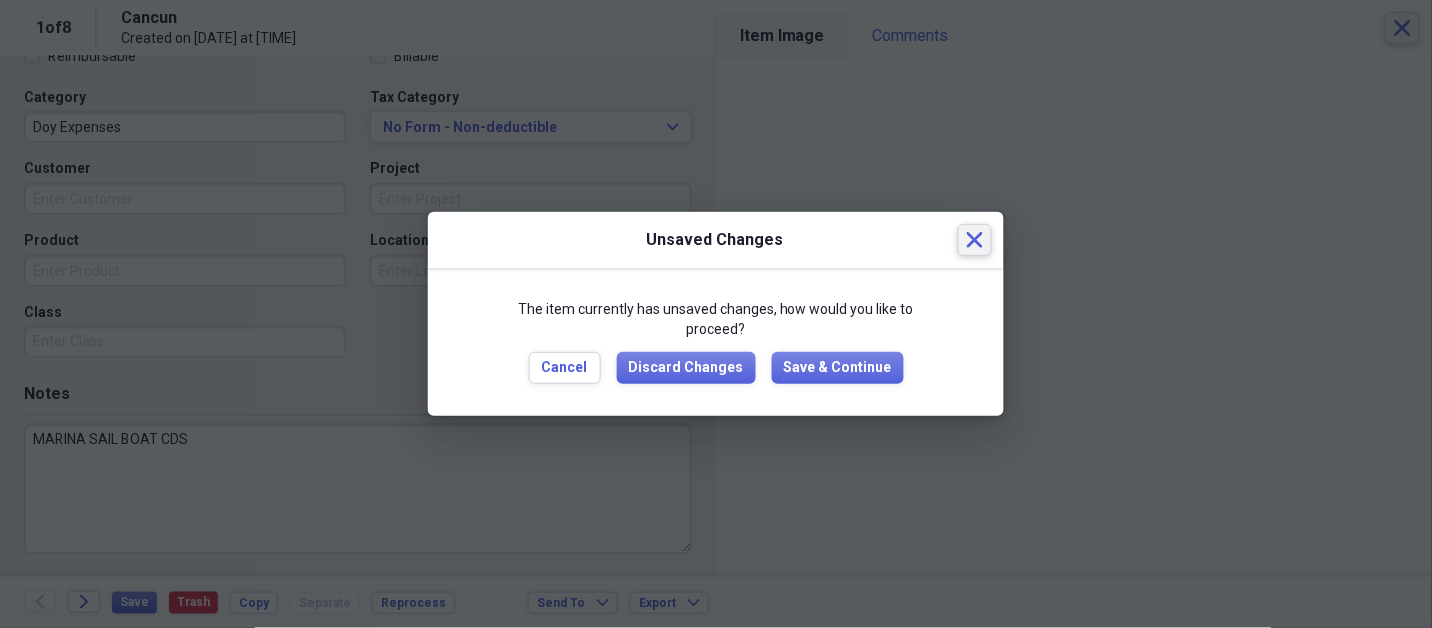 type 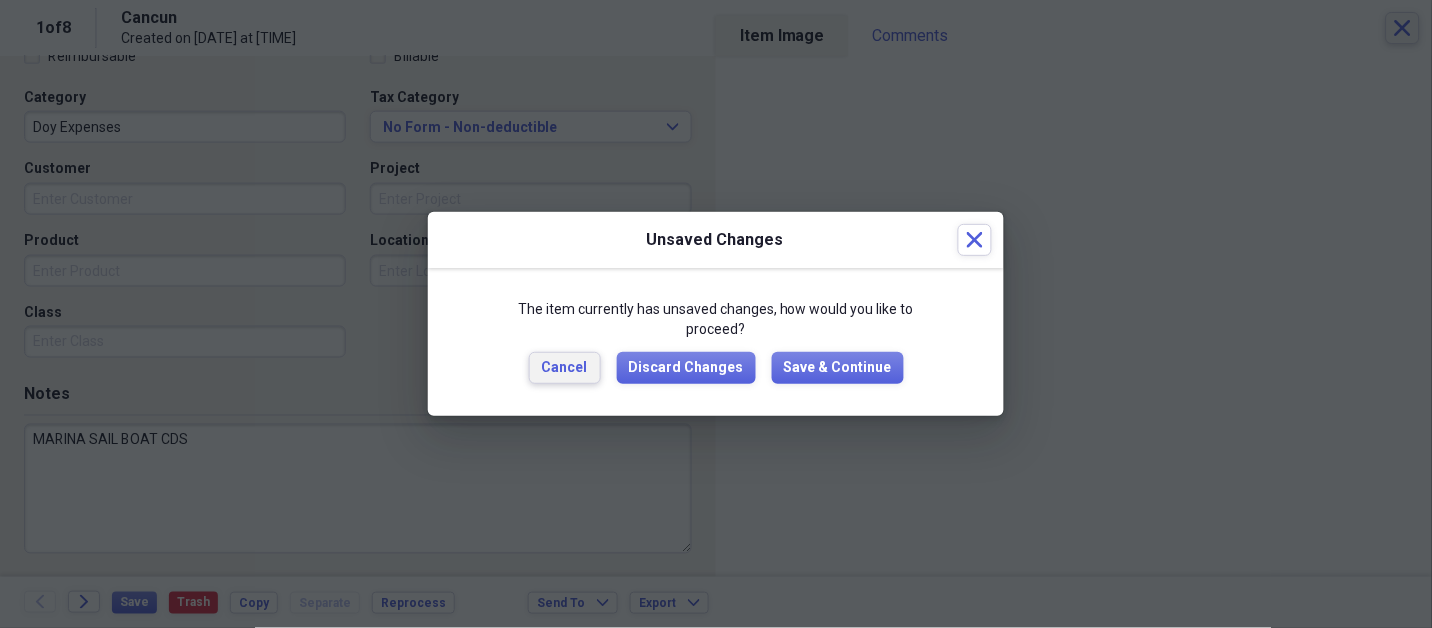 type 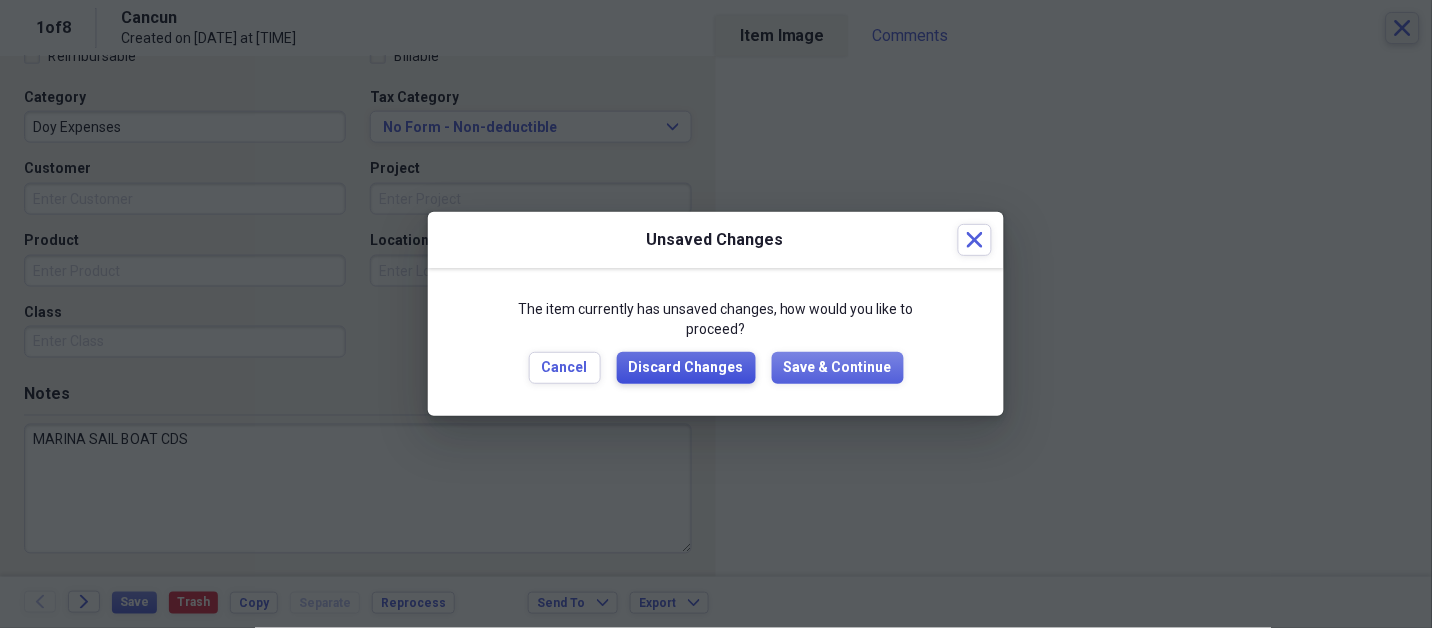 type 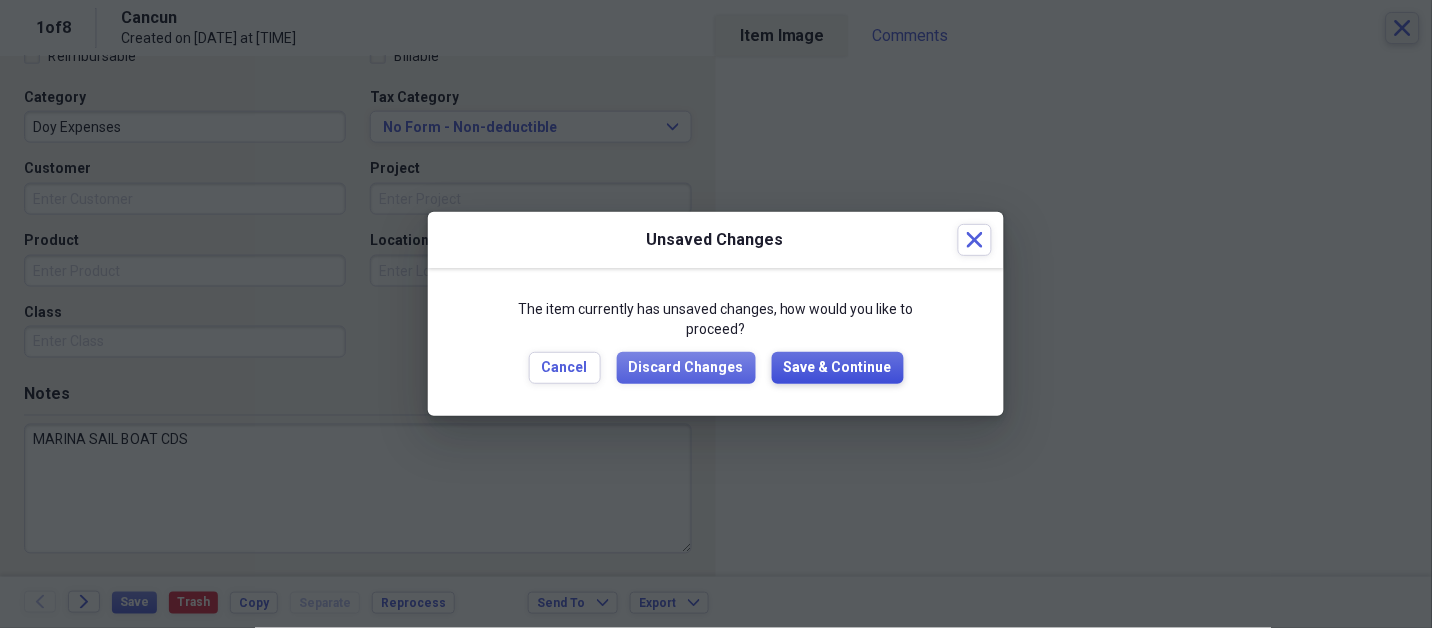 type 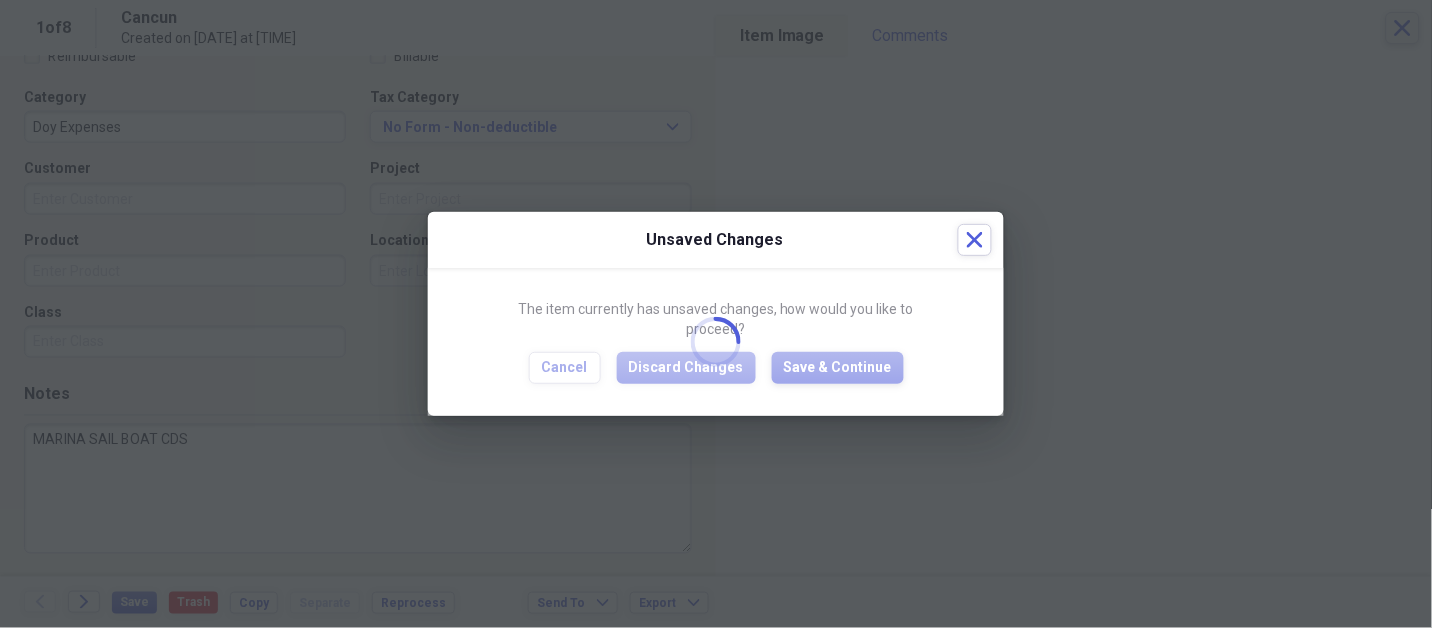 type on "MARINA SAIL BOAT CDS" 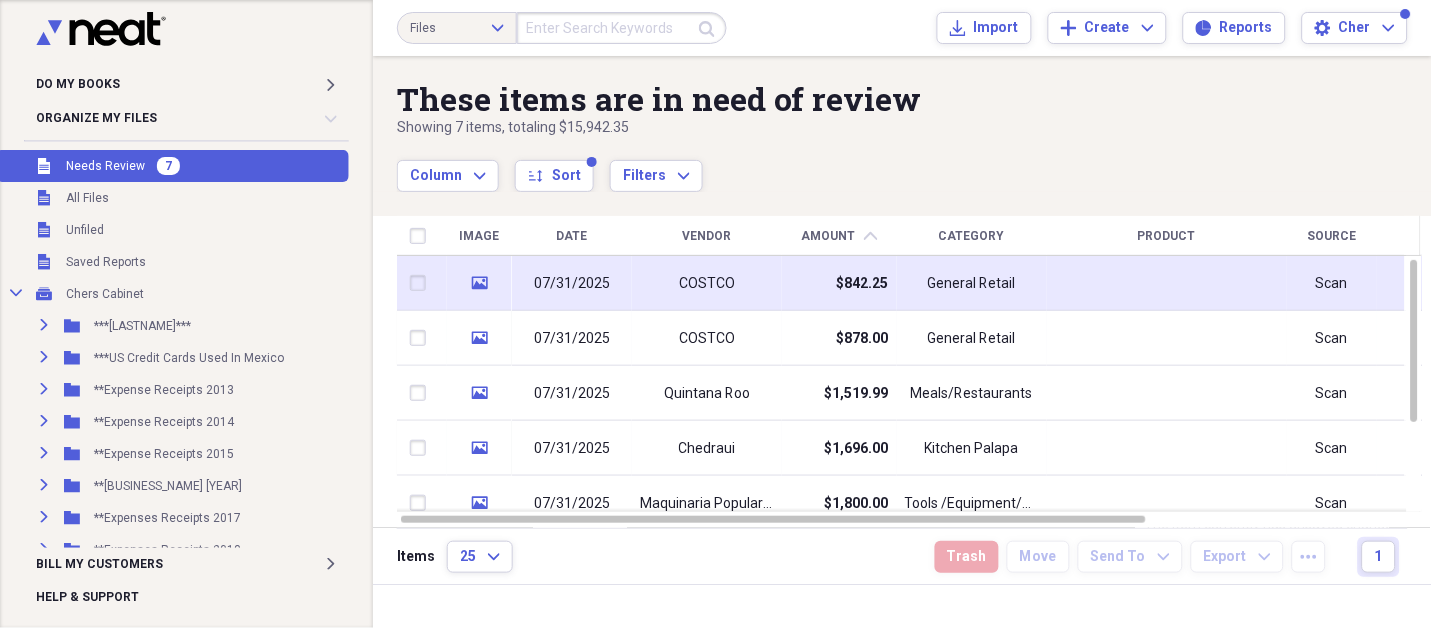 click on "07/31/2025" at bounding box center [572, 283] 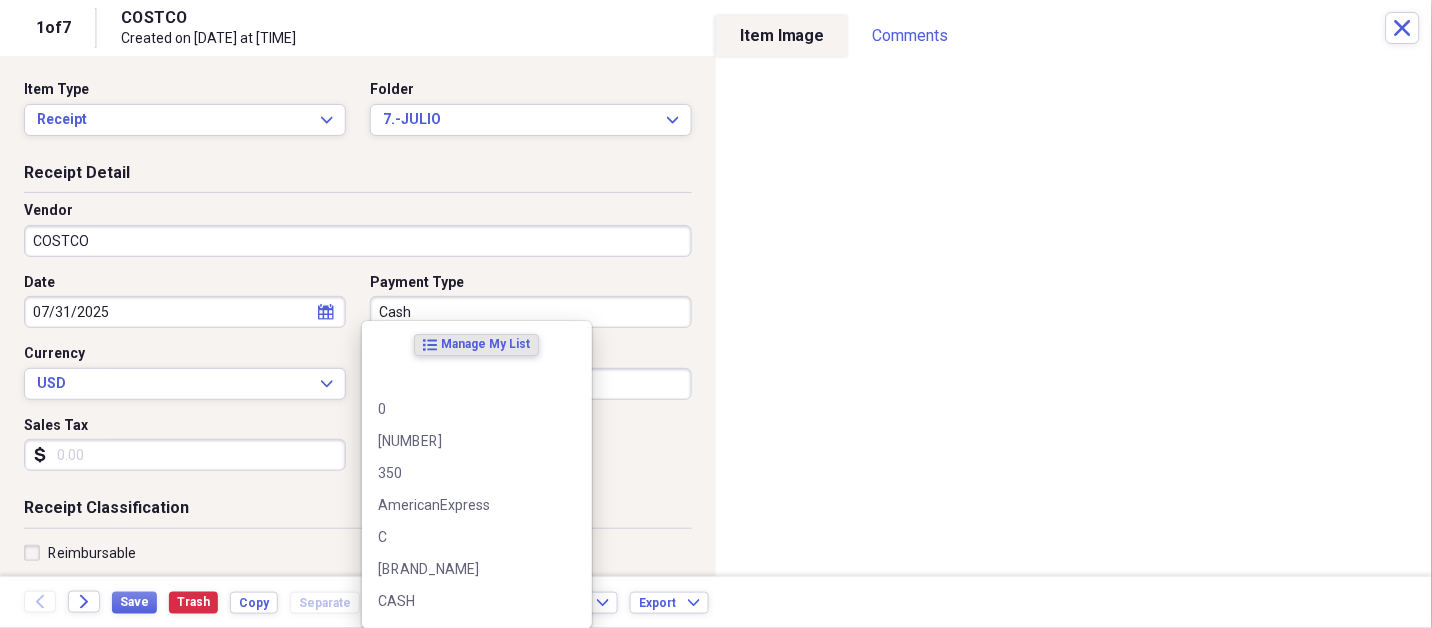 click on "Cash" at bounding box center [531, 312] 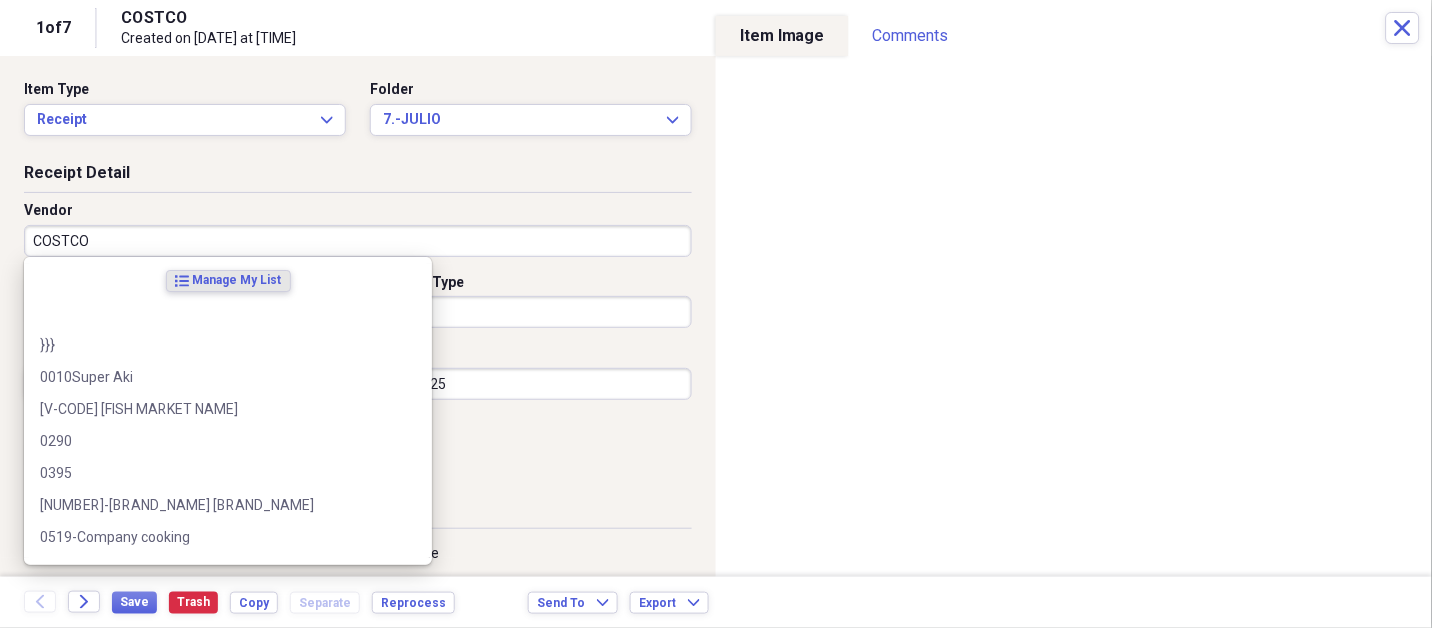 click on "COSTCO" at bounding box center (358, 241) 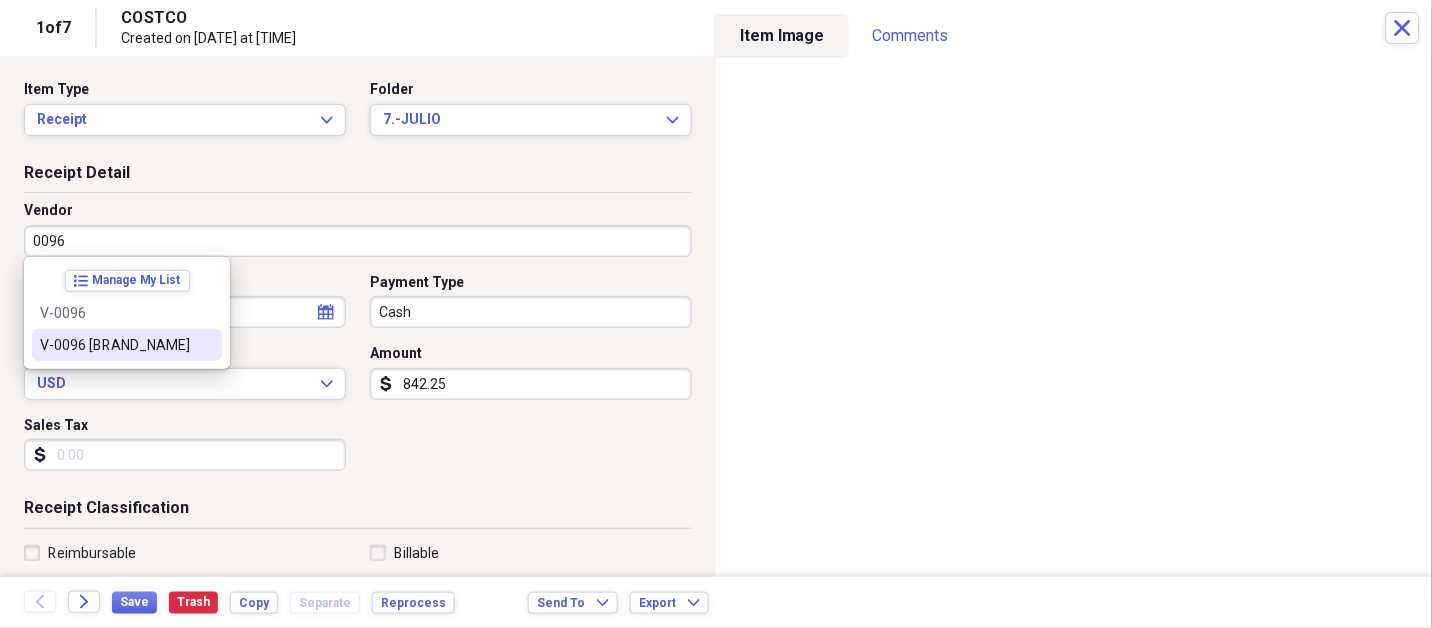 type on "V-0096 [BRAND_NAME]" 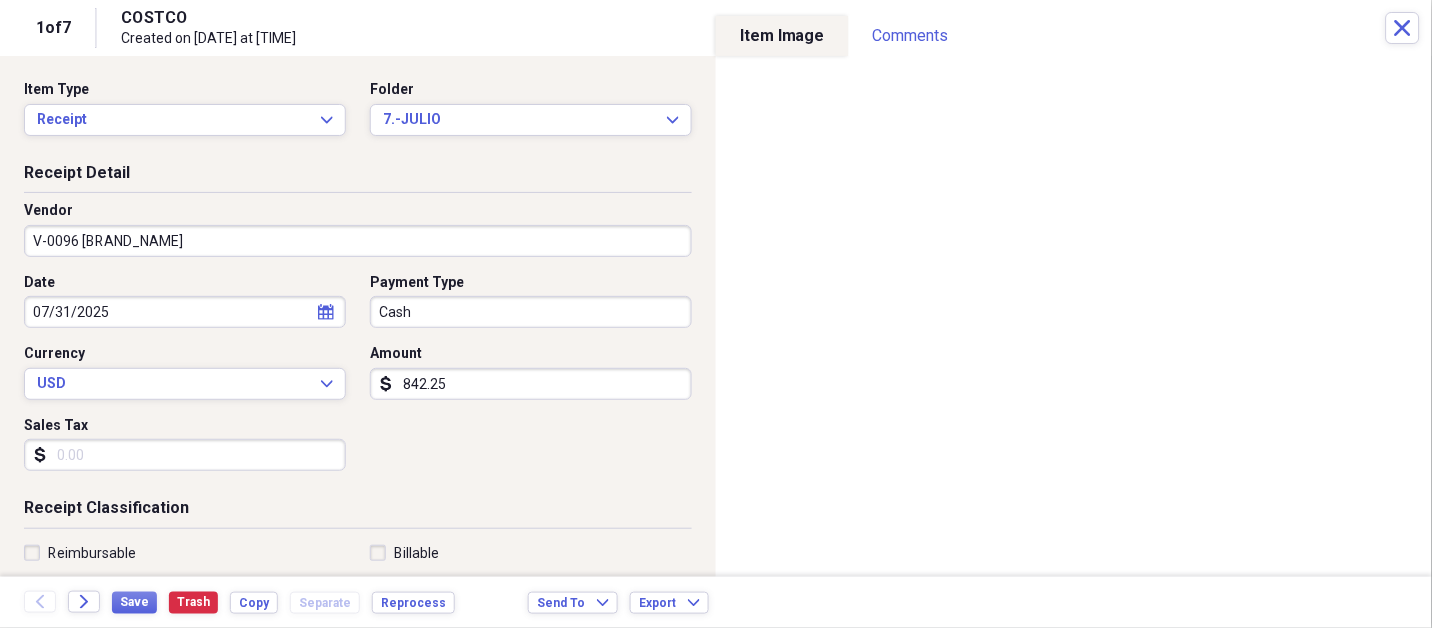 select on "6" 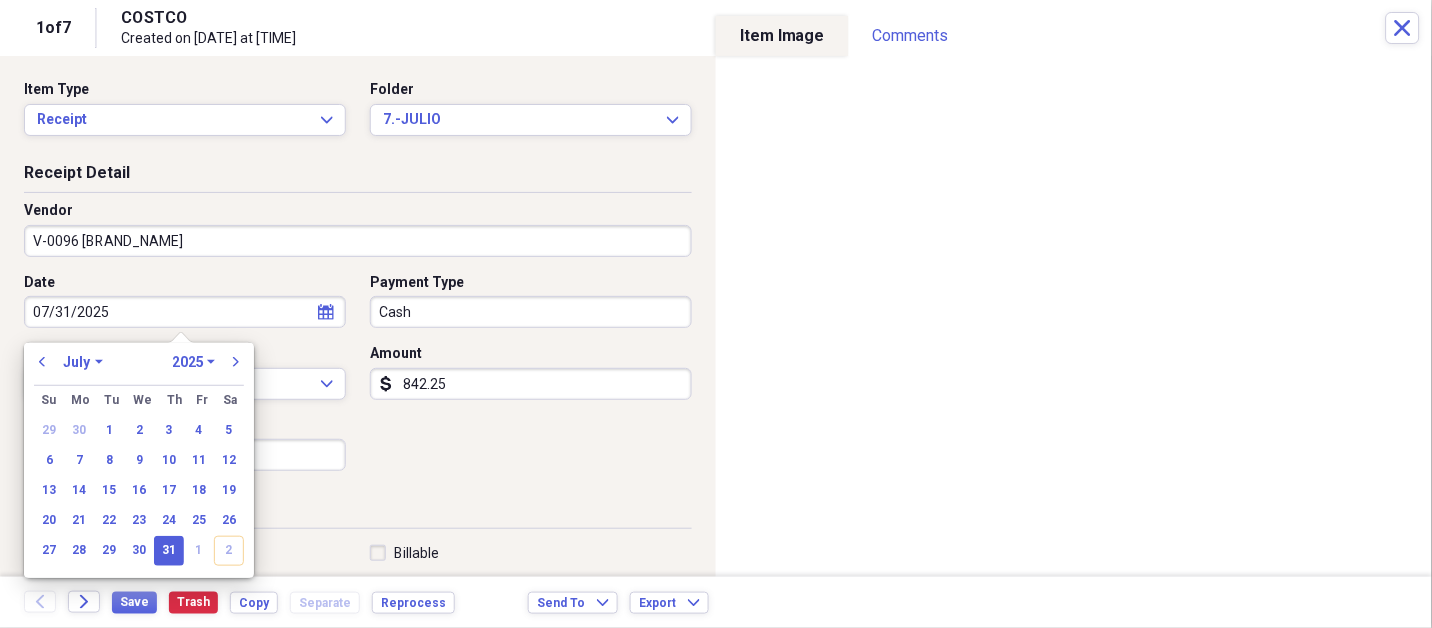 type on "Kitchen Palapa" 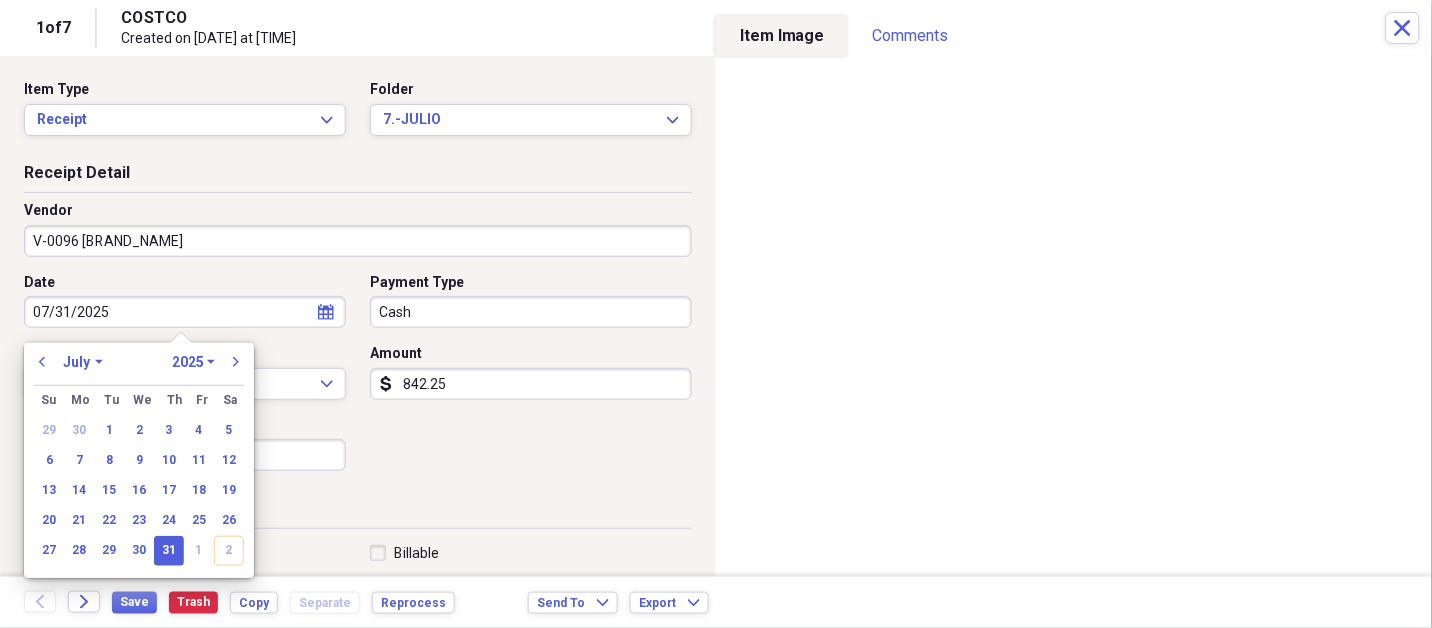 click on "Do My Books Expand Organize My Files 6 Collapse Unfiled Needs Review 6 Unfiled All Files Unfiled Unfiled Unfiled Saved Reports Collapse My Cabinet Chers Cabinet Add Folder Expand Folder ***[LAST_NAME]*** Add Folder Expand Folder ***US Credit Cards Used In Mexico Add Folder Expand Folder **Expense Receipts 2013 Add Folder Expand Folder **Expense Receipts 2014 Add Folder Expand Folder **Expense Receipts 2015 Add Folder Expand Folder **Expenses Receipts 2016 Add Folder Expand Folder **Expenses Receipts 2017 Add Folder Expand Folder **Expenses Receipts 2018 Add Folder Expand Folder **Expenses Receipts 2019 Add Folder Expand Folder **Expenses Receipts 2020 Add Folder Expand Folder **Expenses Receipts 2021 Add Folder Expand Folder **Expenses Receipts 2022 Add Folder Expand Folder **EXPENSES RECEIPTS 2023** Add Folder Expand Folder **EXPENSES RECEIPTS 2024** Add Folder Collapse Open Folder **EXPENSES RECEIPTS 2025** Add Folder Folder 1.-ENERO Add Folder Folder 2.-FEBRERO Add Folder Folder 3.-MARZO Add Folder Folder Add" at bounding box center [716, 314] 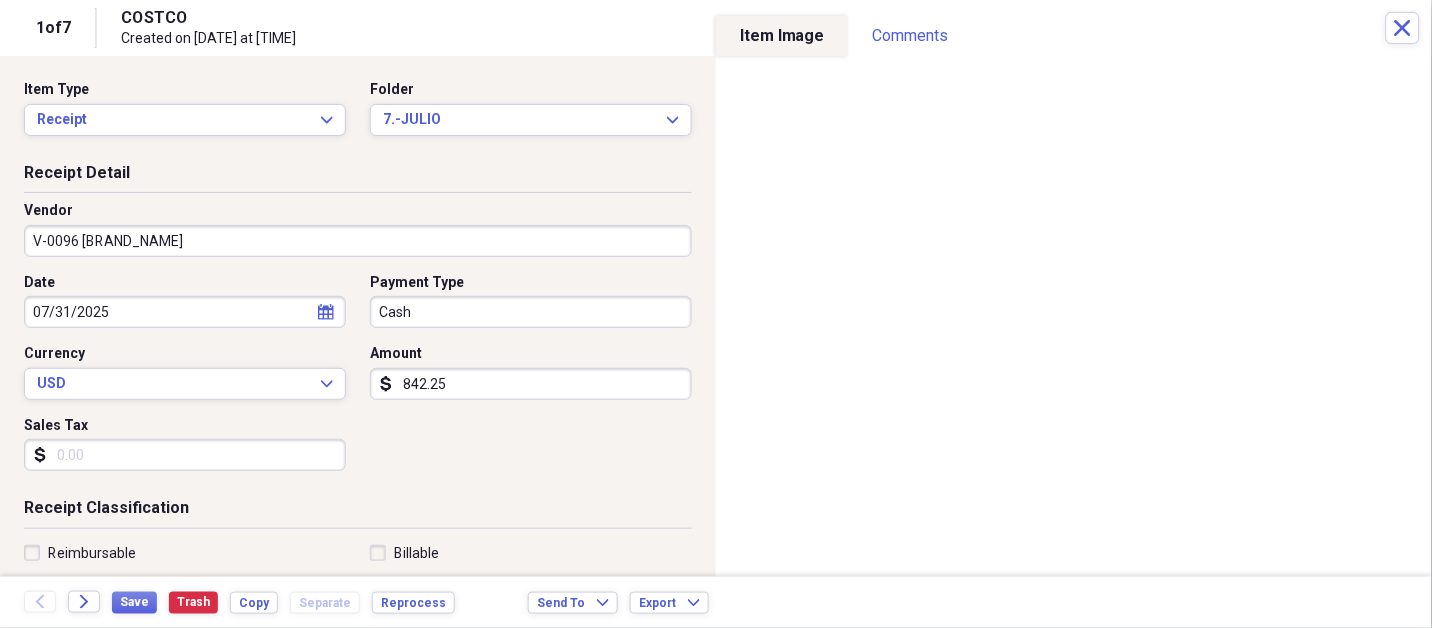 type 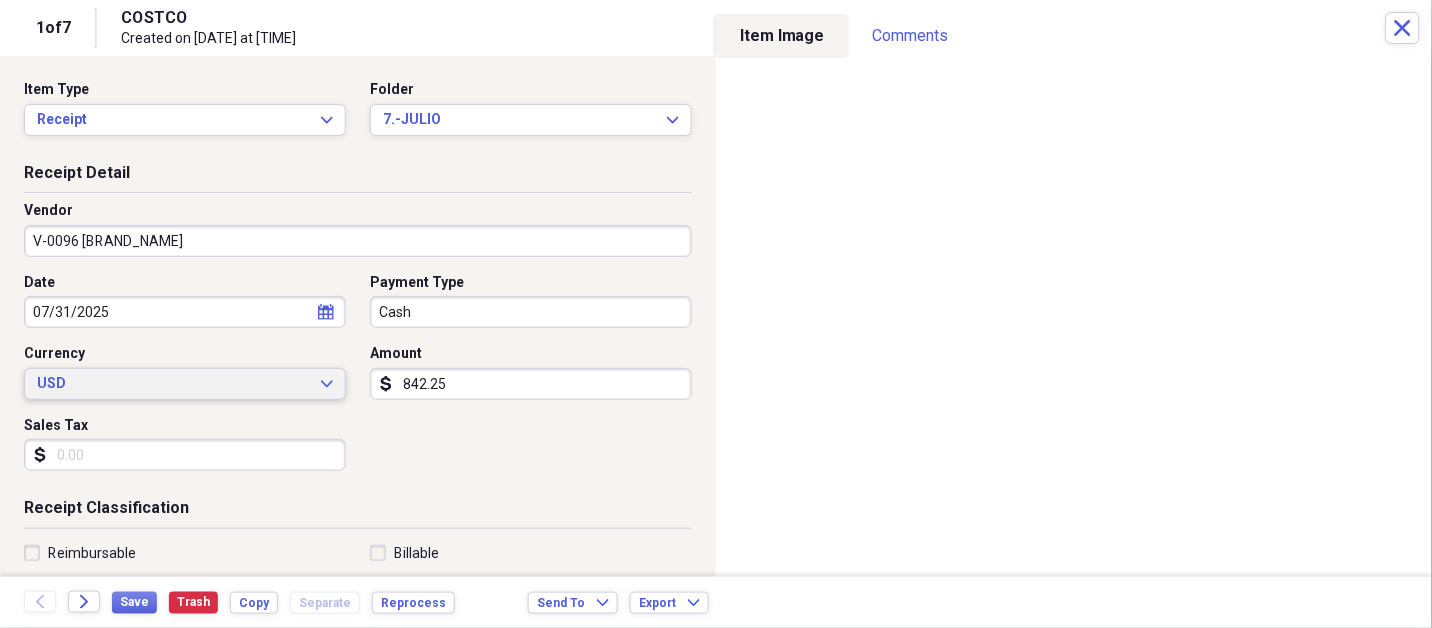type 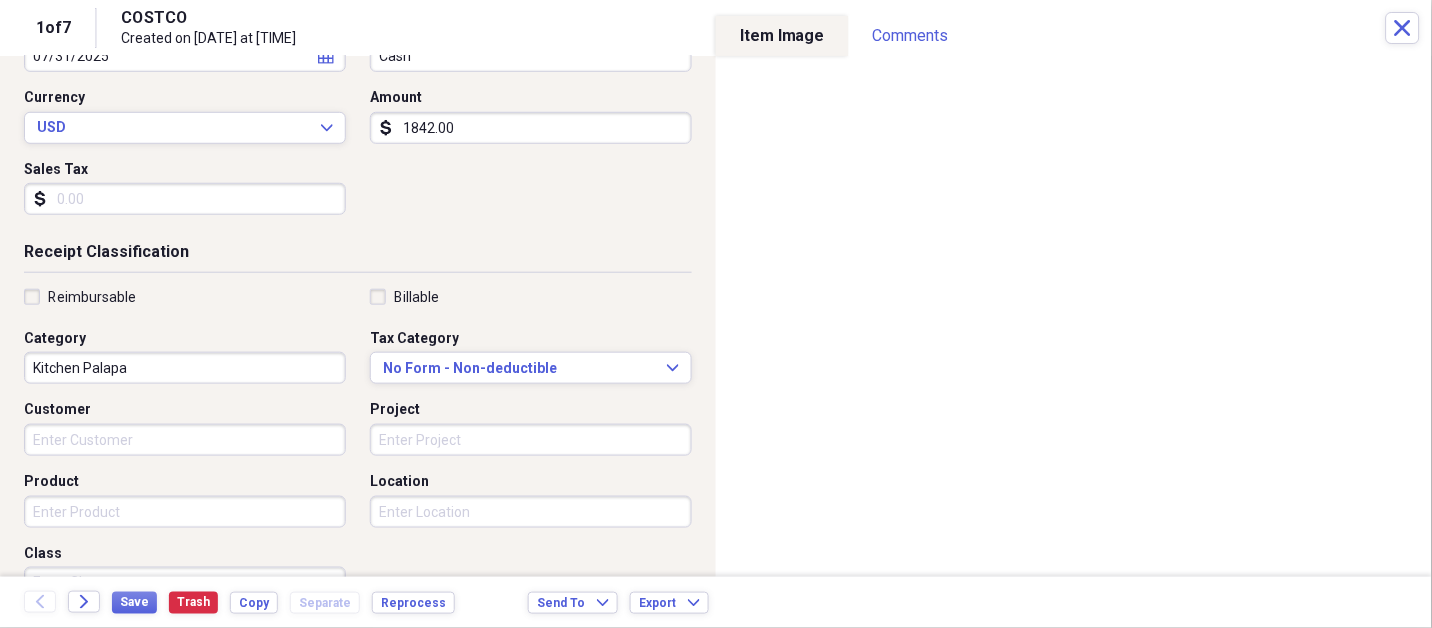 scroll, scrollTop: 252, scrollLeft: 0, axis: vertical 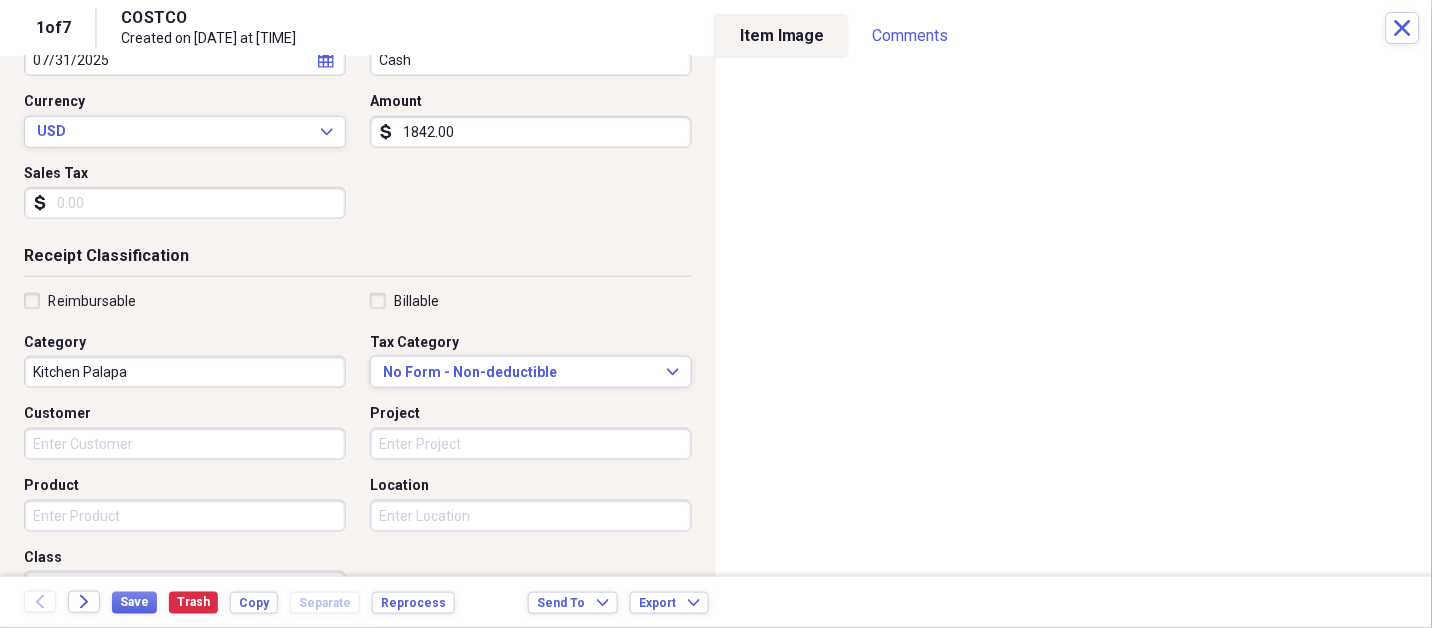 type on "1842.00" 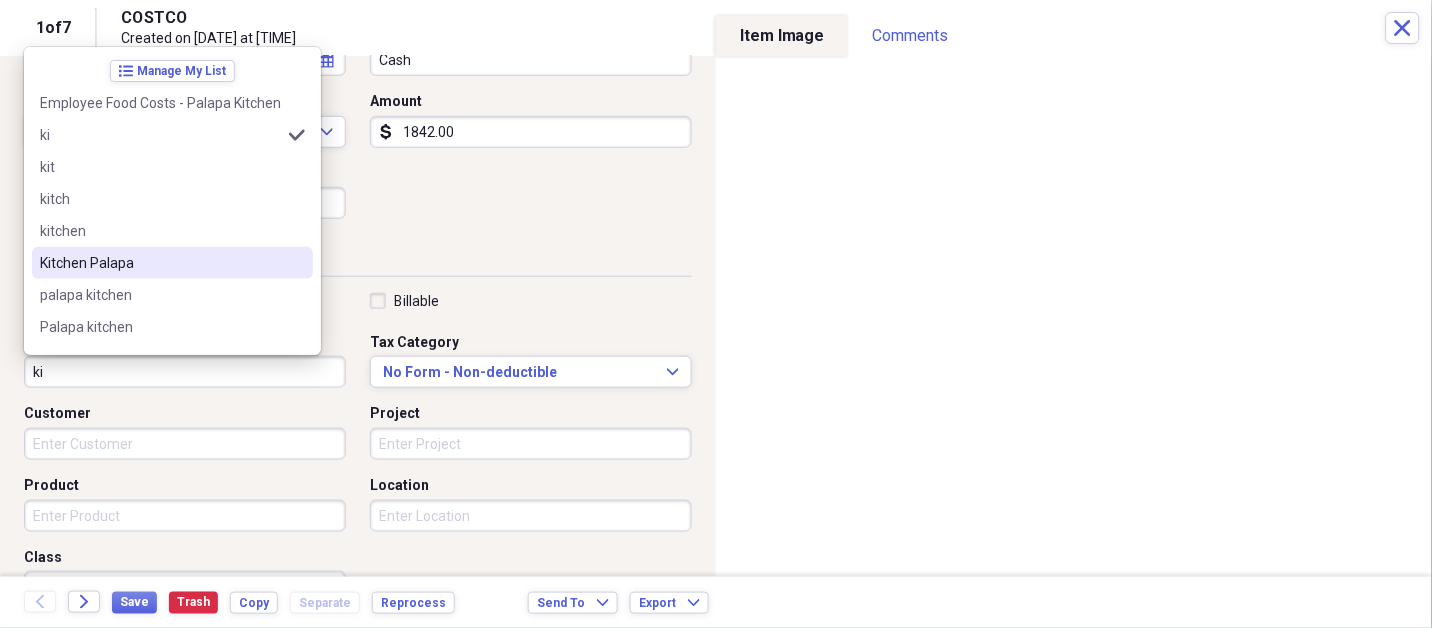 type on "Kitchen Palapa" 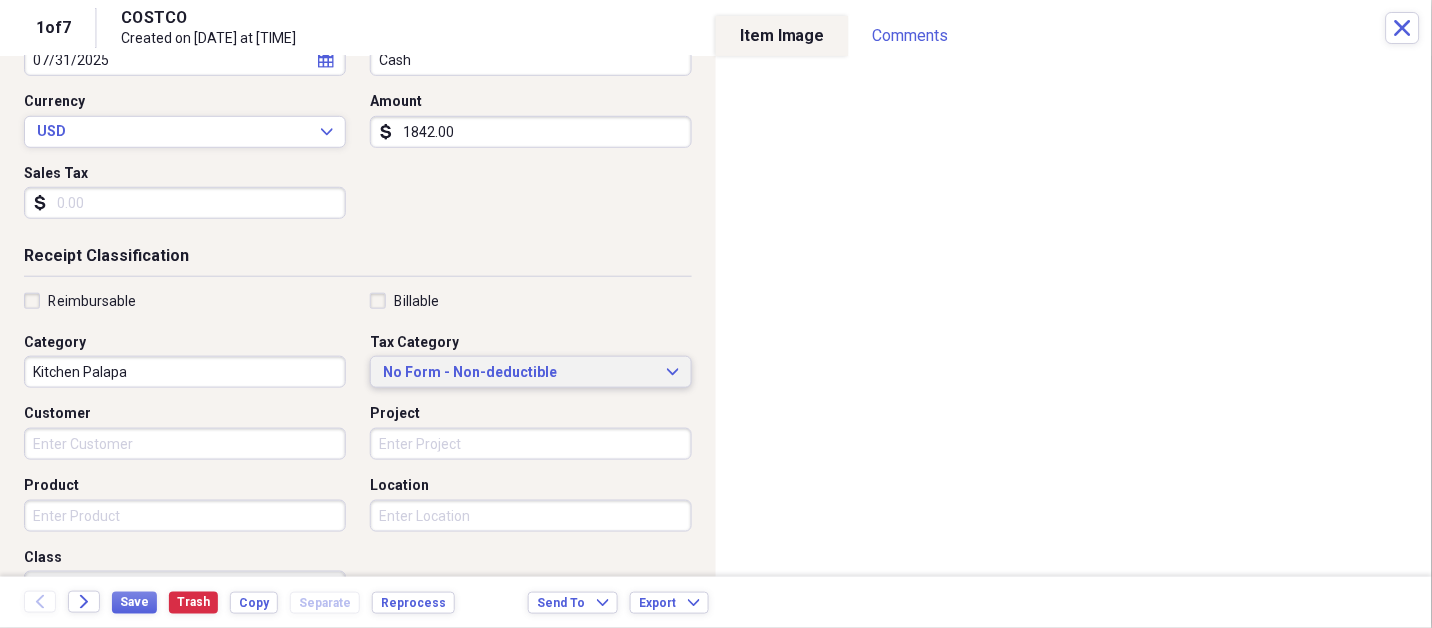 type 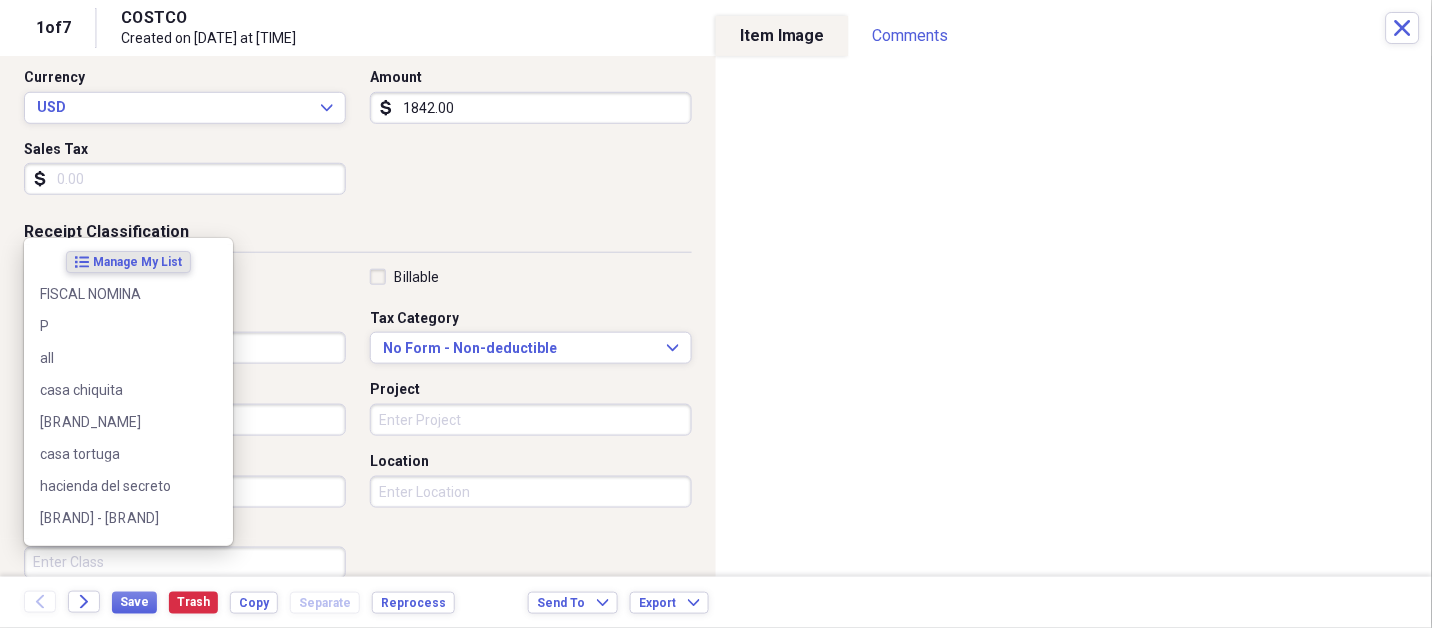 scroll, scrollTop: 497, scrollLeft: 0, axis: vertical 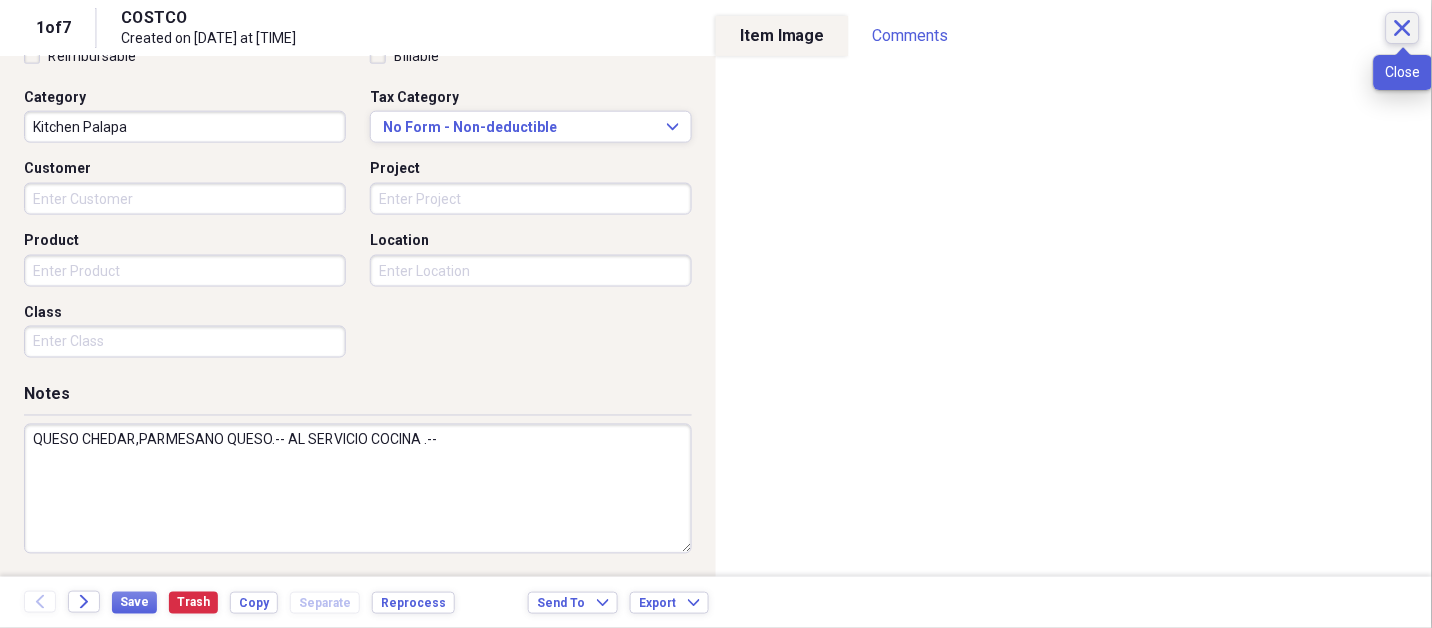 type on "QUESO CHEDAR,PARMESANO QUESO.-- AL SERVICIO COCINA .--" 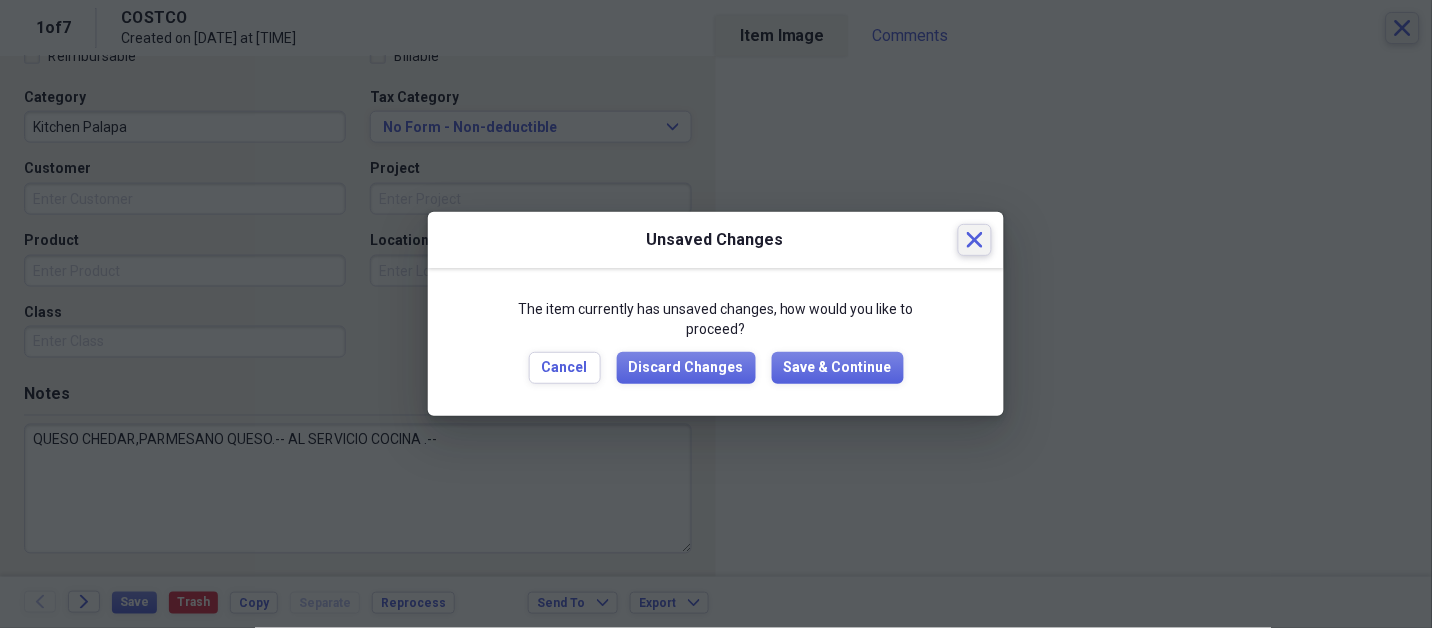 type 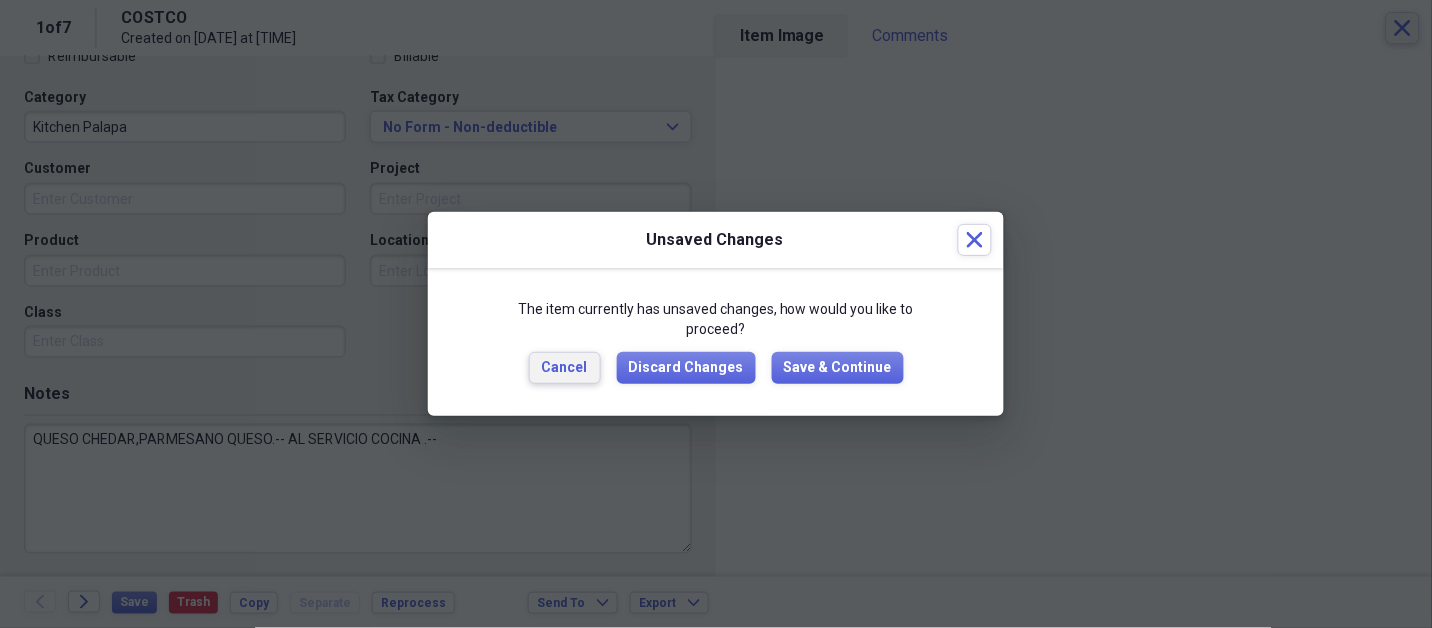 type 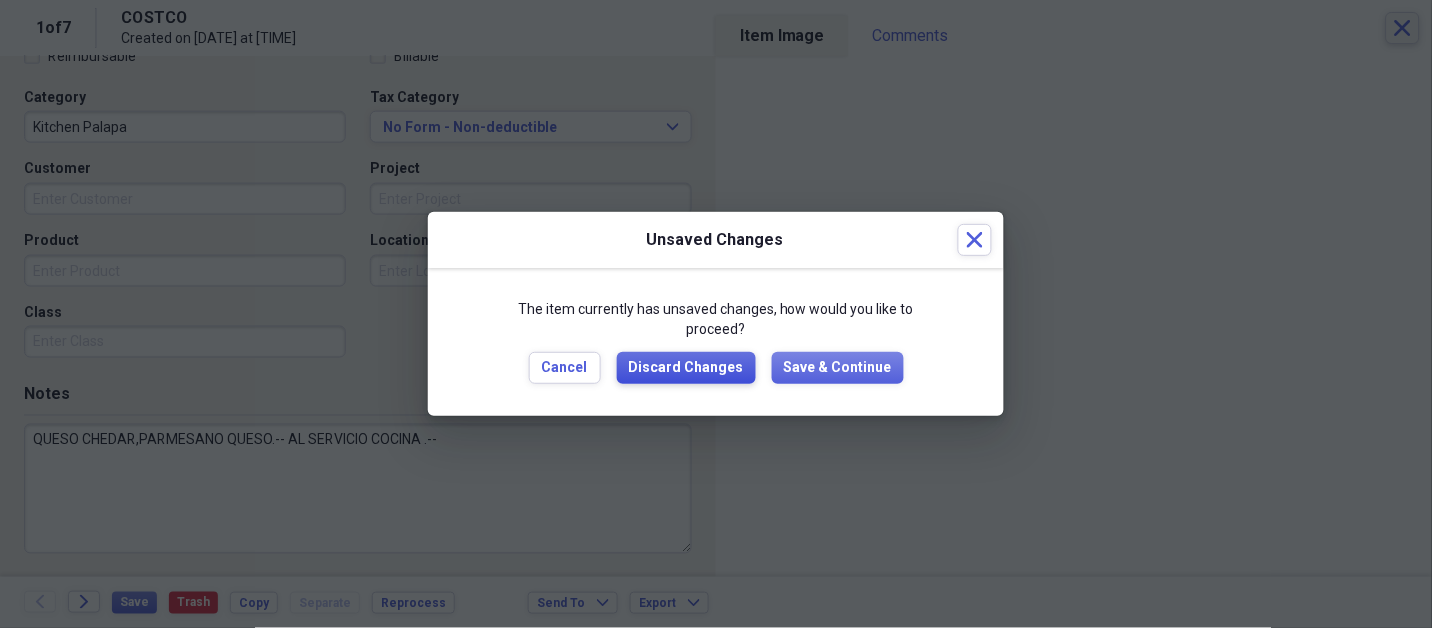 type 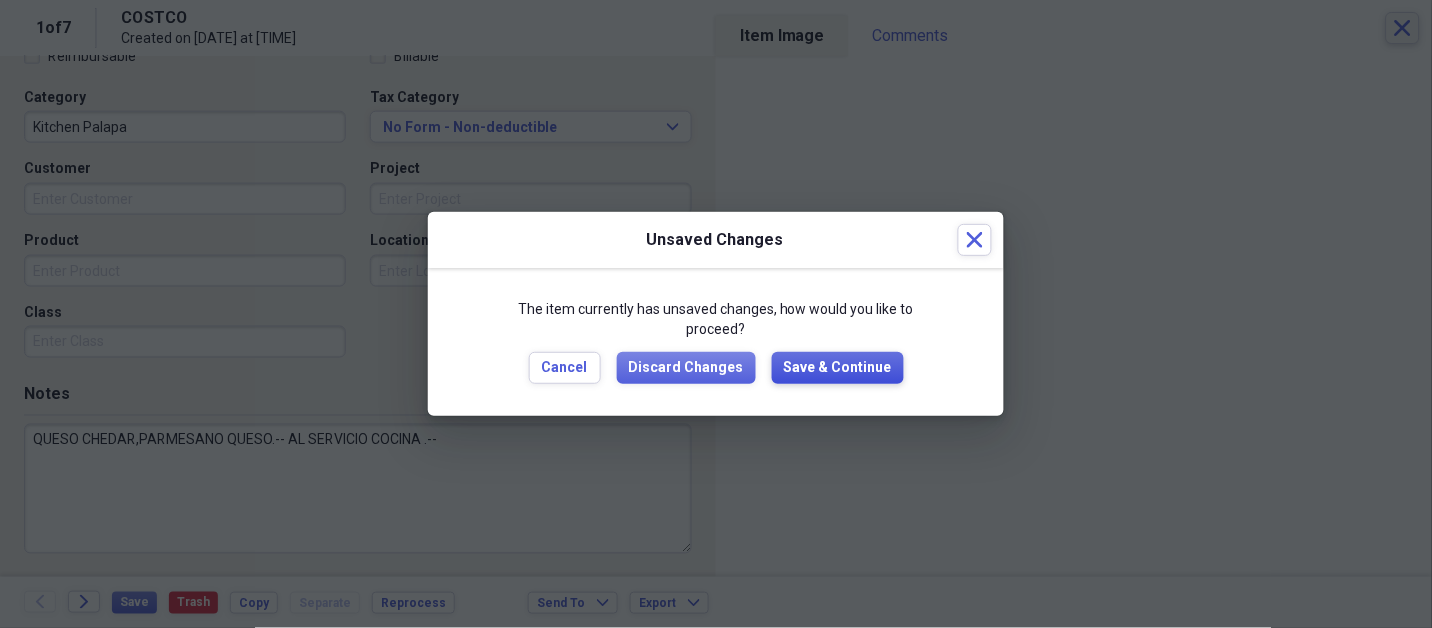 type 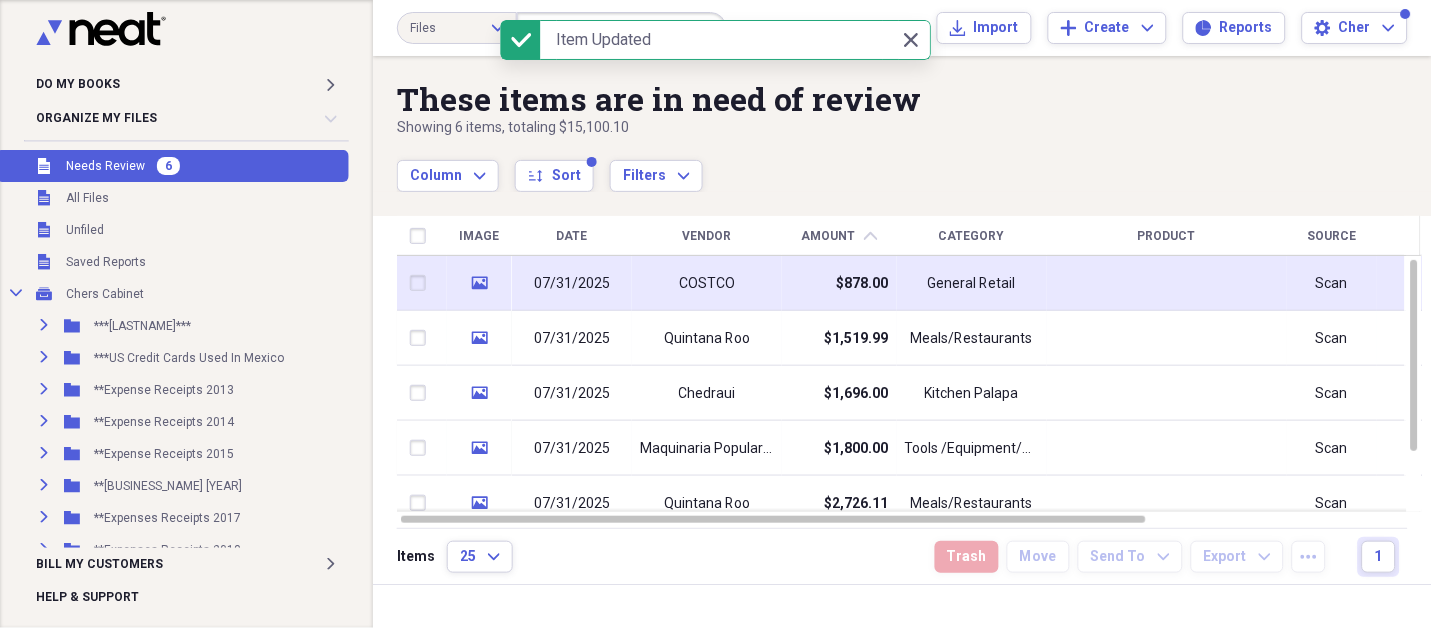 click on "$878.00" at bounding box center [863, 284] 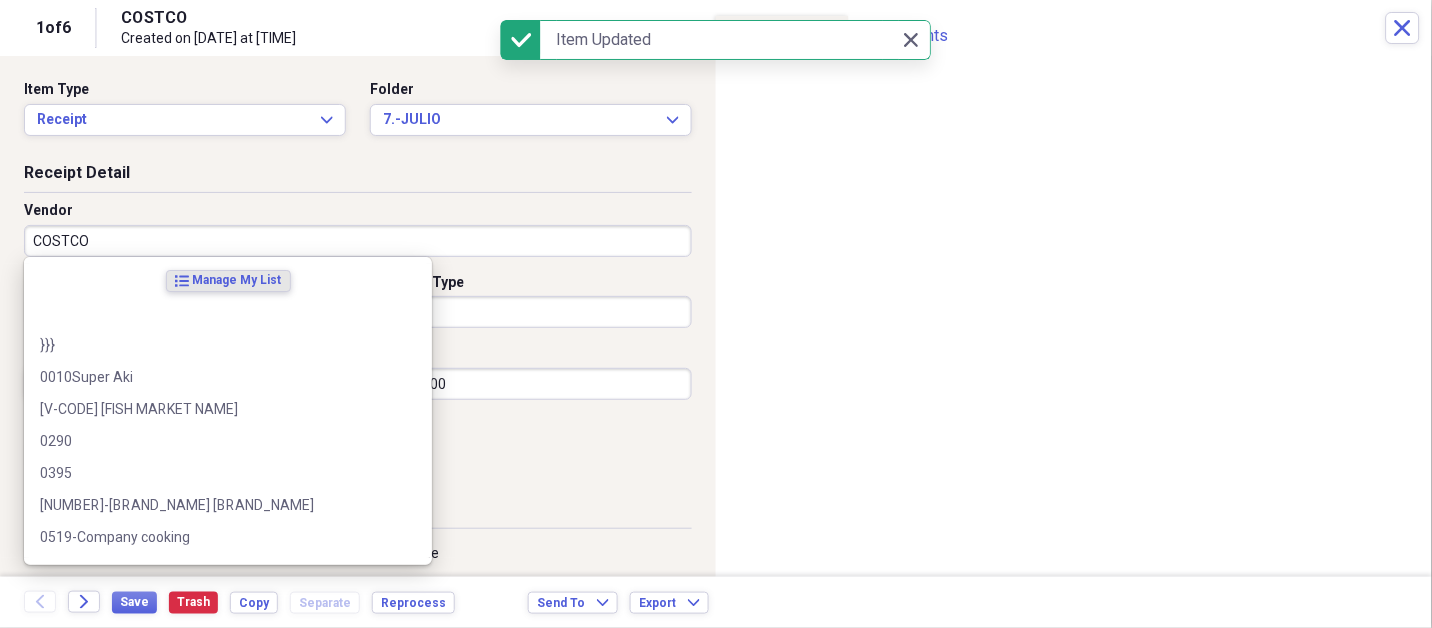 click on "COSTCO" at bounding box center (358, 241) 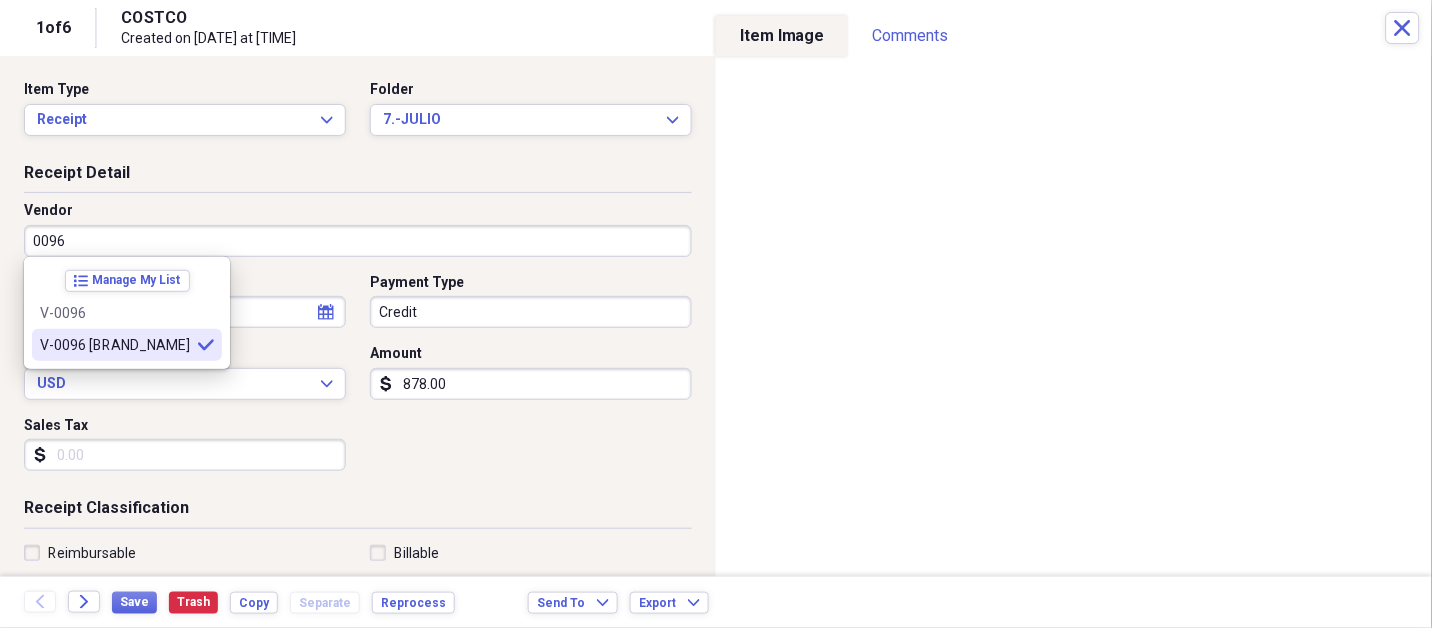 type on "V-0096 [BRAND_NAME]" 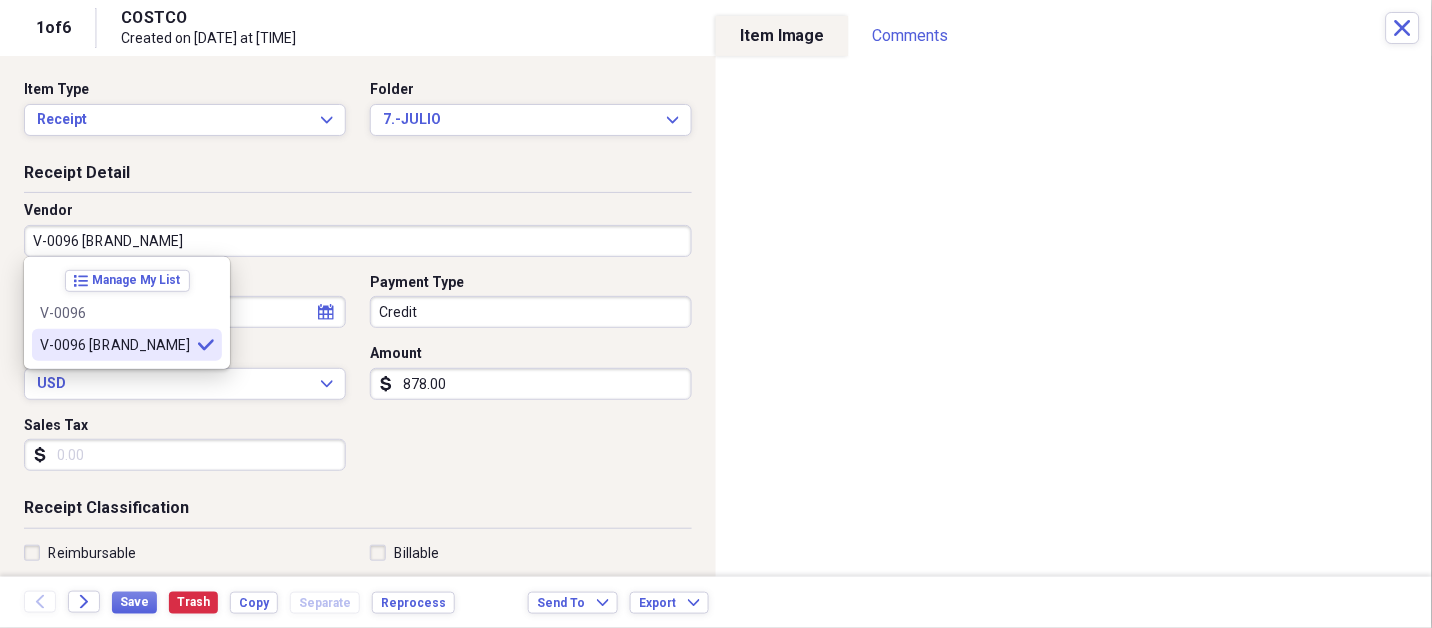 select on "6" 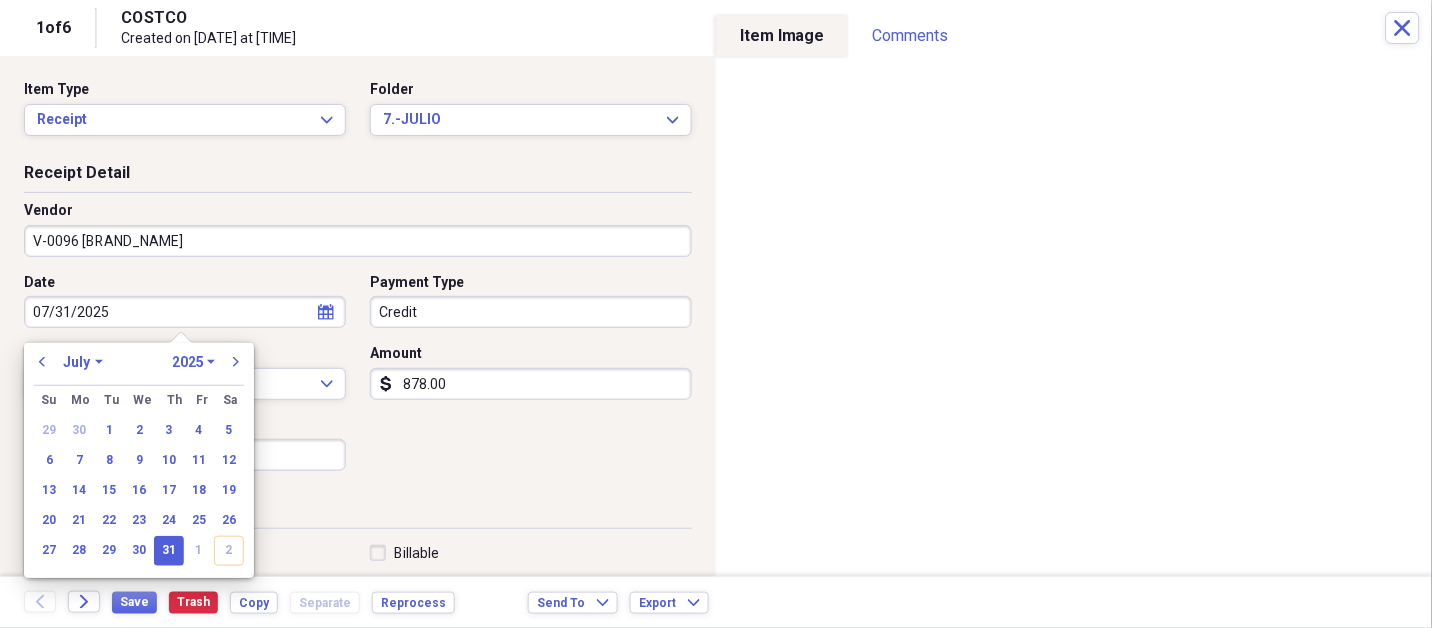 type on "Kitchen Palapa" 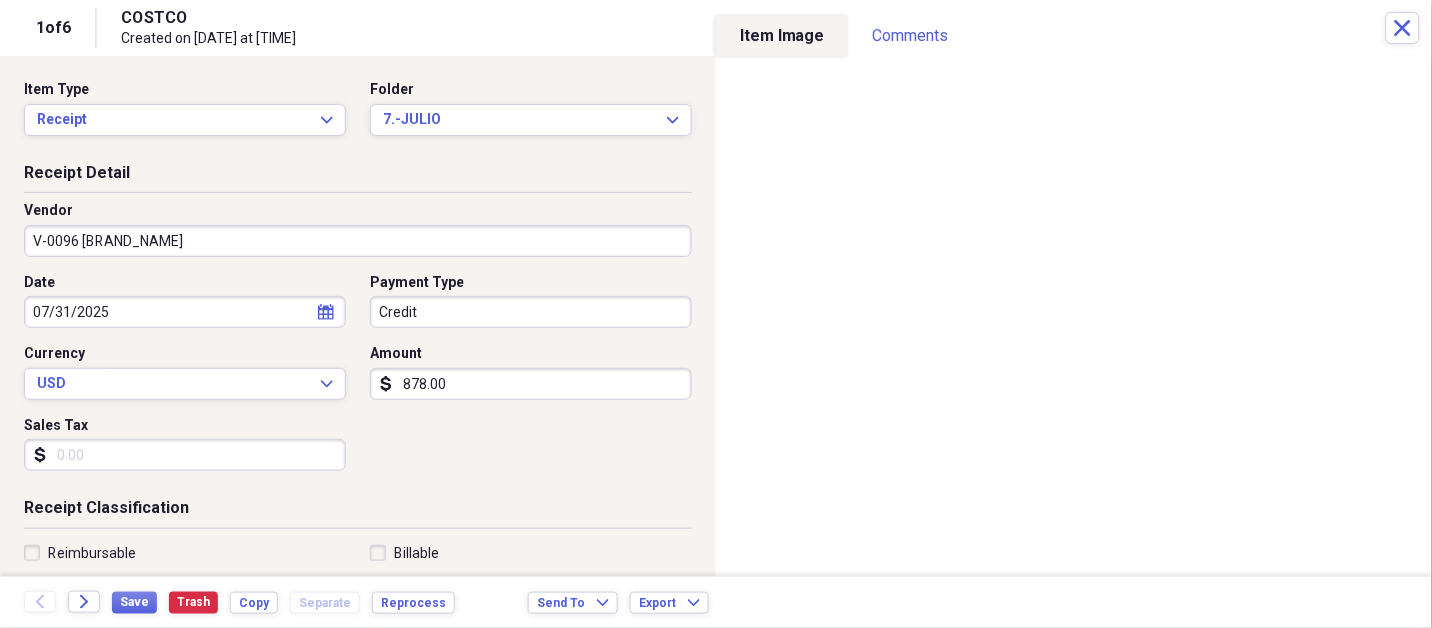type 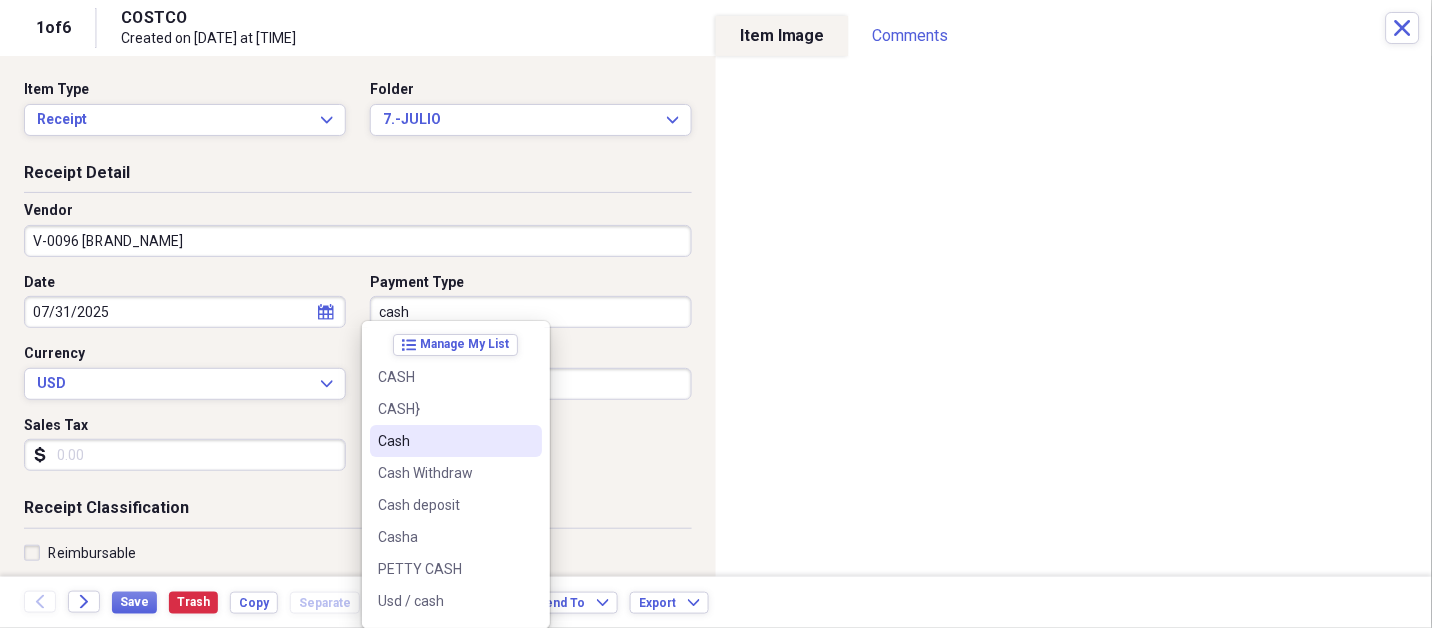 type on "Cash" 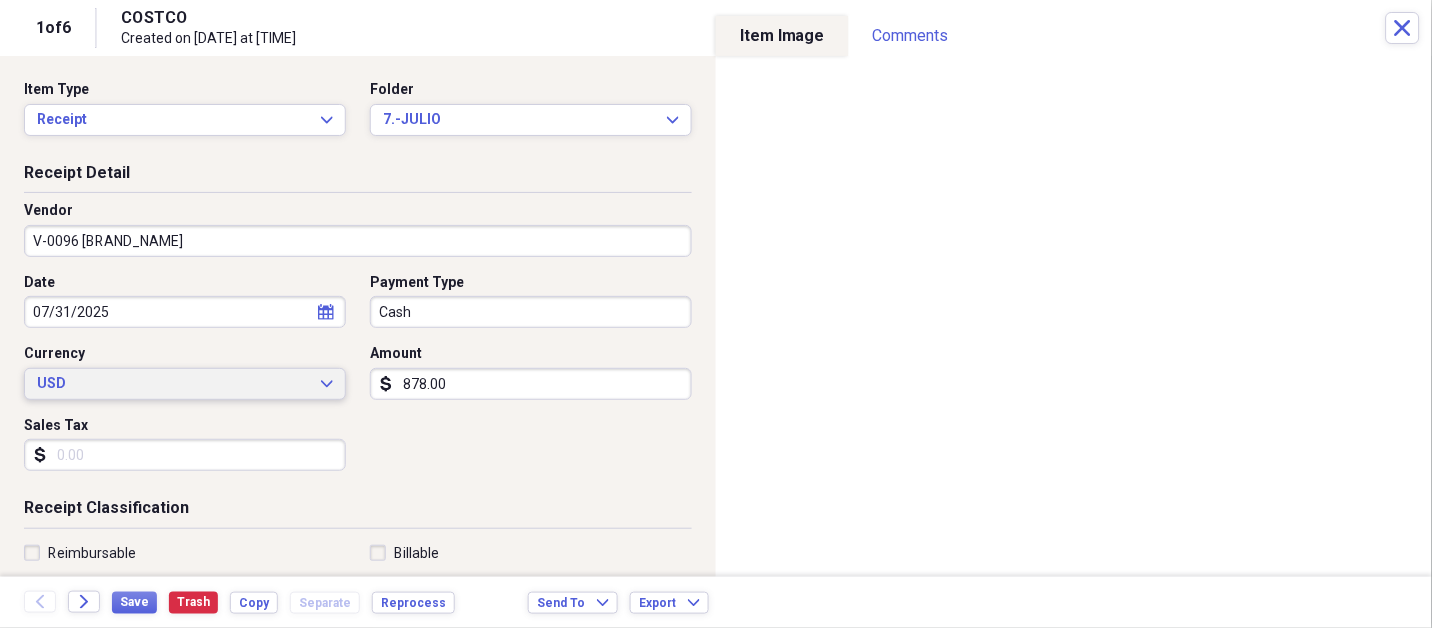 type 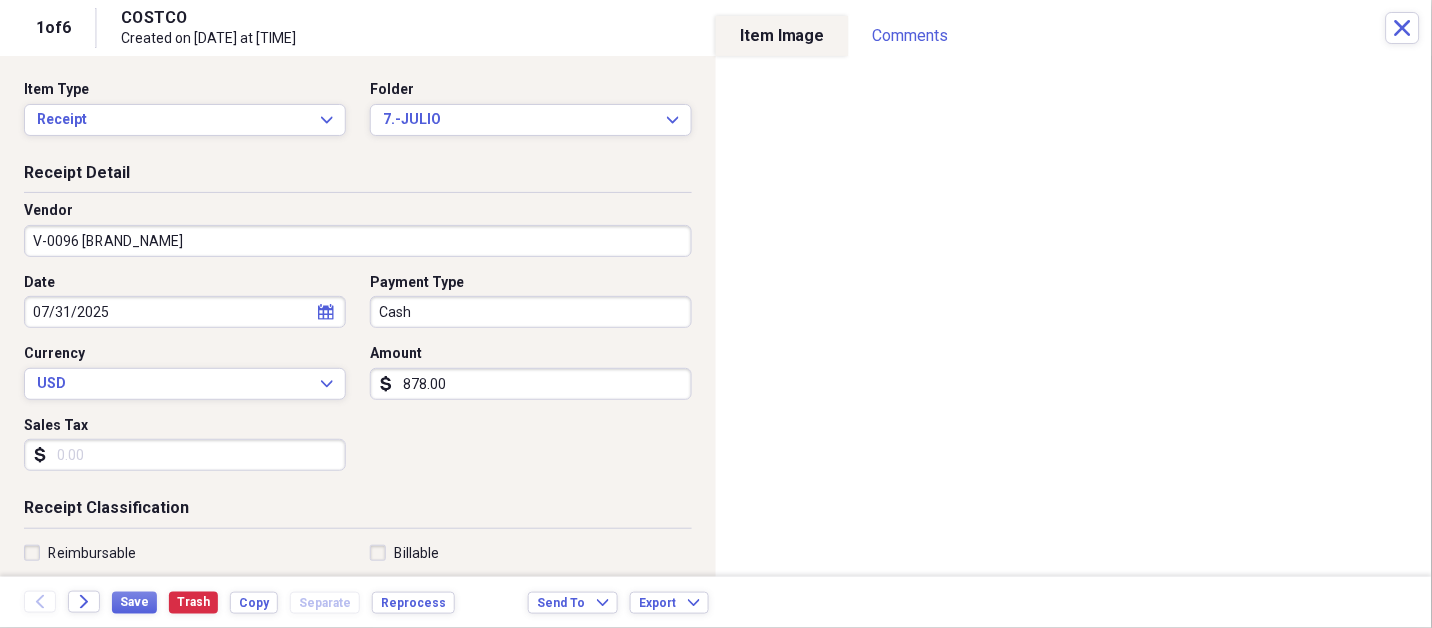 scroll, scrollTop: 307, scrollLeft: 0, axis: vertical 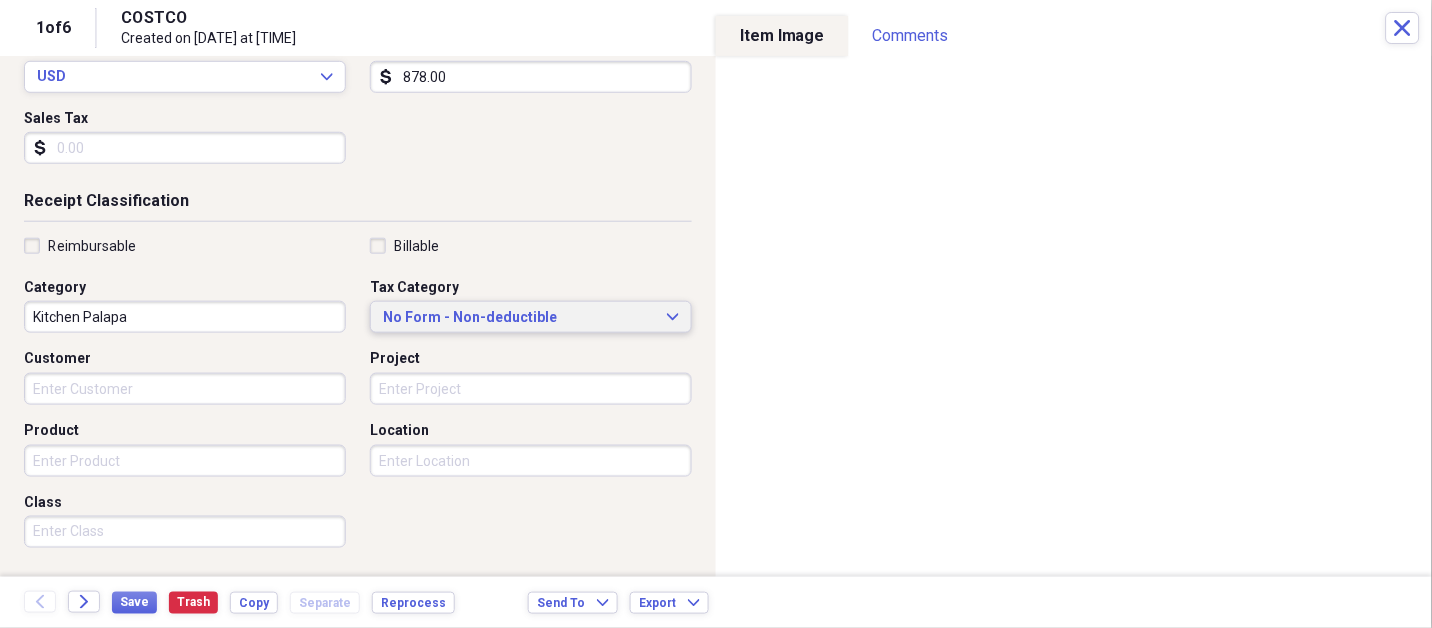 type 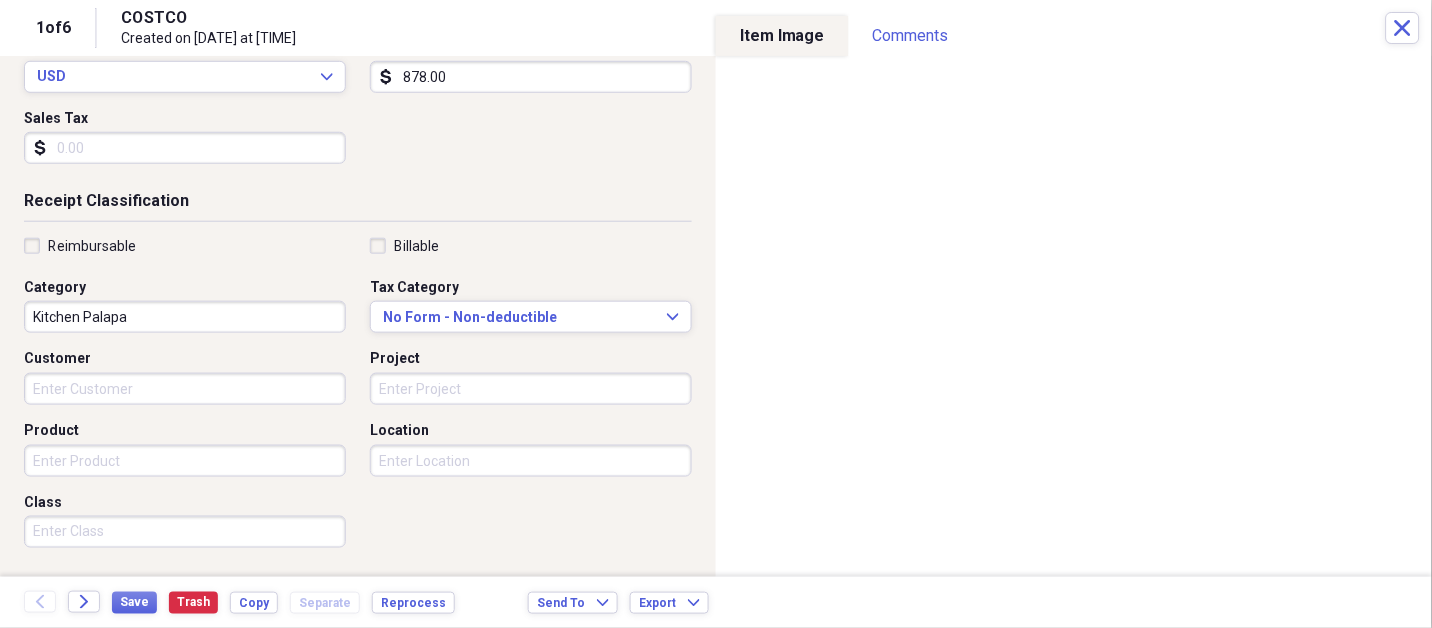 scroll, scrollTop: 497, scrollLeft: 0, axis: vertical 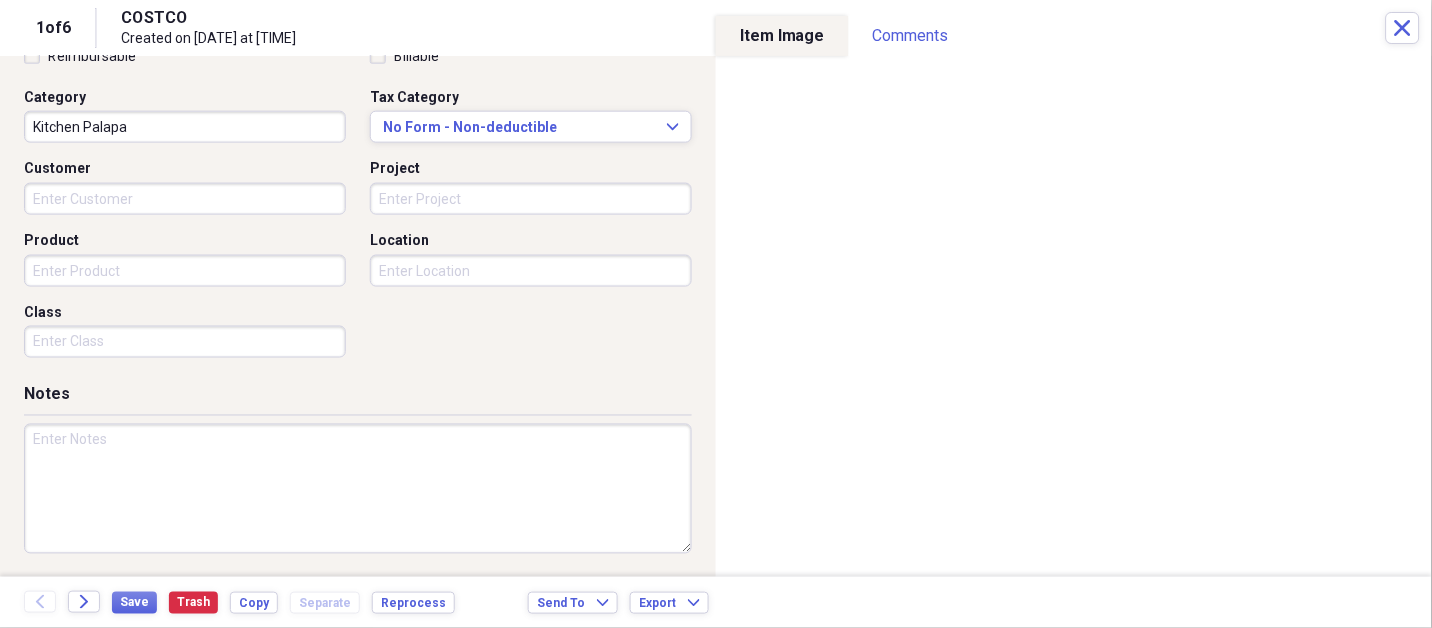 click at bounding box center (358, 489) 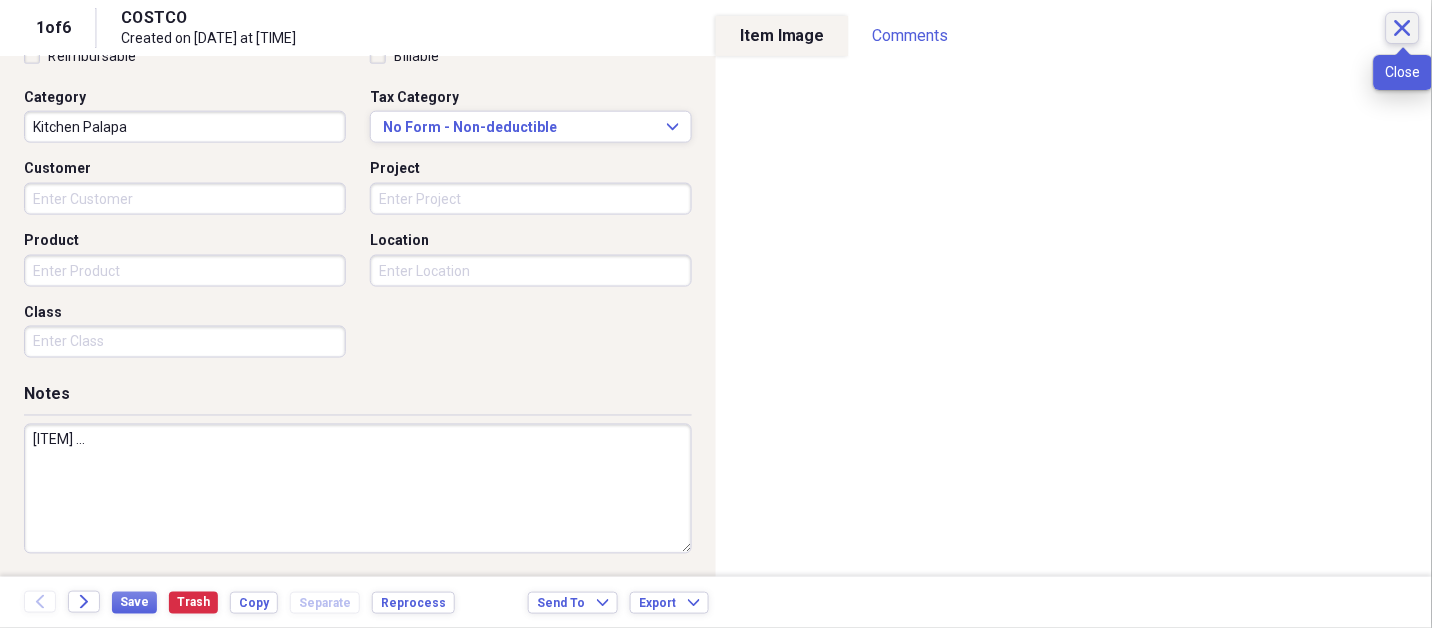 type on "[ITEM] ..." 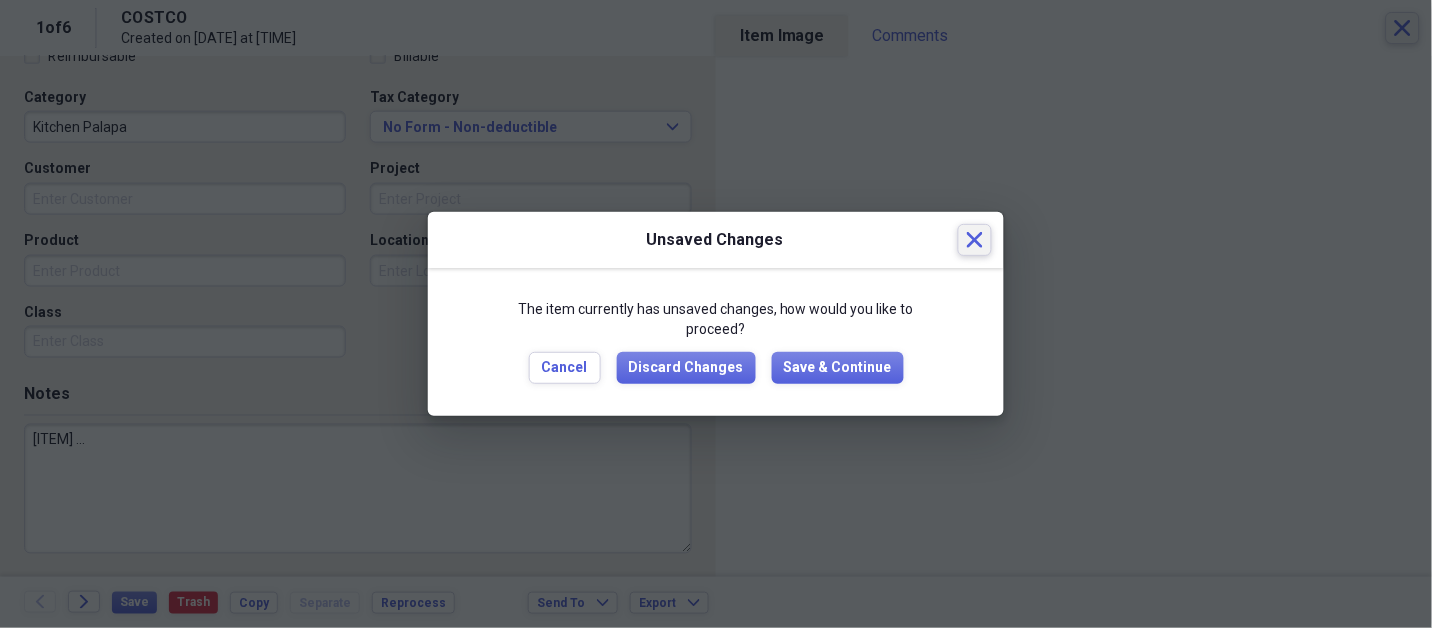 type 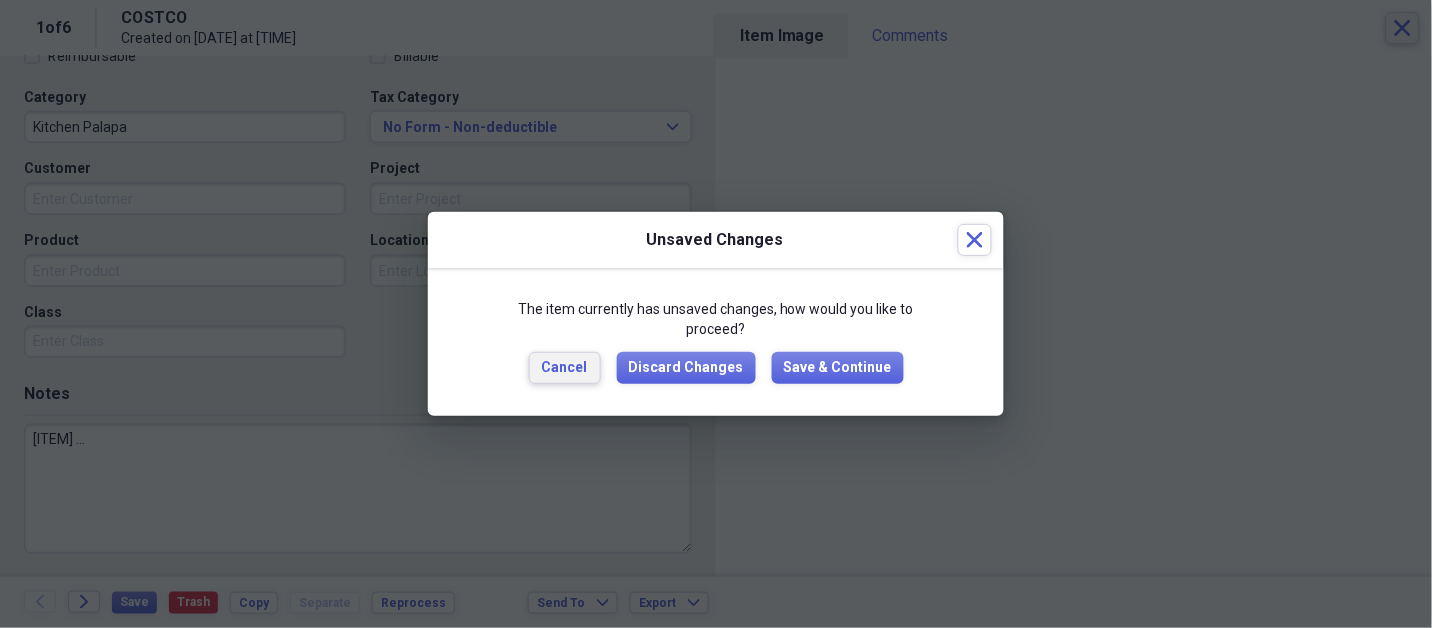 type 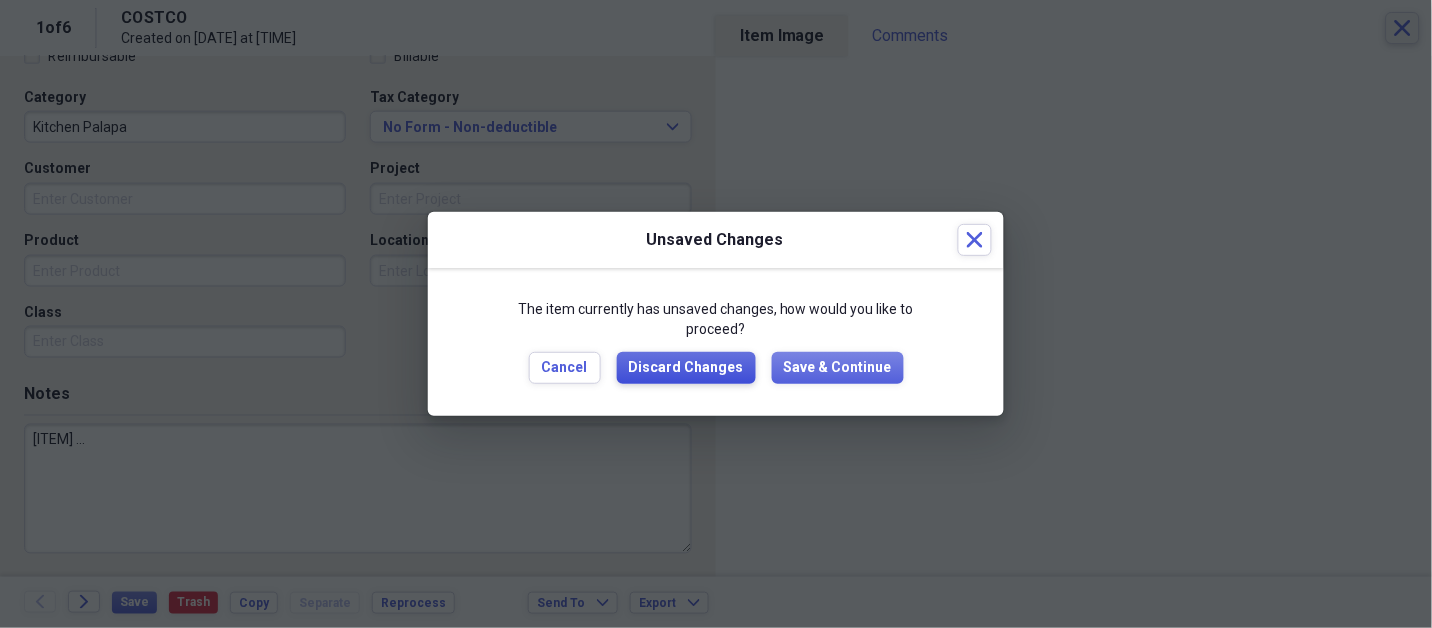 type 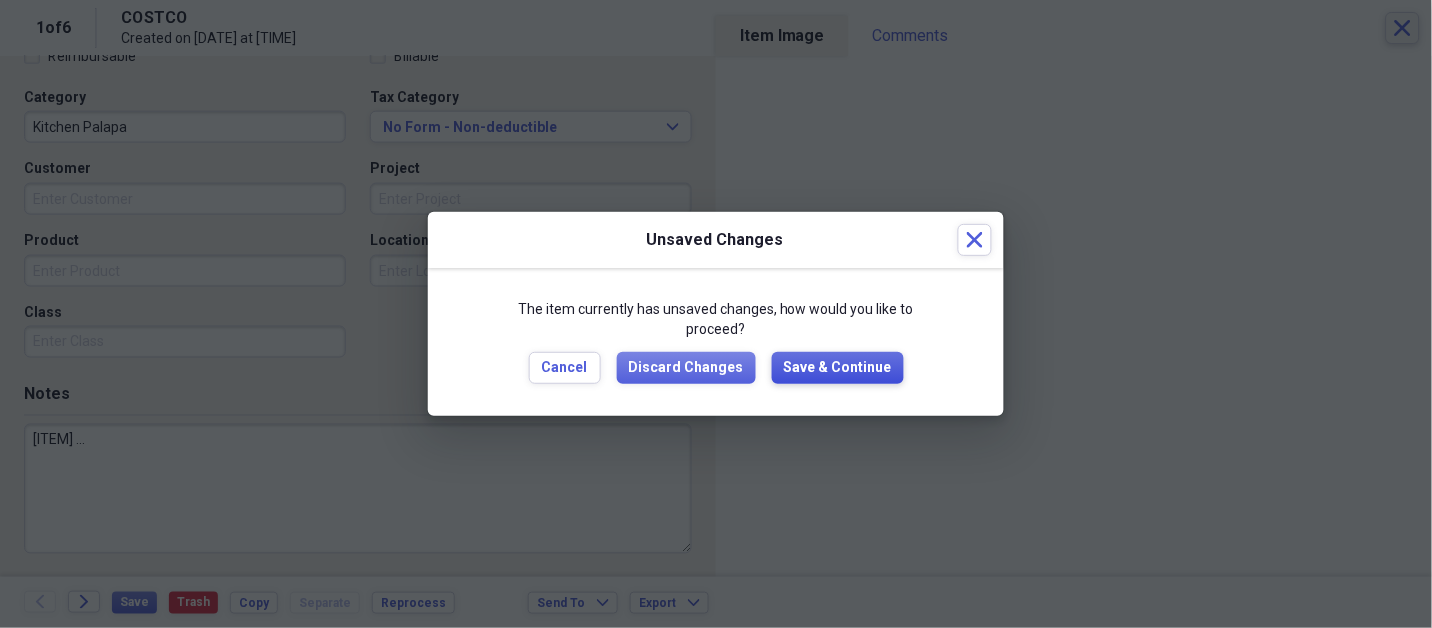 type 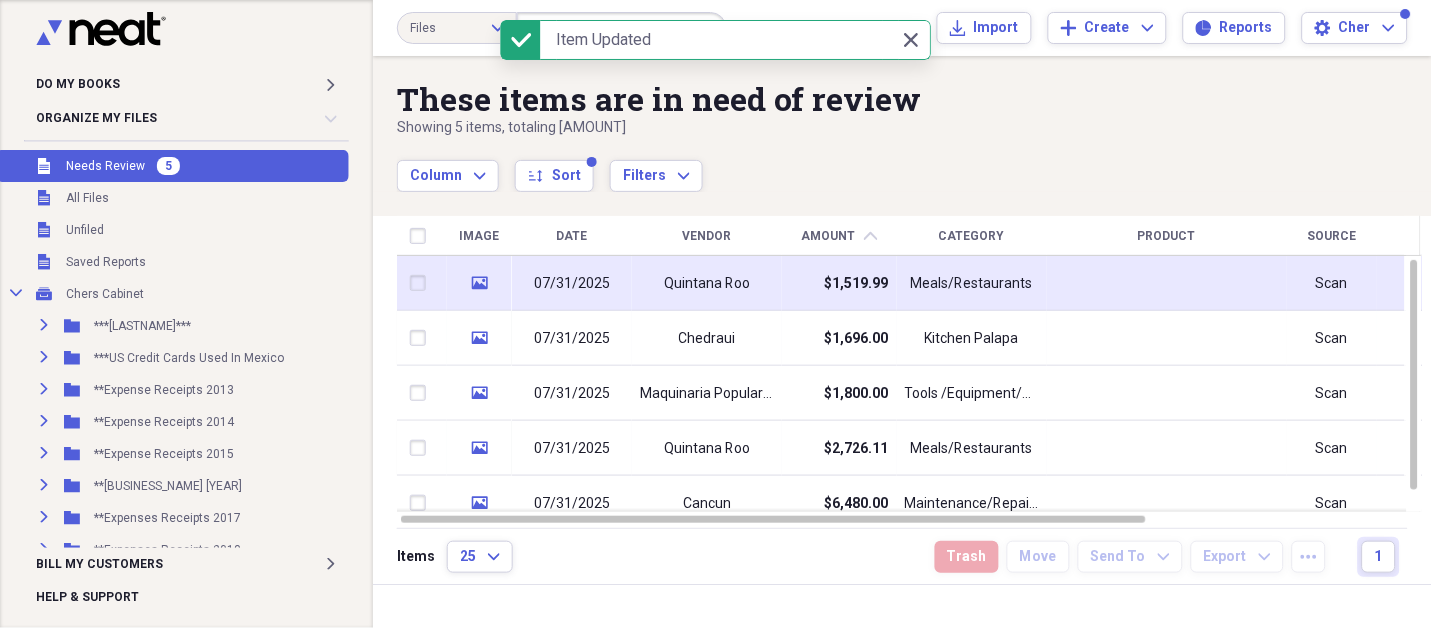 click on "Quintana Roo" at bounding box center (707, 284) 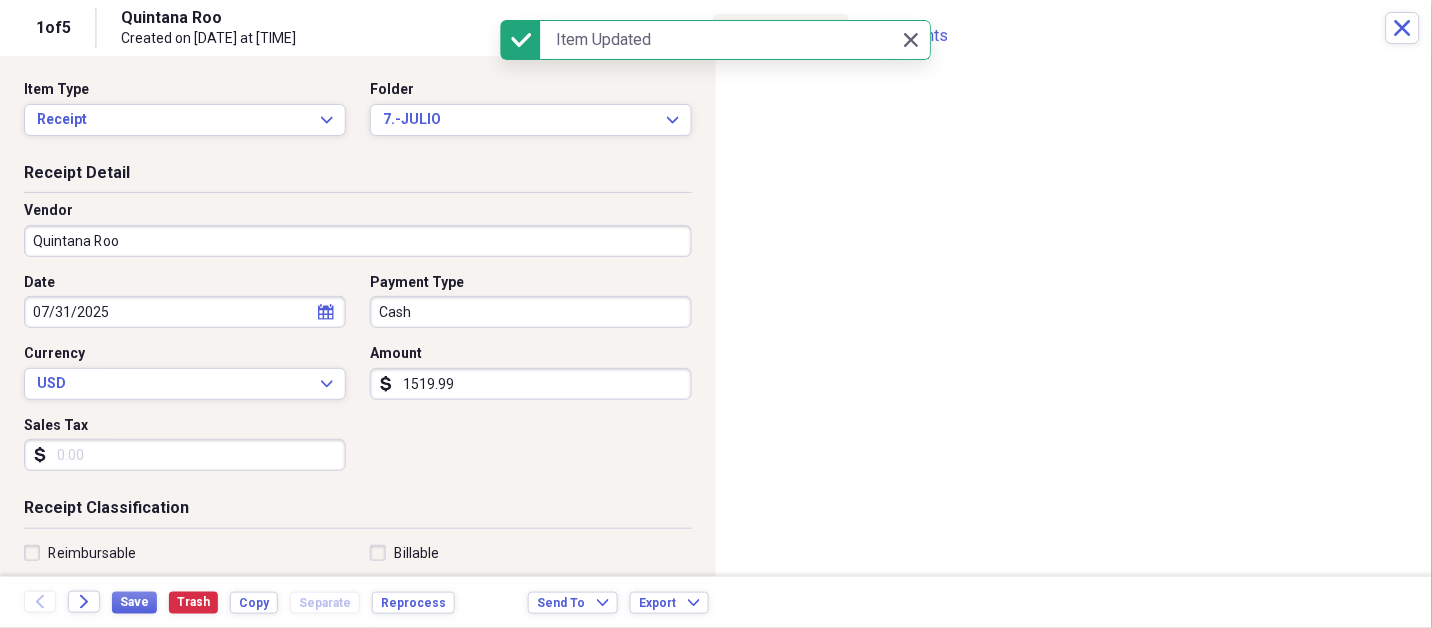 click on "Do My Books Expand Organize My Files 5 Collapse Unfiled Needs Review 5 Unfiled All Files Unfiled Unfiled Unfiled Saved Reports Collapse My Cabinet Chers Cabinet Add Folder Expand Folder ***[LAST]*** Add Folder Expand Folder ***US Credit Cards Used In Mexico Add Folder Expand Folder **Expense Receipts 2013 Add Folder Expand Folder **Expense Receipts 2014 Add Folder Expand Folder **Expense Receipts 2015 Add Folder Expand Folder **Expenses Receipts 2016 Add Folder Expand Folder **Expenses Receipts 2017 Add Folder Expand Folder **Expenses Receipts 2018 Add Folder Expand Folder **Expenses Receipts 2019 Add Folder Expand Folder **Expenses Receipts 2020 Add Folder Expand Folder **Expenses Receipts 2021 Add Folder Expand Folder **Expenses Receipts 2022 Add Folder Expand Folder **EXPENSES RECEIPTS 2023** Add Folder Expand Folder **EXPENSES RECEIPTS 2024** Add Folder Collapse Open Folder **EXPENSES RECEIPTS 2025** Add Folder Folder 1.-ENERO Add Folder Folder 2.-FEBRERO Add Folder Folder 3.-MARZO Add Folder Folder Add" at bounding box center (716, 314) 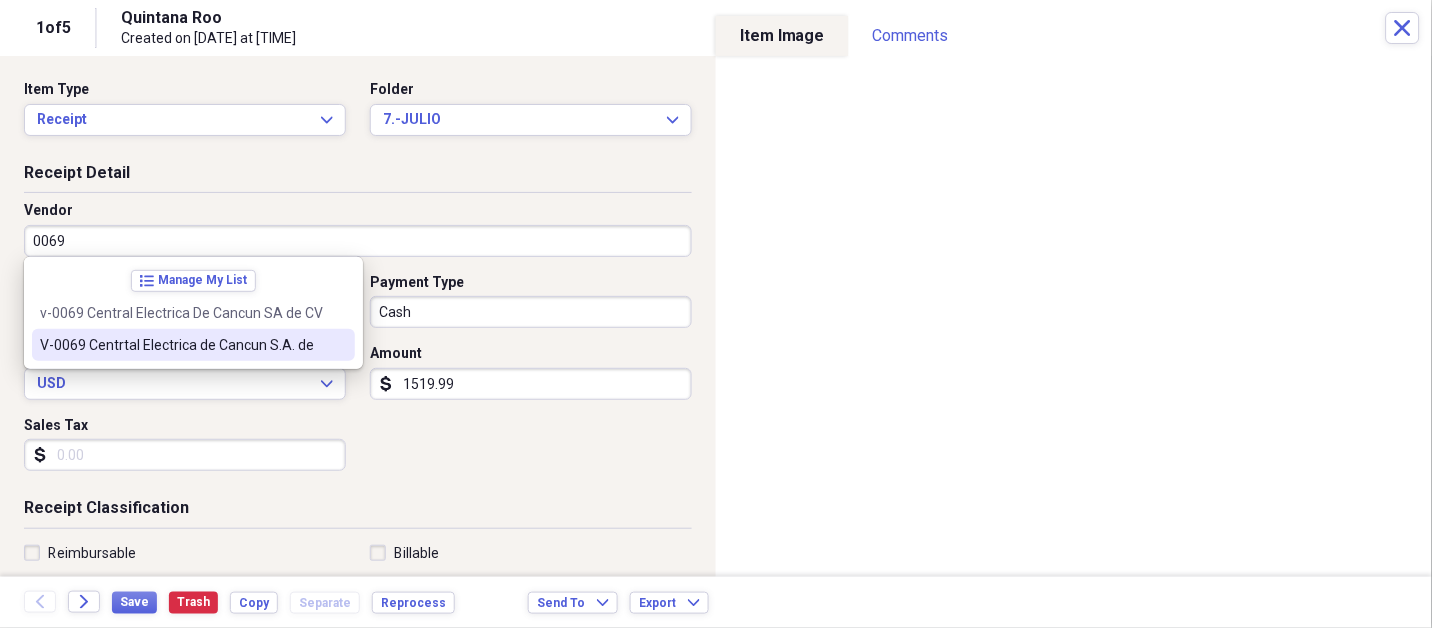 type on "V-0069 Centrtal Electrica de Cancun S.A. de" 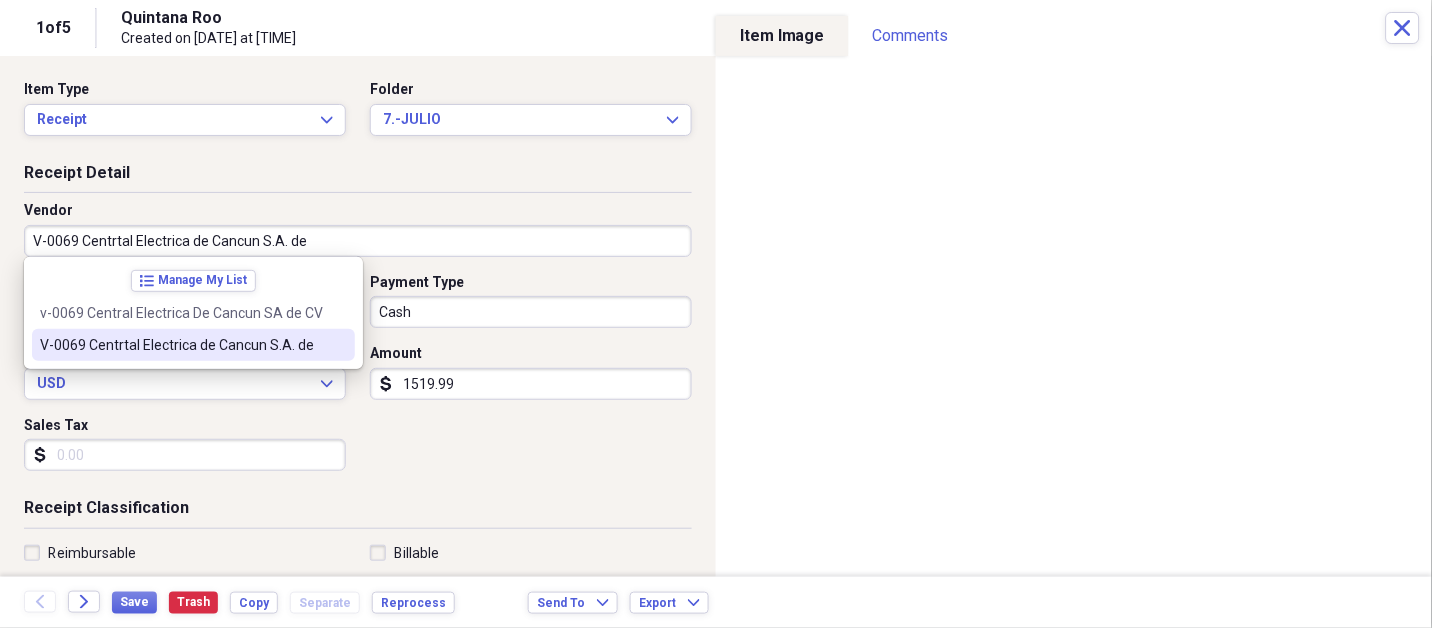 select on "6" 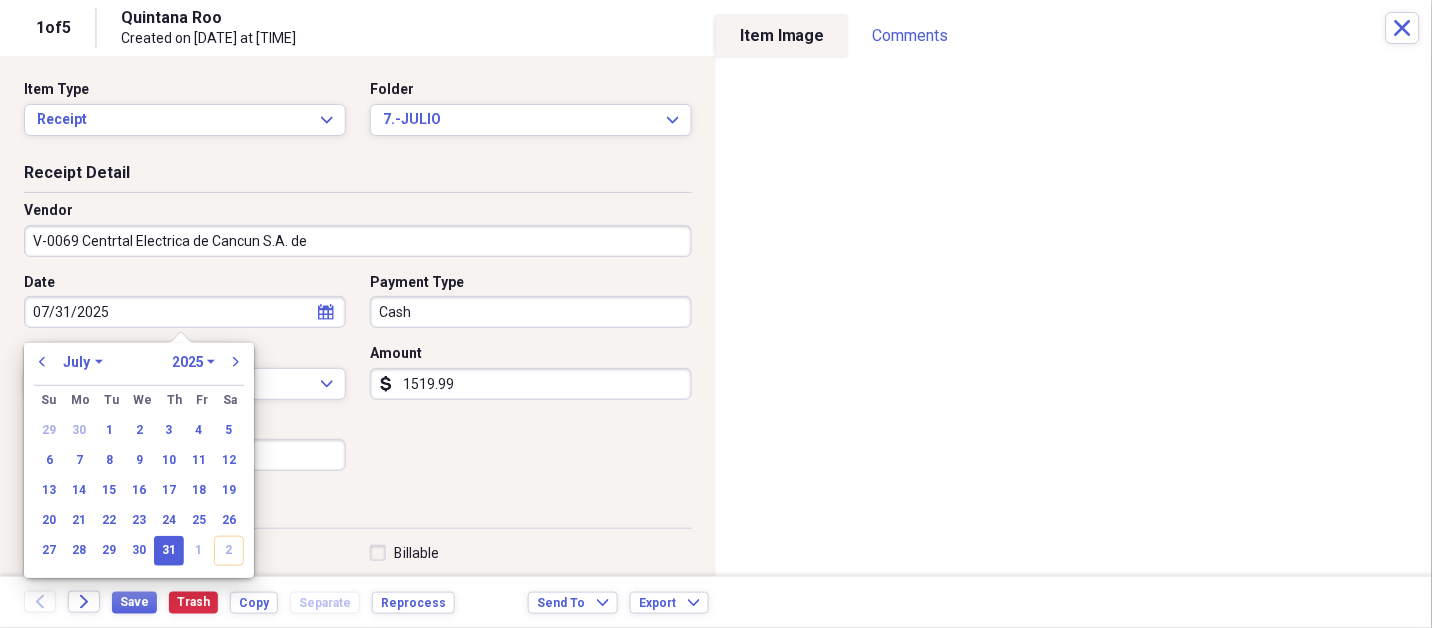 type on "Maintenance/Repairs/Parts" 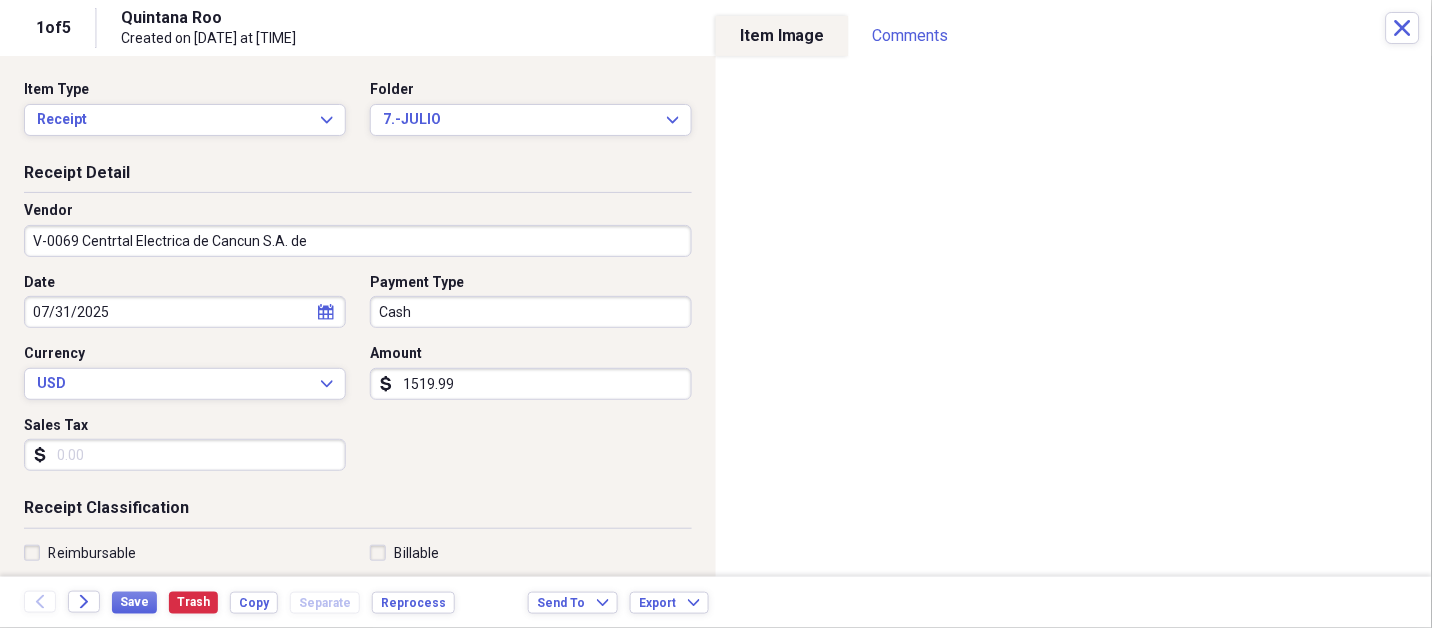 type 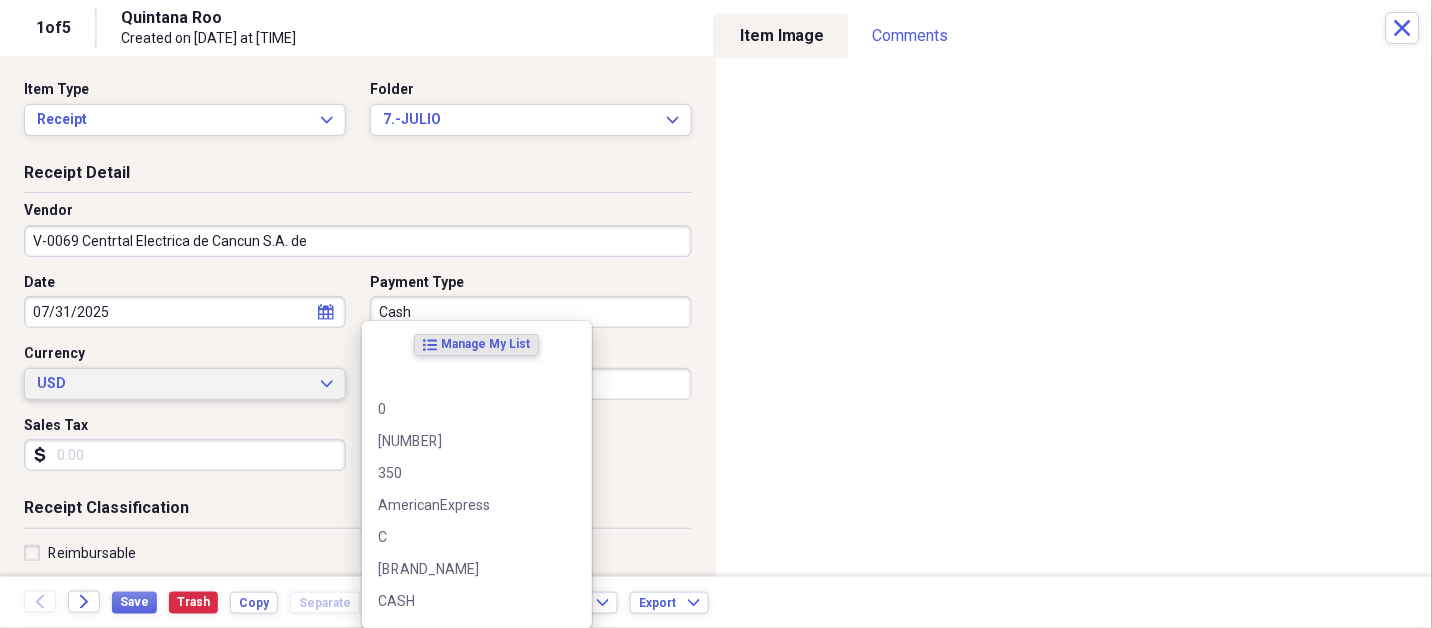 type 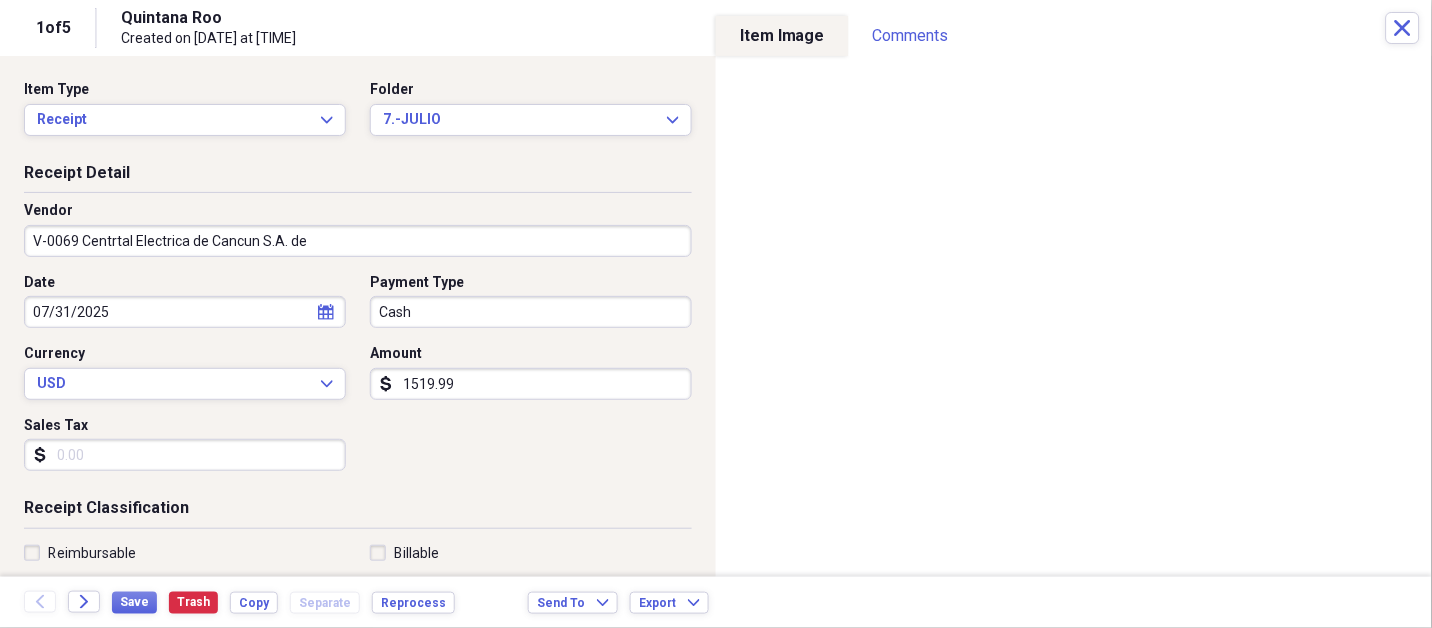 scroll, scrollTop: 307, scrollLeft: 0, axis: vertical 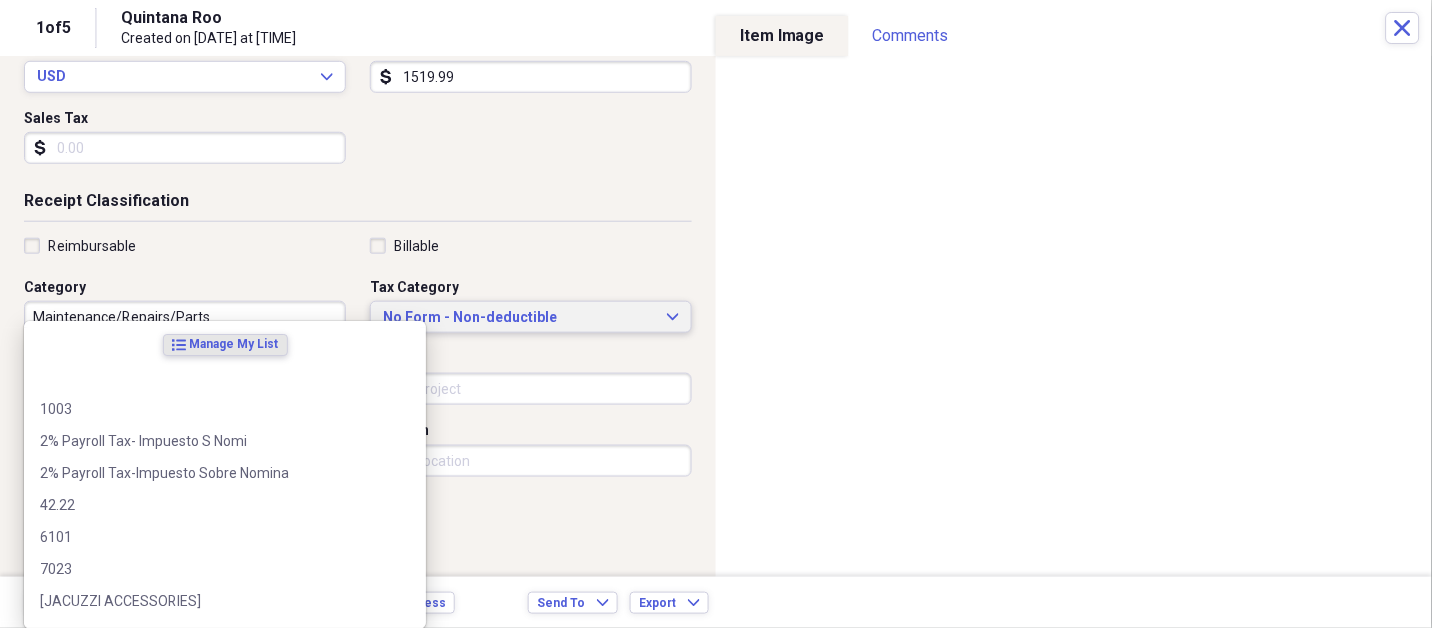 type 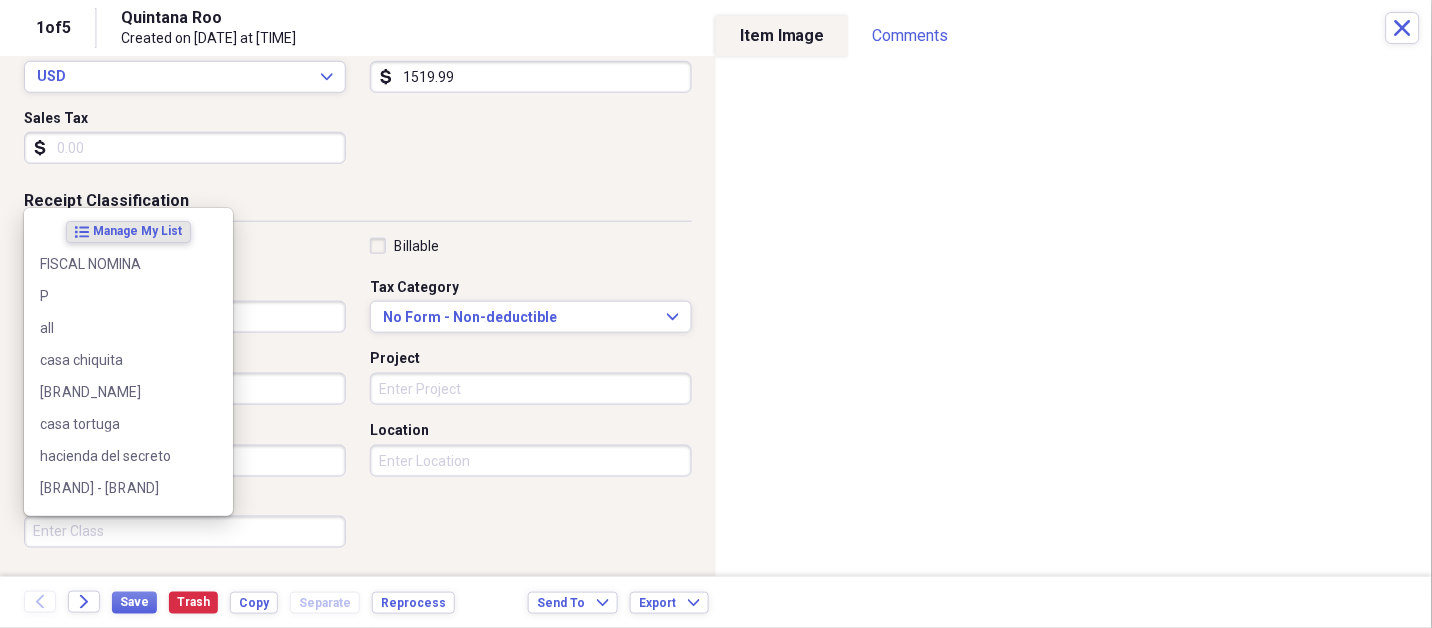 scroll, scrollTop: 497, scrollLeft: 0, axis: vertical 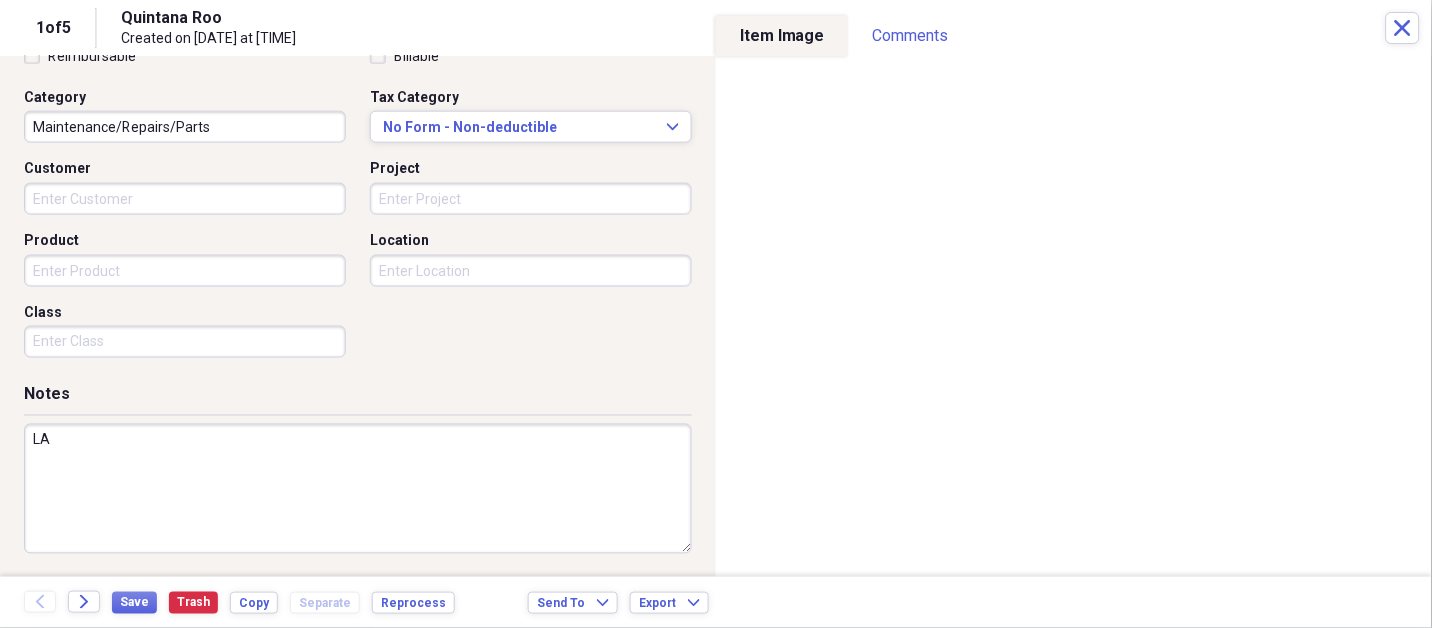 type on "L" 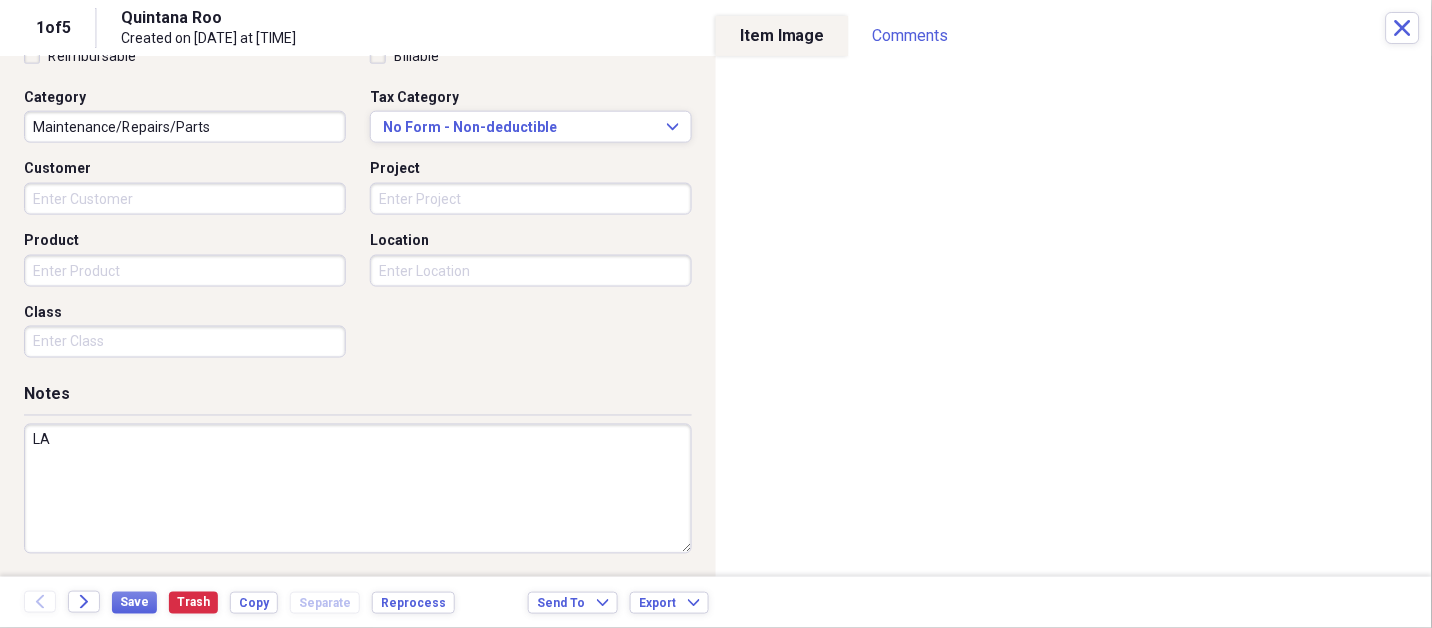 type on "L" 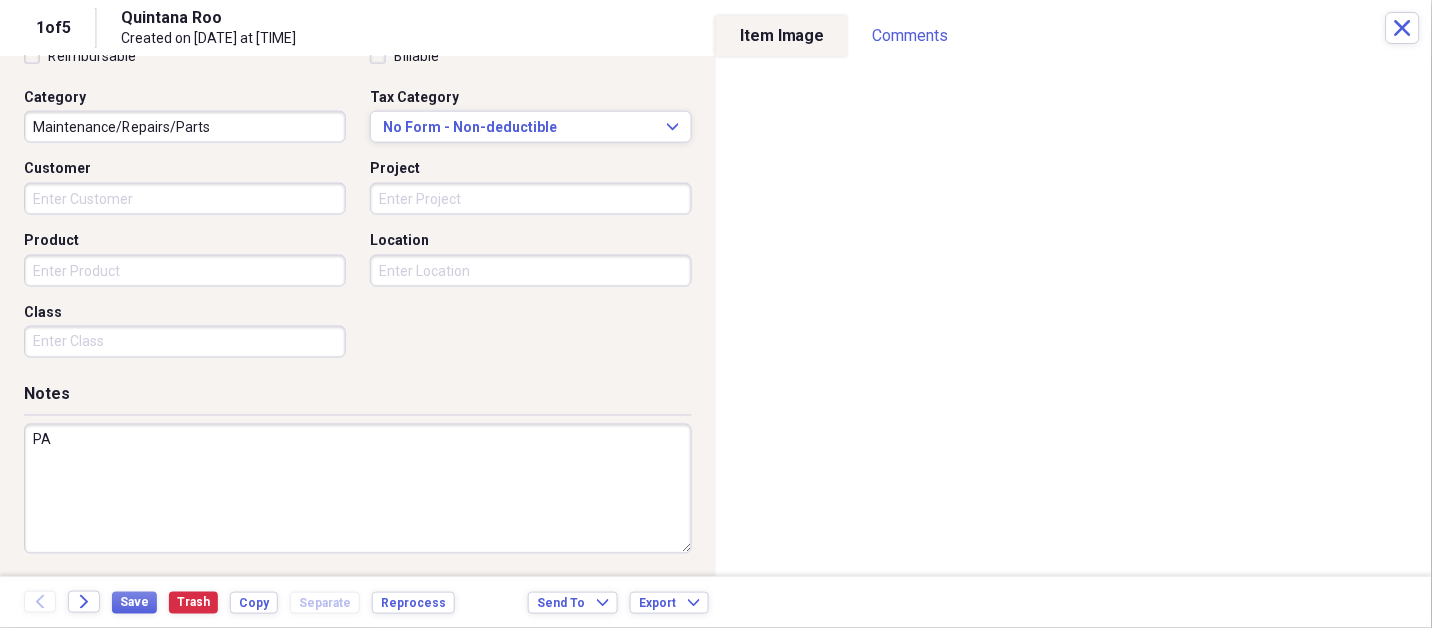 type on "P" 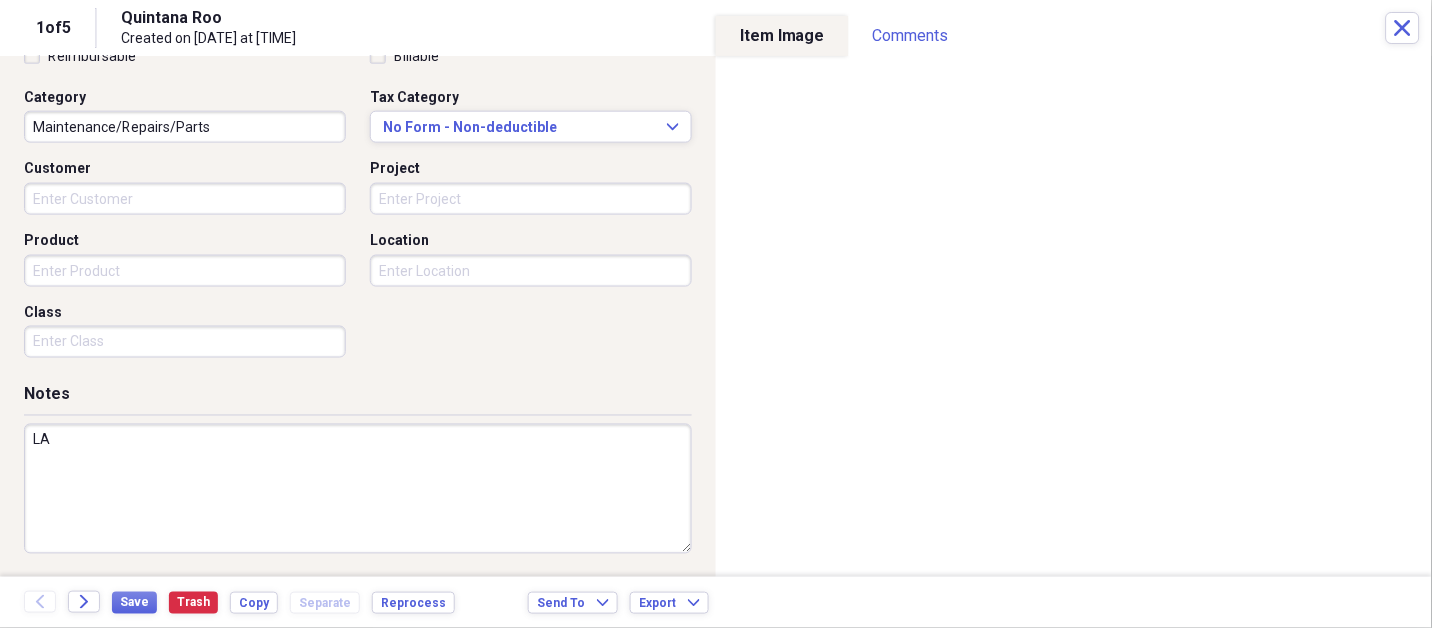 type on "L" 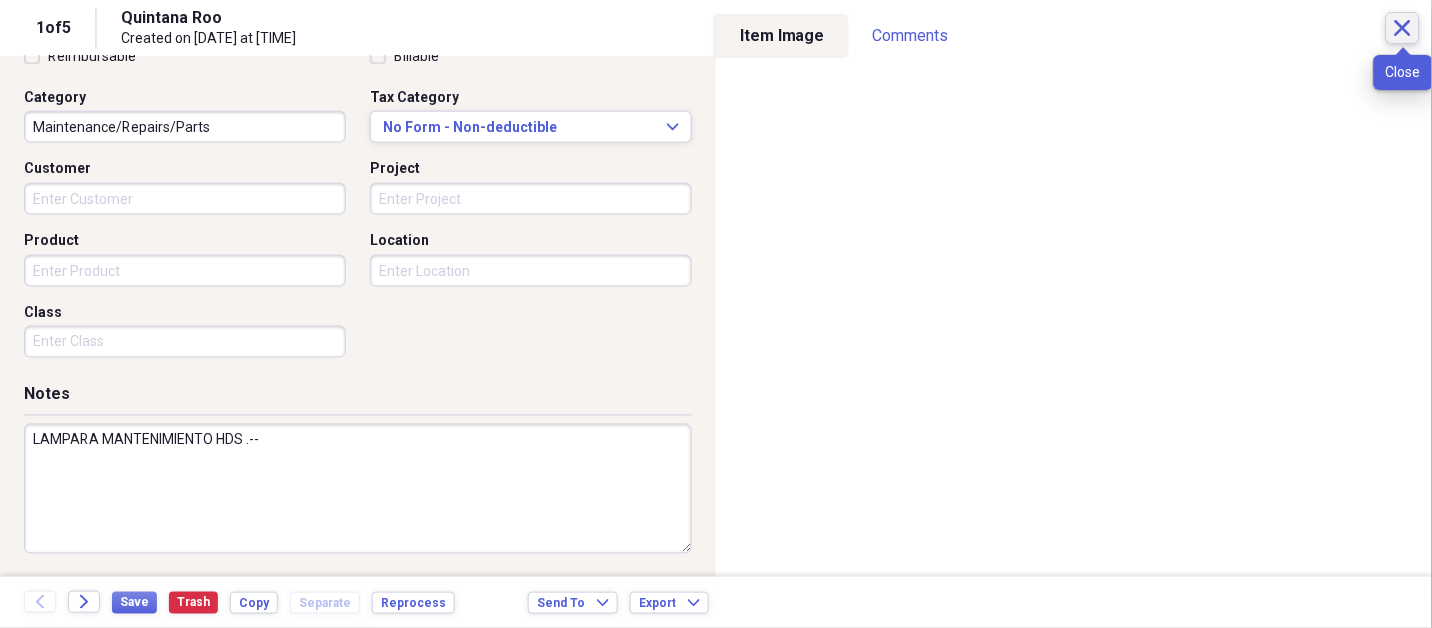 type on "LAMPARA MANTENIMIENTO HDS .--" 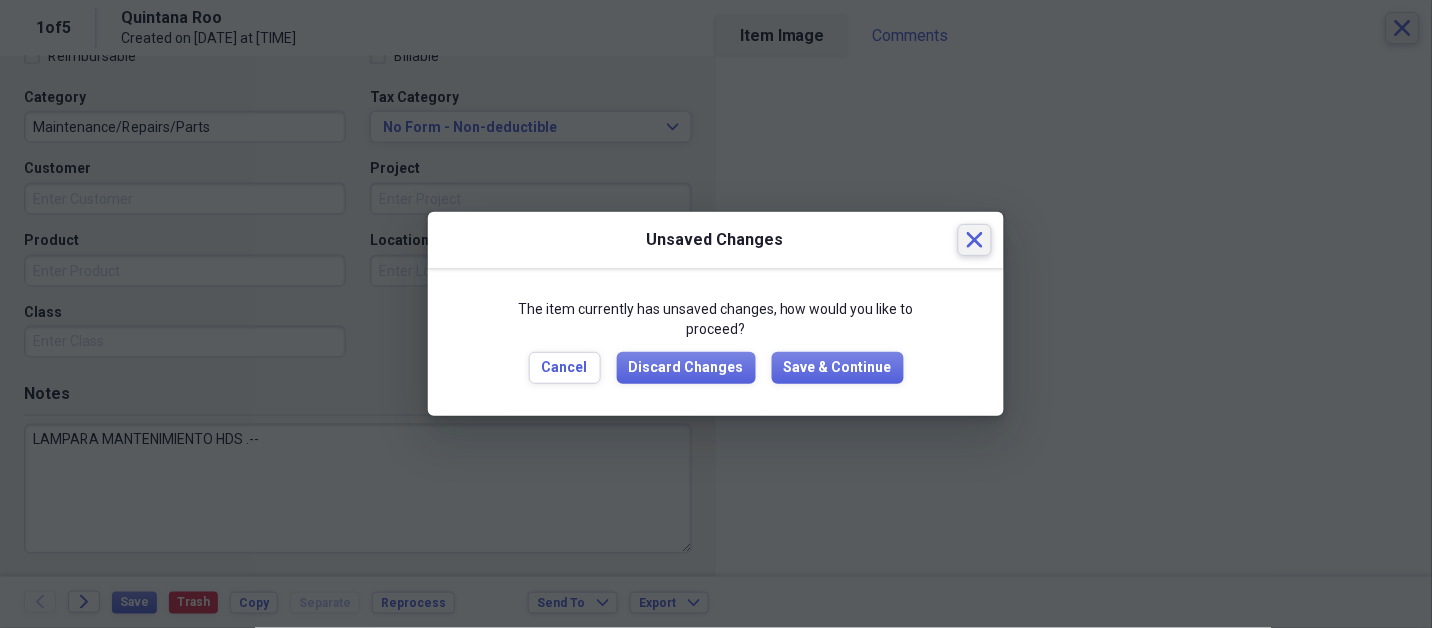 type 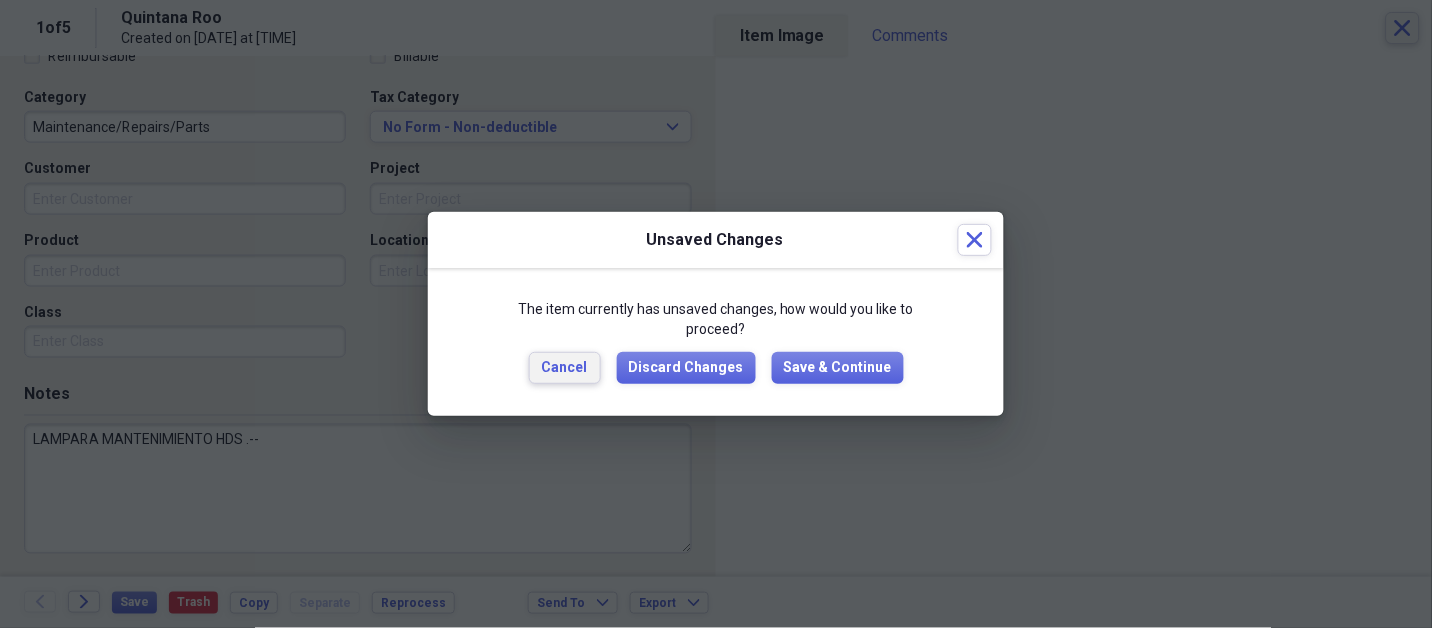 type 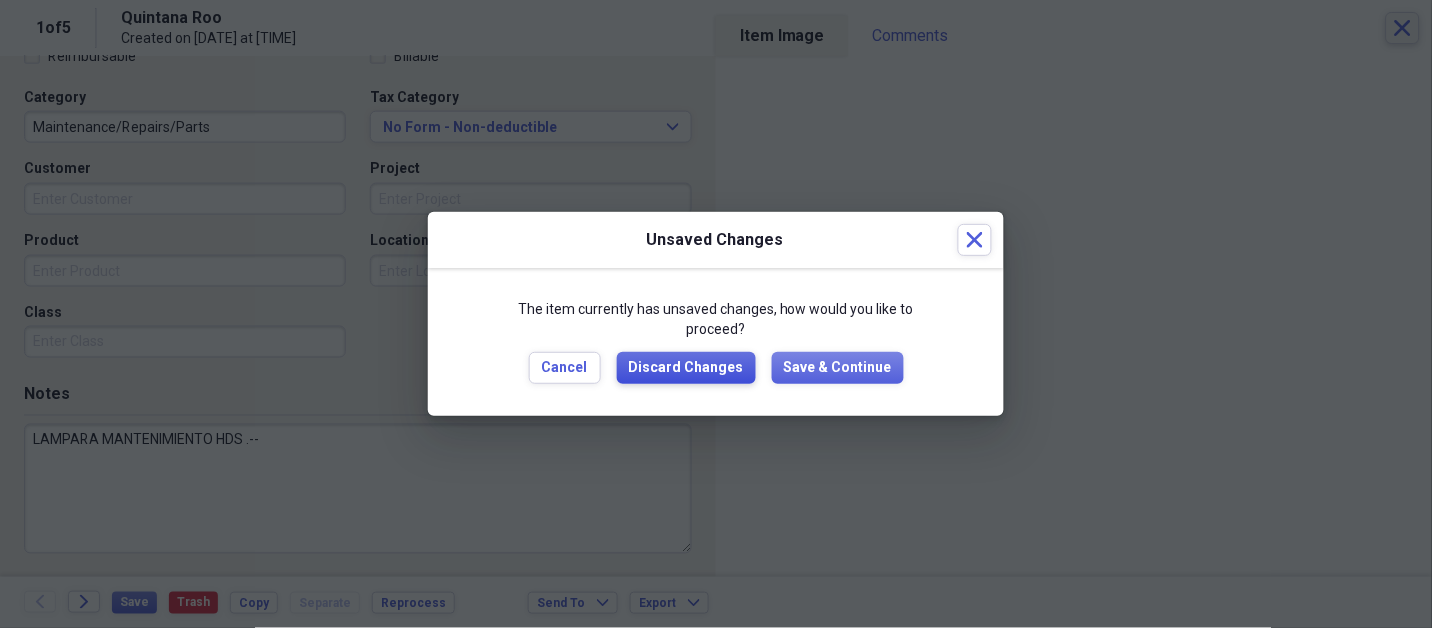 type 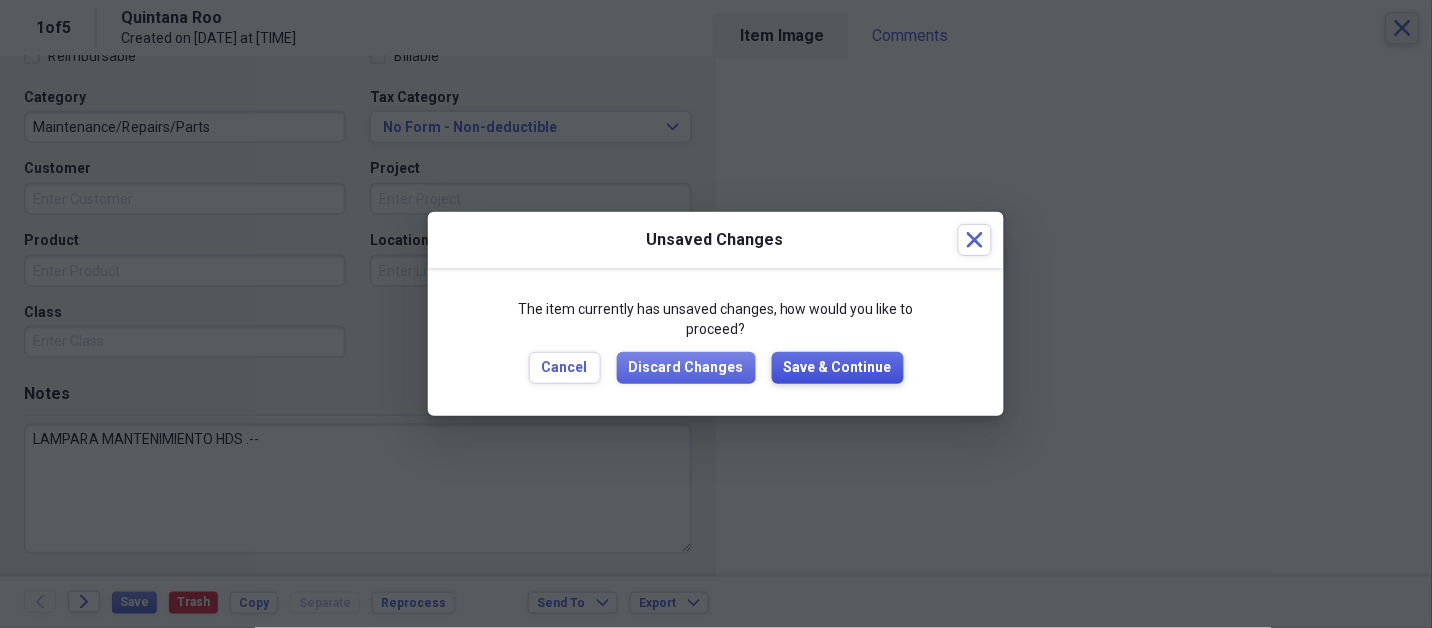 type 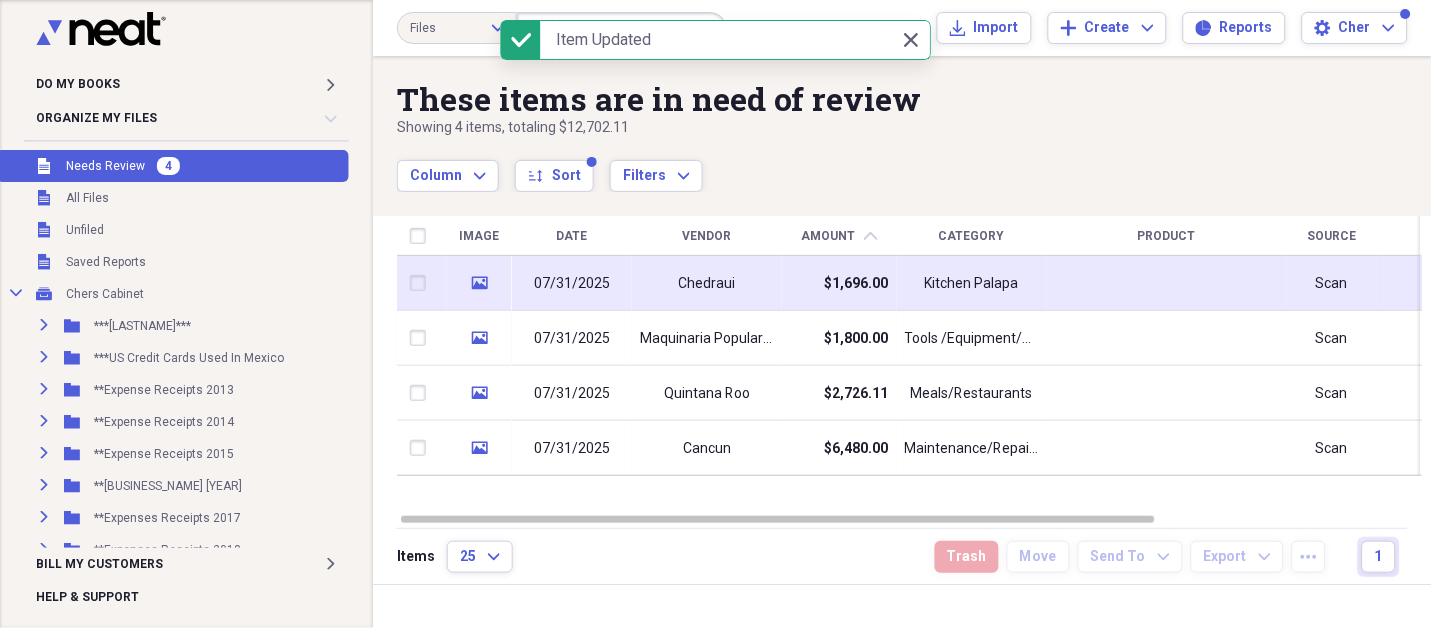 click on "Chedraui" at bounding box center (707, 283) 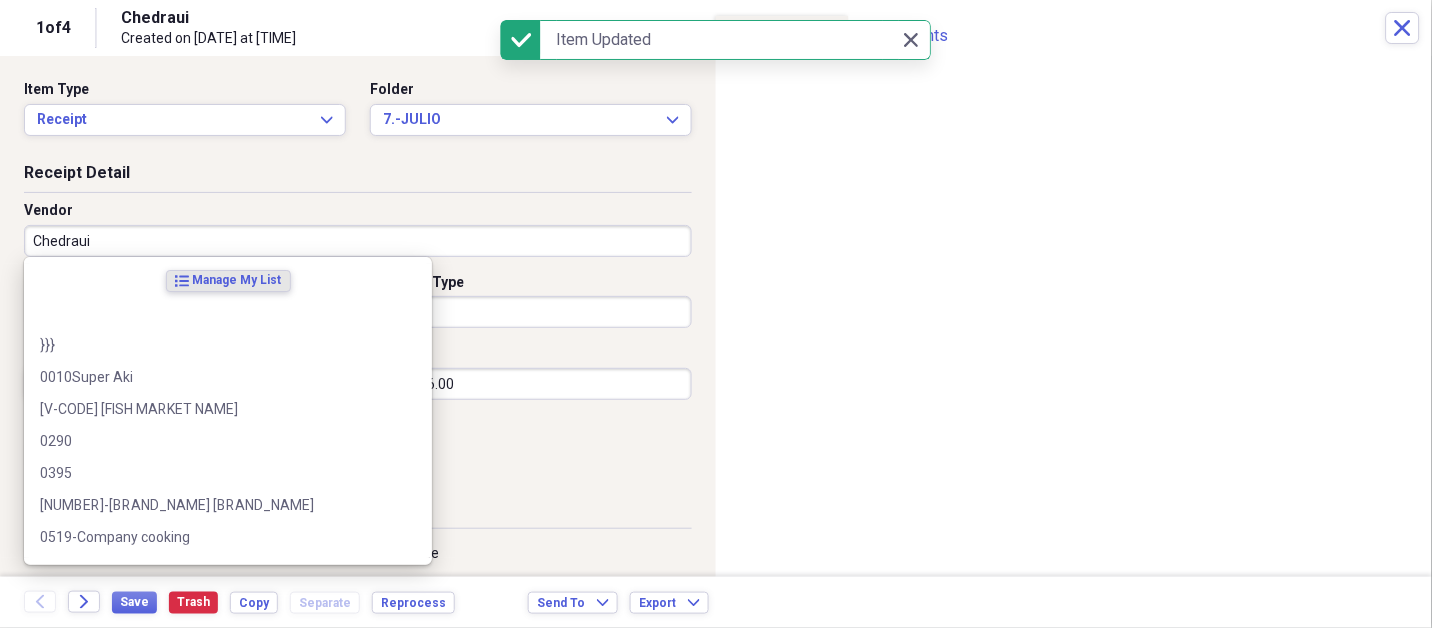 click on "Chedraui" at bounding box center (358, 241) 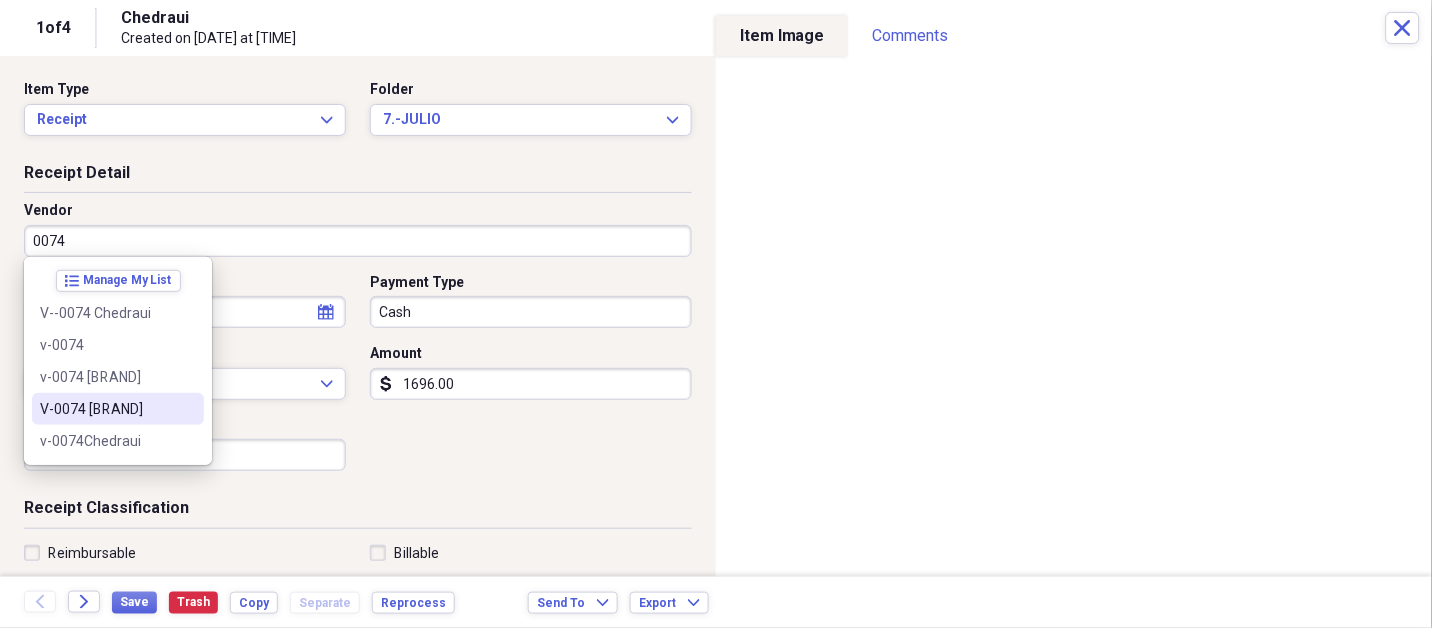 type on "V-0074 [BRAND]" 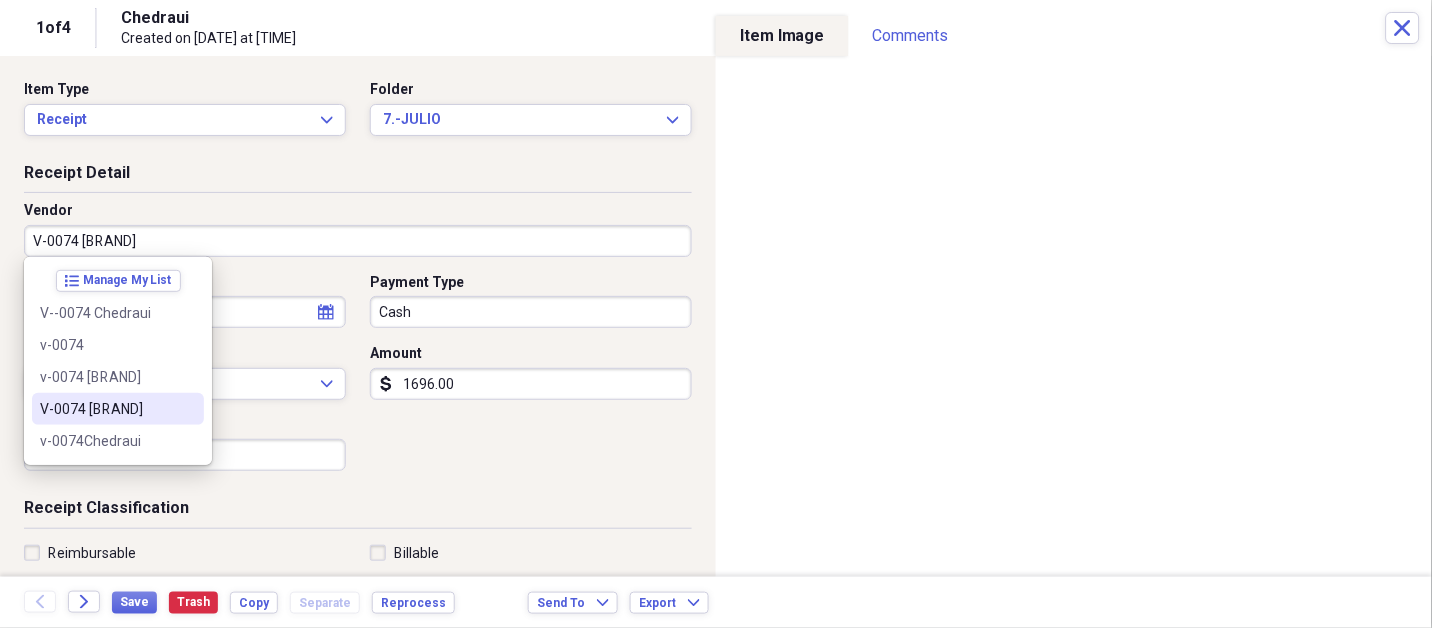 select on "6" 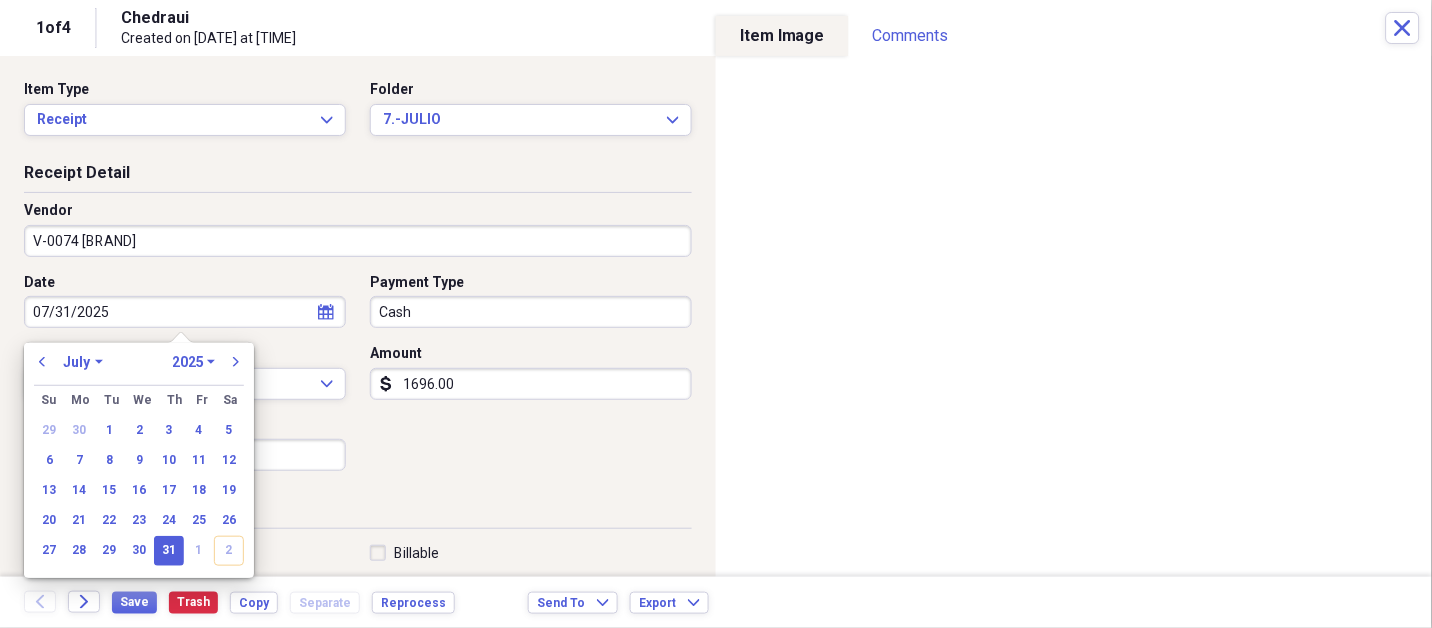 click on "31" at bounding box center (169, 551) 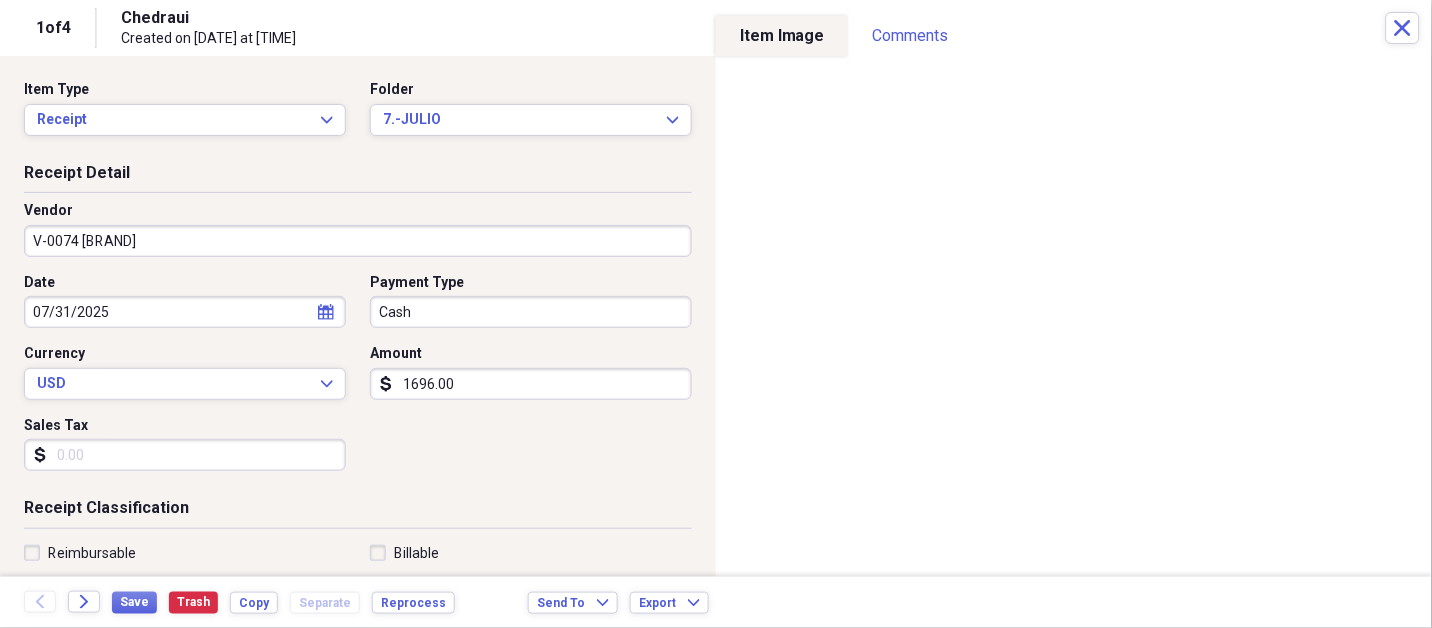type 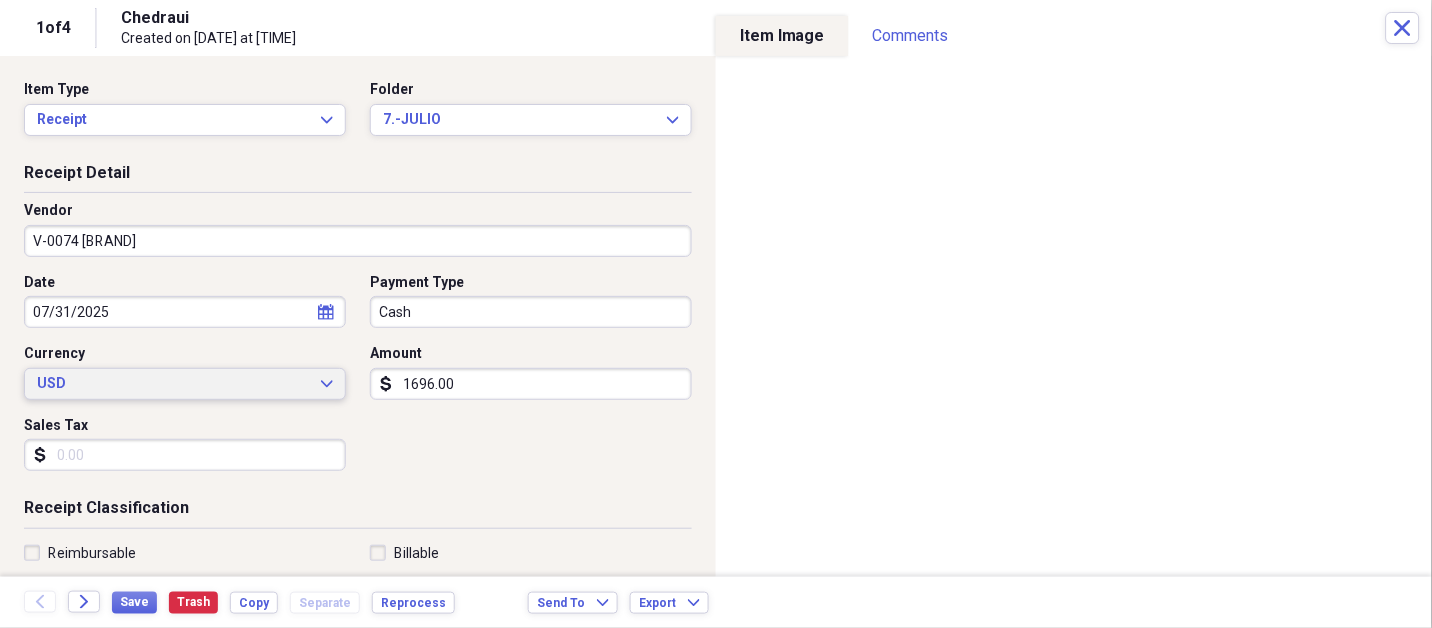 type 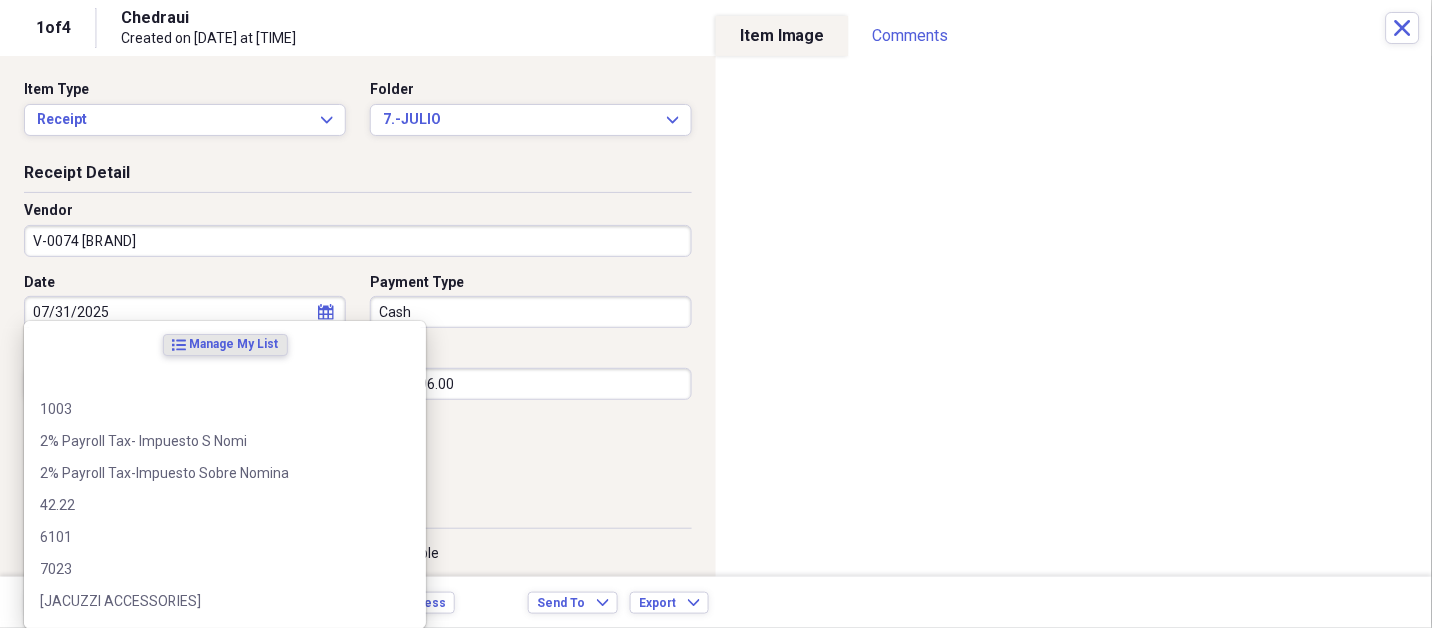 scroll, scrollTop: 307, scrollLeft: 0, axis: vertical 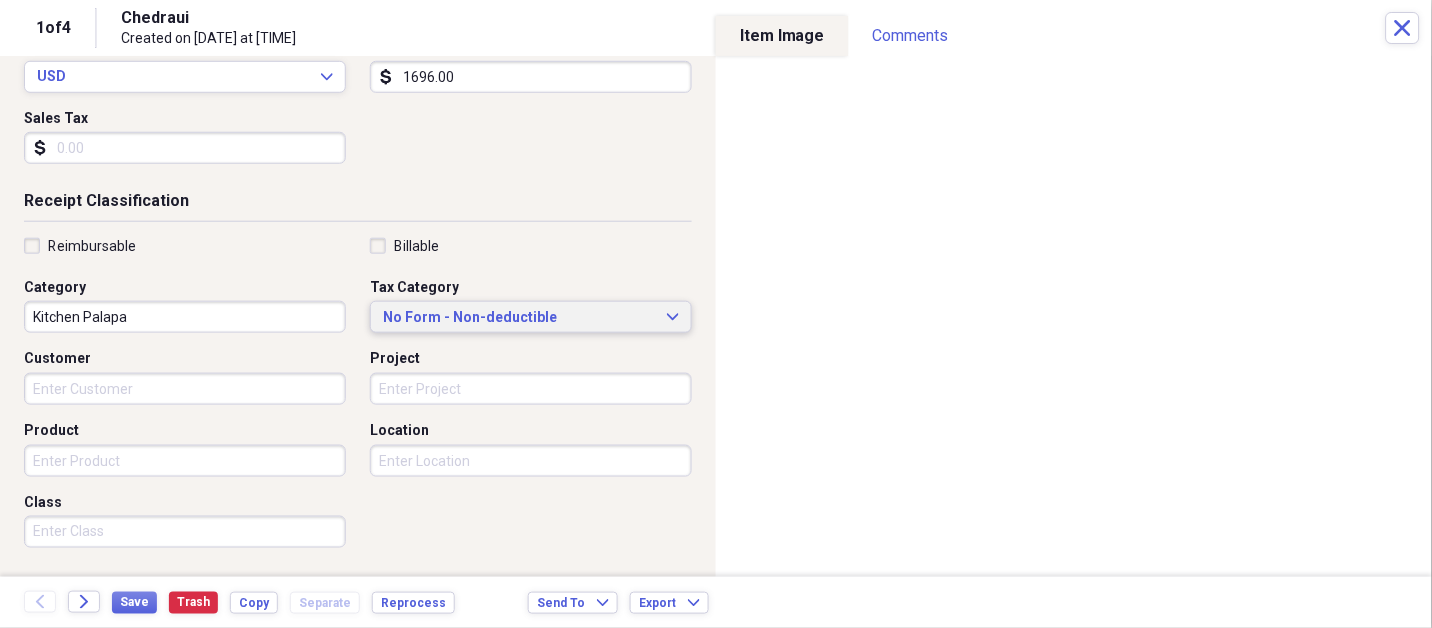 type 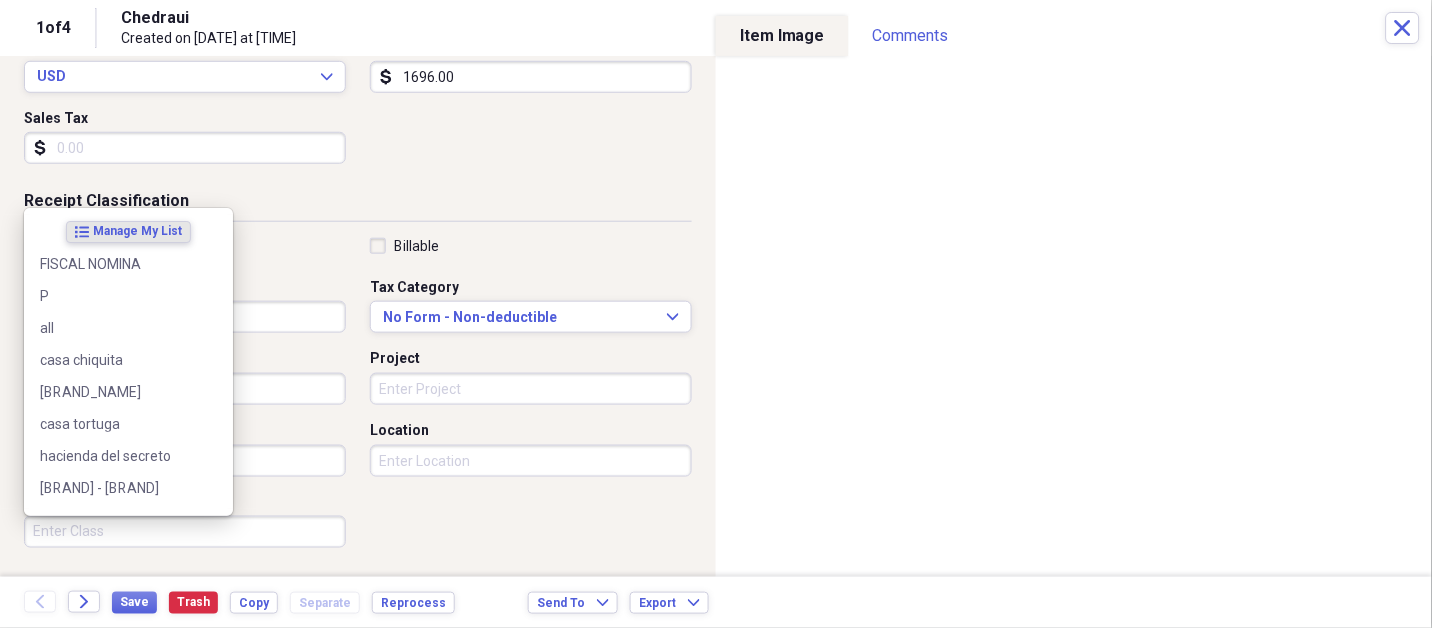 scroll, scrollTop: 497, scrollLeft: 0, axis: vertical 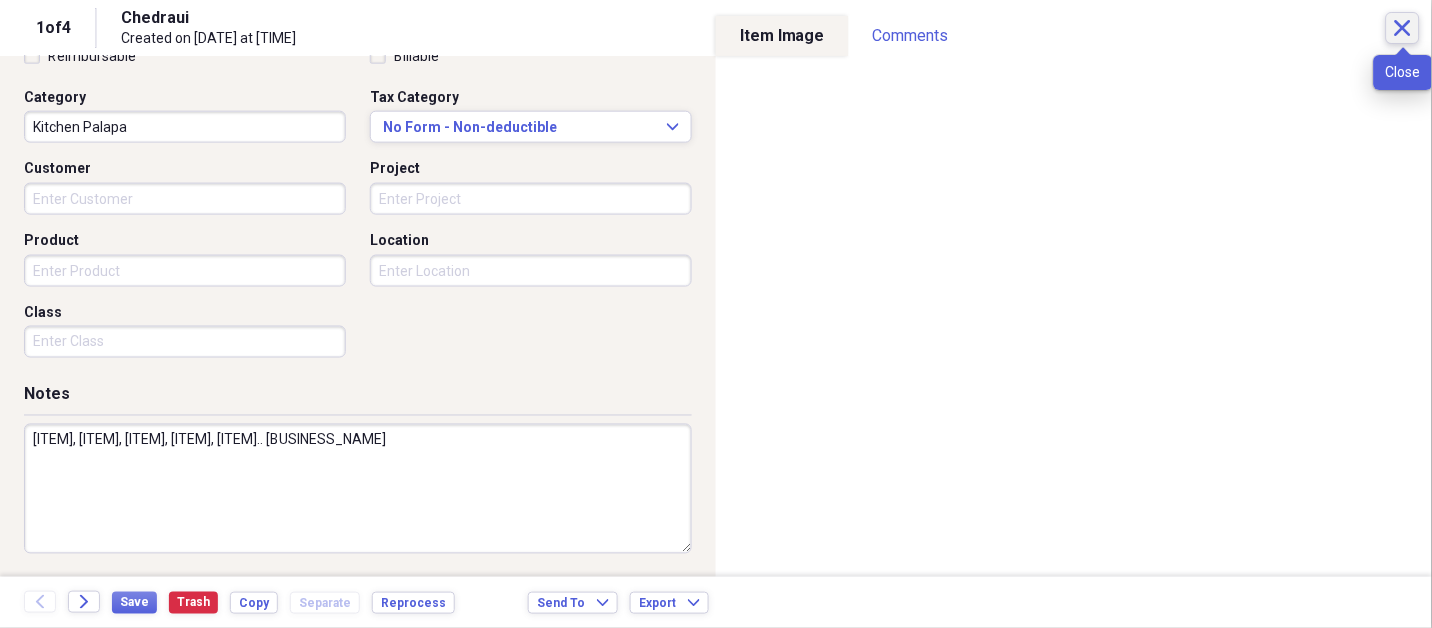 type on "[ITEM], [ITEM], [ITEM], [ITEM], [ITEM].. [BUSINESS_NAME]" 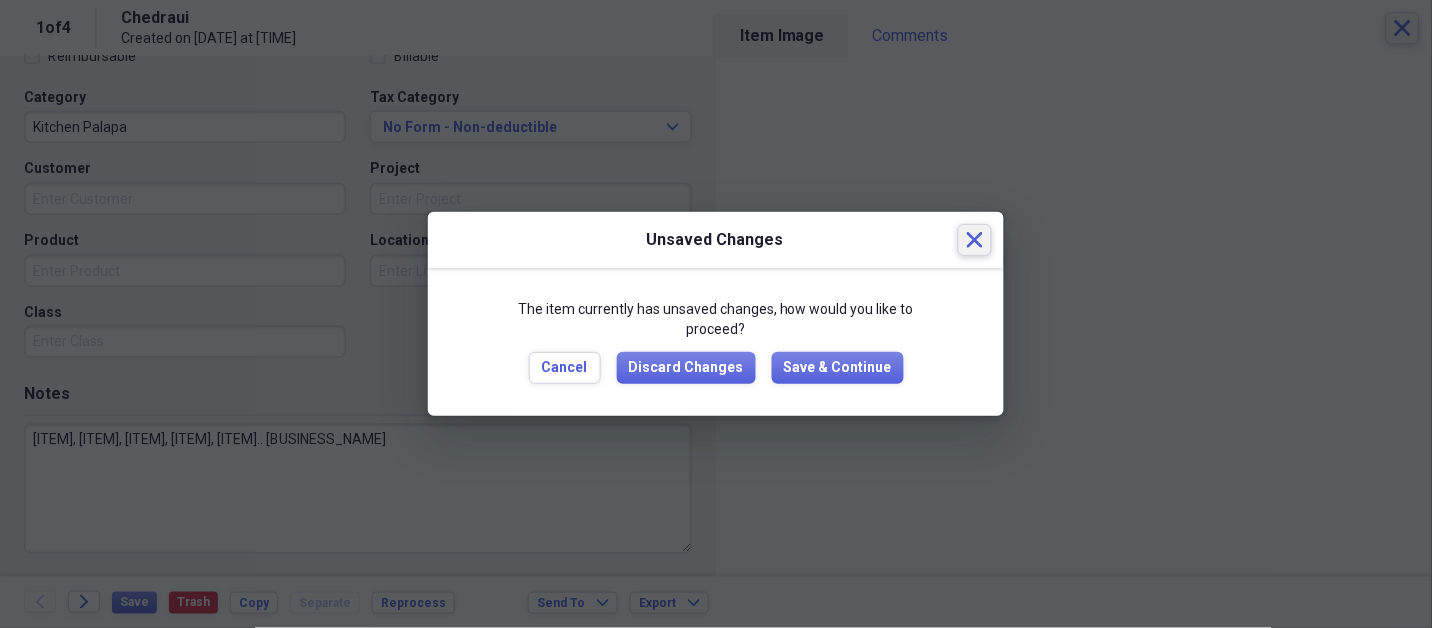 type 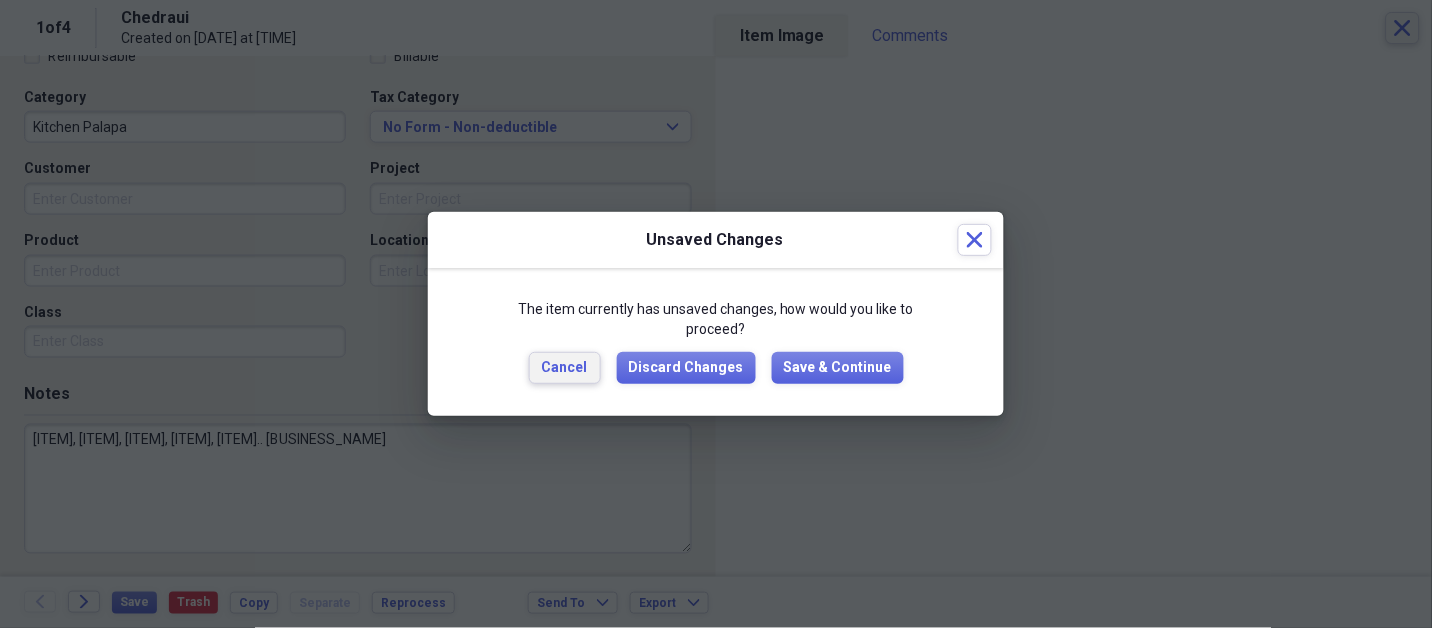 type 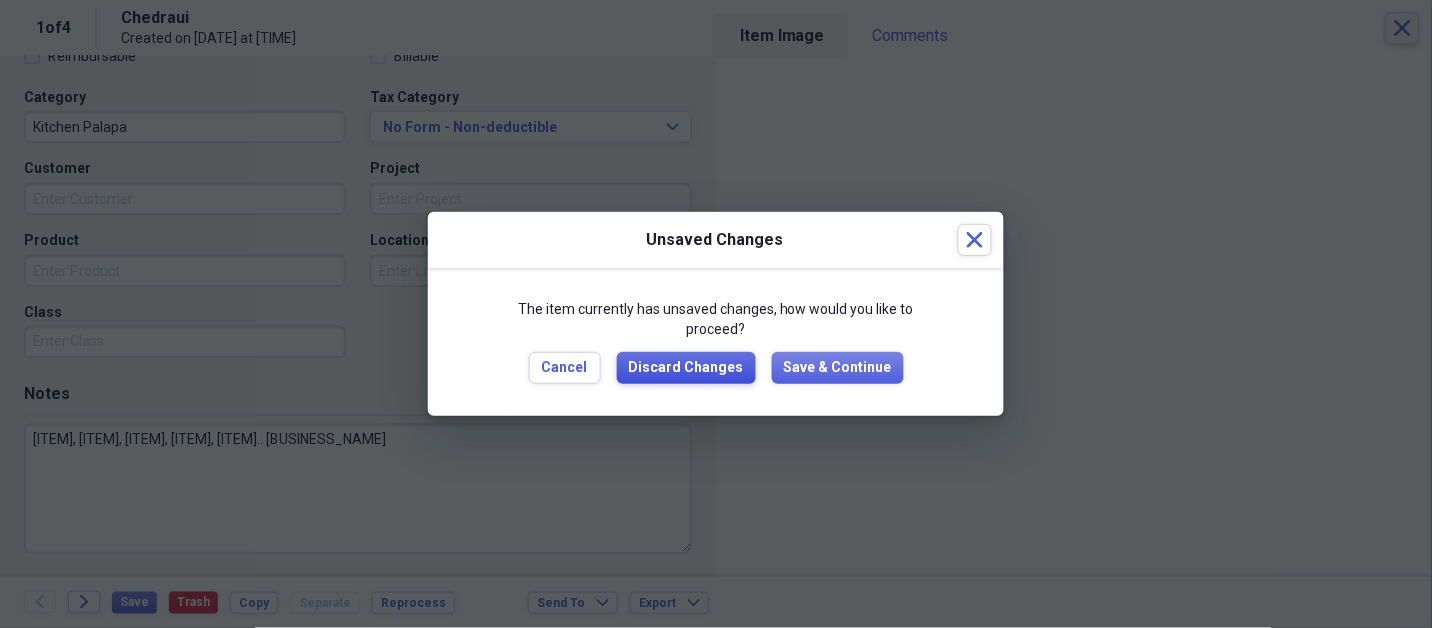 type 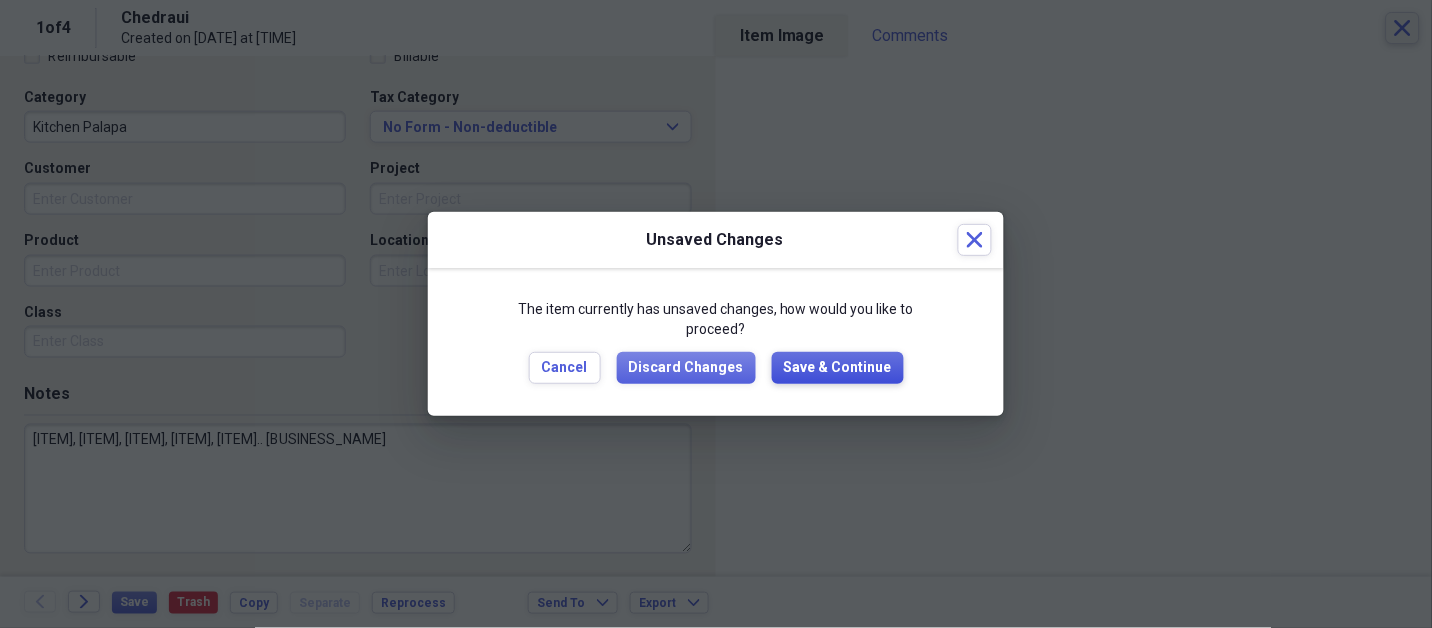 type 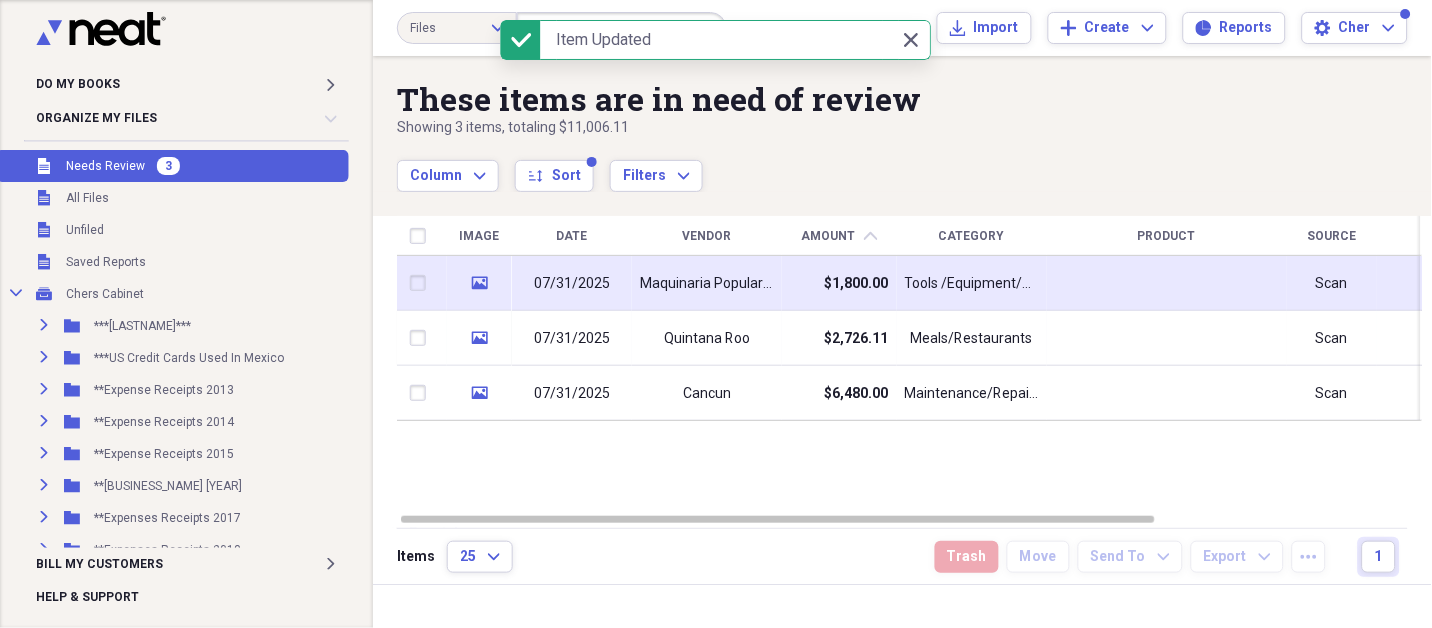 click on "Maquinaria Popular Del Caribe" at bounding box center [707, 284] 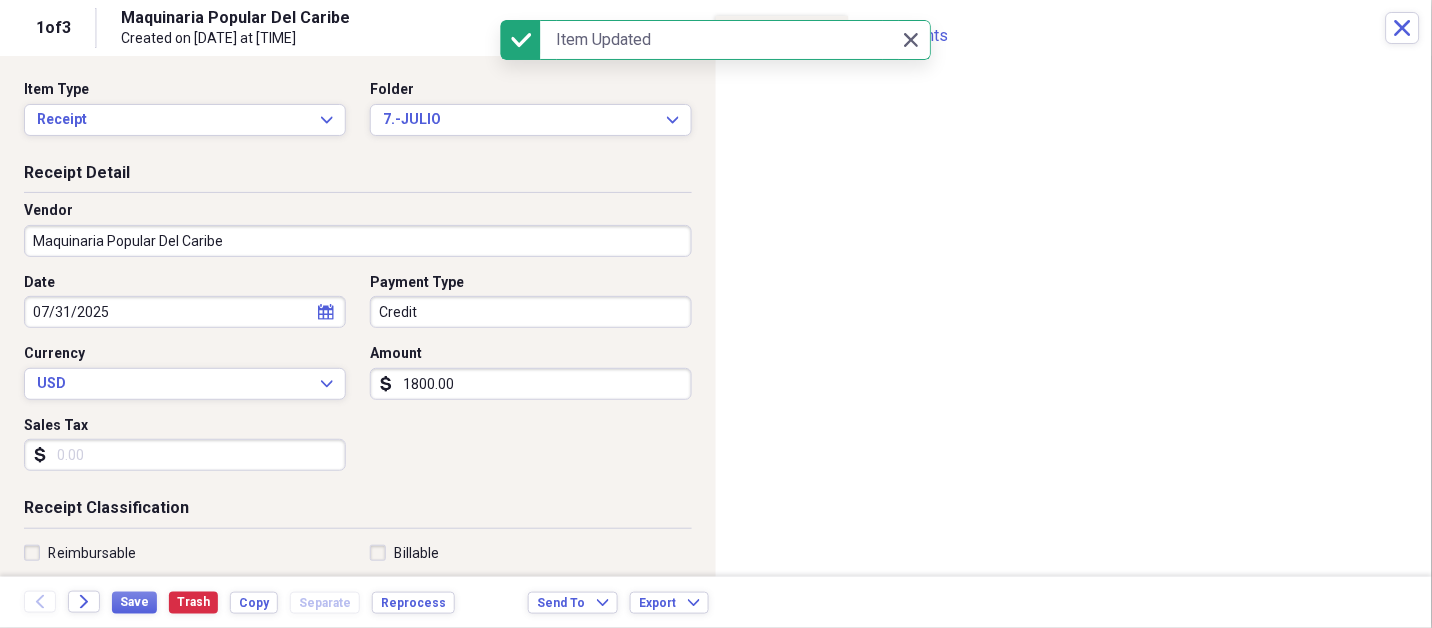 drag, startPoint x: 691, startPoint y: 284, endPoint x: 258, endPoint y: 234, distance: 435.8773 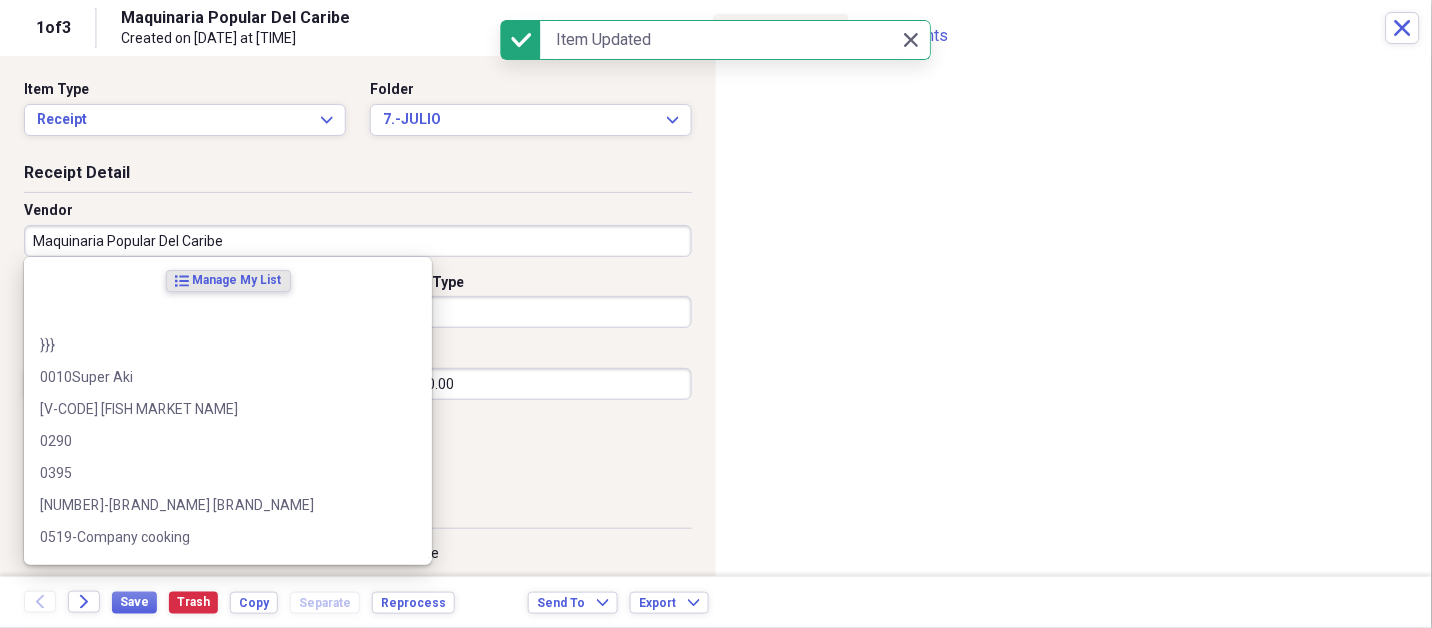click on "Maquinaria Popular Del Caribe" at bounding box center (358, 241) 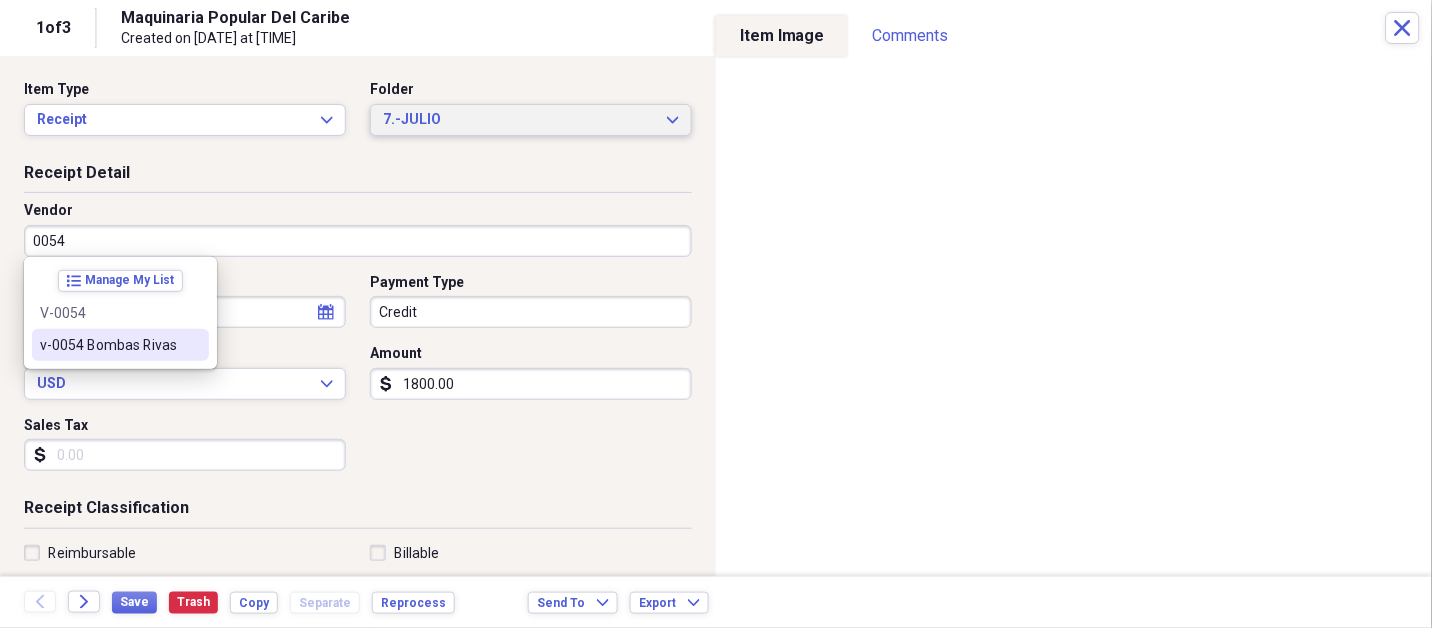type on "v-0054 Bombas Rivas" 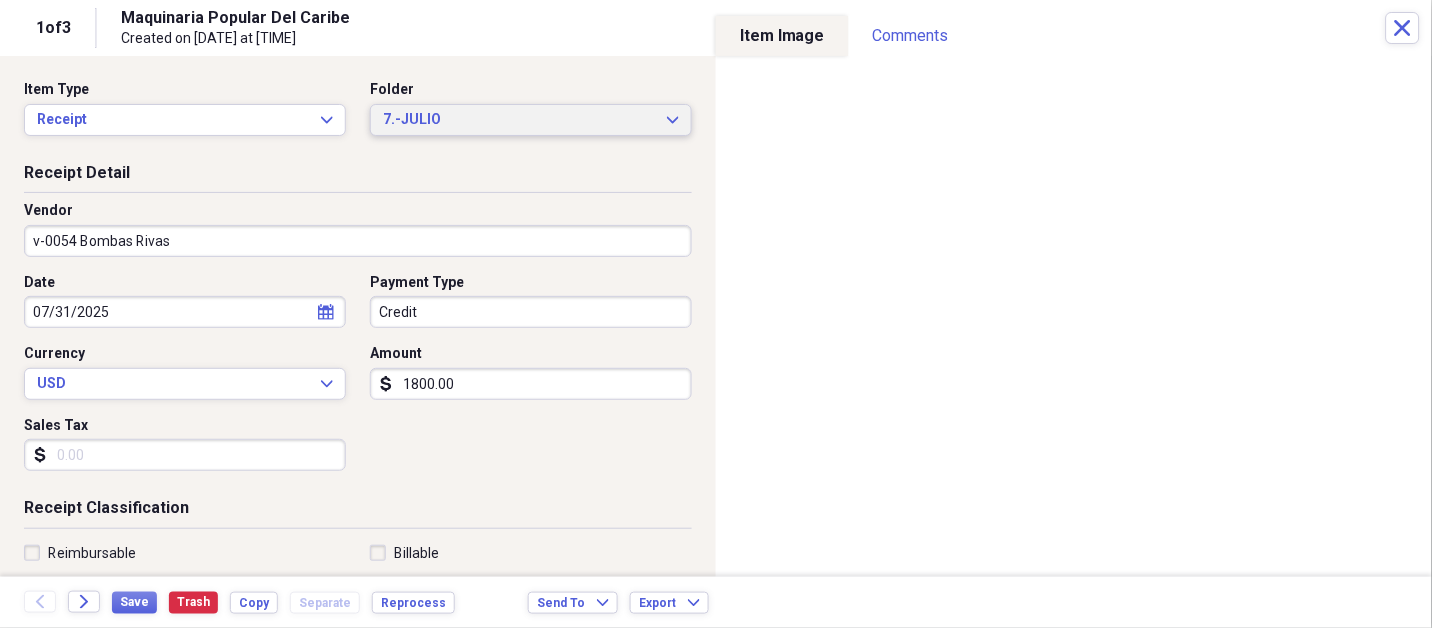 type on "Maintenance/Repairs/Parts" 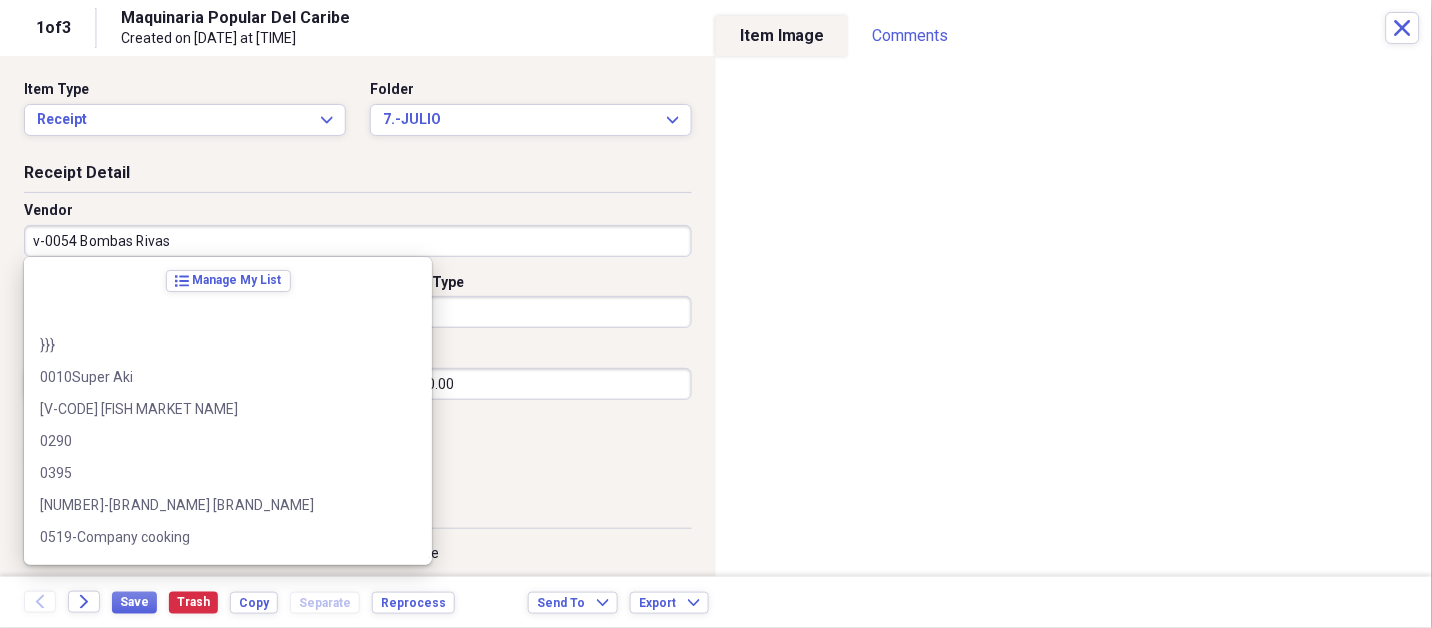 click on "v-0054 Bombas Rivas" at bounding box center (358, 241) 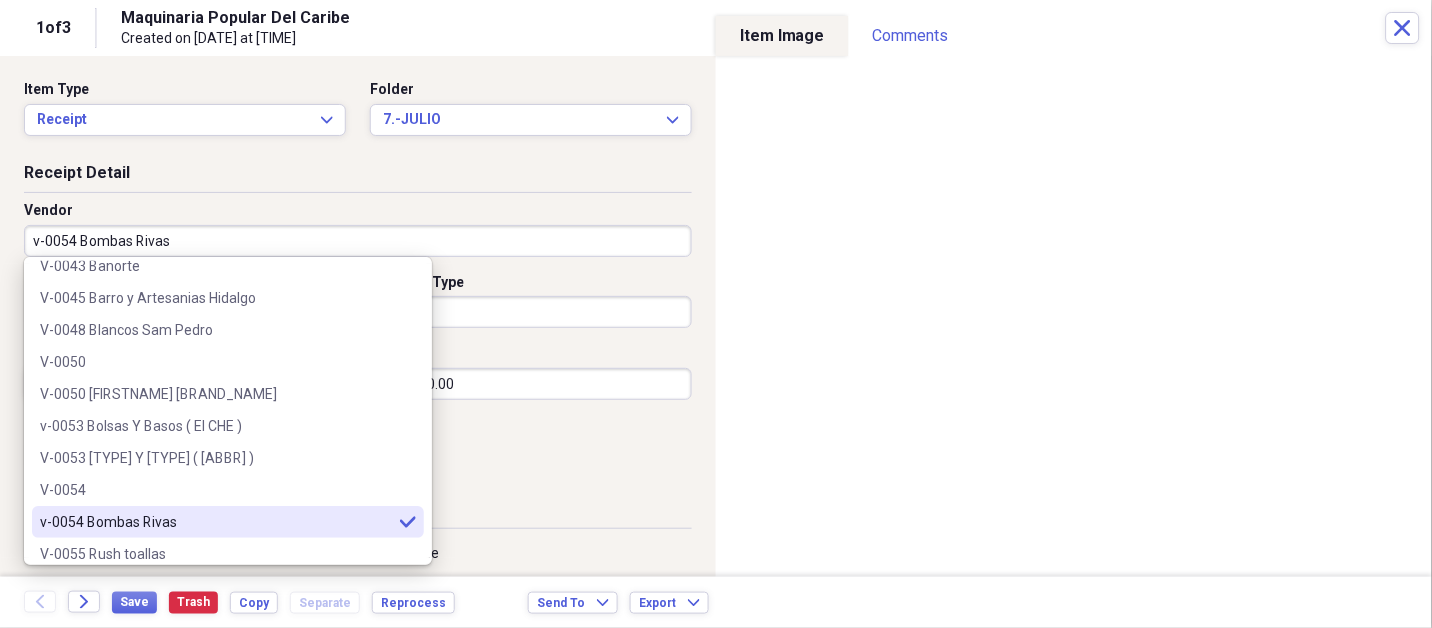 click on "v-0054 Bombas Rivas" at bounding box center (358, 241) 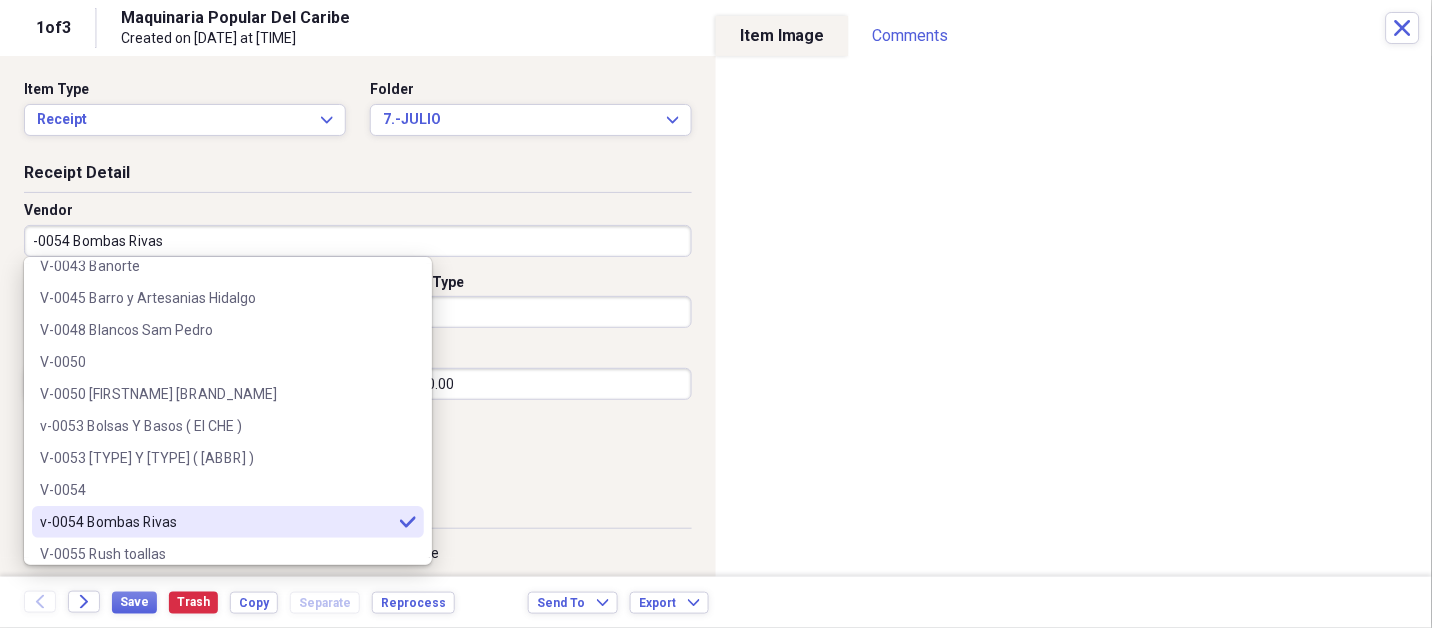 scroll, scrollTop: 0, scrollLeft: 0, axis: both 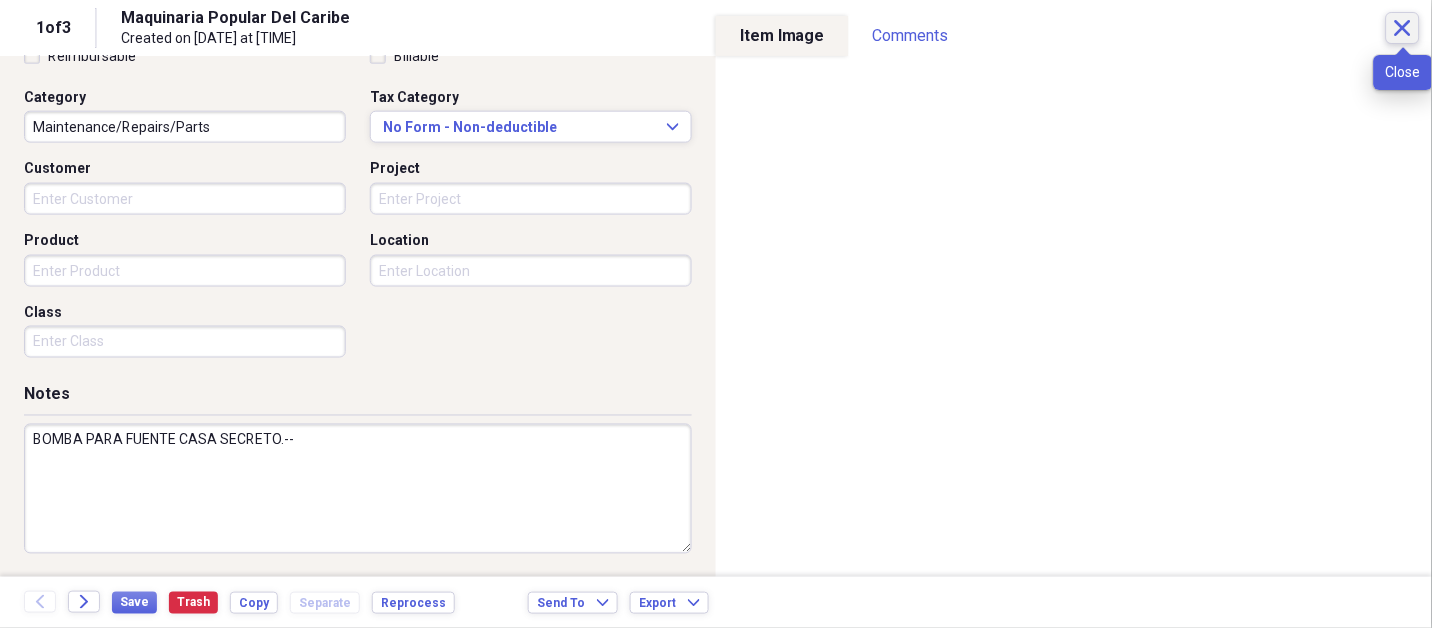 click on "Close" 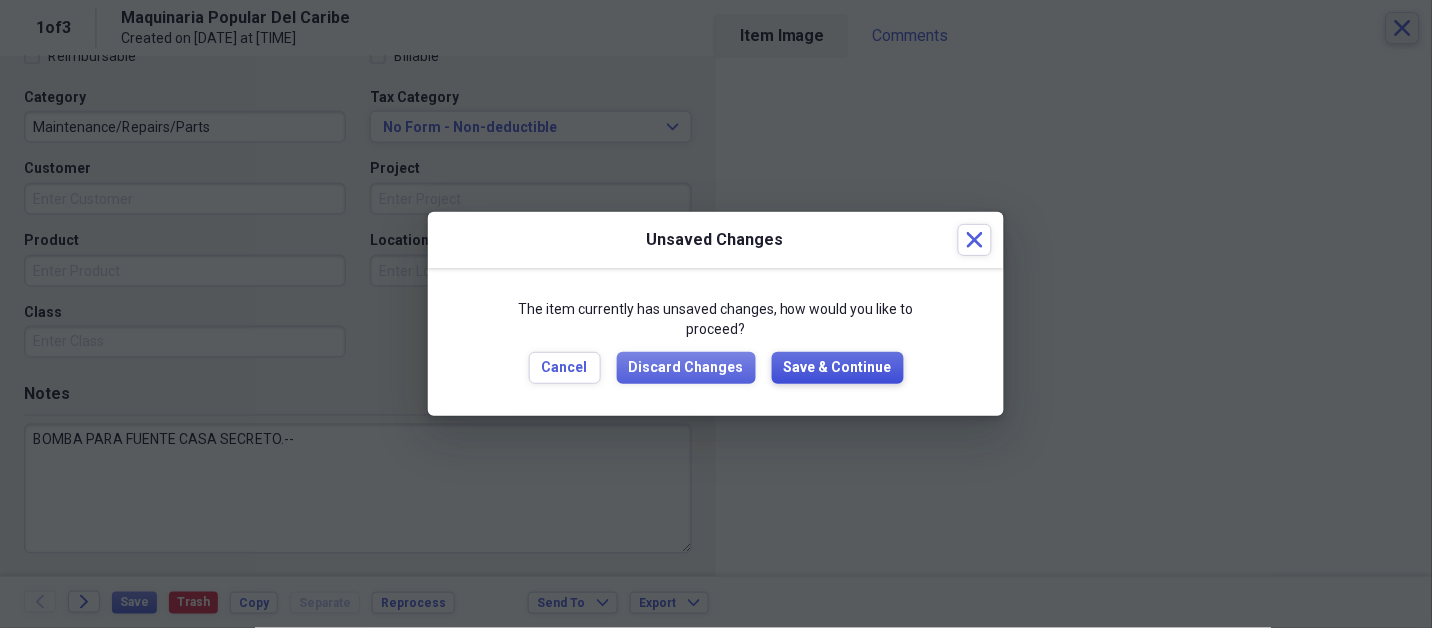 click on "Save & Continue" at bounding box center (838, 368) 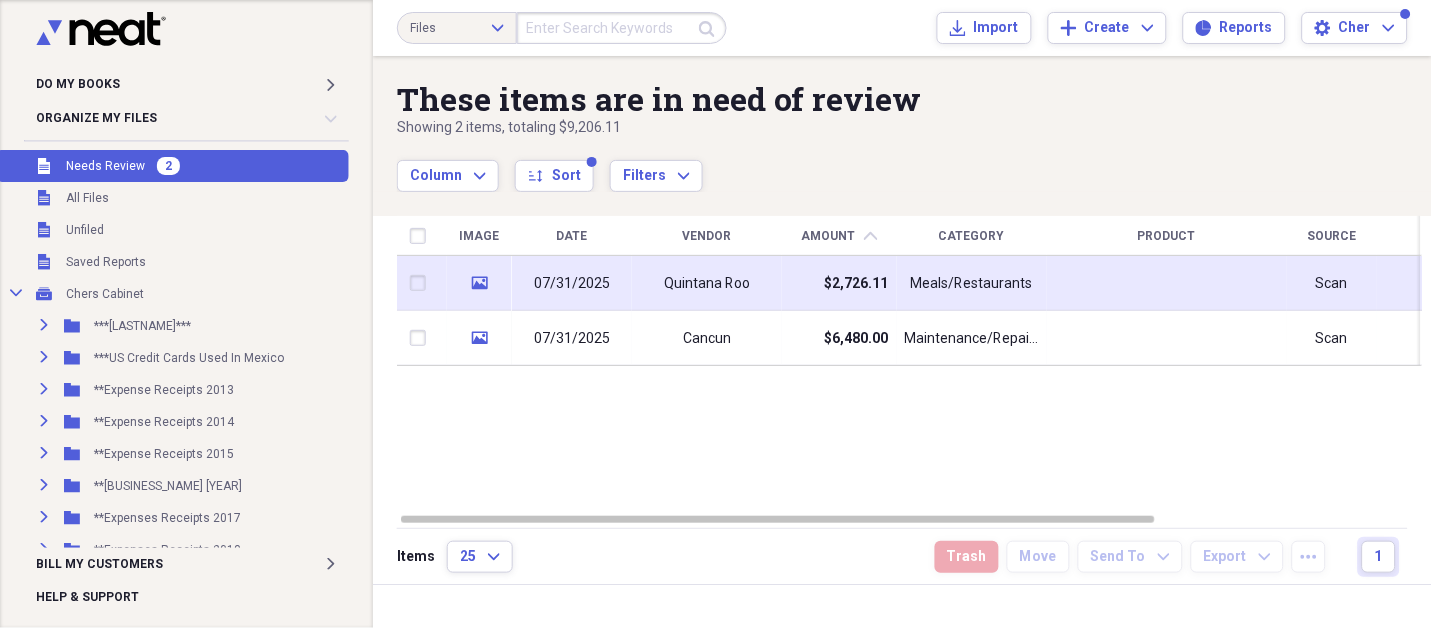 click on "Quintana Roo" at bounding box center (707, 283) 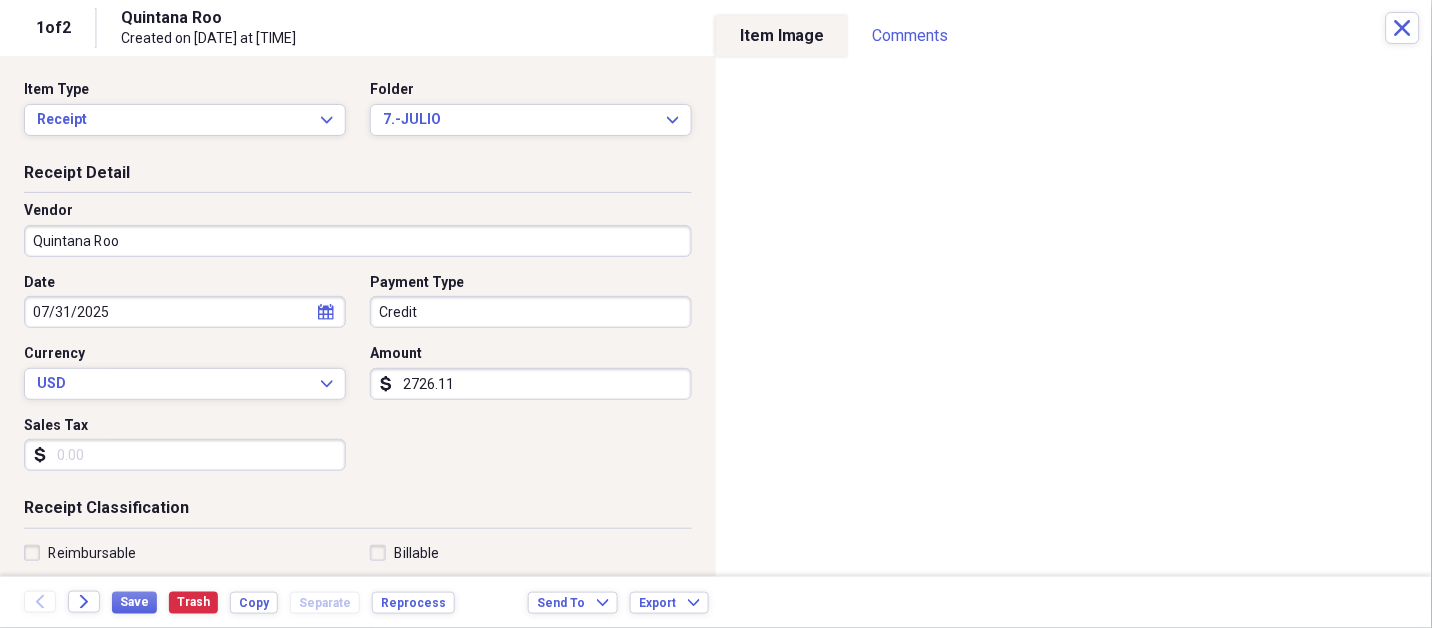 click on "Do My Books Expand Organize My Files 2 Collapse Unfiled Needs Review 2 Unfiled All Files Unfiled Unfiled Unfiled Saved Reports Collapse My Cabinet Chers Cabinet Add Folder Expand Folder ***STEVENS*** Add Folder Expand Folder ***US Credit Cards Used In Mexico Add Folder Expand Folder **Expense Receipts 2013 Add Folder Expand Folder **Expense Receipts 2014 Add Folder Expand Folder **Expense Receipts 2015 Add Folder Expand Folder **Expenses Receipts 2016 Add Folder Expand Folder **Expenses Receipts 2017 Add Folder Expand Folder **Expenses Receipts 2018 Add Folder Expand Folder **Expenses Receipts 2019 Add Folder Expand Folder **Expenses Receipts 2020 Add Folder Expand Folder **Expenses Receipts 2021 Add Folder Expand Folder **Expenses Receipts 2022 Add Folder Expand Folder **EXPENSES RECEIPTS 2023** Add Folder Expand Folder **EXPENSES RECEIPTS 2024** Add Folder Collapse Open Folder **EXPENSES RECEIPTS 2025** Add Folder Folder 1.-ENERO Add Folder Folder 2.-FEBRERO Add Folder Folder 3.-MARZO Add Folder Folder Add" at bounding box center (716, 314) 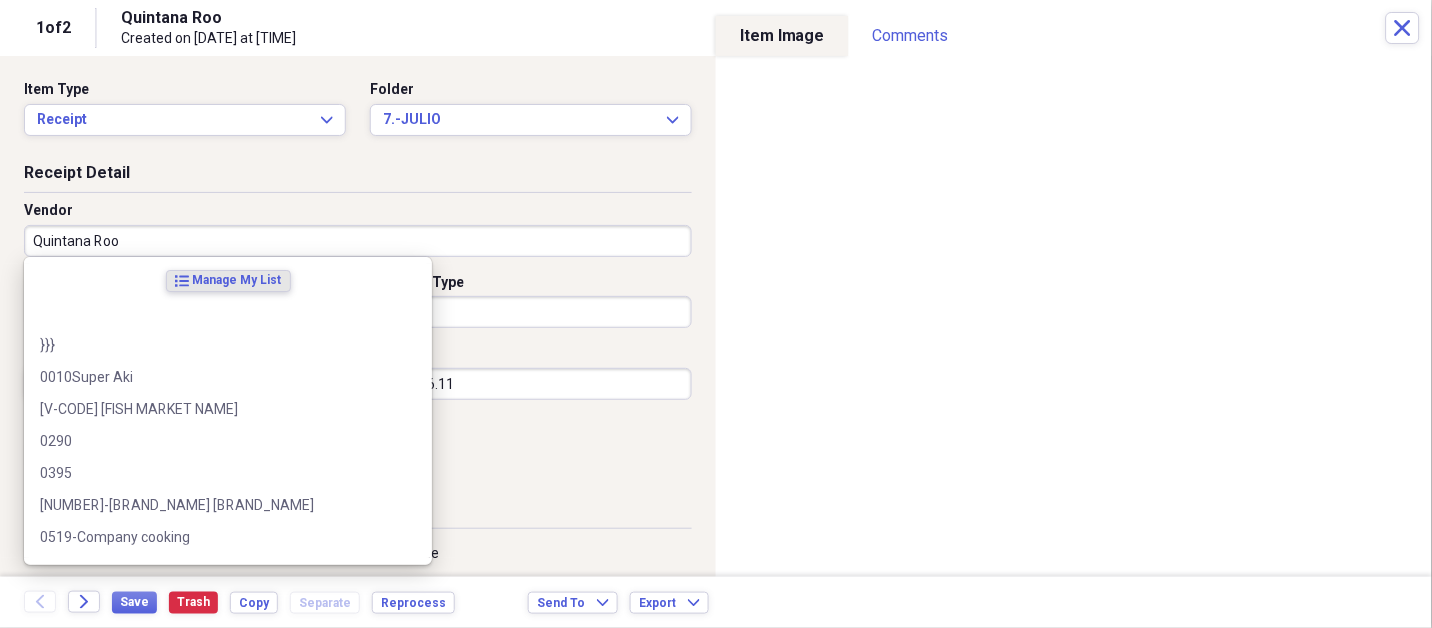 click on "Quintana Roo" at bounding box center (358, 241) 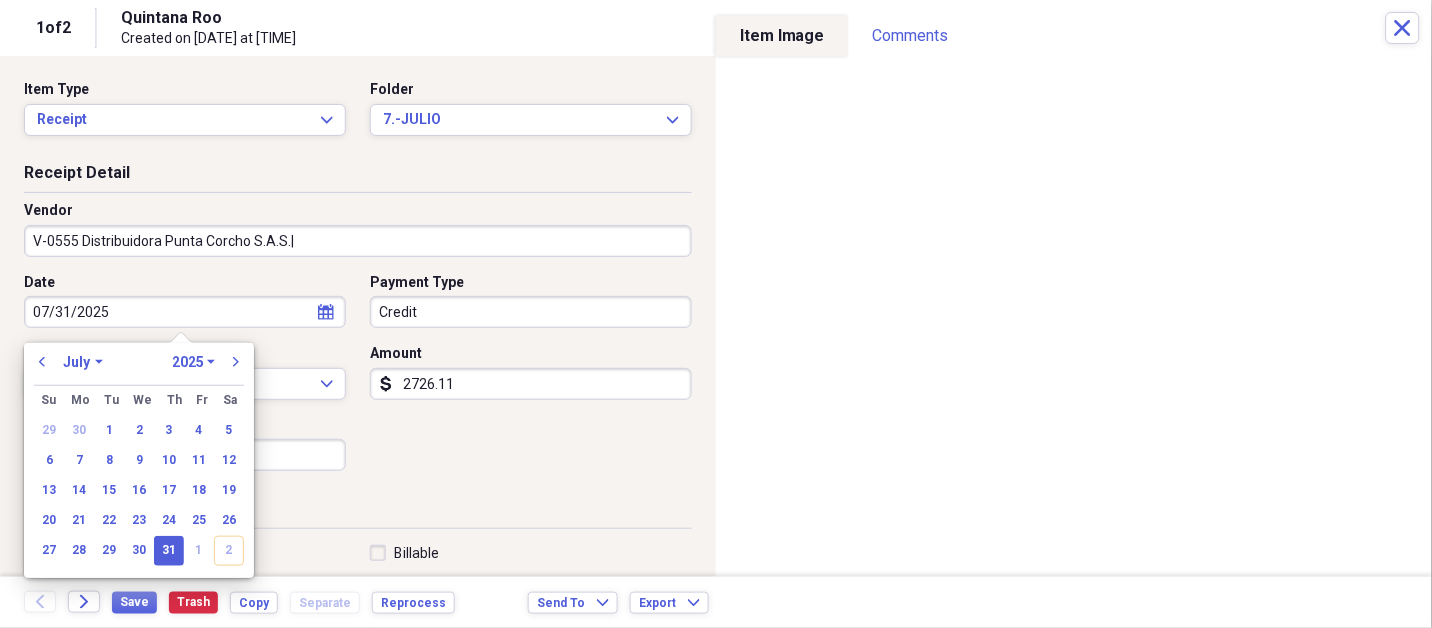 click on "January February March April May June July August September October November December" at bounding box center [83, 362] 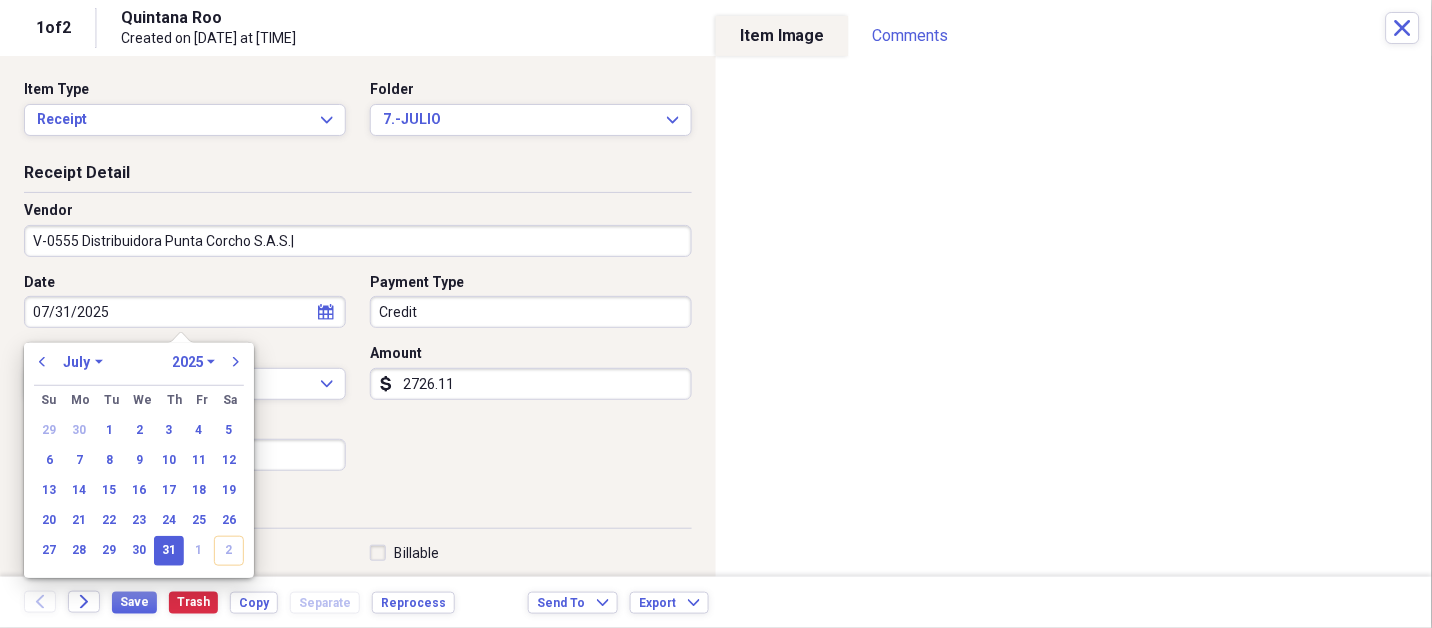 click on "January February March April May June July August September October November December" at bounding box center [83, 362] 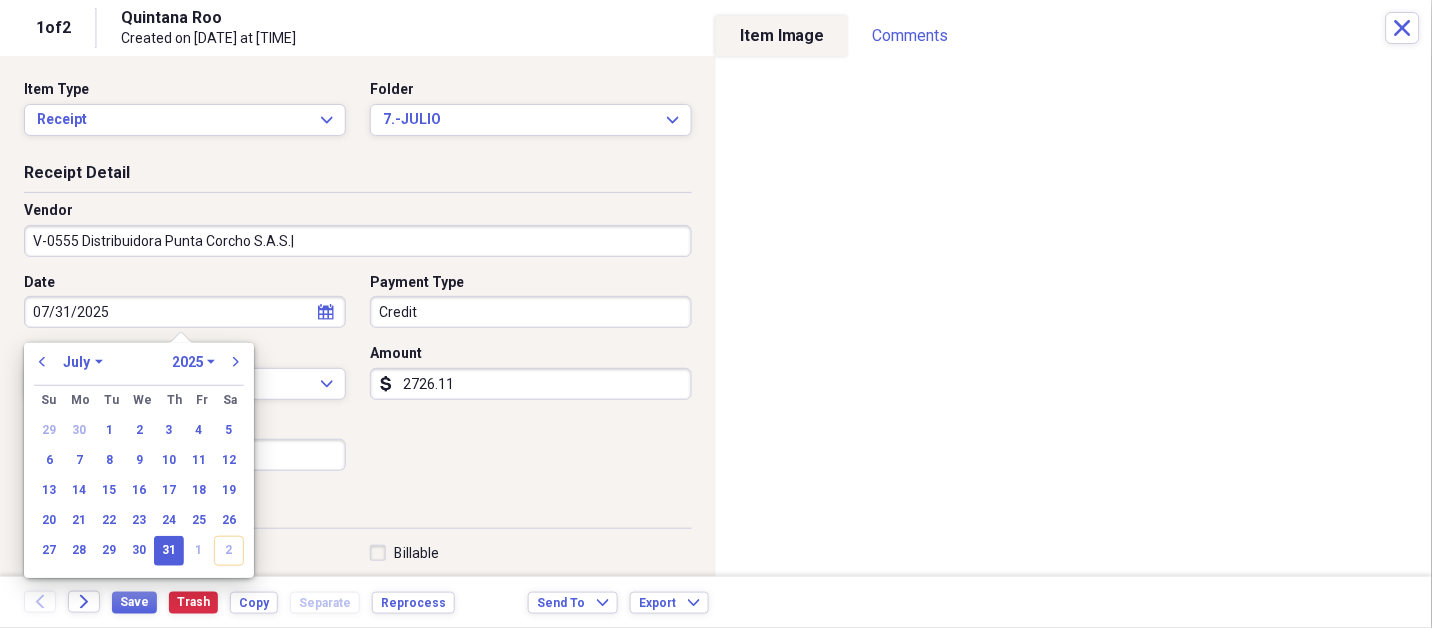 click on "31" at bounding box center (169, 551) 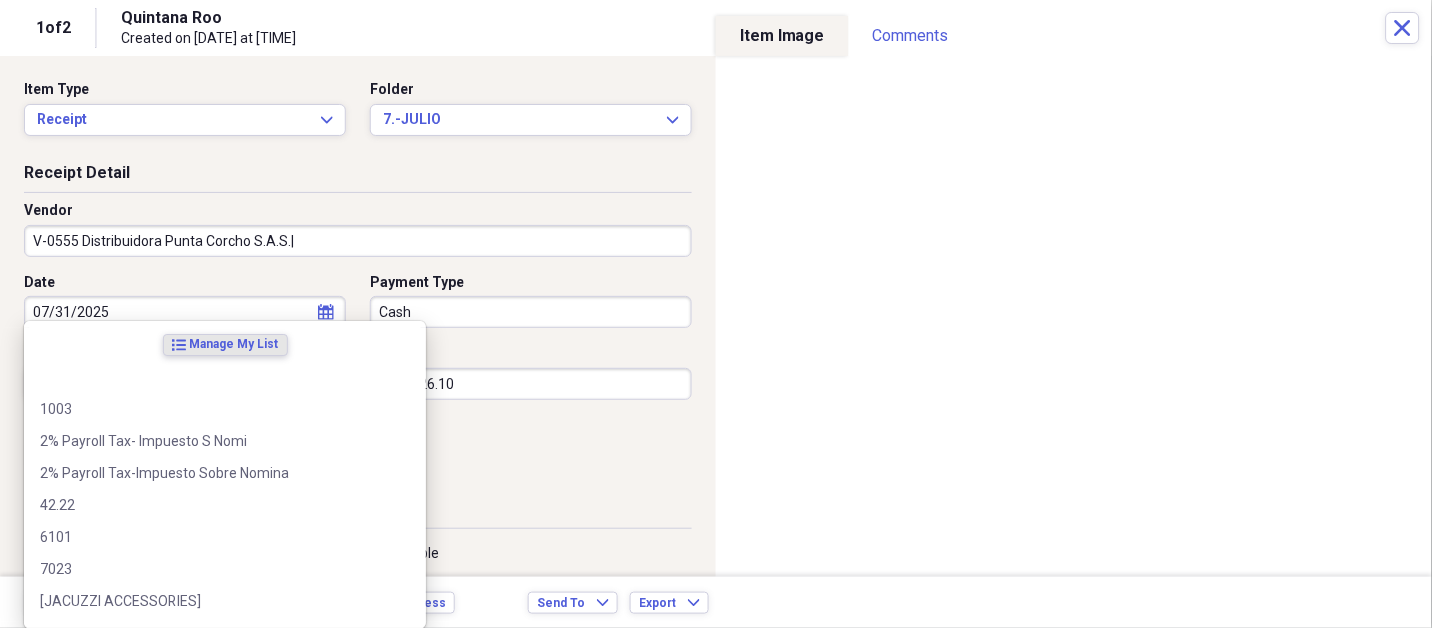 scroll, scrollTop: 307, scrollLeft: 0, axis: vertical 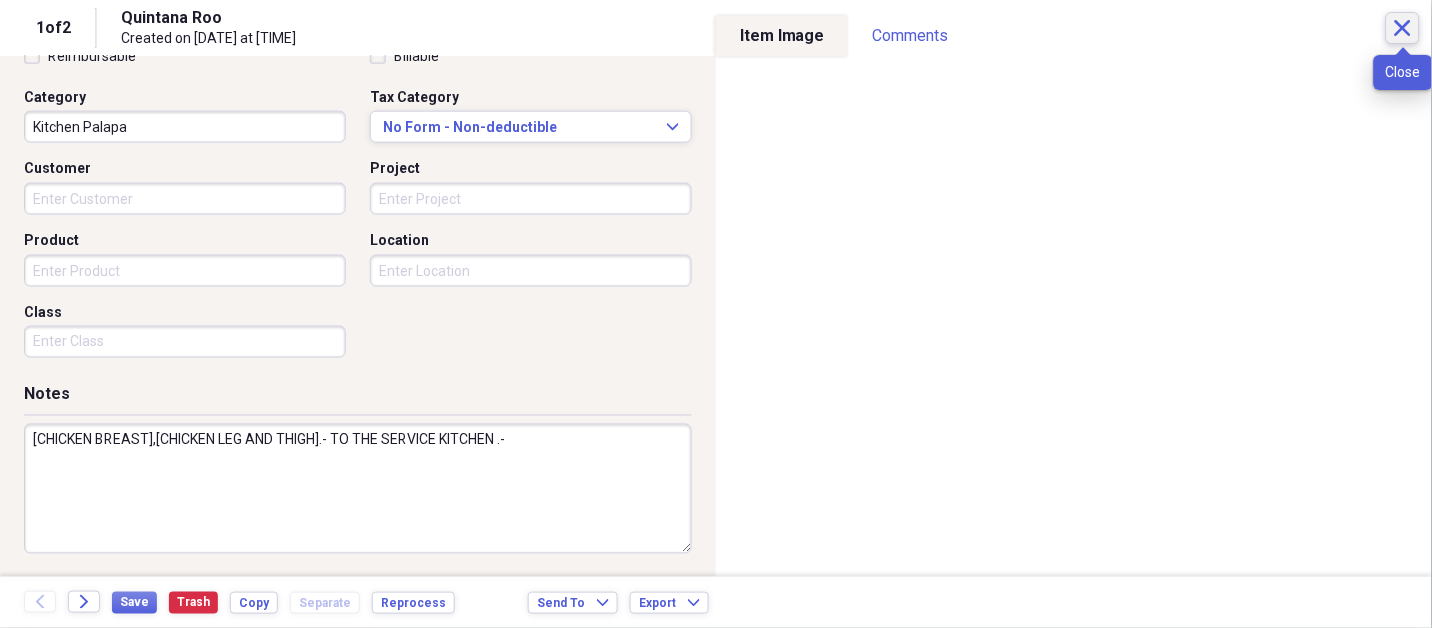 click 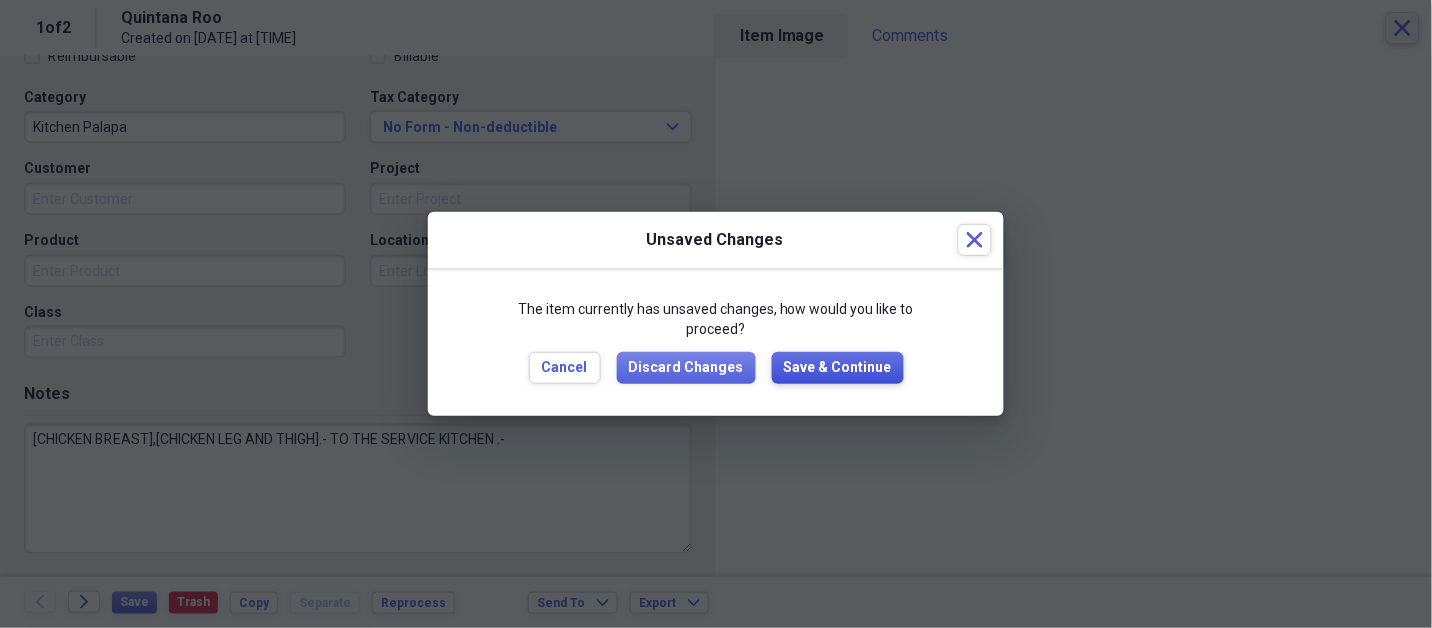 click on "Save & Continue" at bounding box center [838, 368] 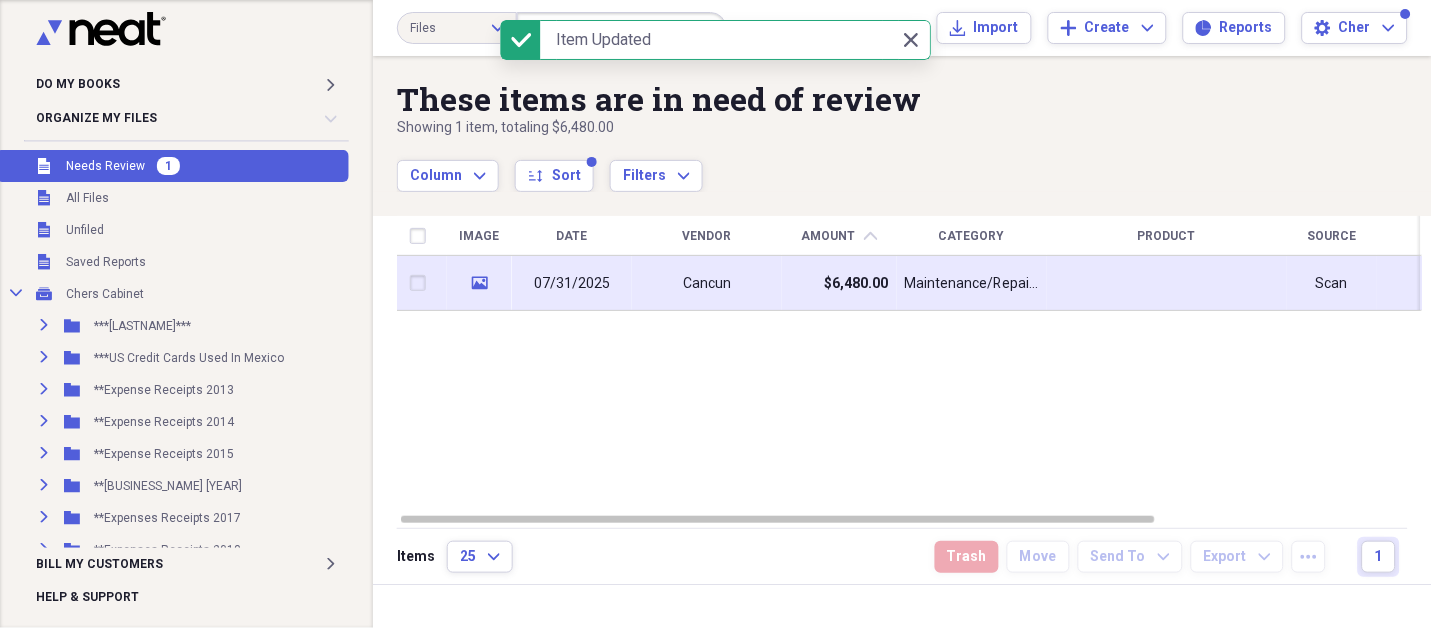 click on "$6,480.00" at bounding box center [839, 283] 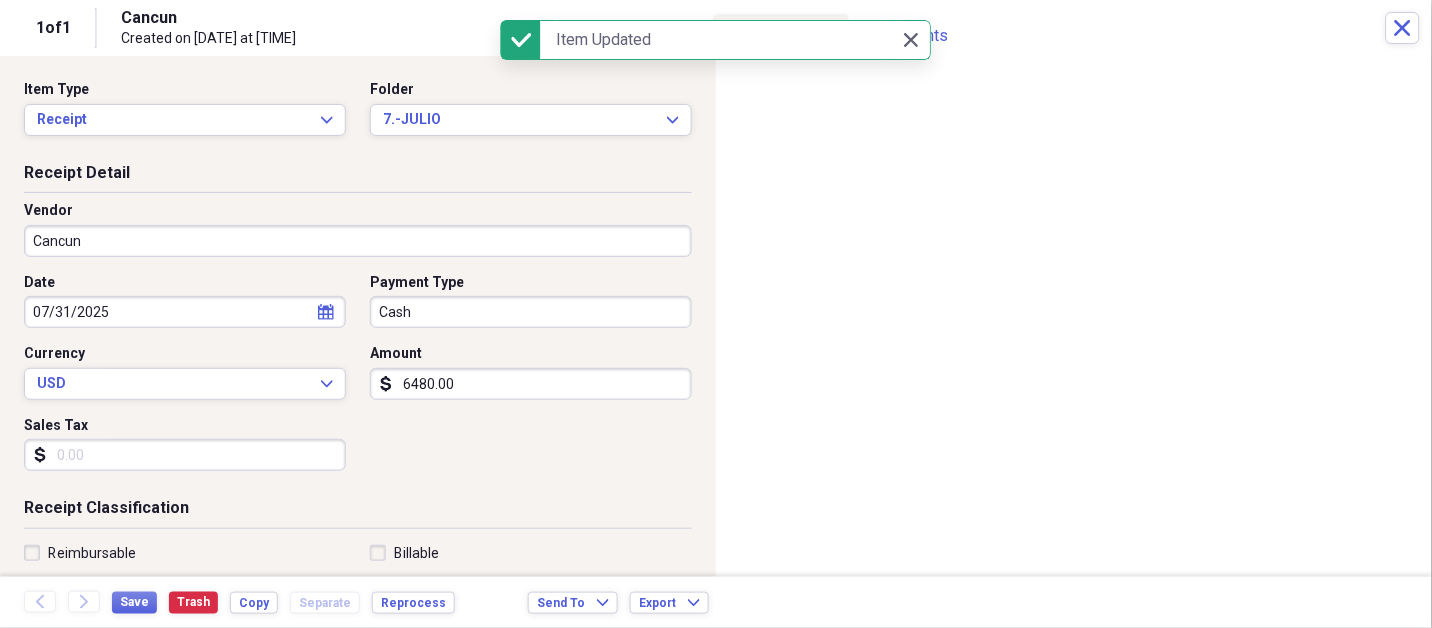 click on "Cancun" at bounding box center (358, 241) 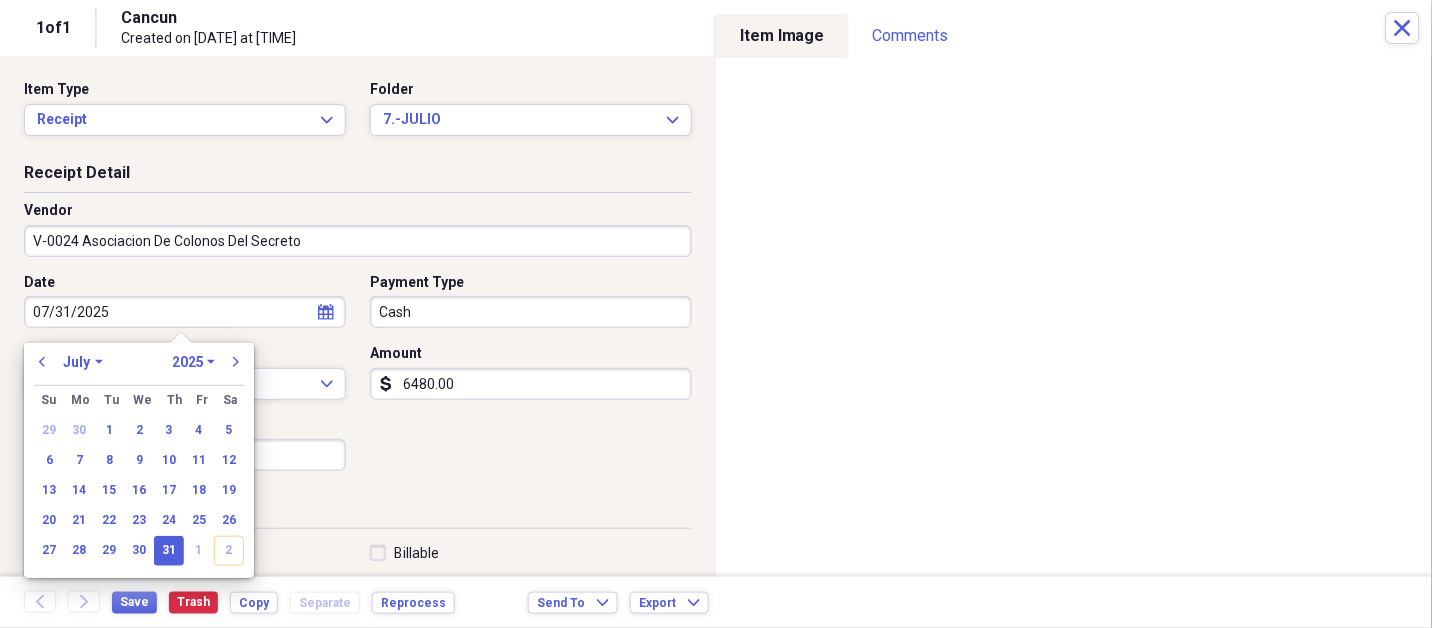 click on "31" at bounding box center (169, 551) 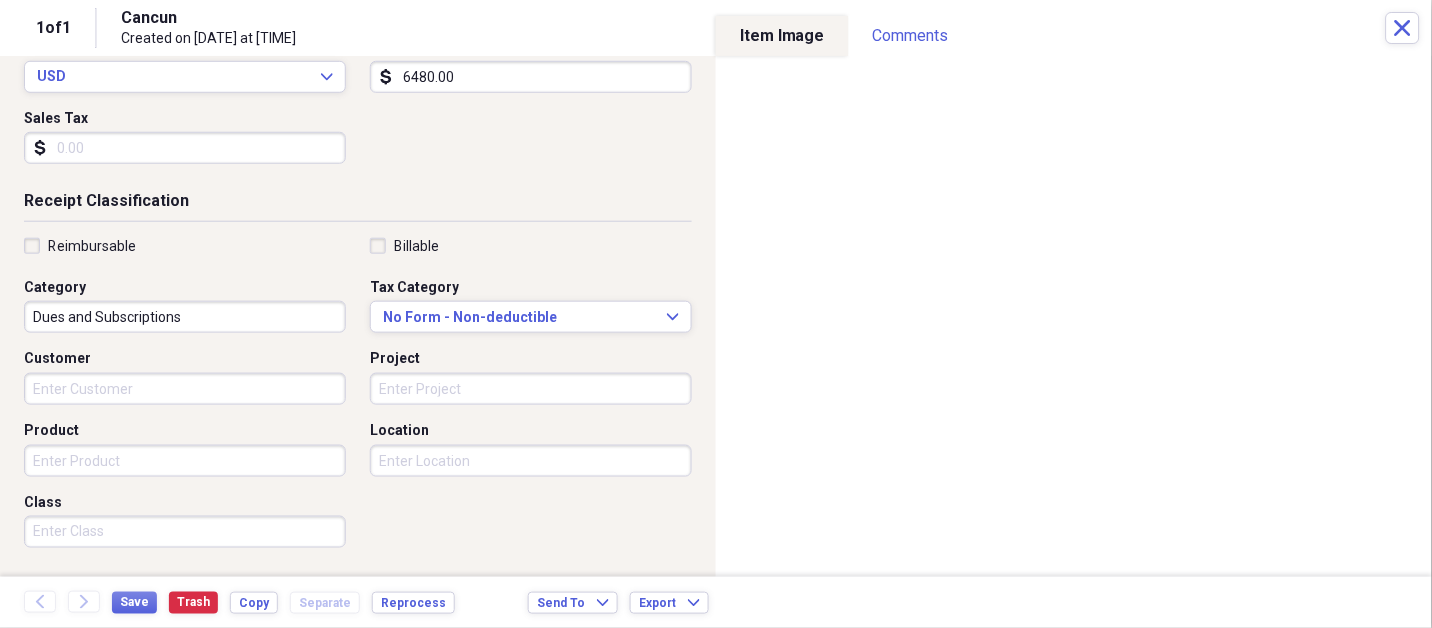 scroll, scrollTop: 497, scrollLeft: 0, axis: vertical 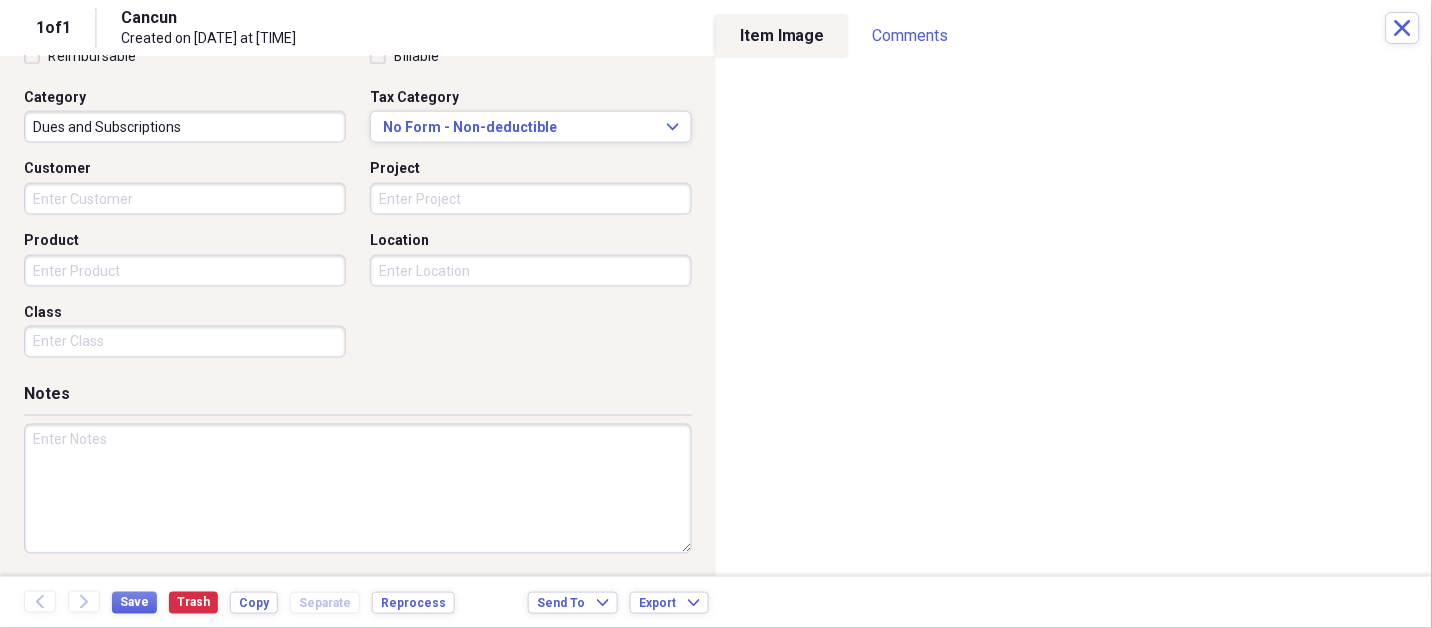click at bounding box center (358, 489) 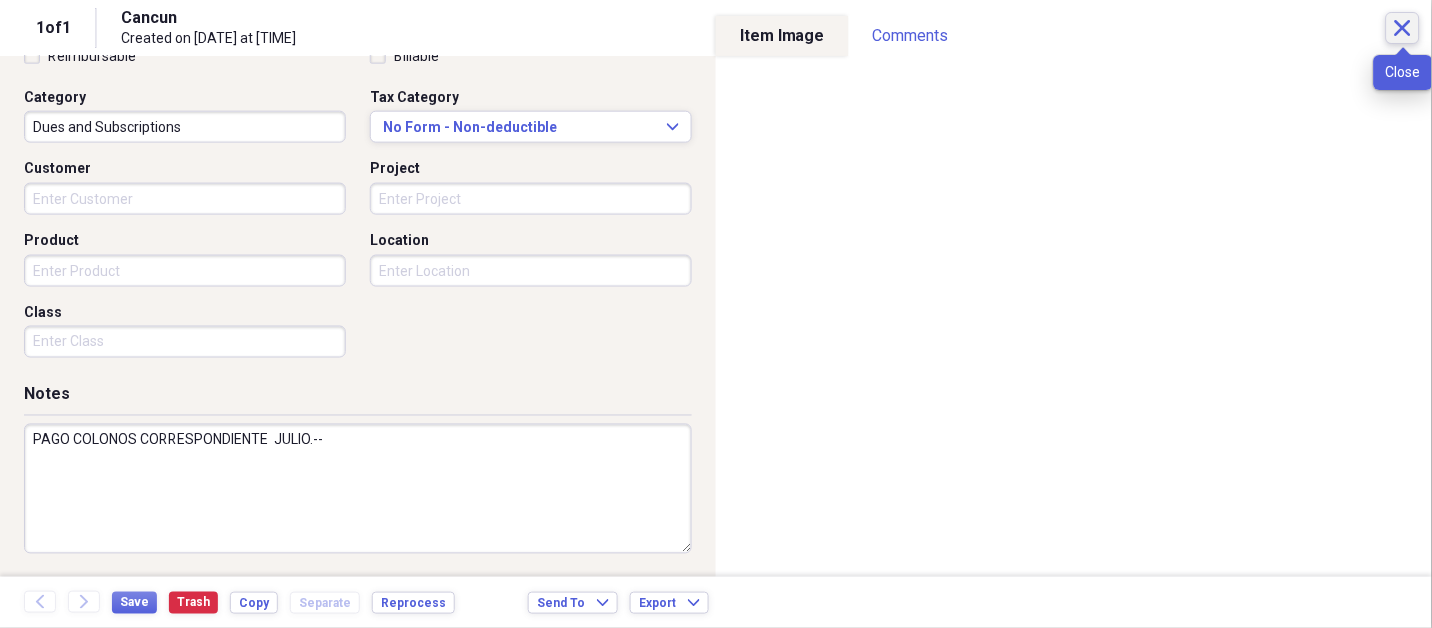 click 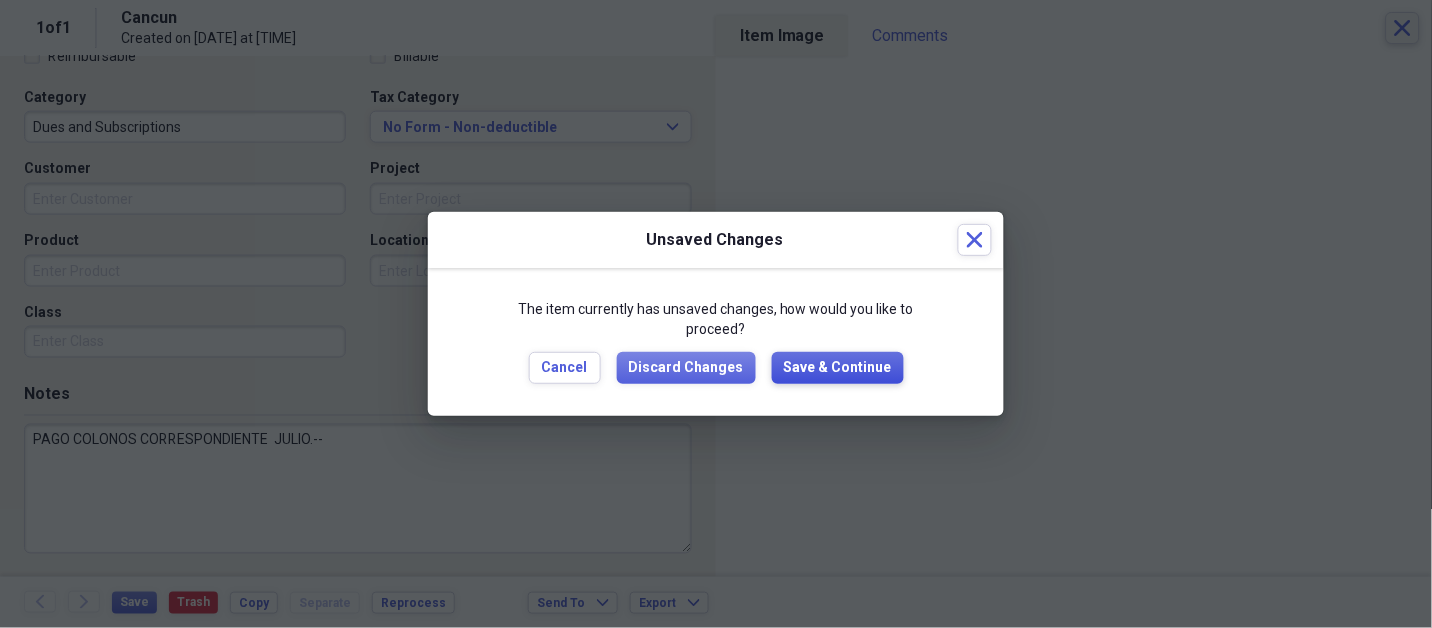 click on "Save & Continue" at bounding box center (838, 368) 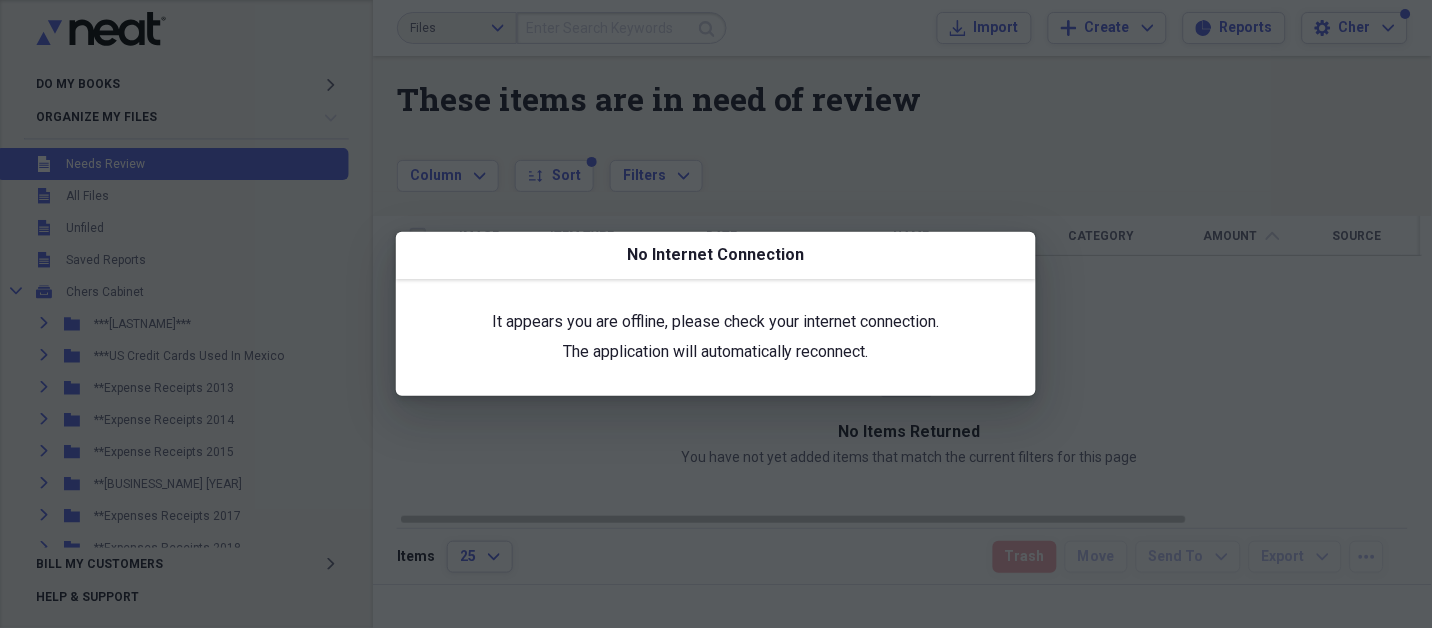 click on "No Internet Connection" at bounding box center [716, 255] 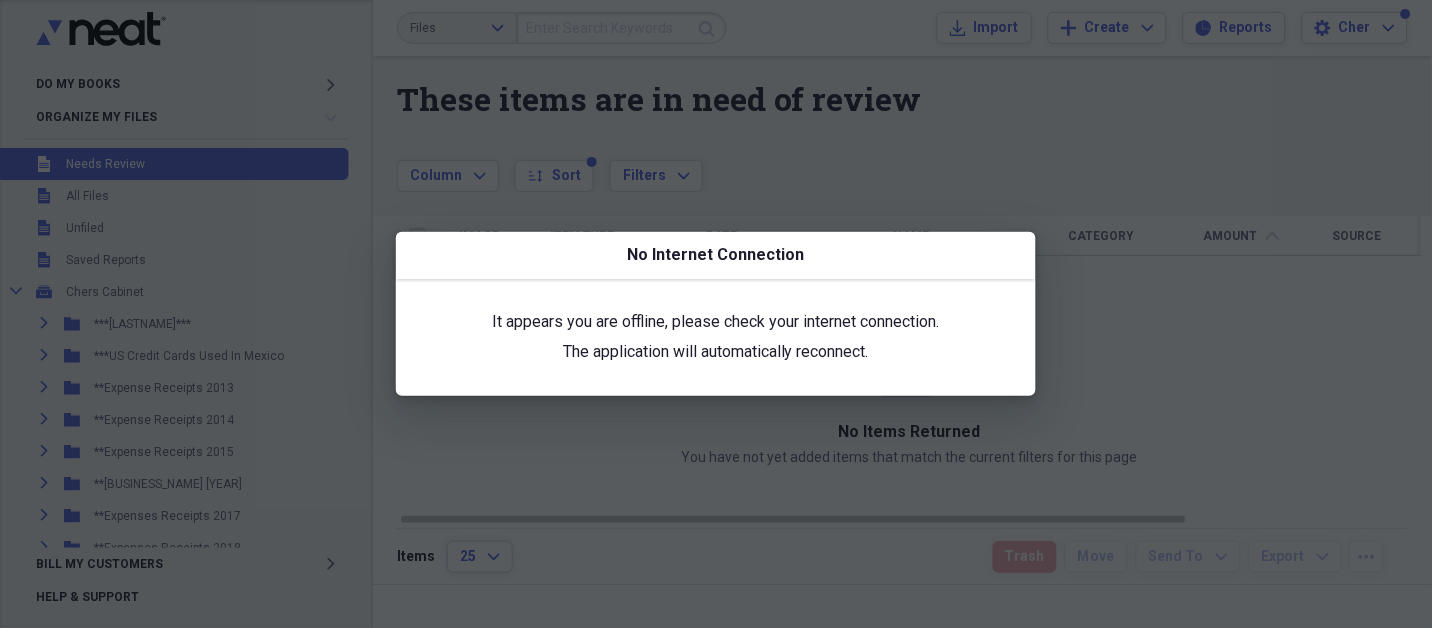 click at bounding box center [716, 314] 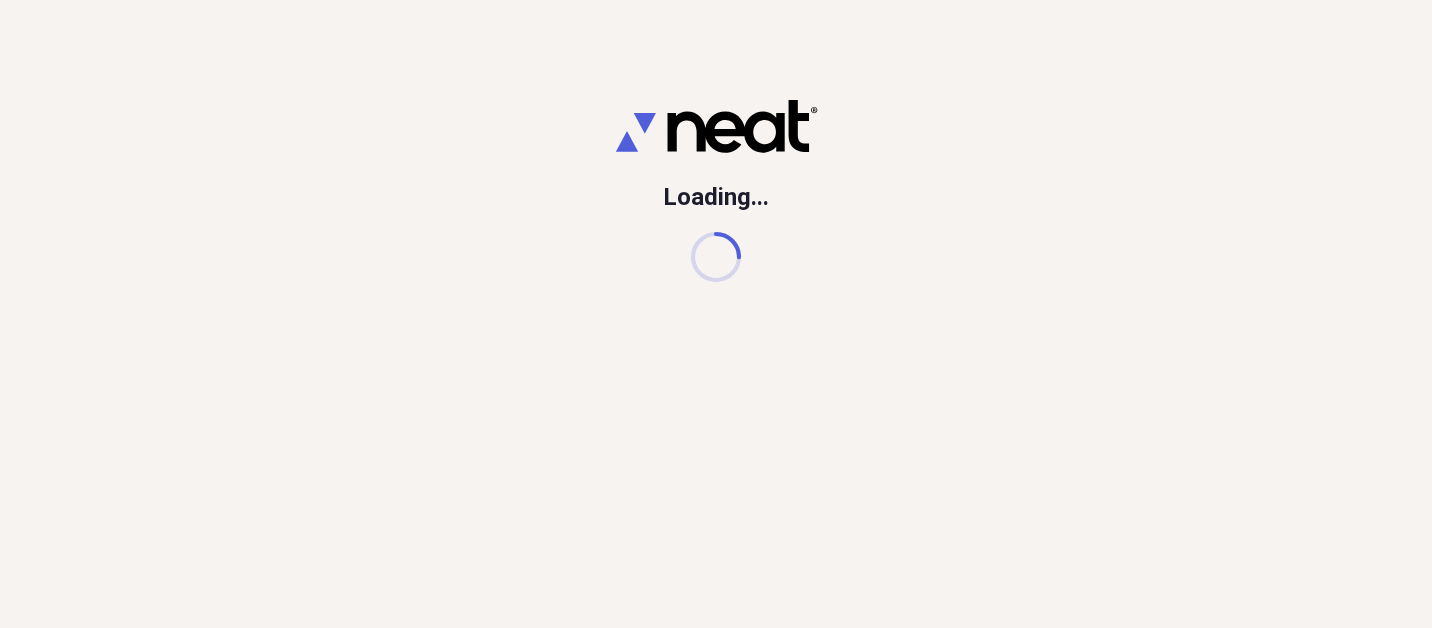 scroll, scrollTop: 0, scrollLeft: 0, axis: both 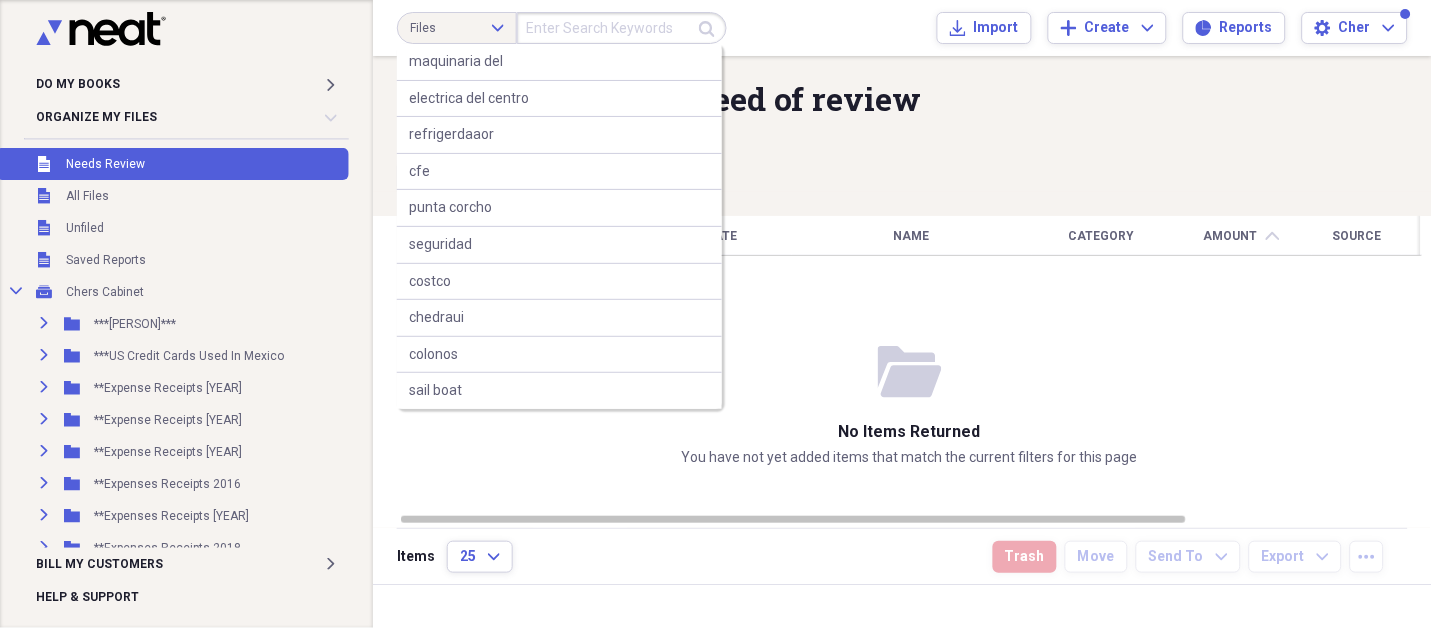 click at bounding box center (622, 28) 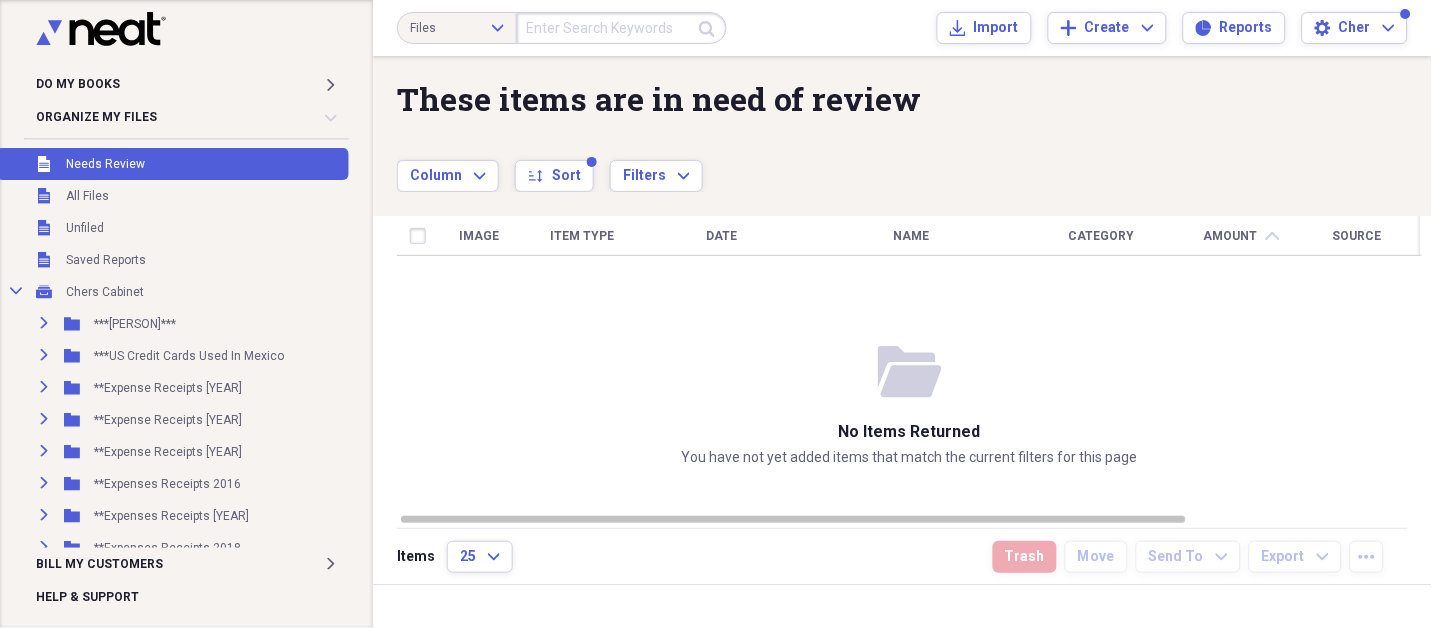 click on "Column Expand sort Sort Filters  Expand" at bounding box center [838, 165] 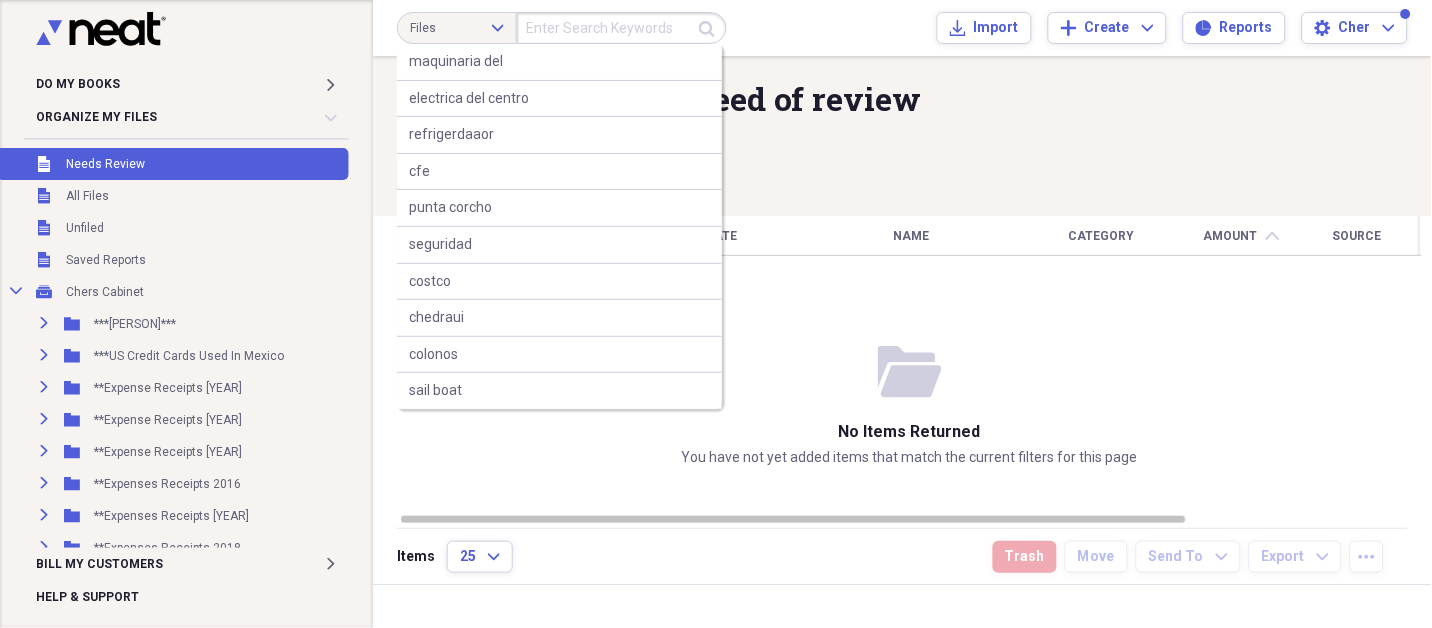 click at bounding box center (622, 28) 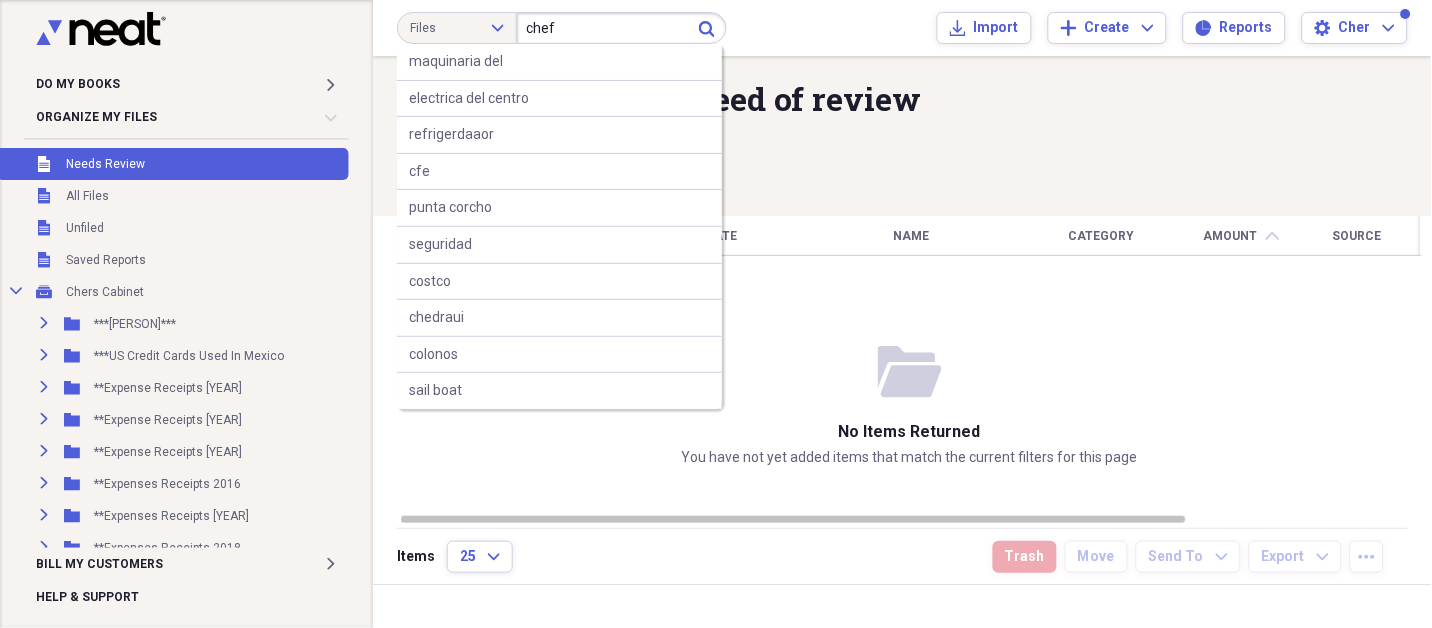 type on "chef" 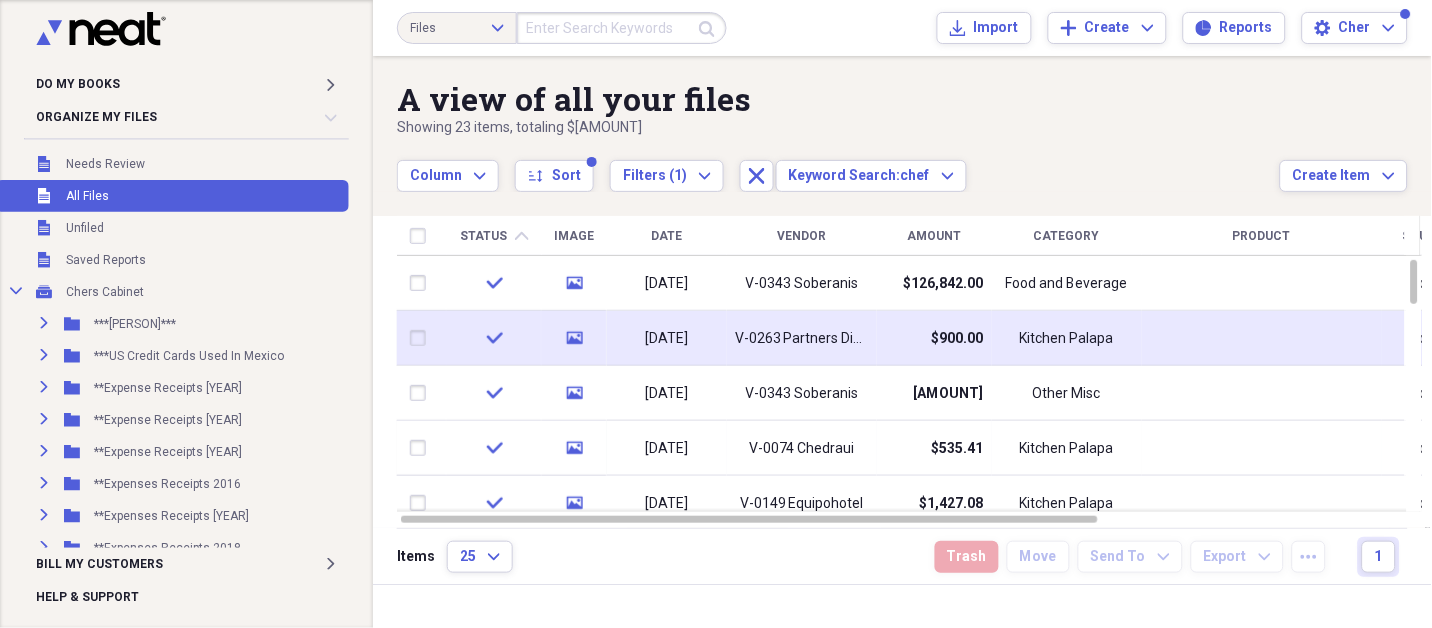 click on "V-0263 Partners Digitales" at bounding box center [802, 339] 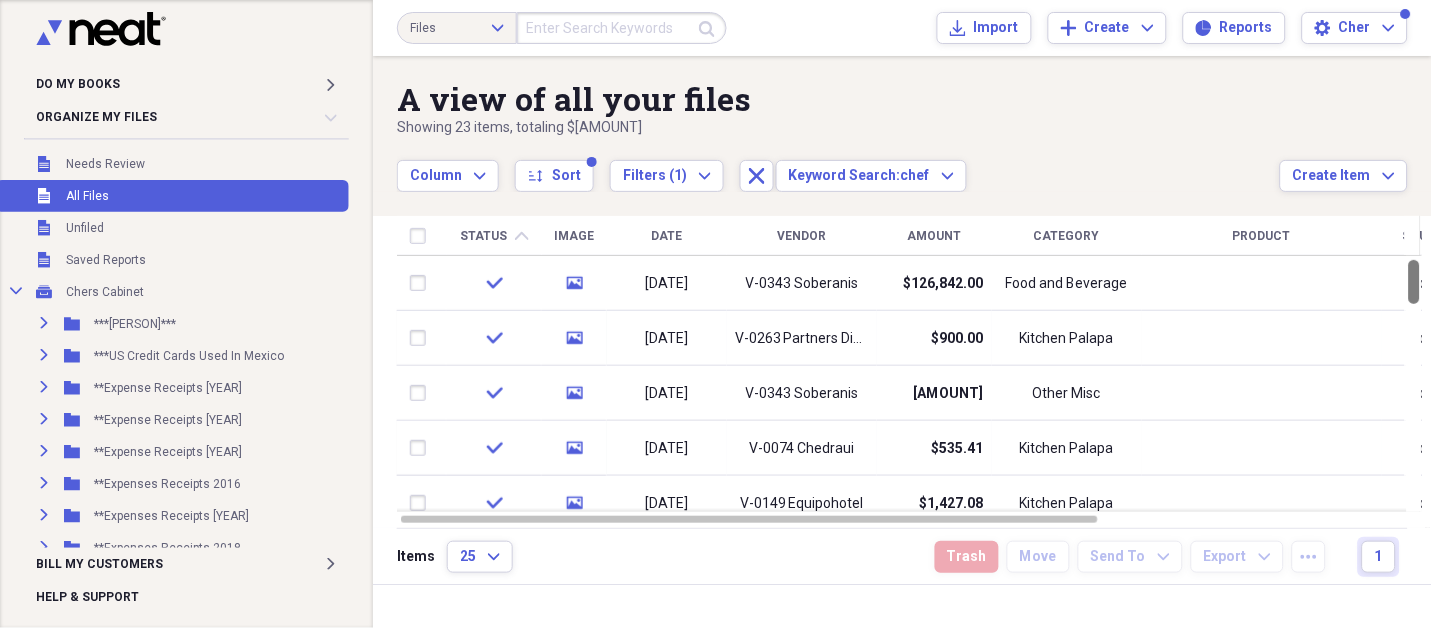 click at bounding box center [1414, 282] 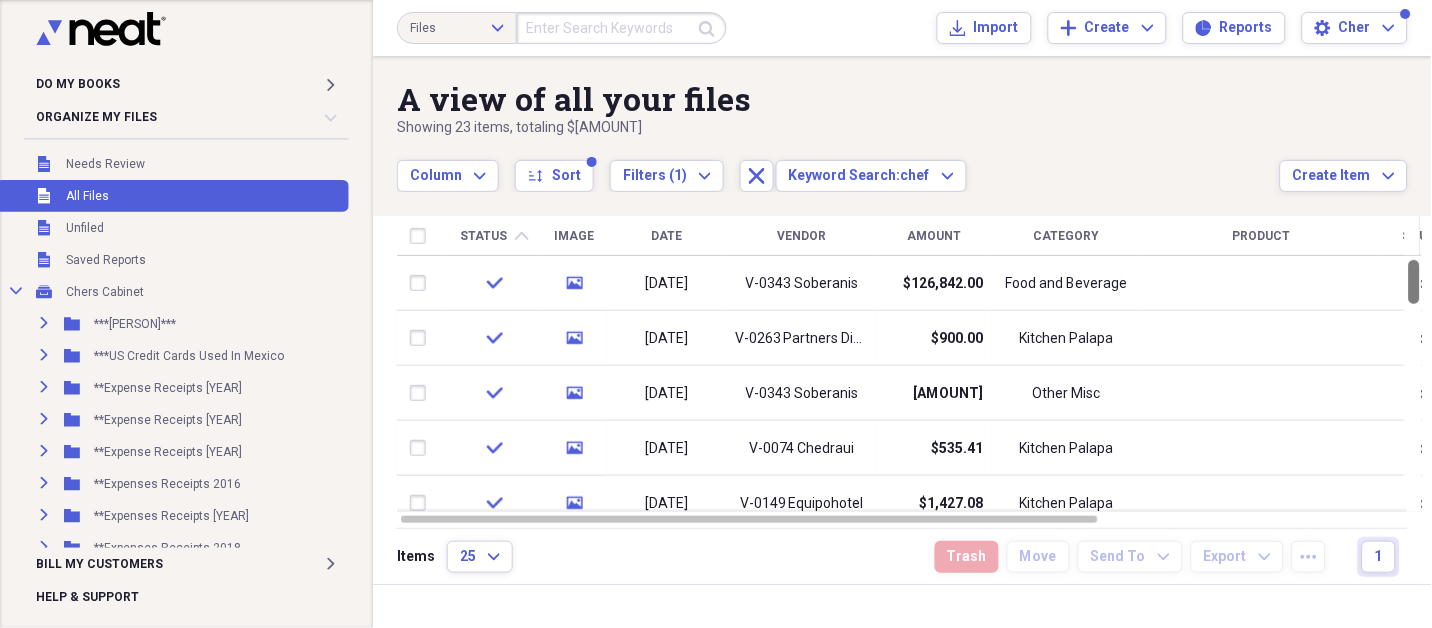 drag, startPoint x: 1424, startPoint y: 280, endPoint x: 1254, endPoint y: -135, distance: 448.46964 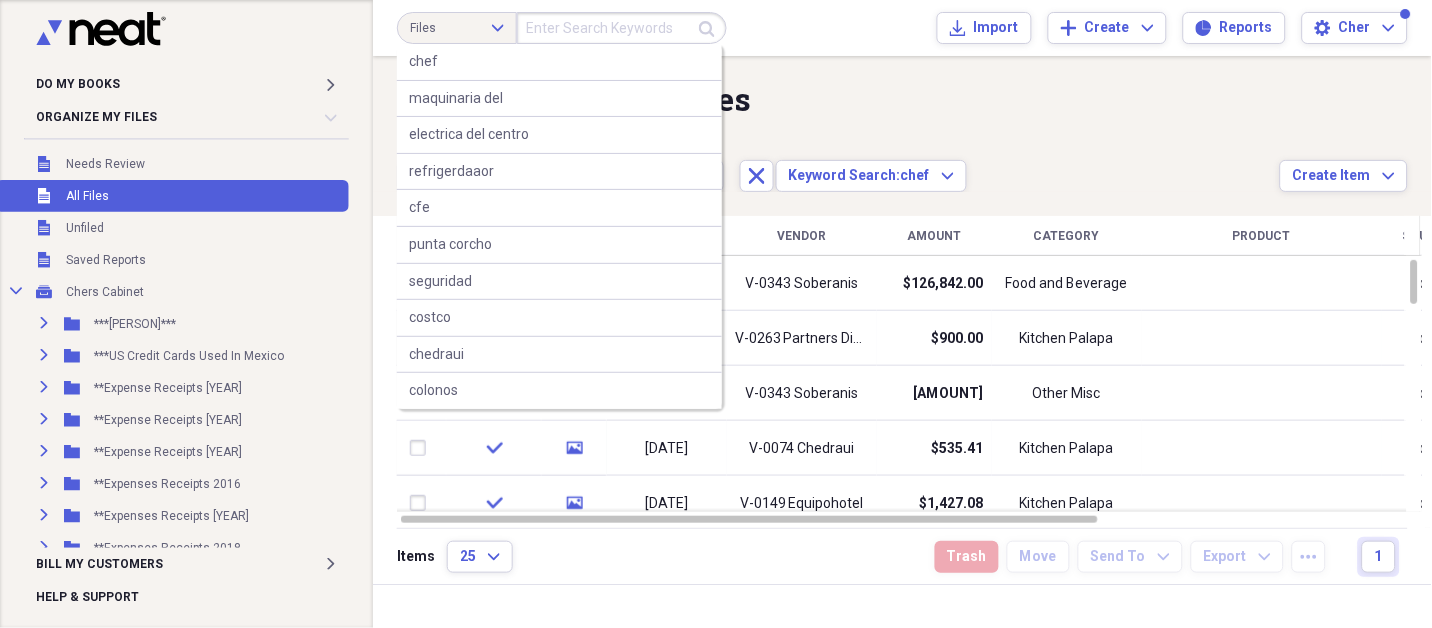 click at bounding box center [622, 28] 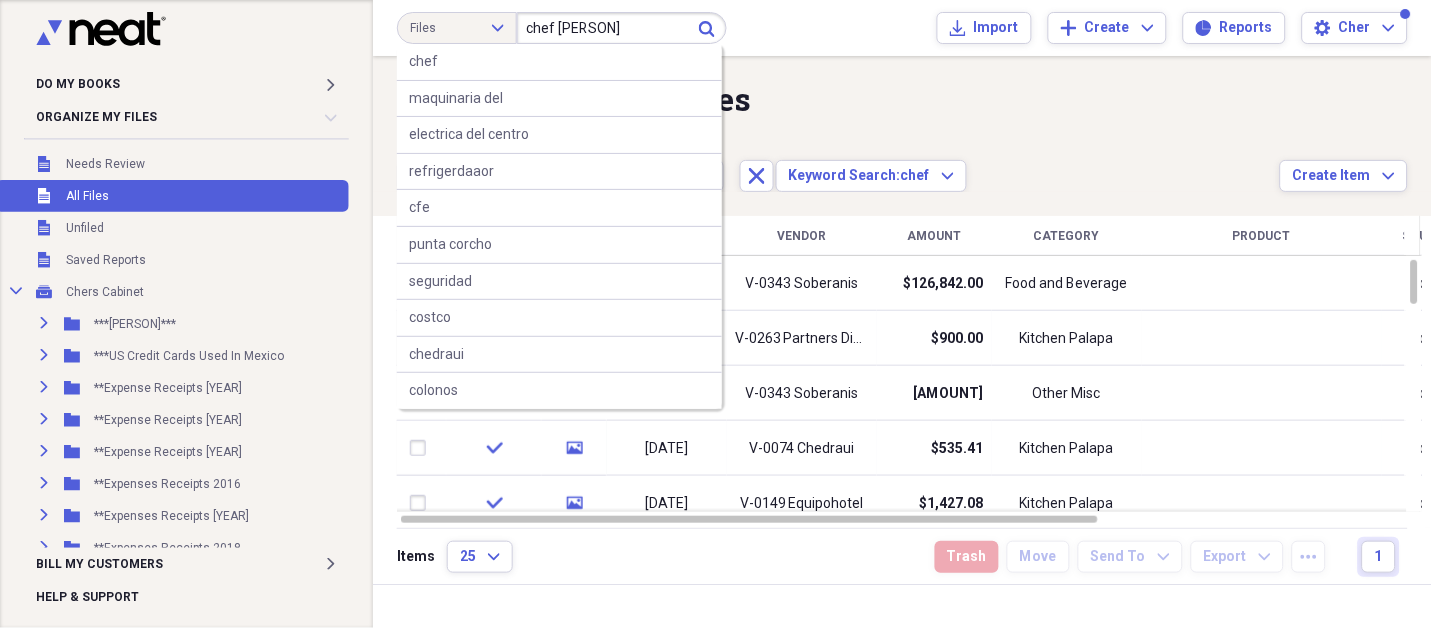 type on "chef [PERSON]" 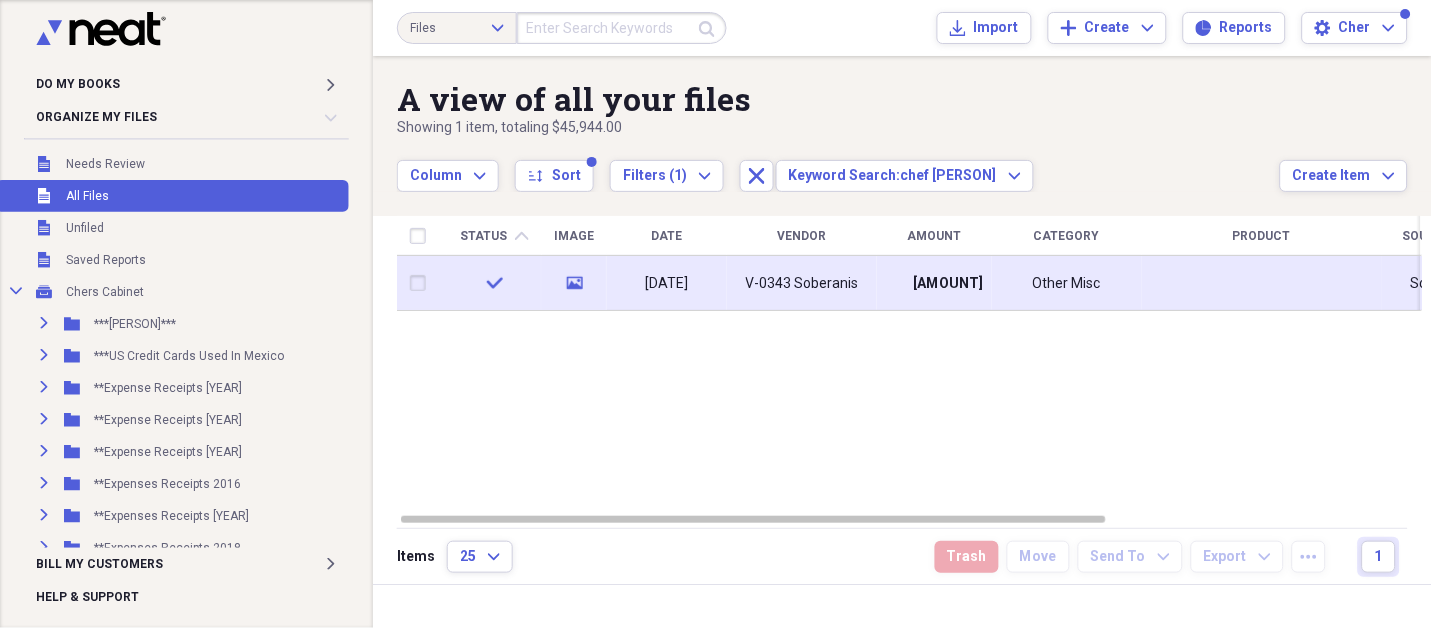 click on "[AMOUNT]" at bounding box center (949, 284) 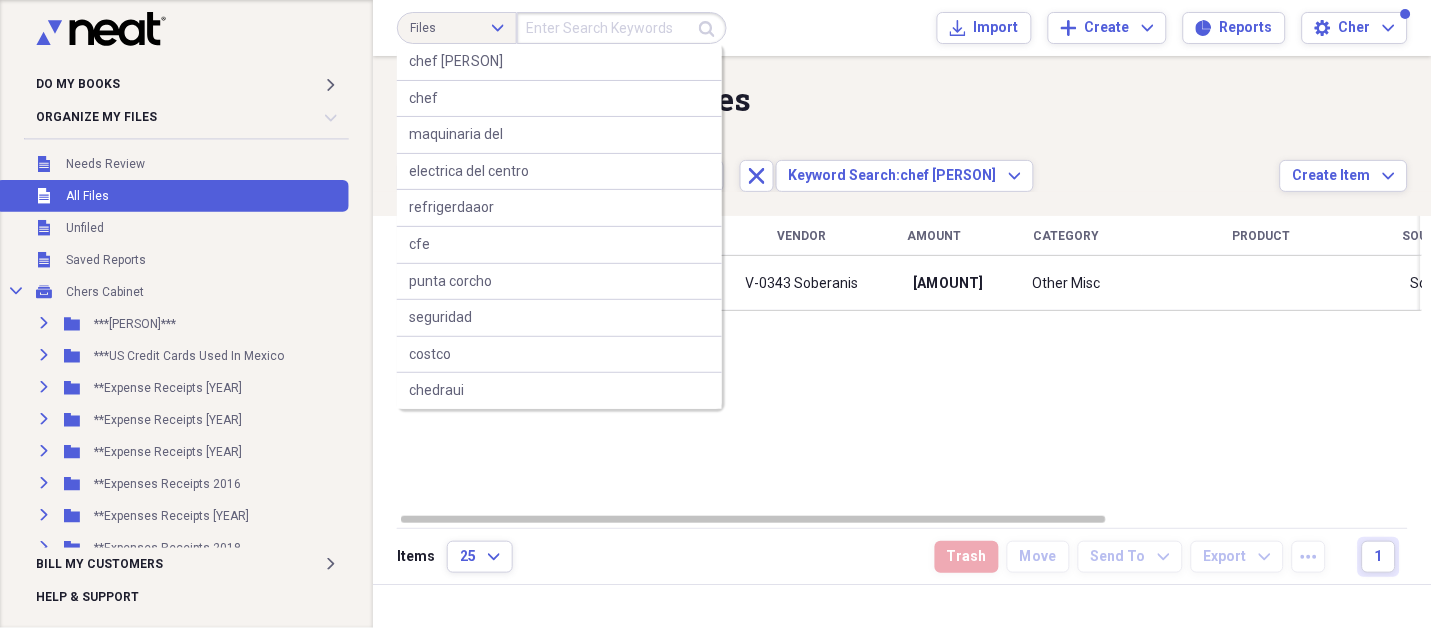 click at bounding box center [622, 28] 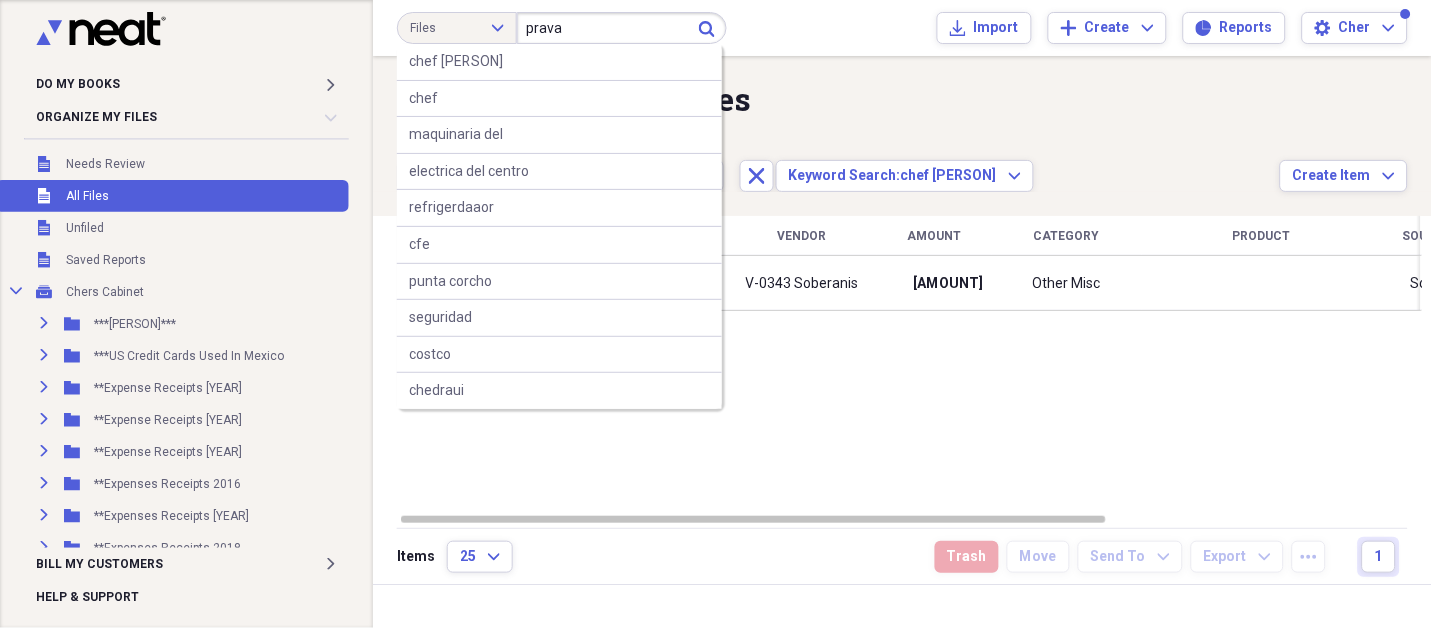 type on "prava" 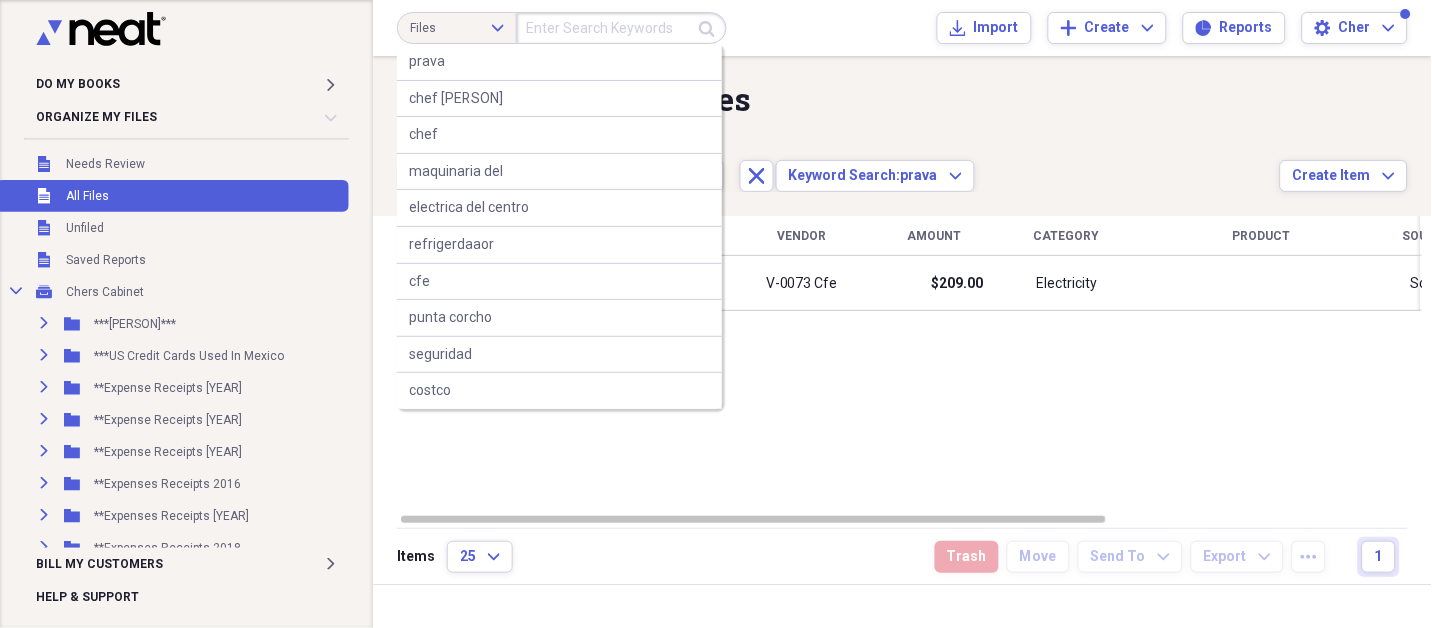click at bounding box center [622, 28] 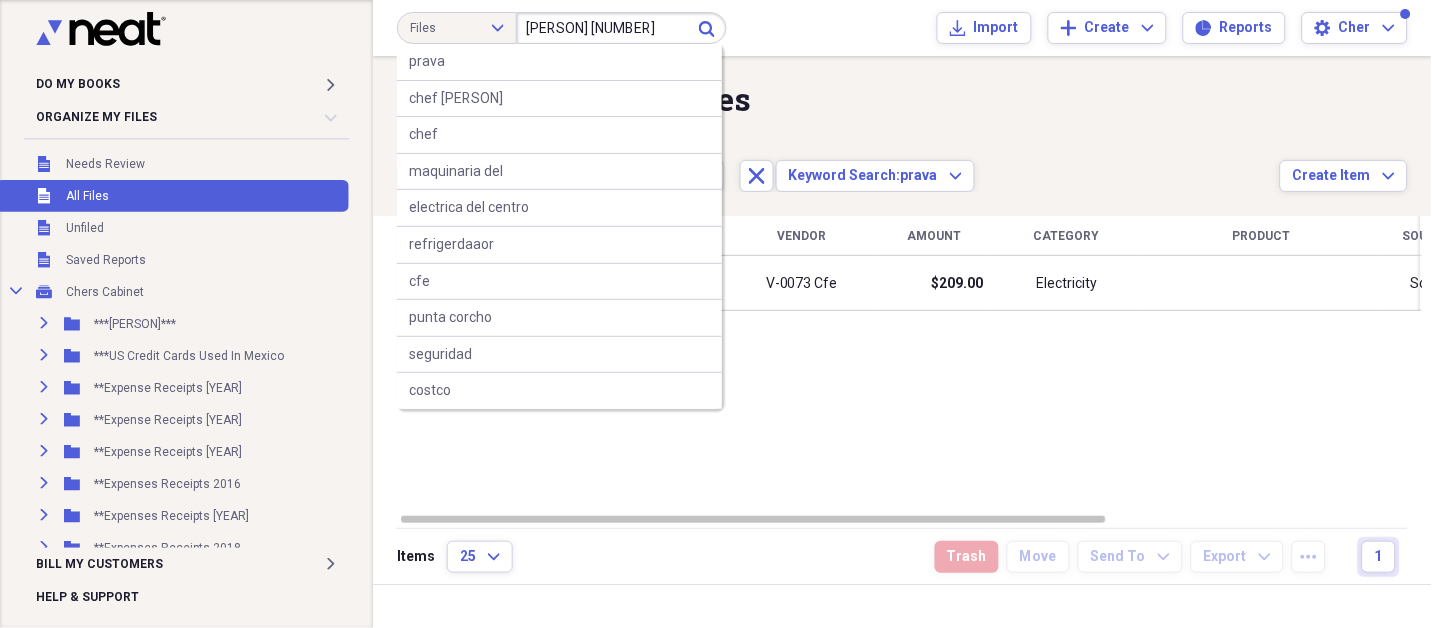 type on "prava 7" 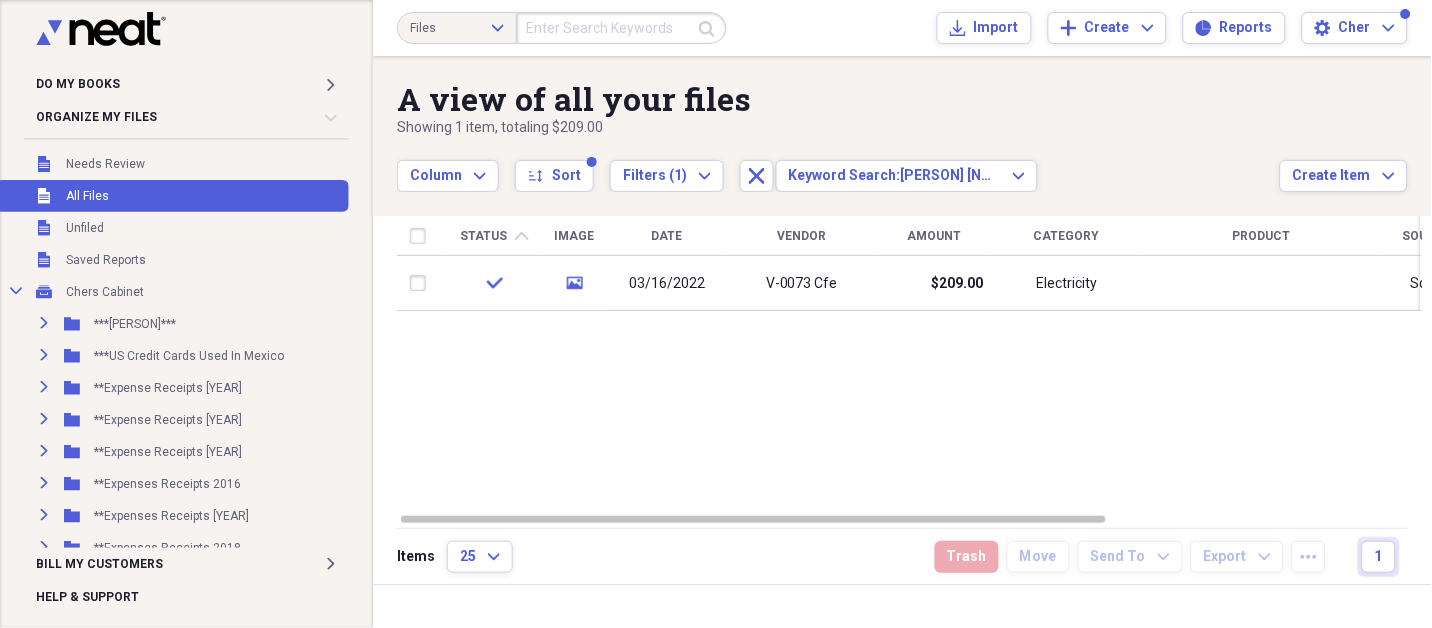 click at bounding box center (622, 28) 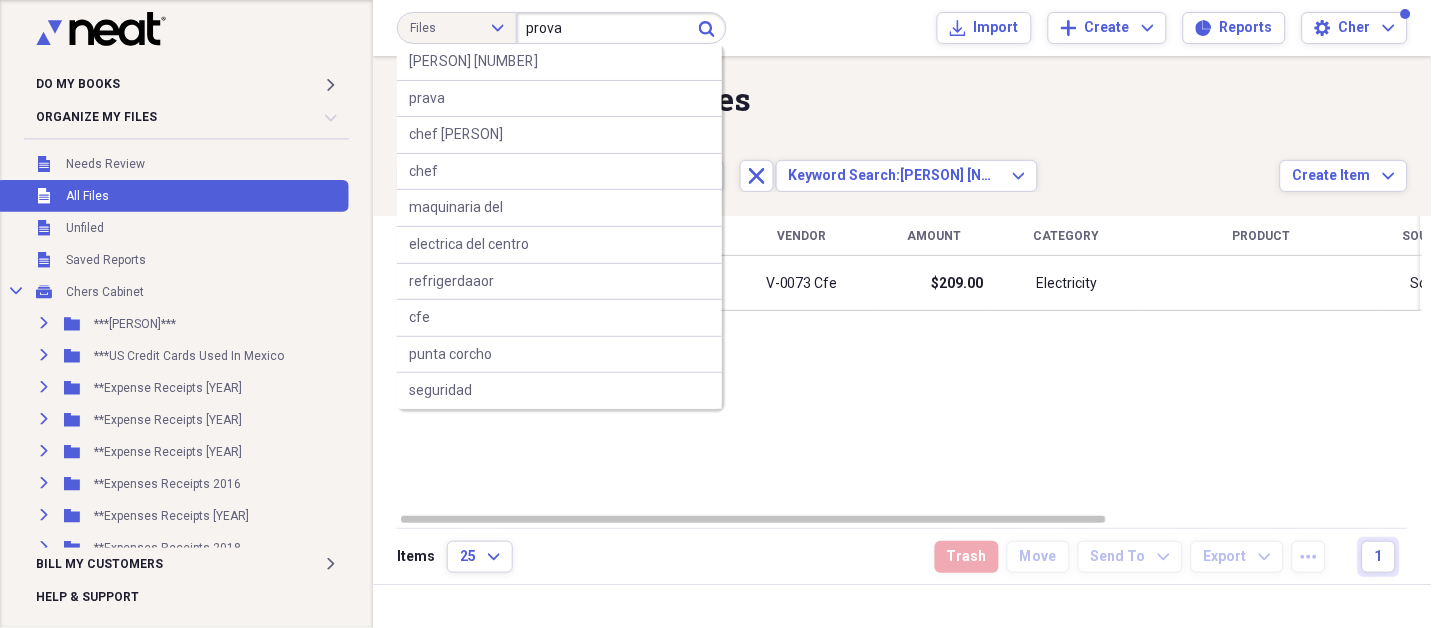 type on "prova" 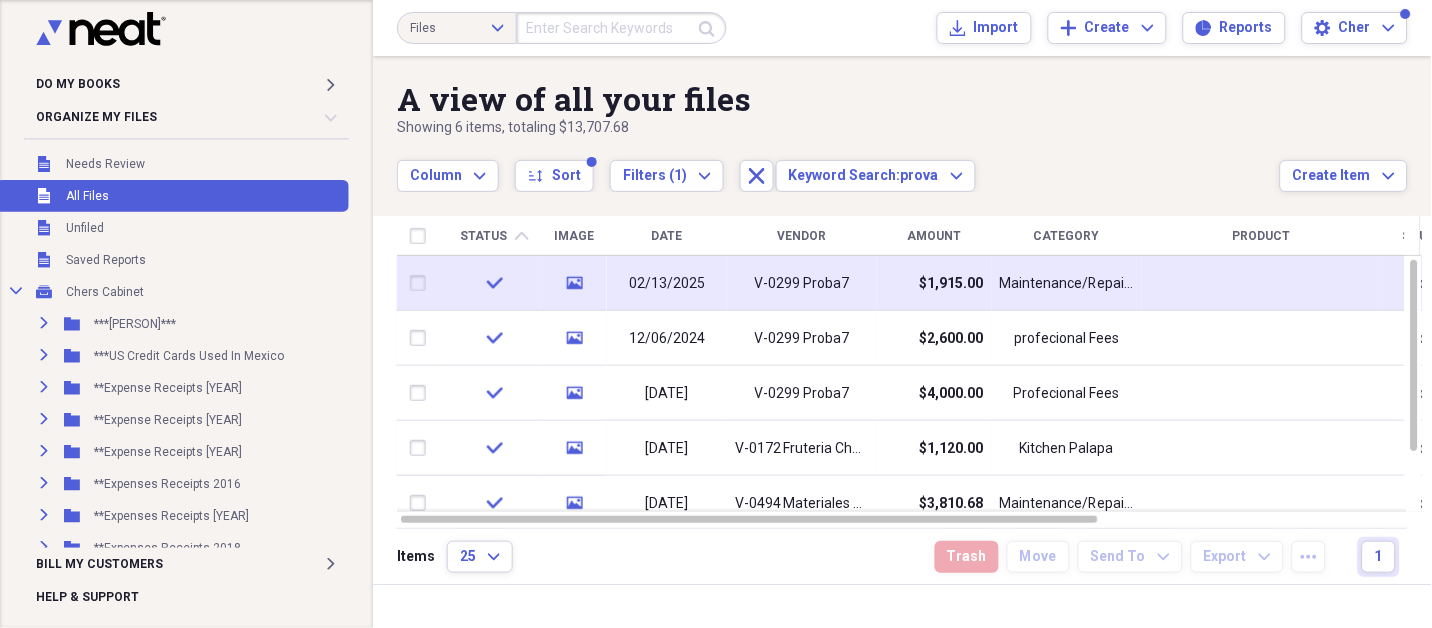 click on "V-0299 Proba7" at bounding box center (802, 284) 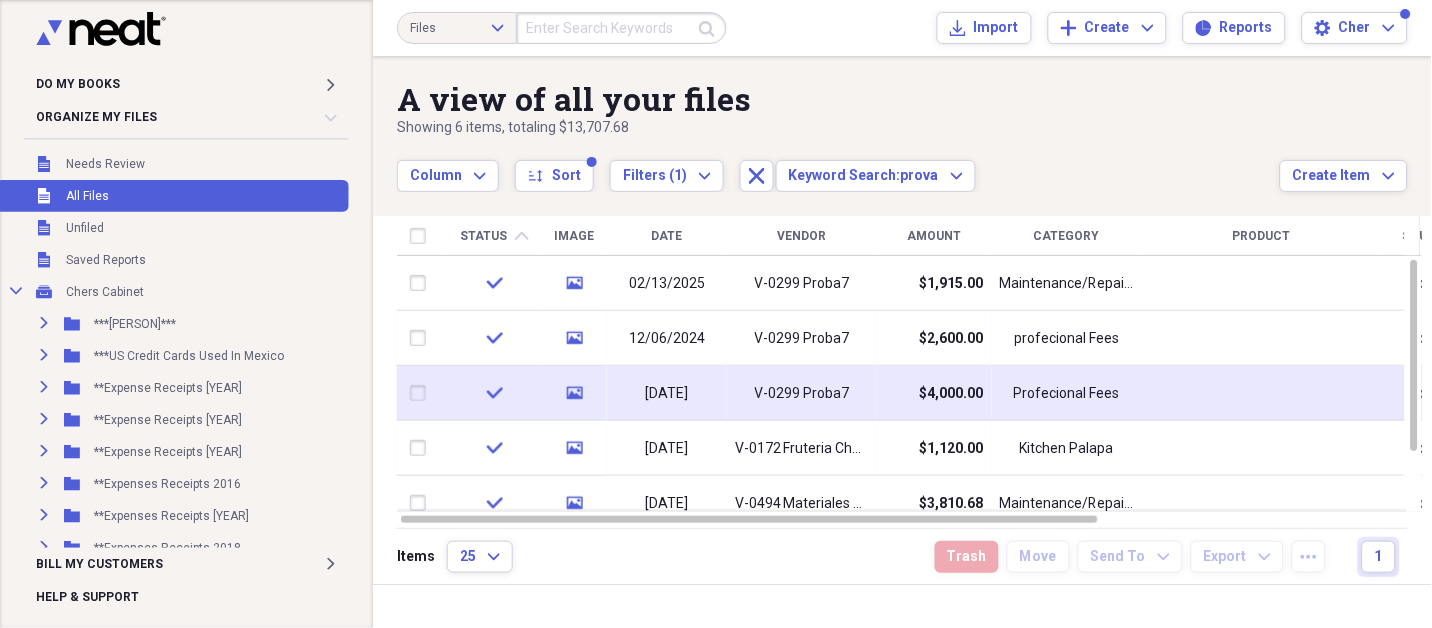 click on "V-0299 Proba7" at bounding box center (802, 393) 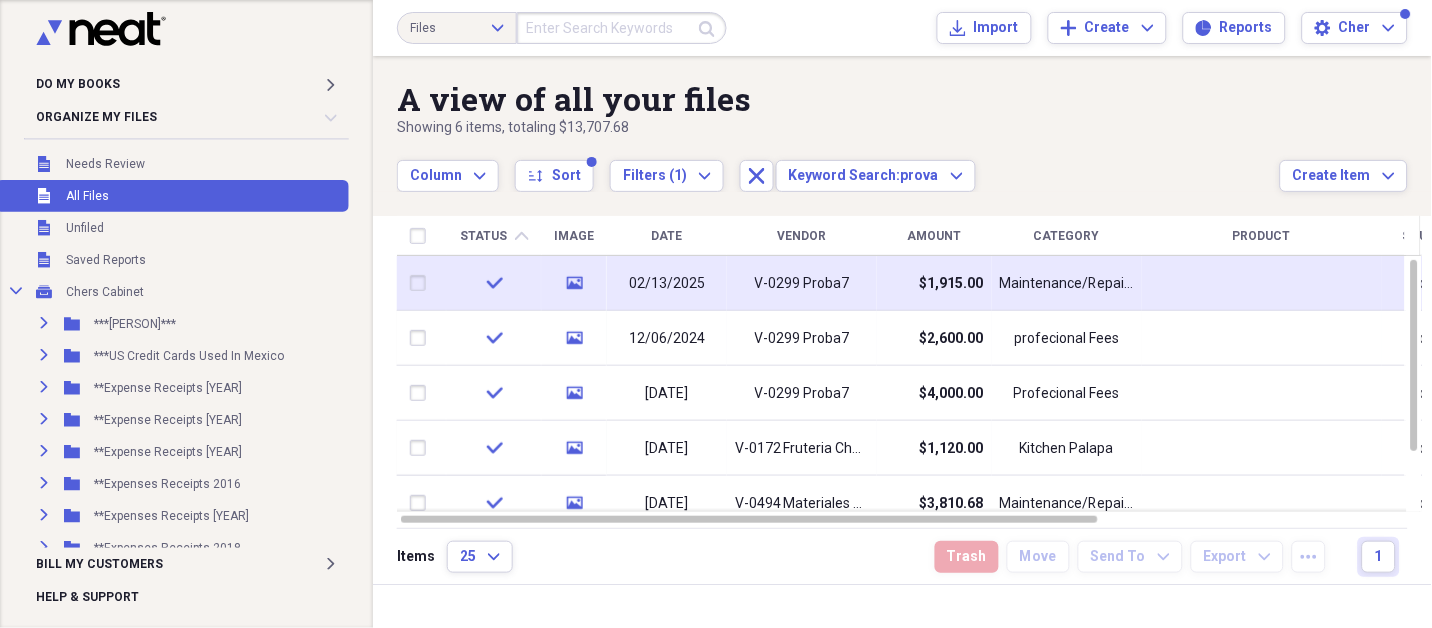click on "$1,915.00" at bounding box center (934, 283) 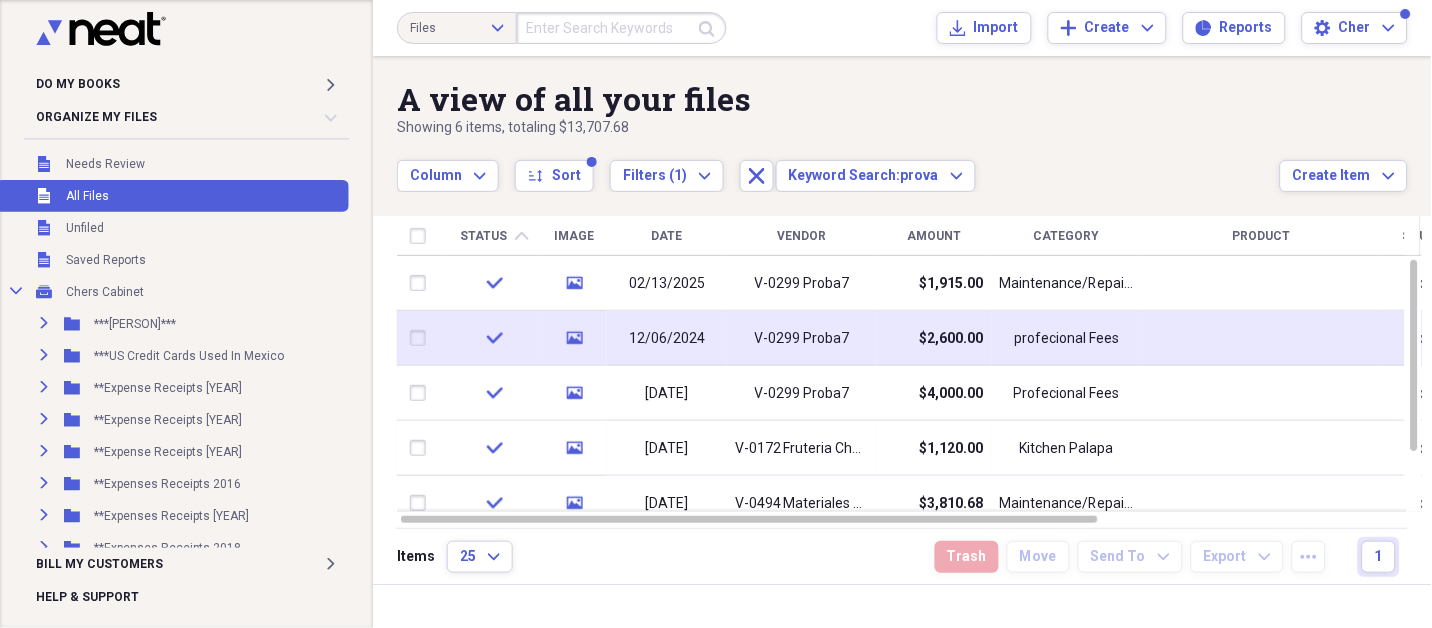 click on "V-0299 Proba7" at bounding box center [802, 339] 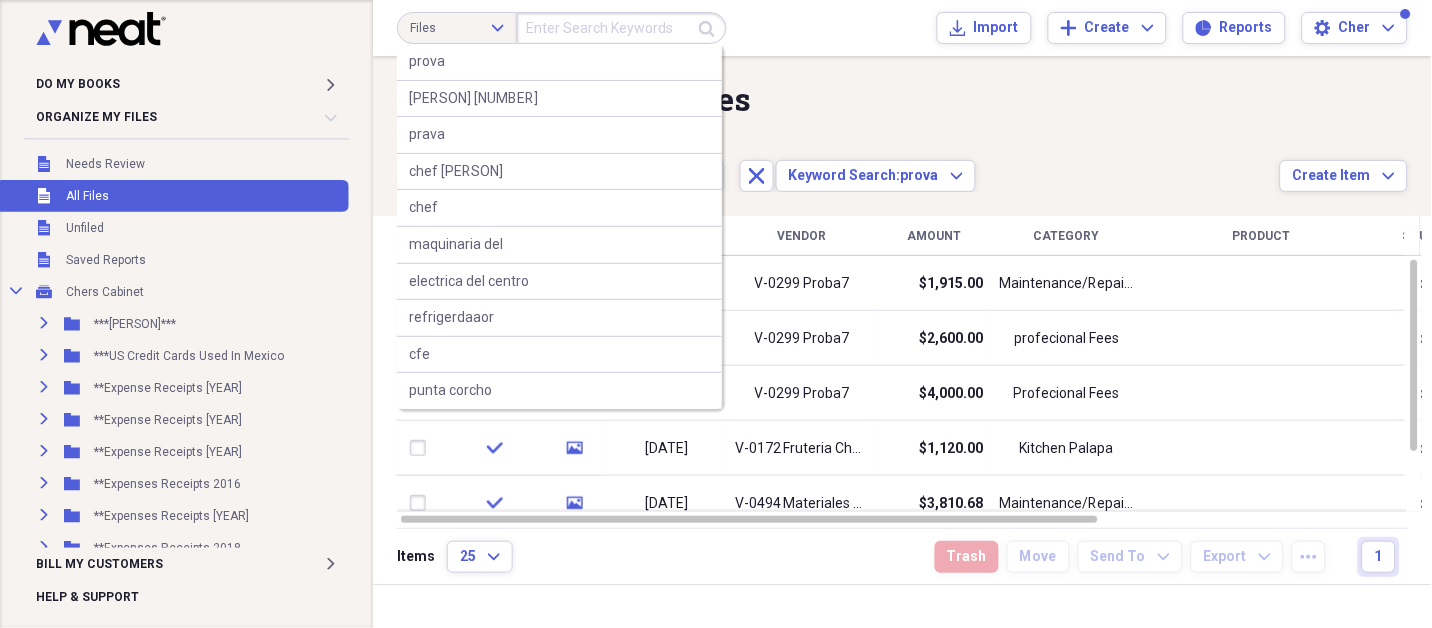 click at bounding box center (622, 28) 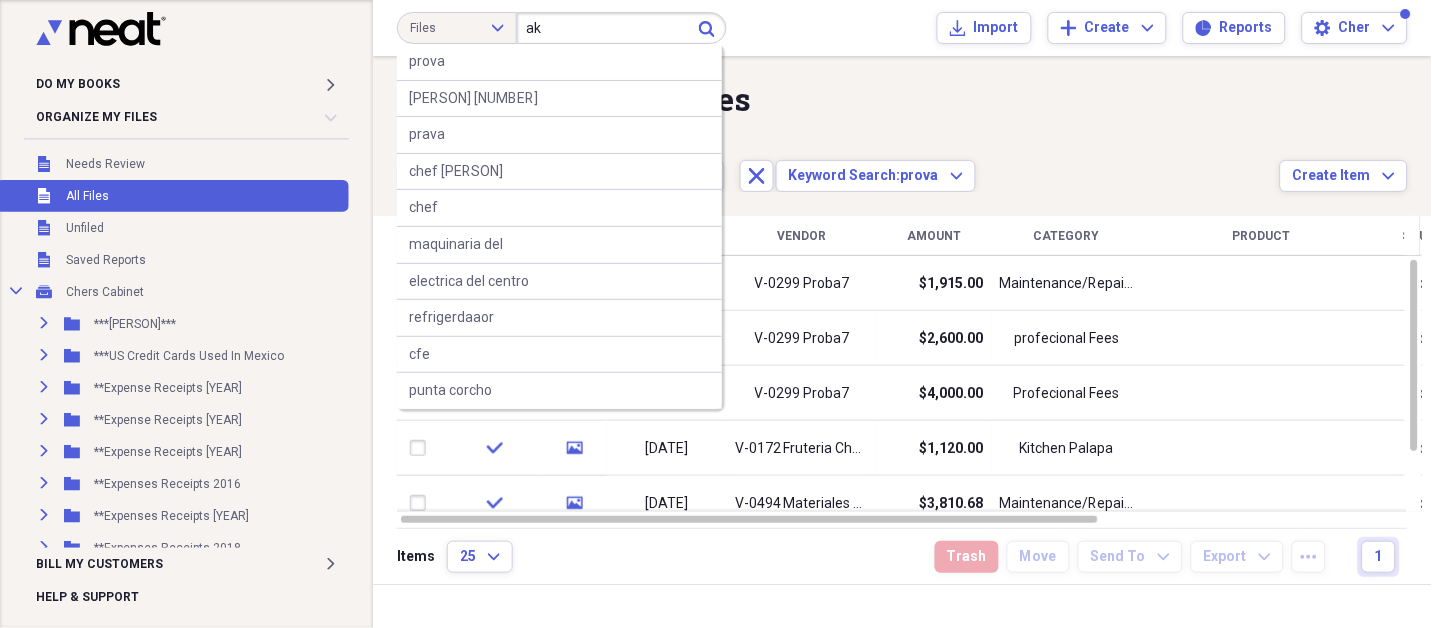 type on "a" 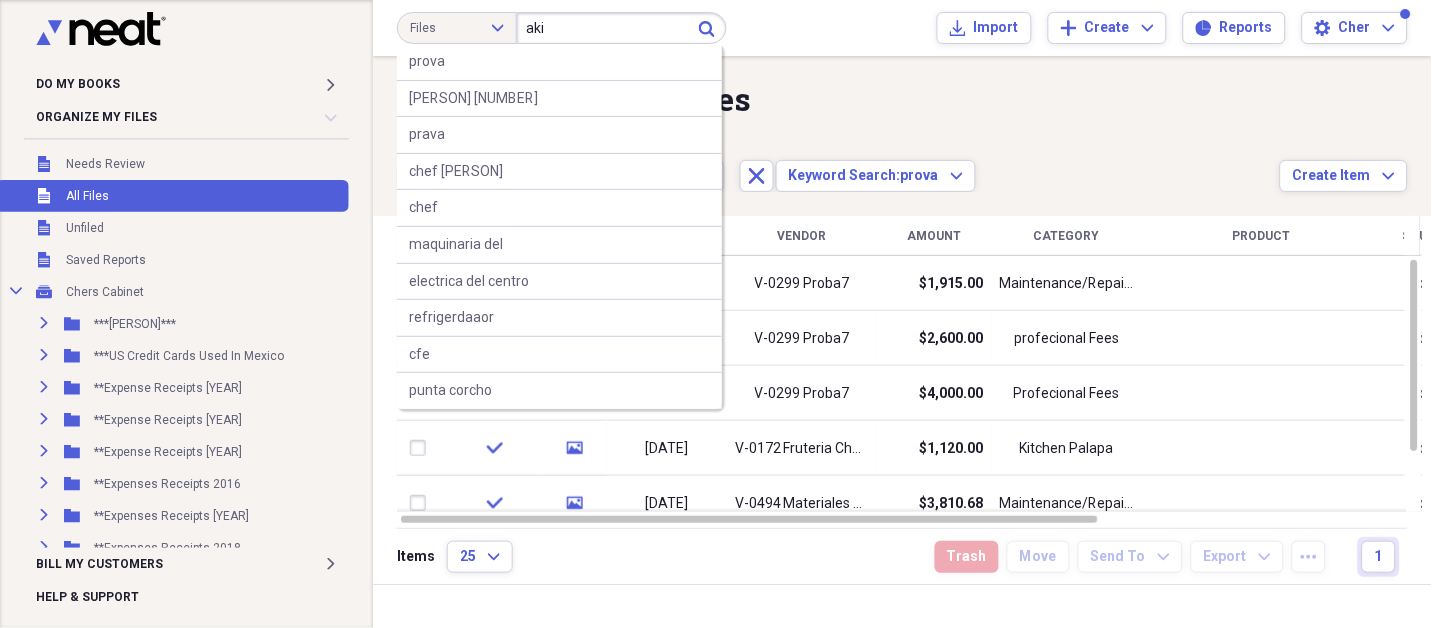 type on "aki" 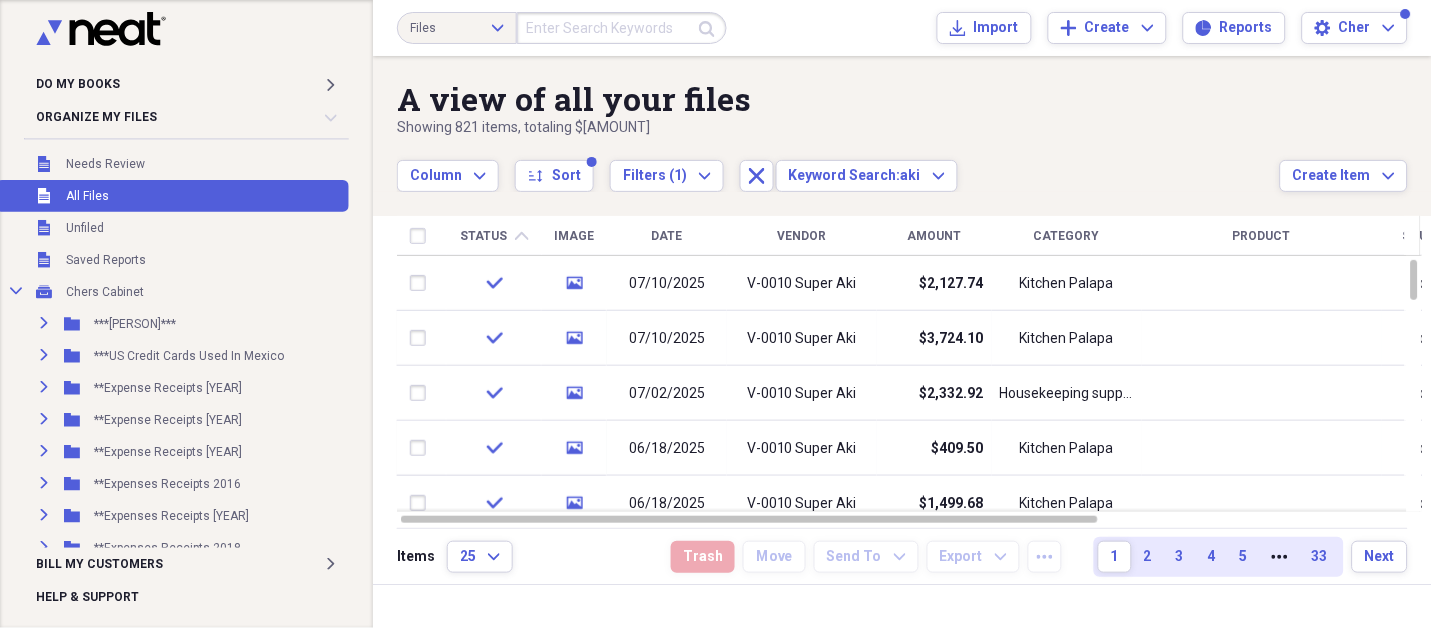 click at bounding box center (622, 28) 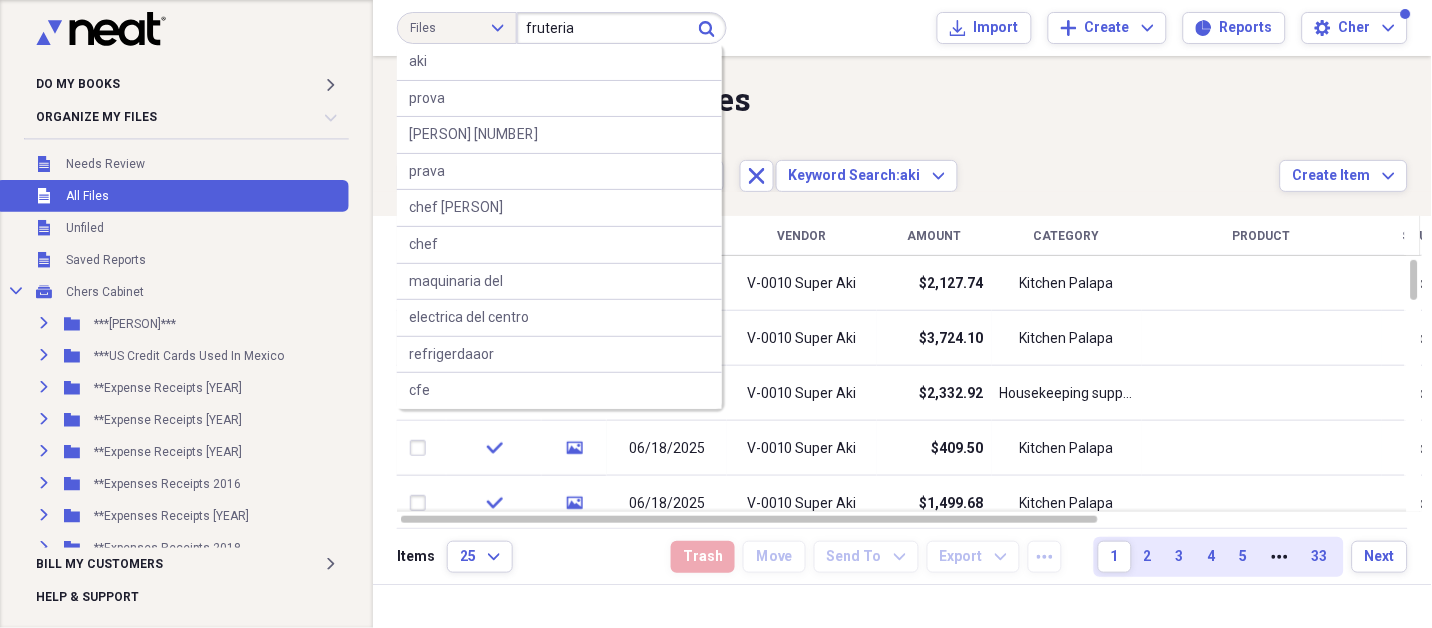 type on "fruteria}" 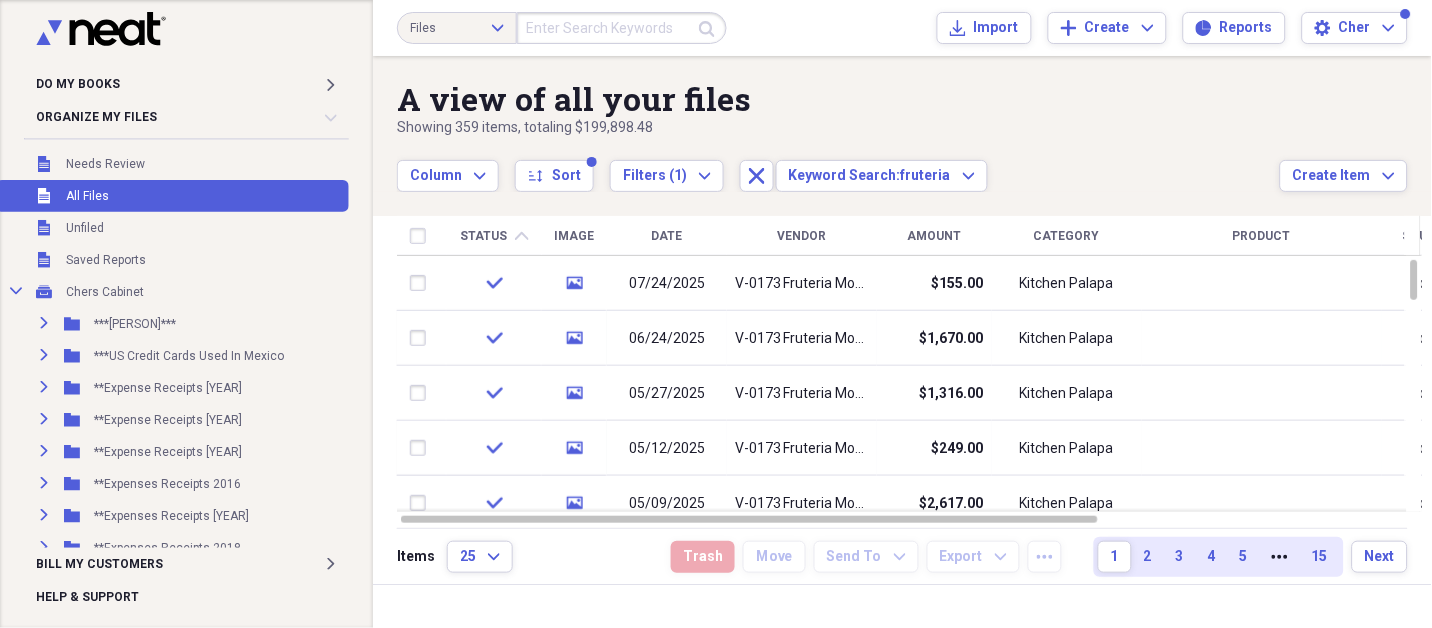 click at bounding box center (622, 28) 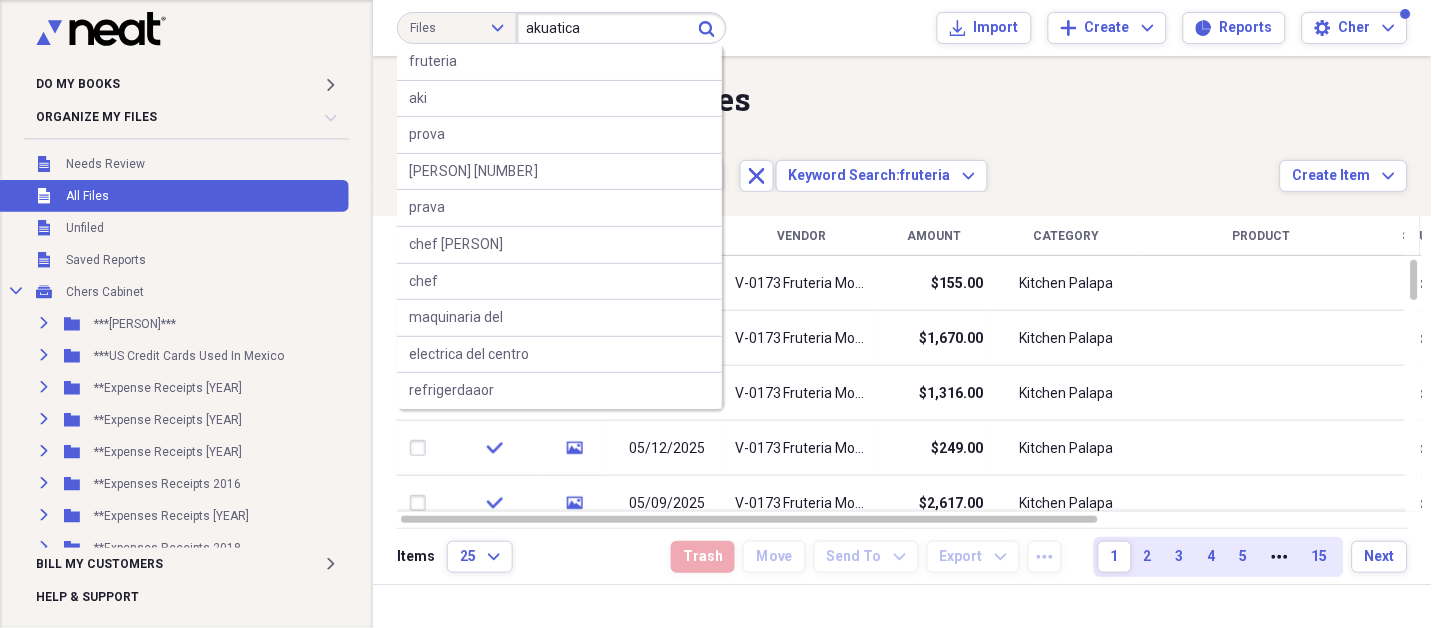 type on "akuatica" 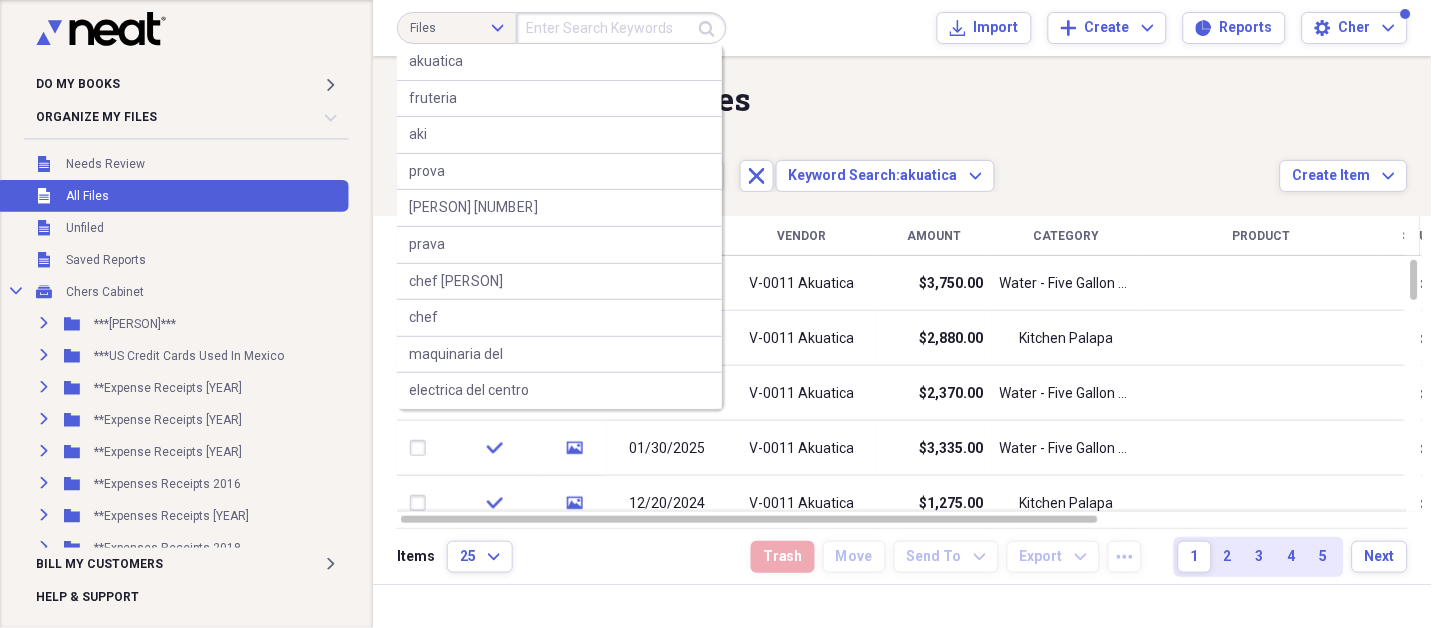click at bounding box center (622, 28) 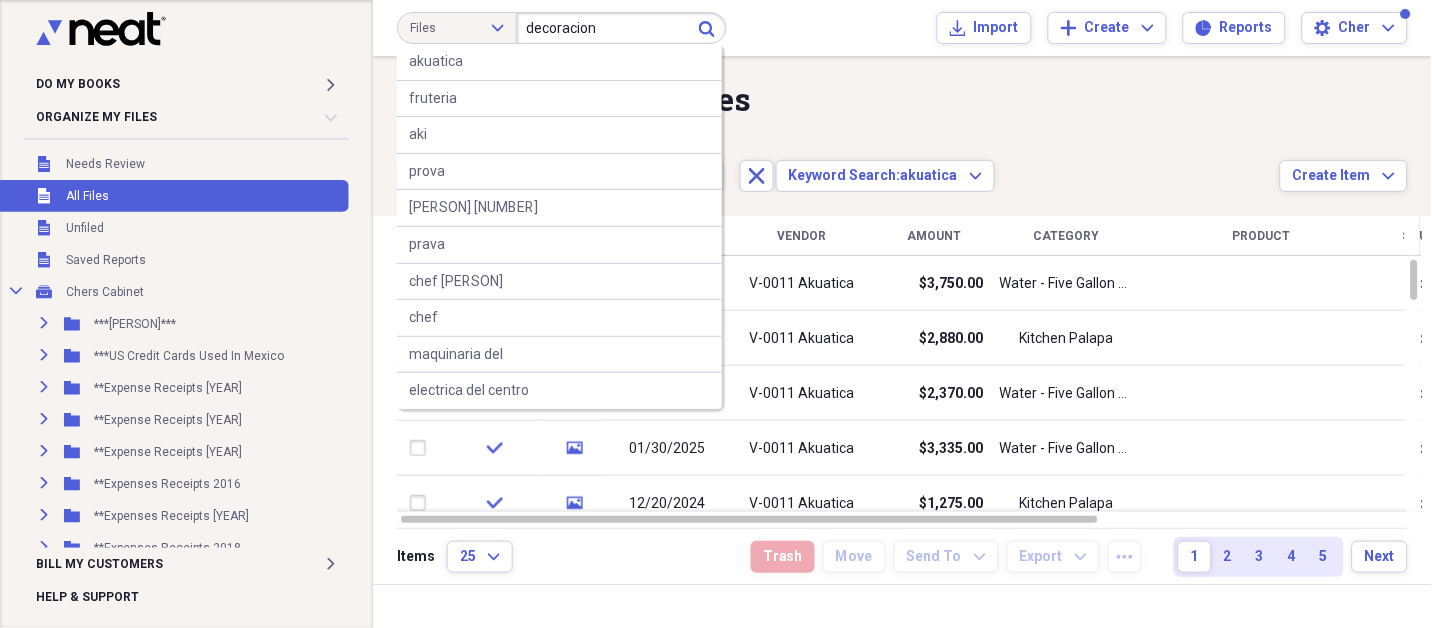 type on "decoracion" 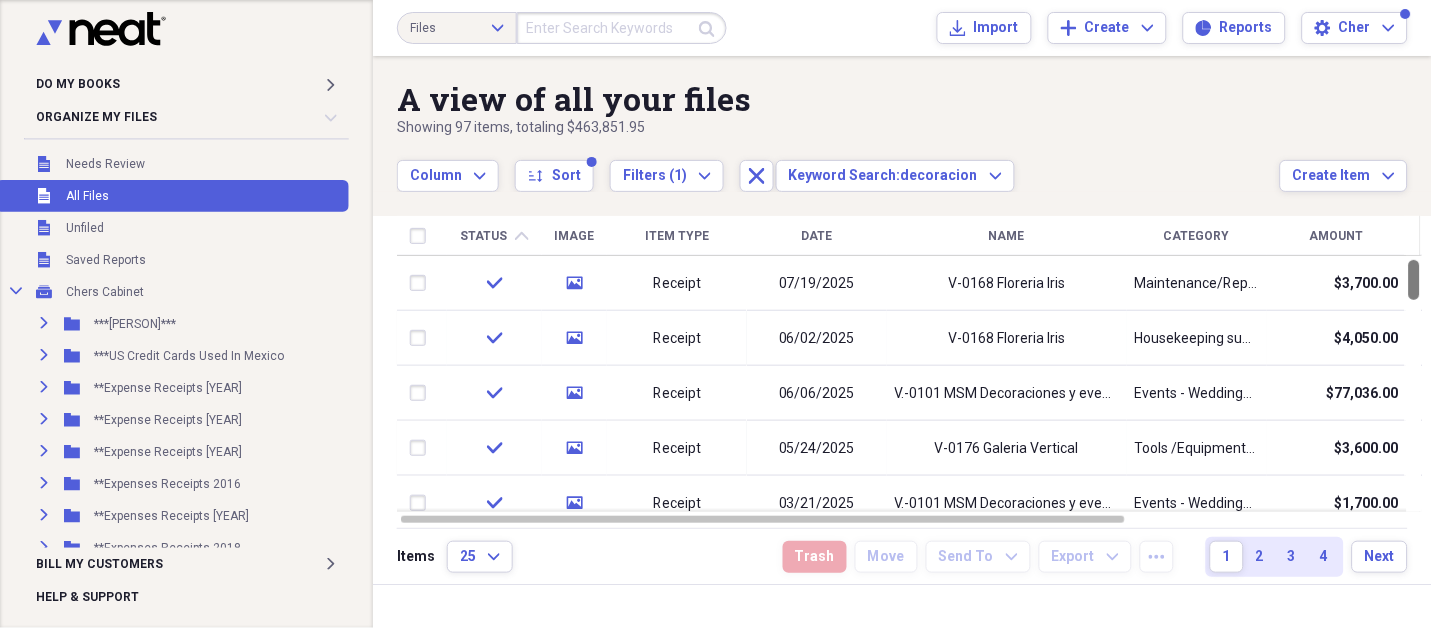 click at bounding box center [1414, 280] 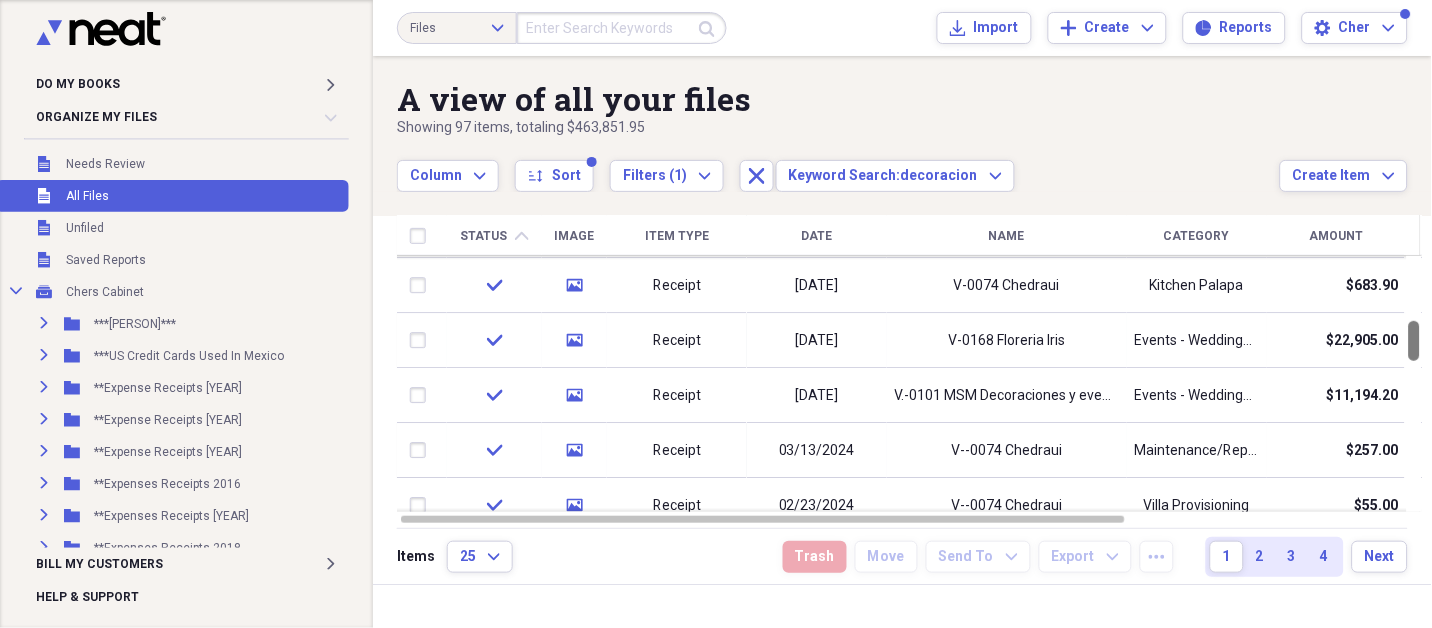 drag, startPoint x: 1424, startPoint y: 284, endPoint x: 1423, endPoint y: 345, distance: 61.008198 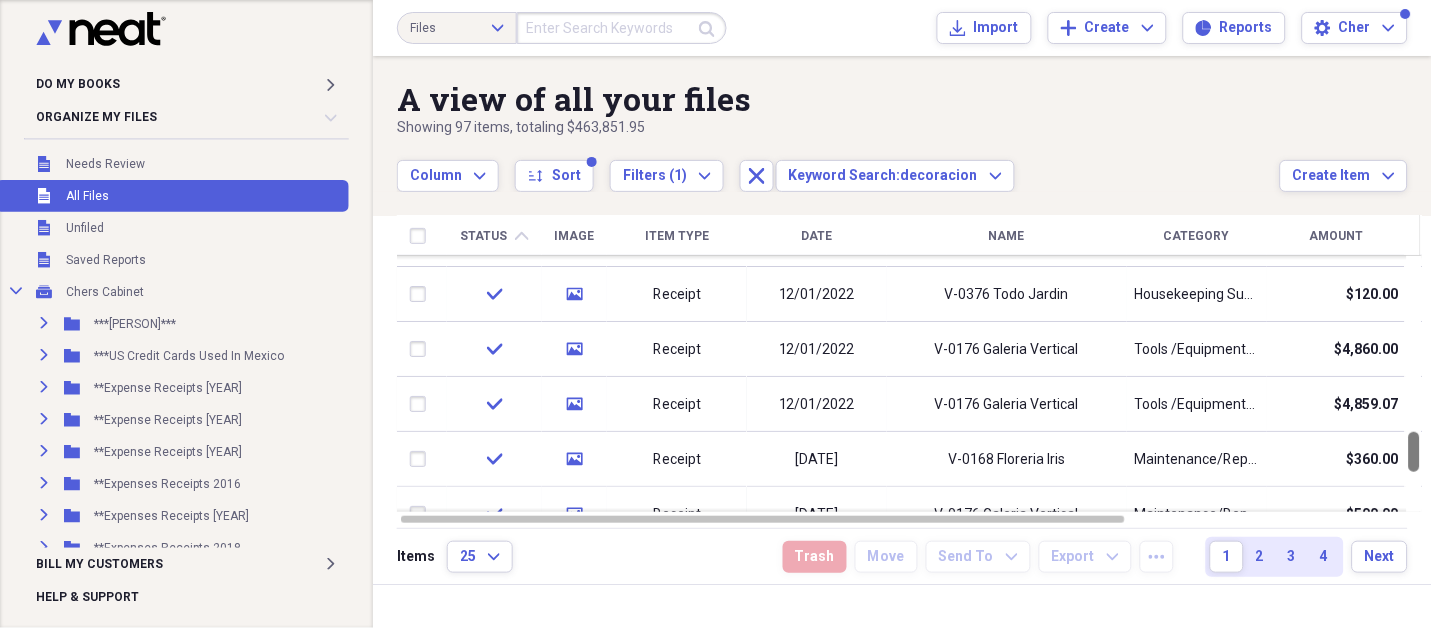drag, startPoint x: 1425, startPoint y: 341, endPoint x: 1430, endPoint y: 465, distance: 124.10077 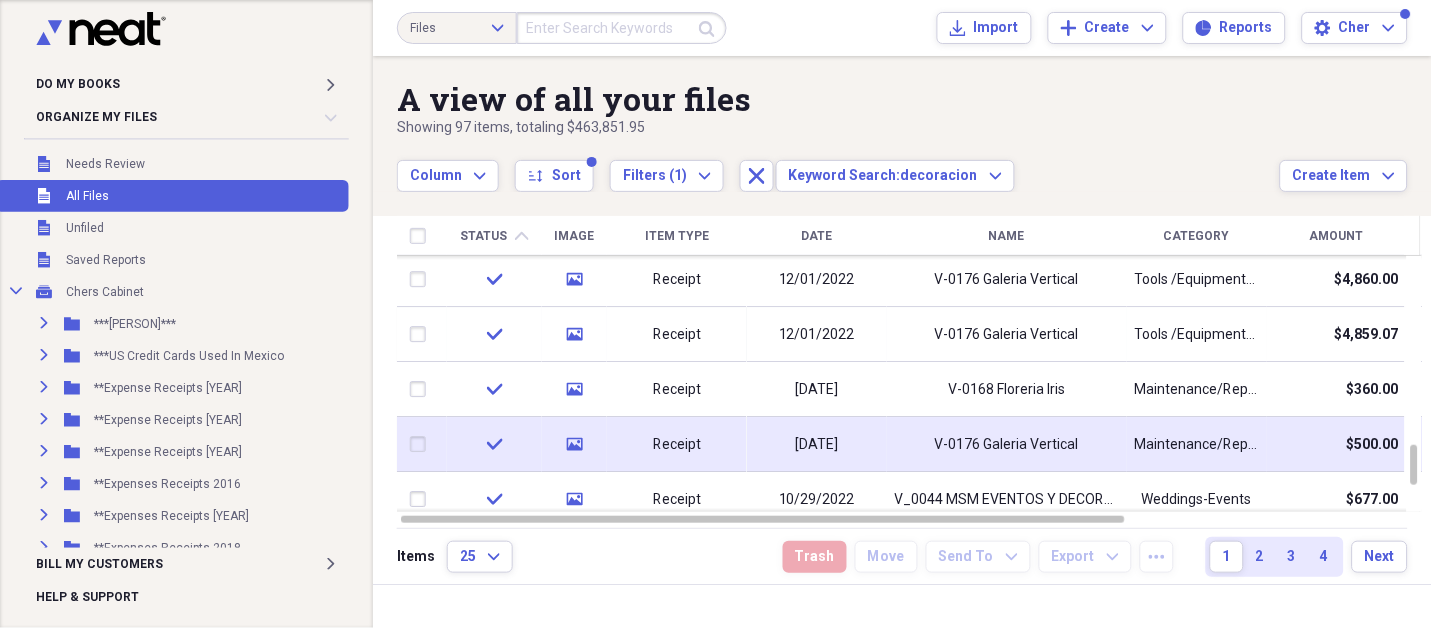 click on "V-0176 Galeria Vertical" at bounding box center [1007, 444] 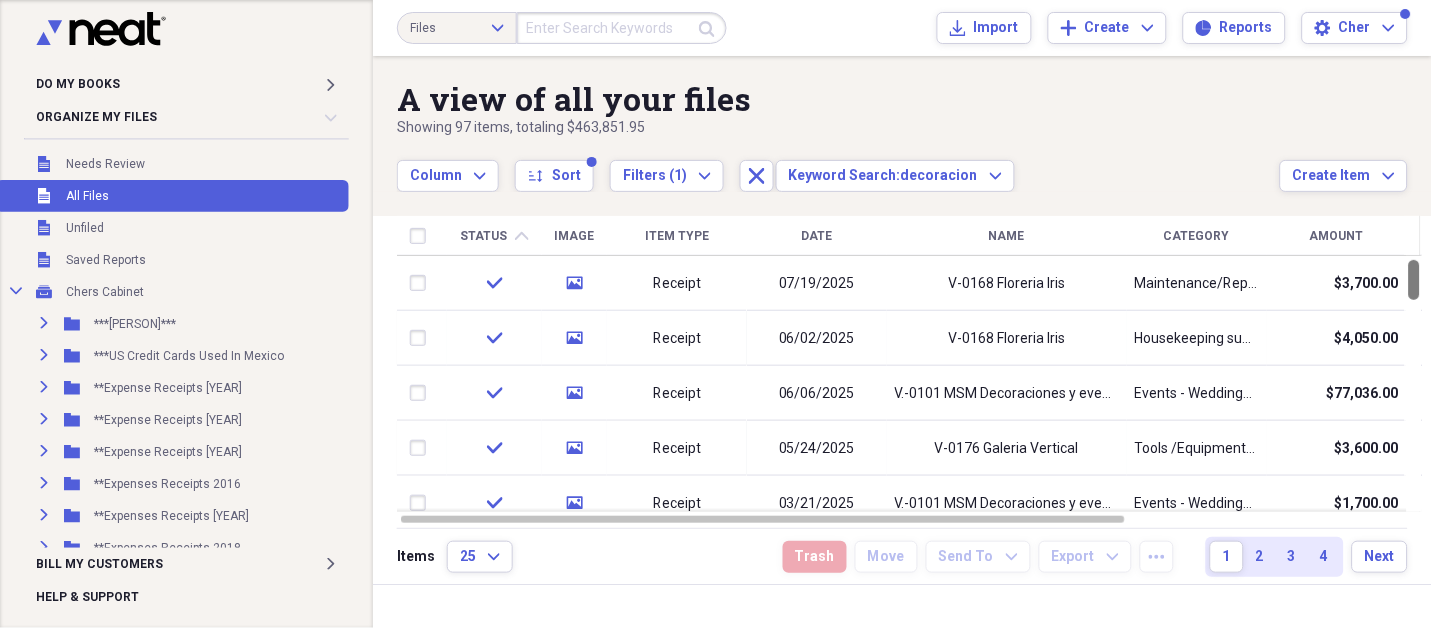 drag, startPoint x: 1426, startPoint y: 459, endPoint x: 1258, endPoint y: 75, distance: 419.14197 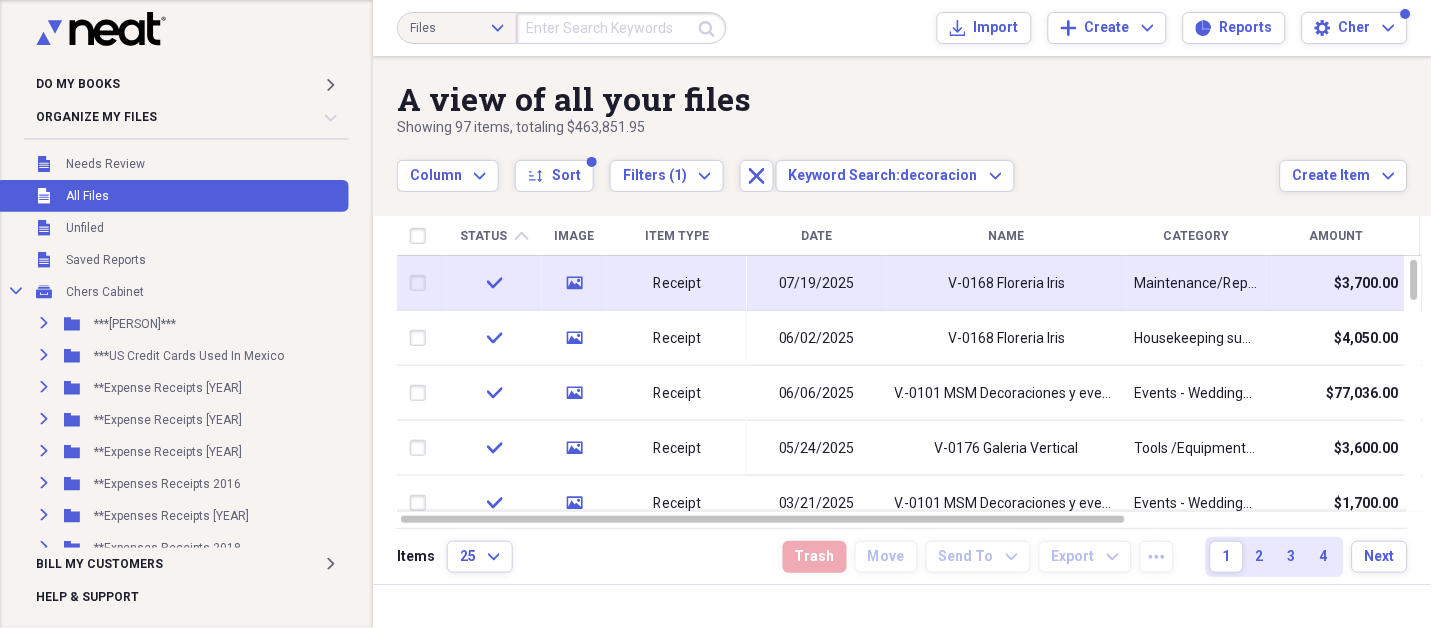 click on "V-0168 Floreria Iris" at bounding box center [1007, 283] 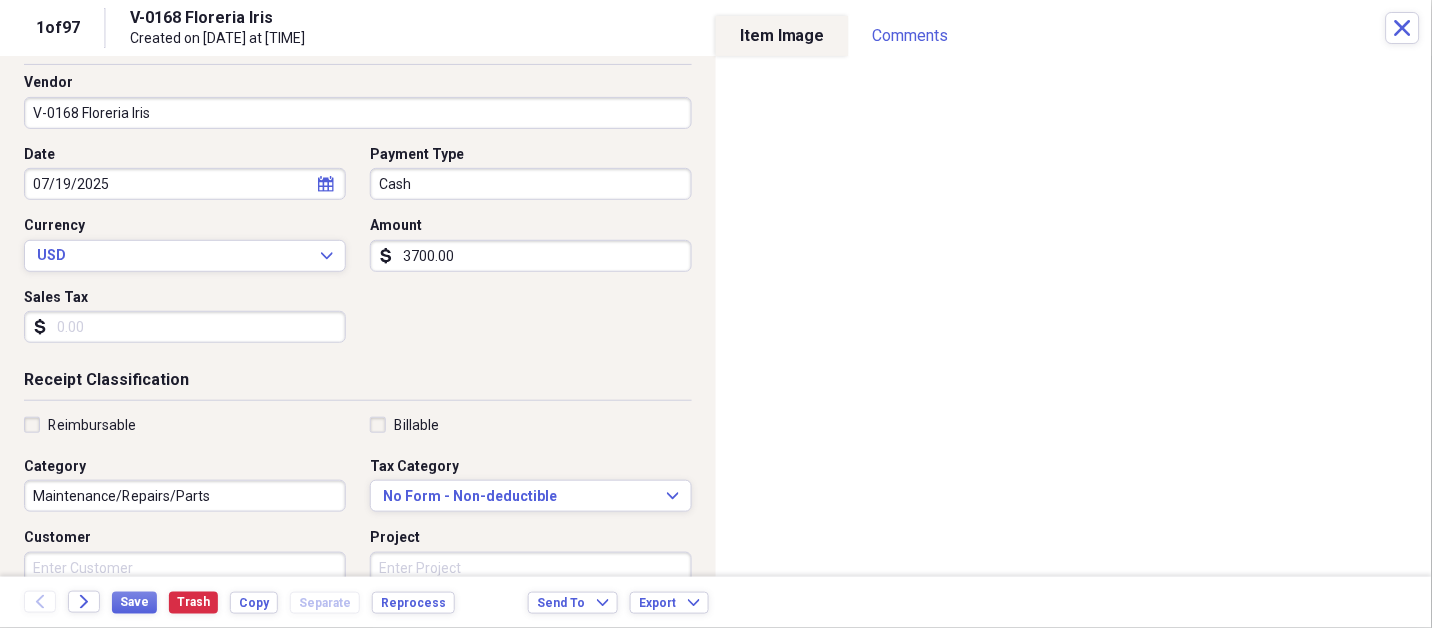 scroll, scrollTop: 177, scrollLeft: 0, axis: vertical 